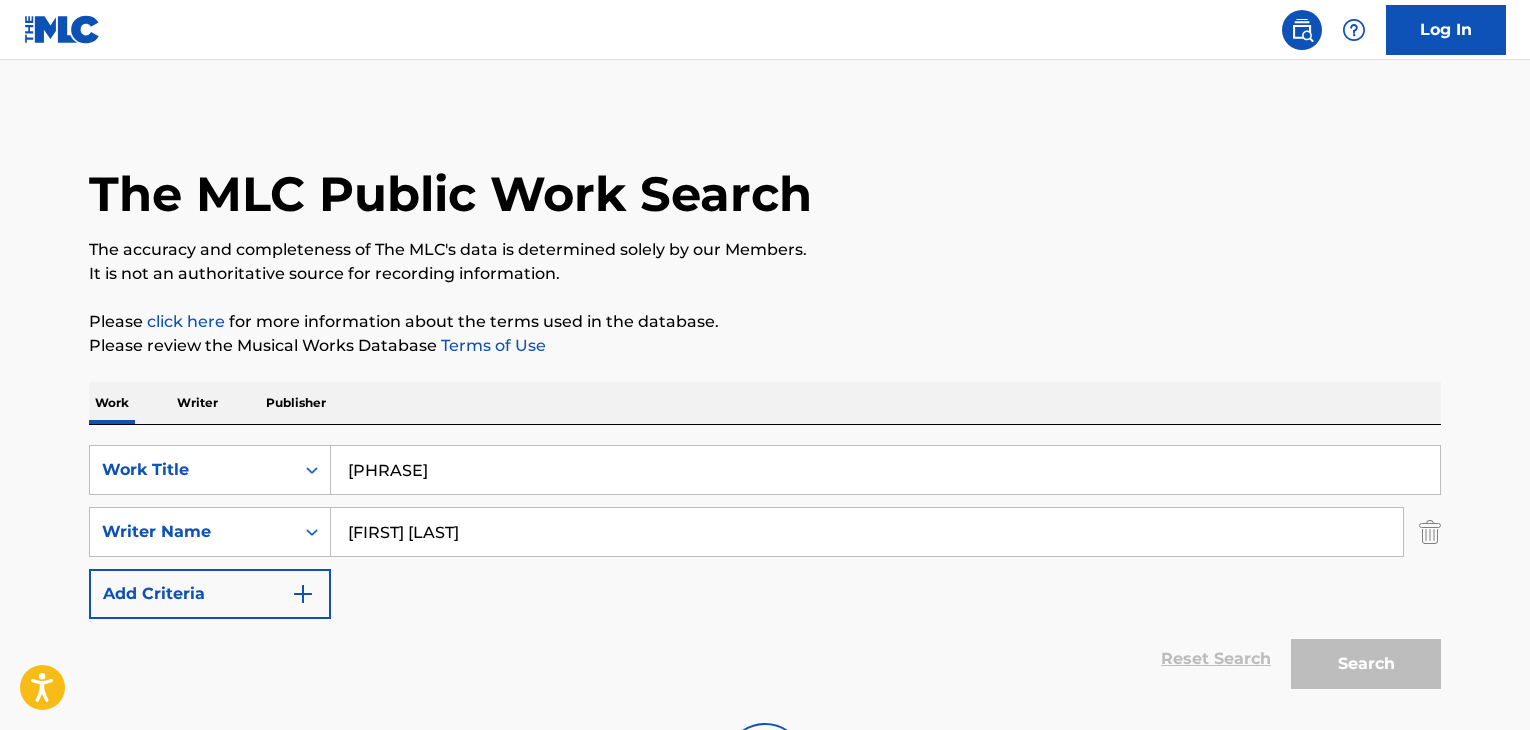 scroll, scrollTop: 203, scrollLeft: 0, axis: vertical 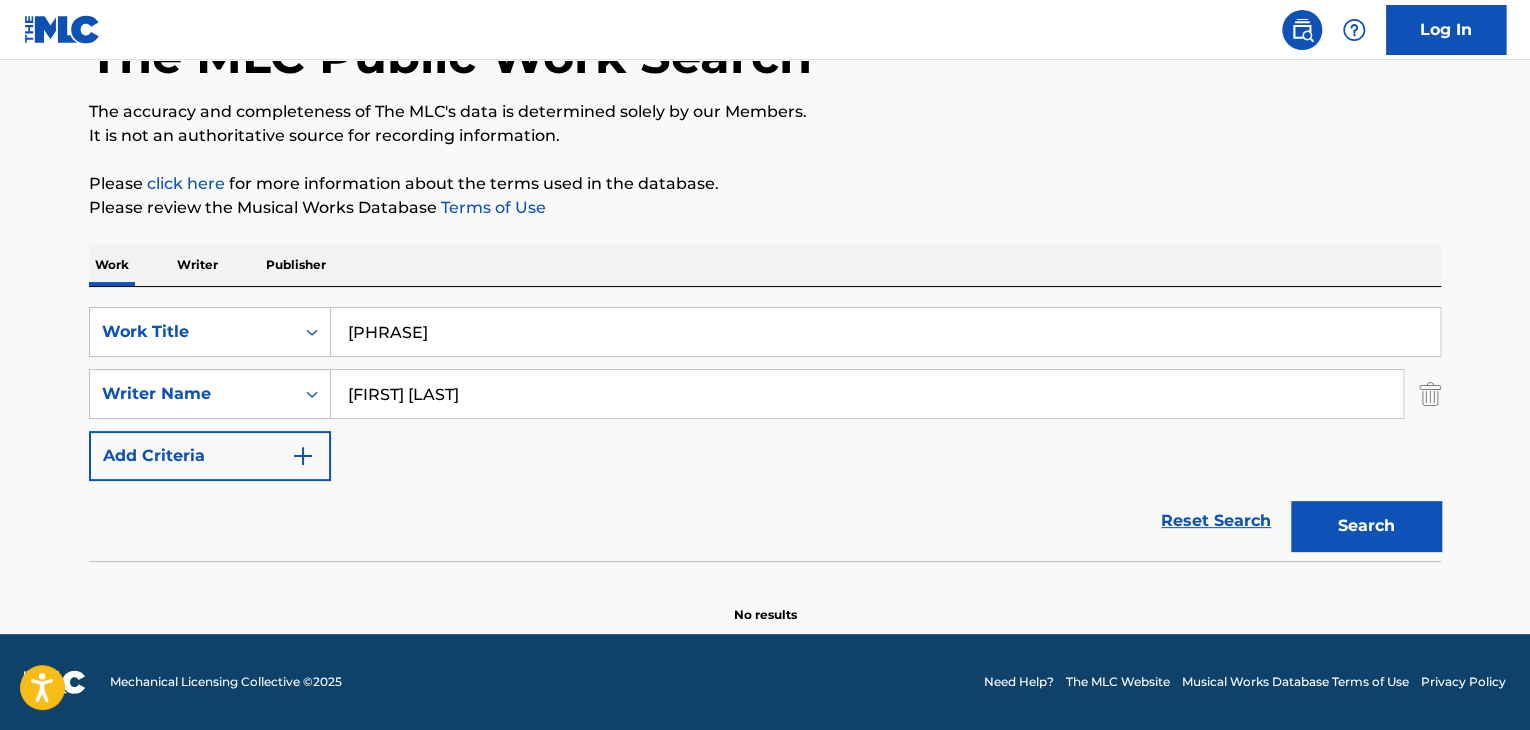 click on "Writer" at bounding box center (197, 265) 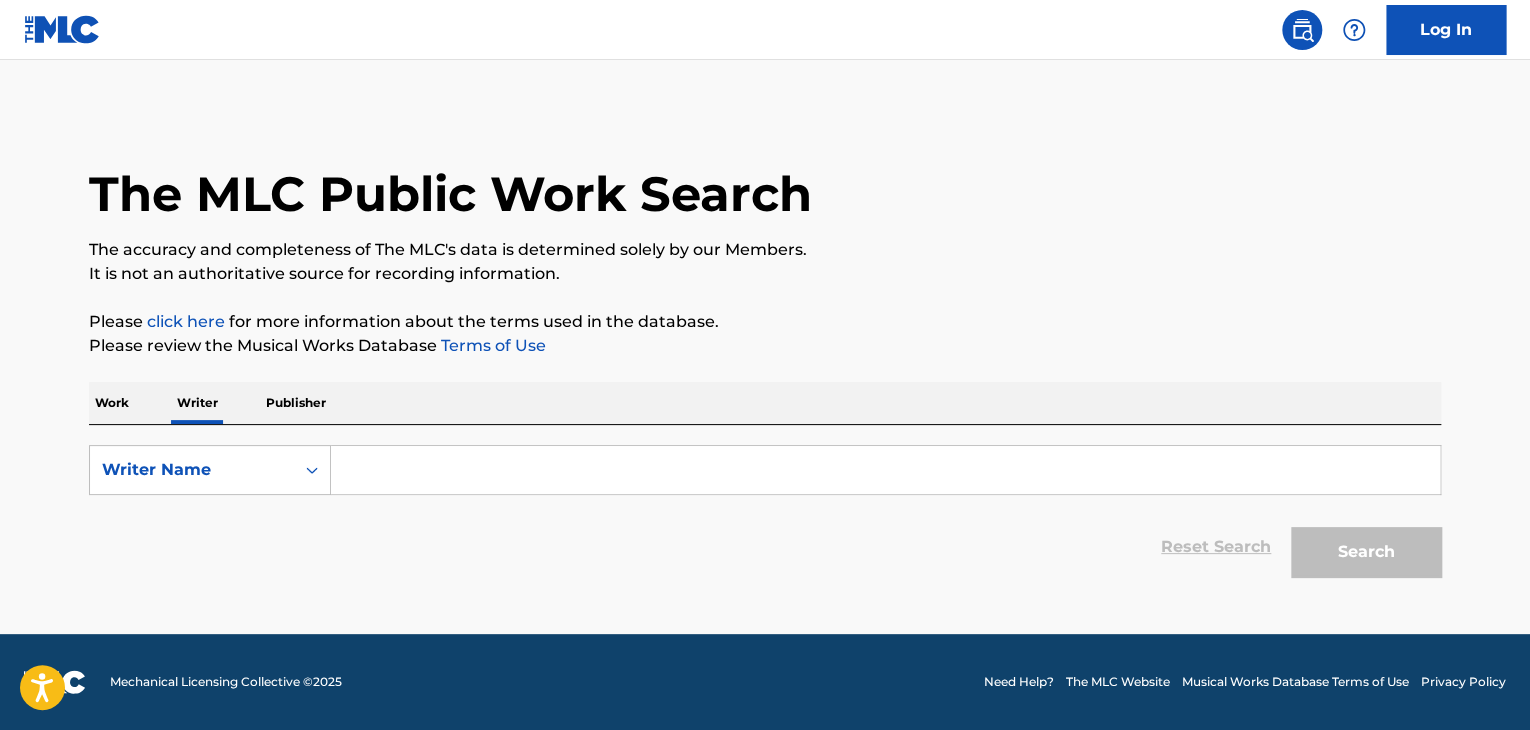 scroll, scrollTop: 0, scrollLeft: 0, axis: both 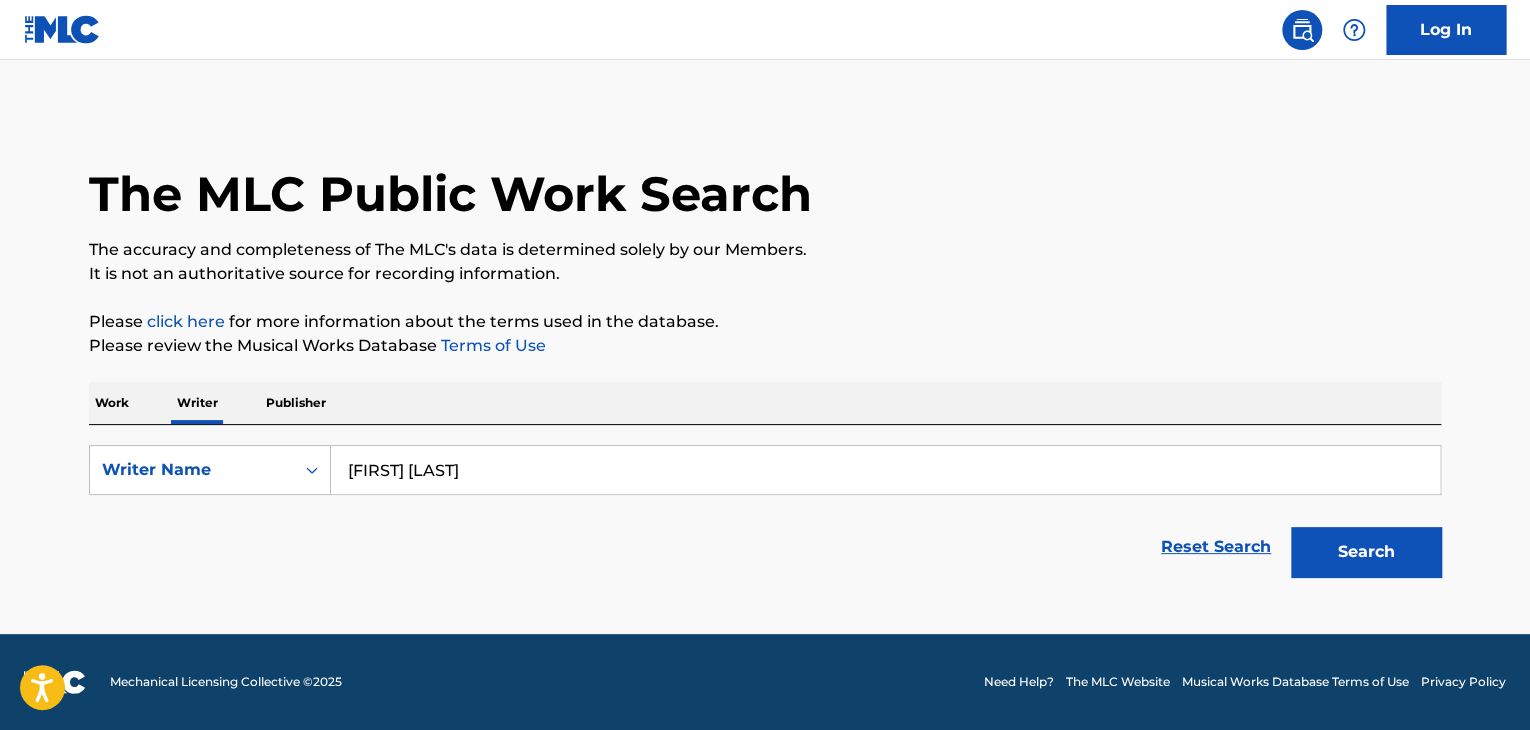 type on "[FIRST] [LAST]" 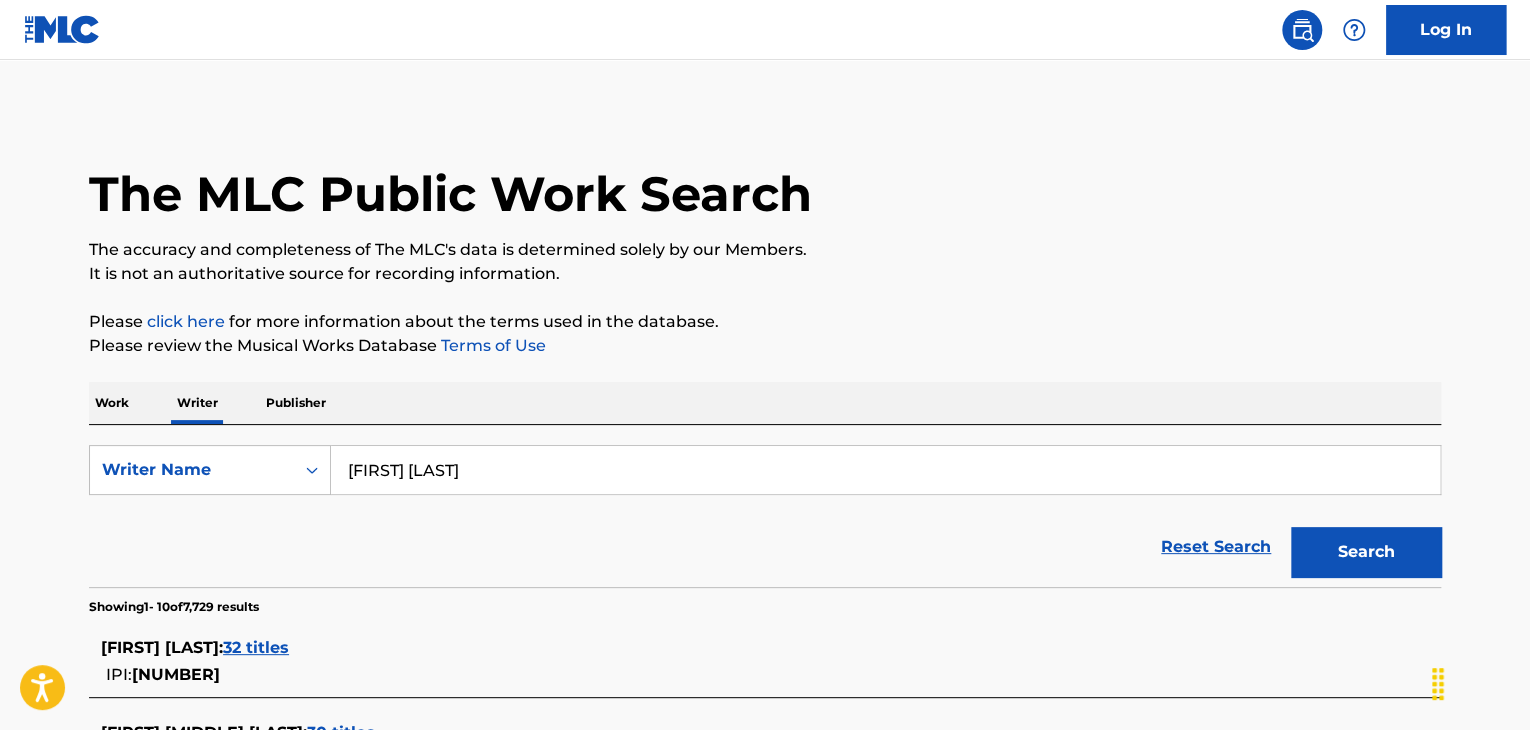 click on "Please   click here   for more information about the terms used in the database." at bounding box center (765, 322) 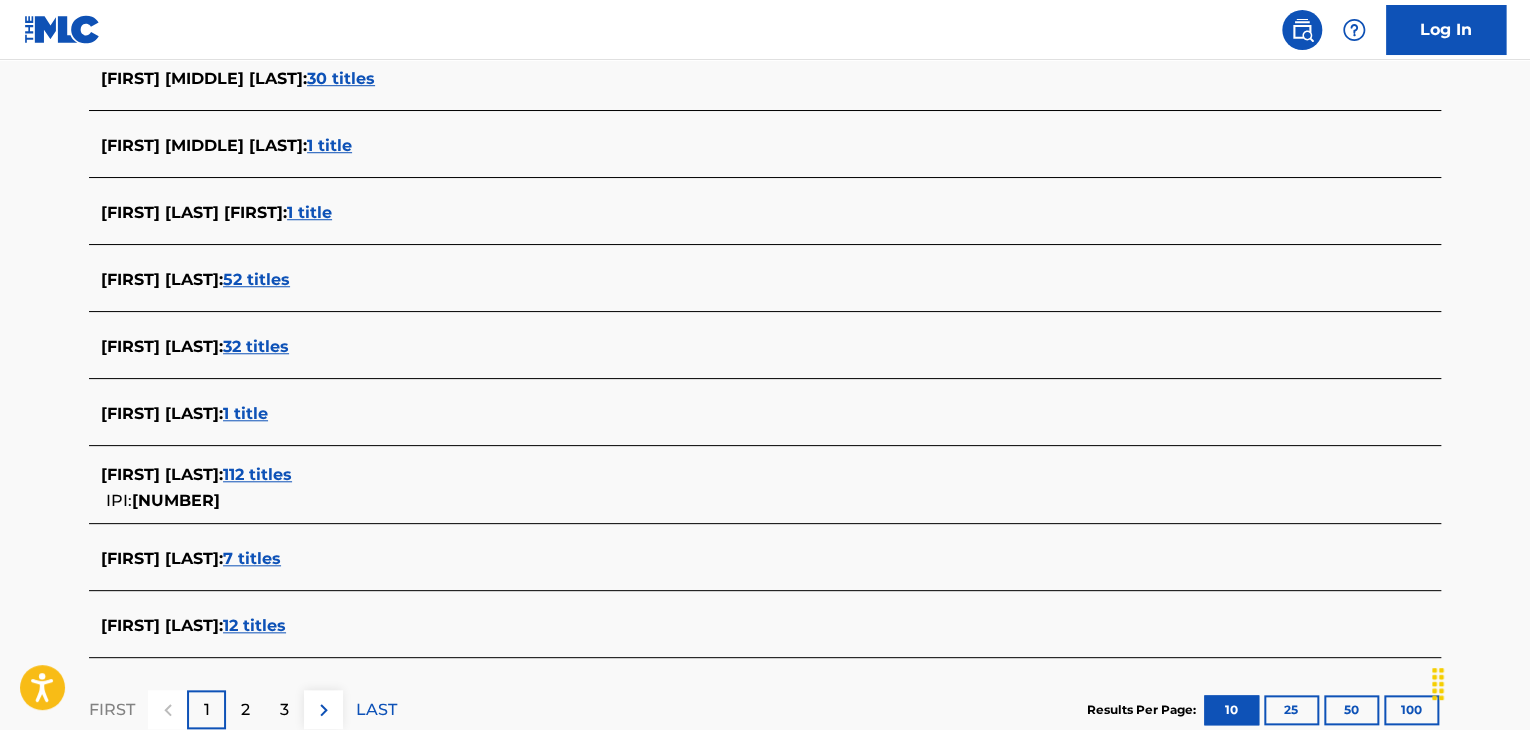 scroll, scrollTop: 700, scrollLeft: 0, axis: vertical 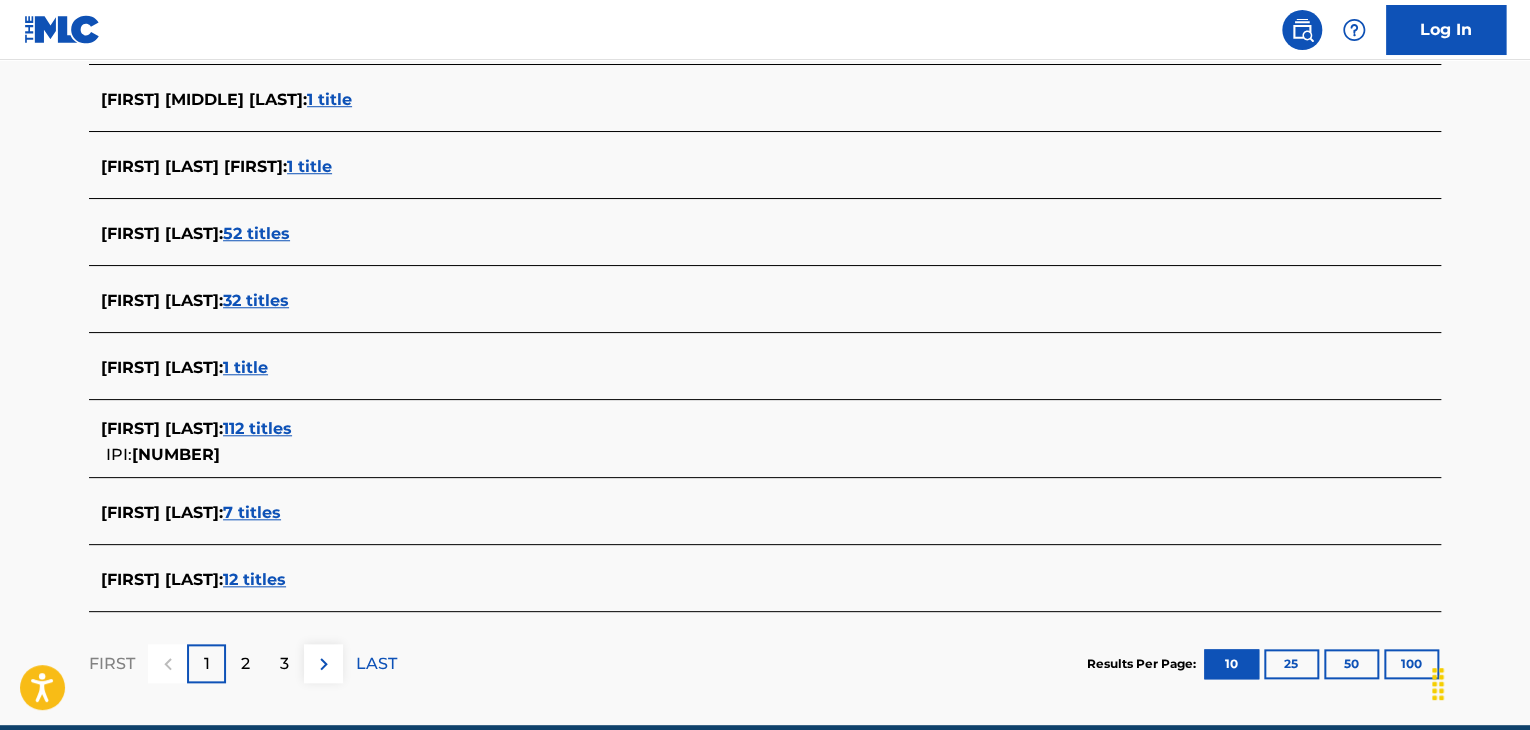 click on "[FIRST] [LAST] : 7 titles" at bounding box center [739, 513] 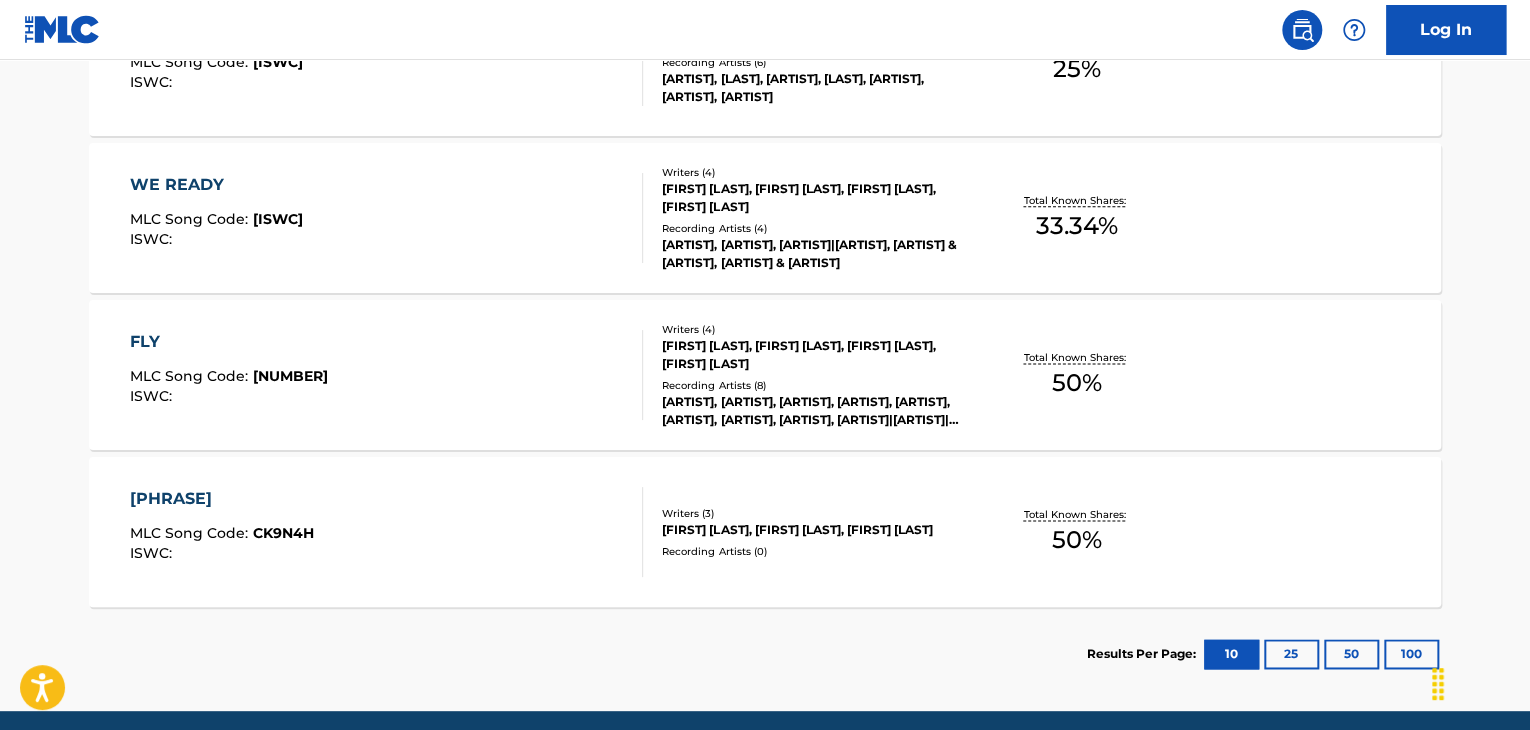 scroll, scrollTop: 1200, scrollLeft: 0, axis: vertical 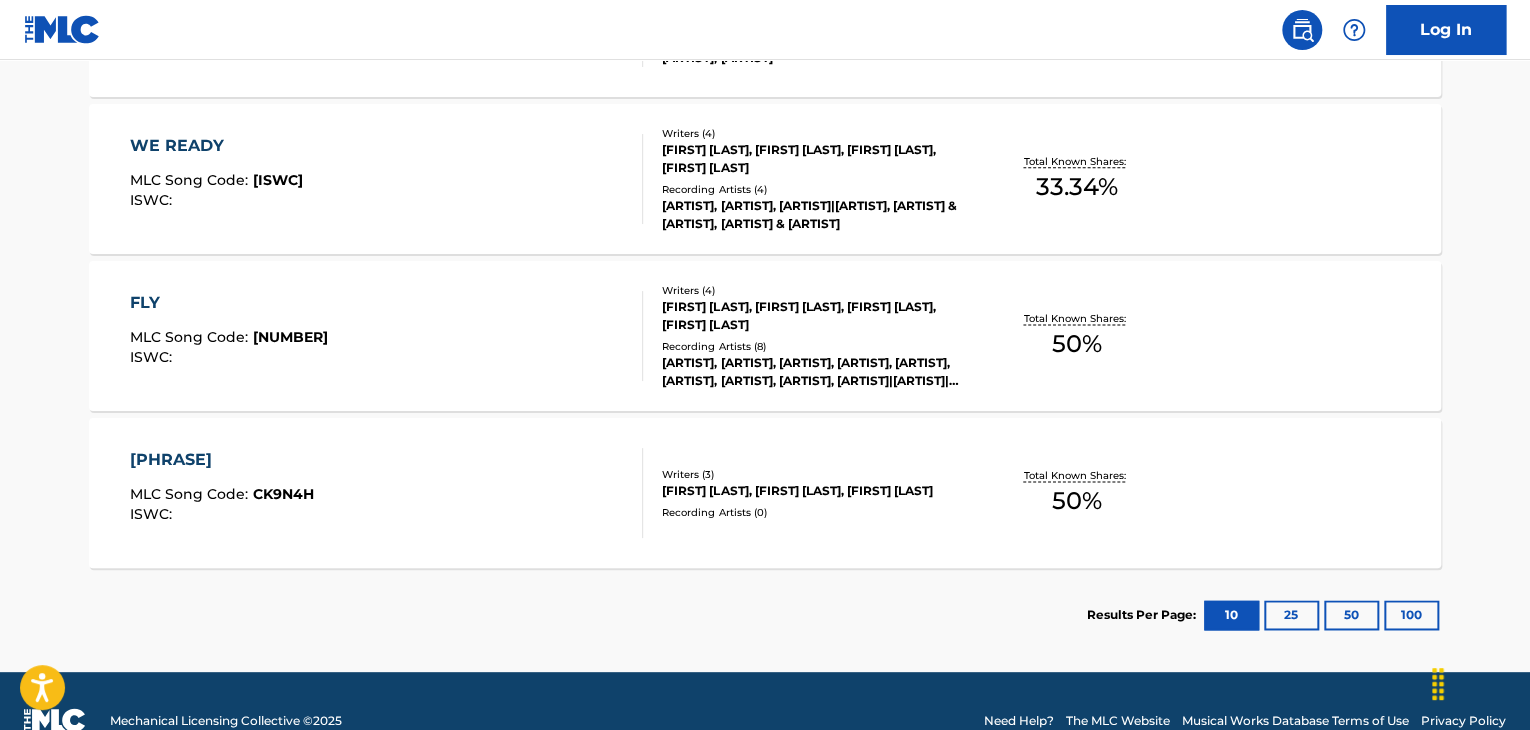click on "[SONG TITLE]" at bounding box center [387, 493] 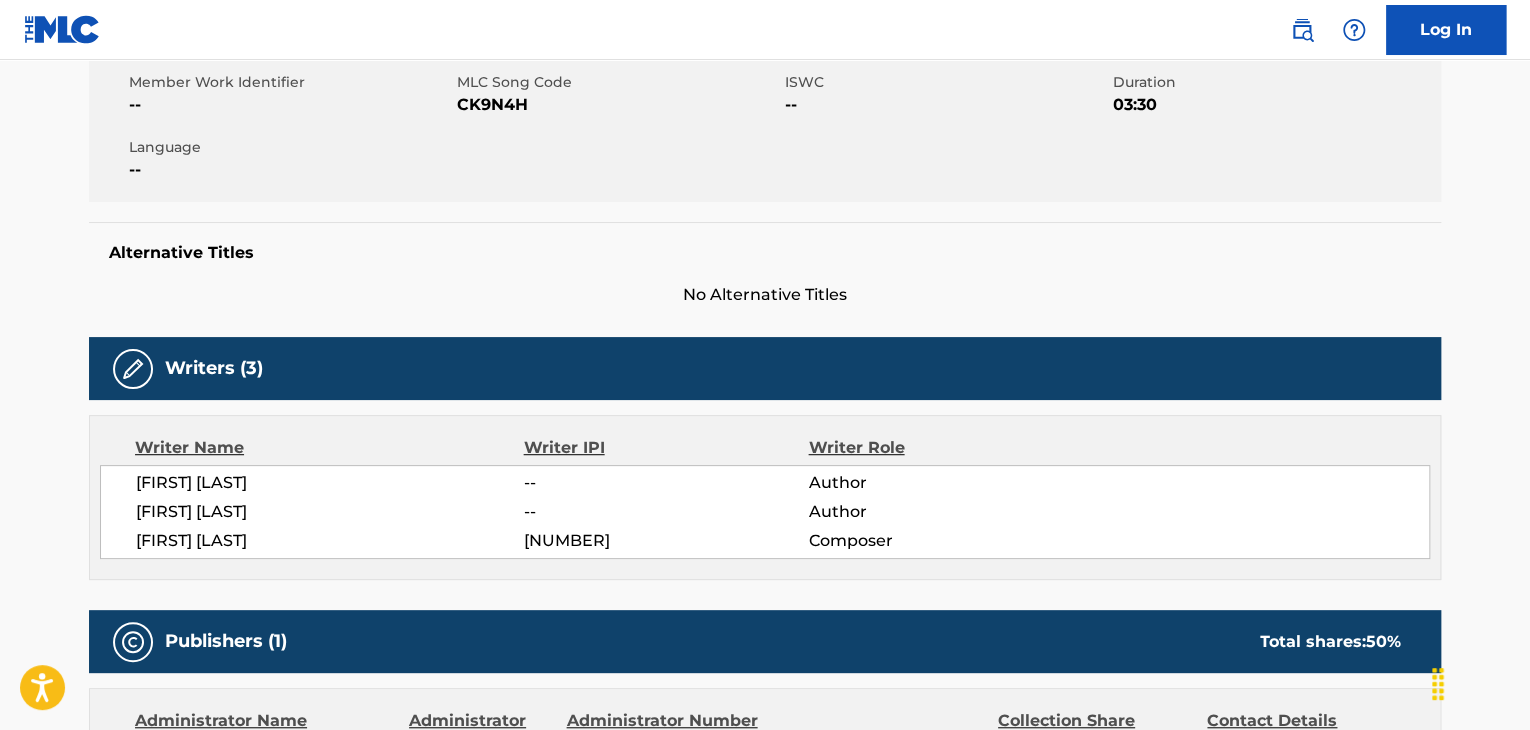 scroll, scrollTop: 0, scrollLeft: 0, axis: both 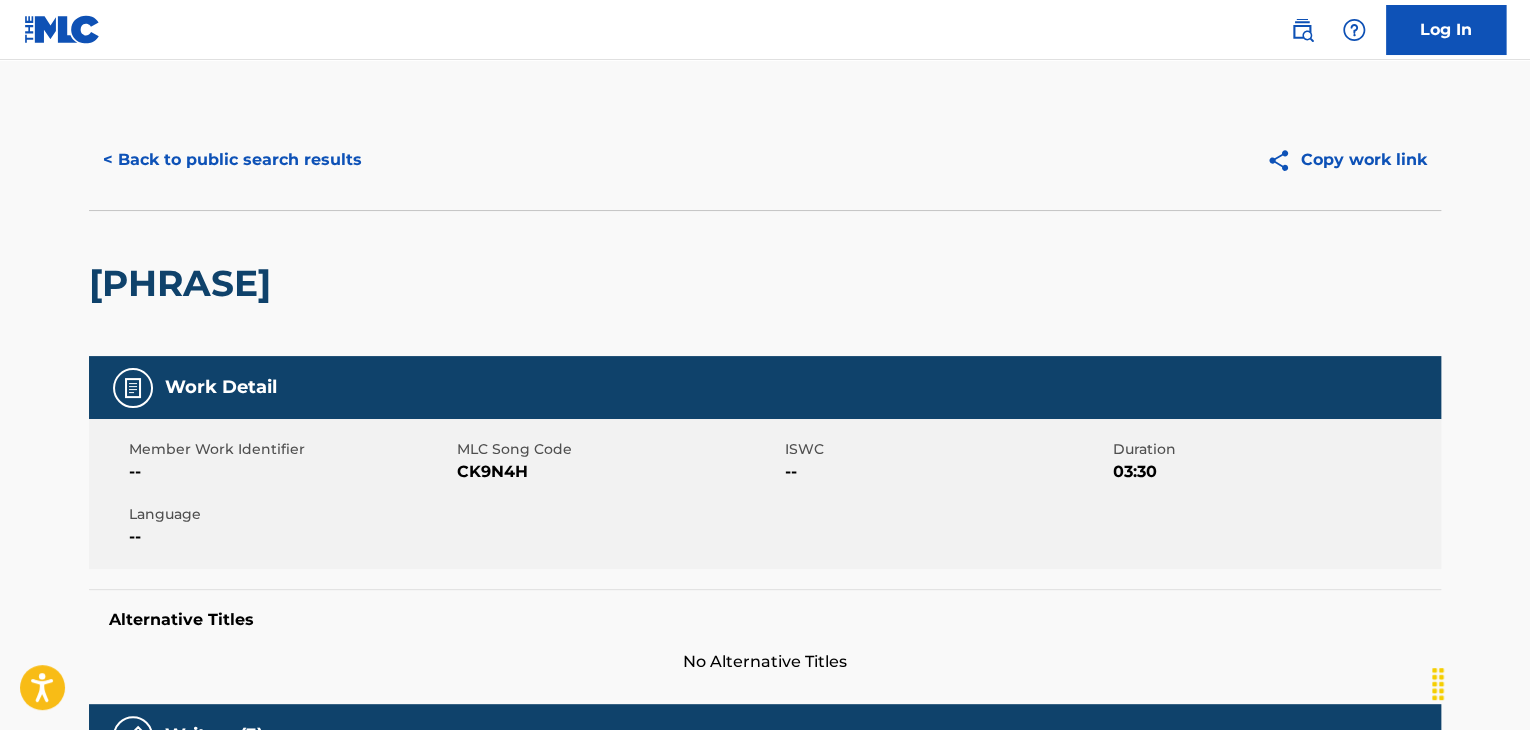 click on "< Back to public search results" at bounding box center [232, 160] 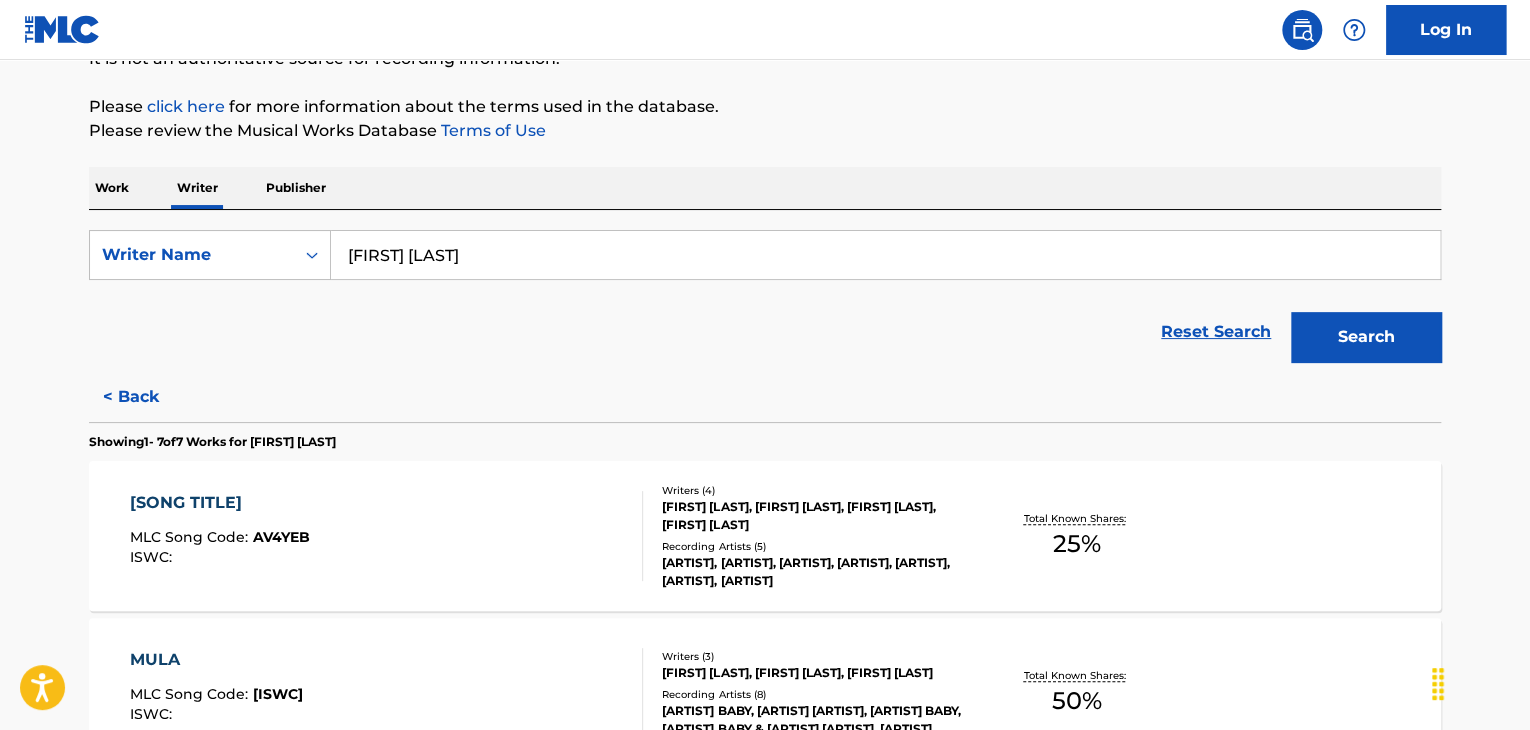 scroll, scrollTop: 324, scrollLeft: 0, axis: vertical 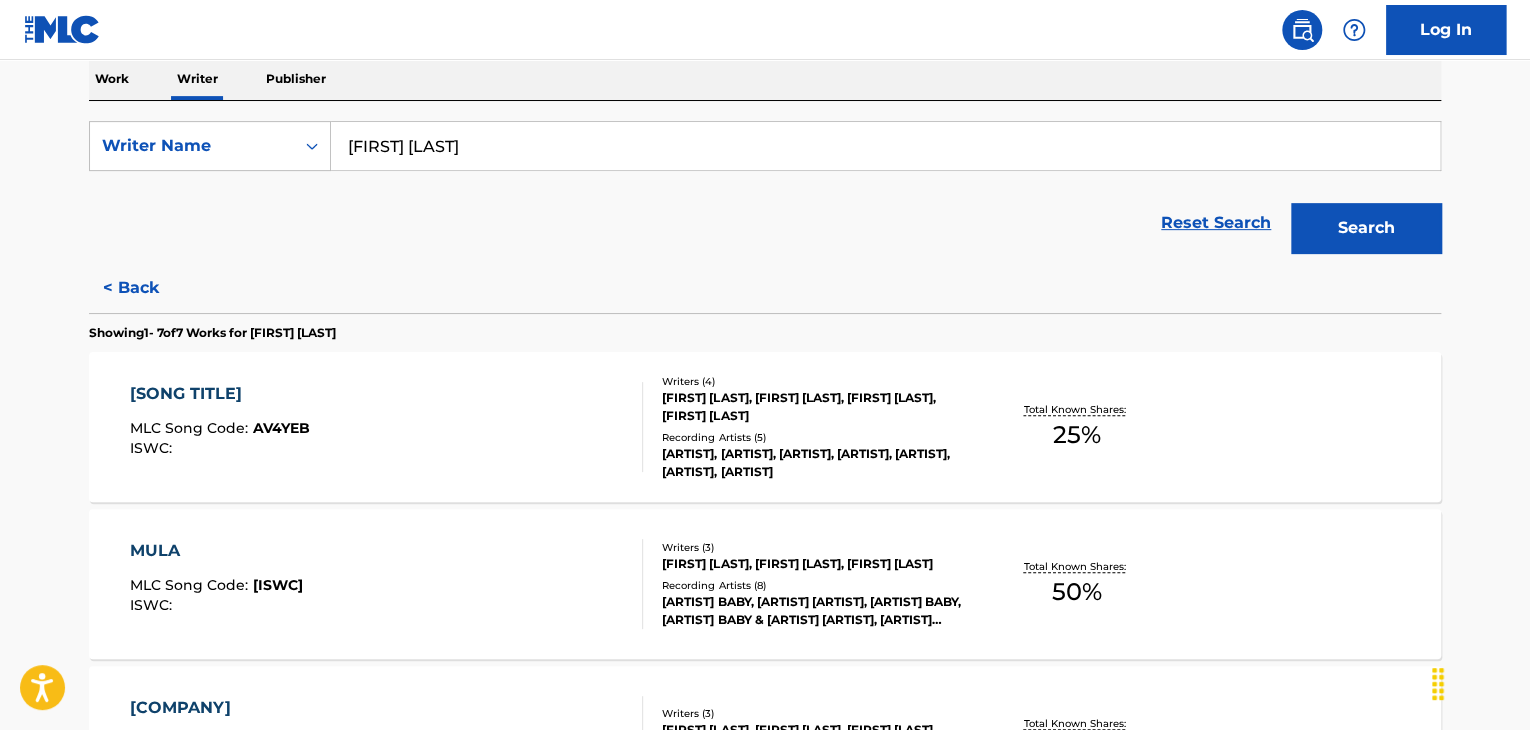 click on "ALKOHOLIK MLC Song Code : AV4YEB ISWC :" at bounding box center [387, 427] 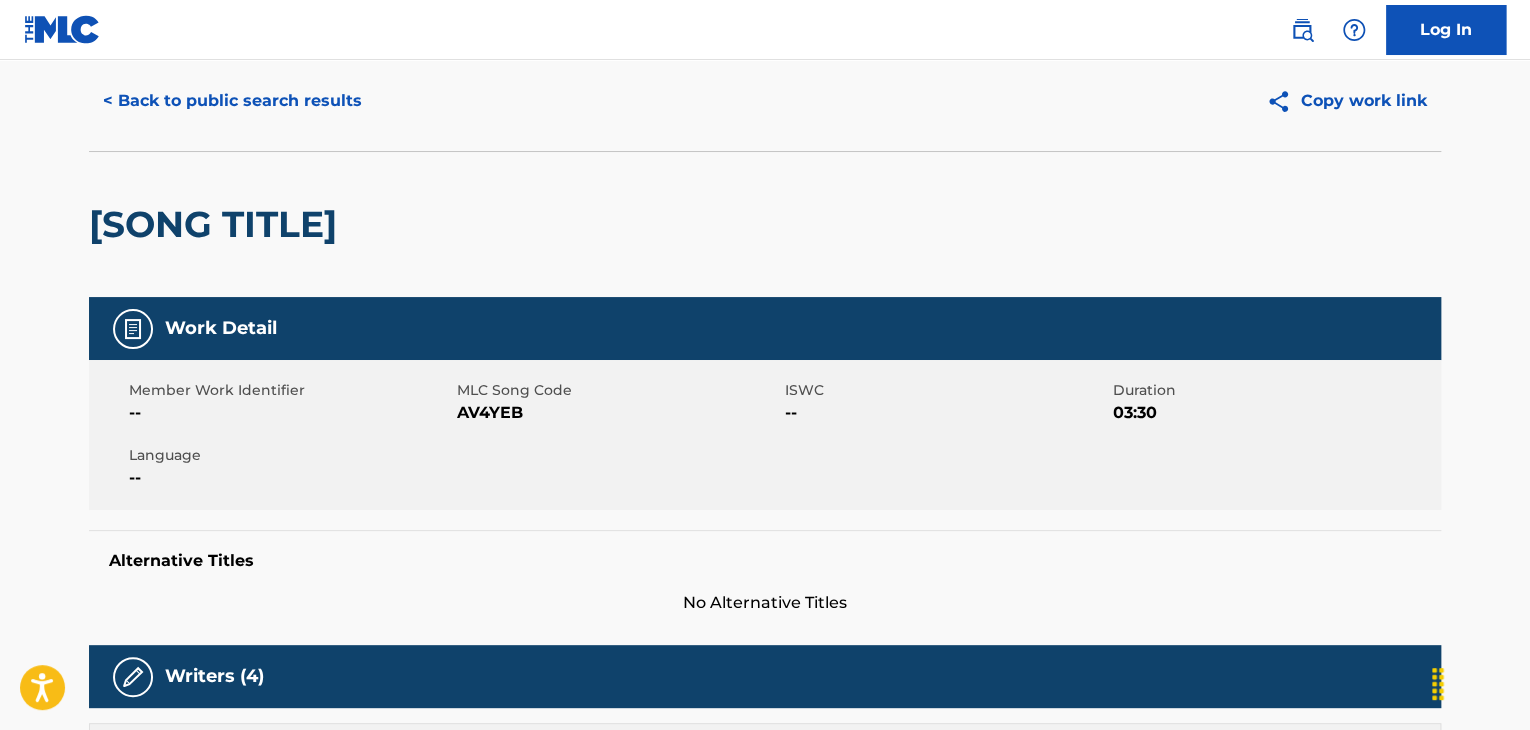 scroll, scrollTop: 0, scrollLeft: 0, axis: both 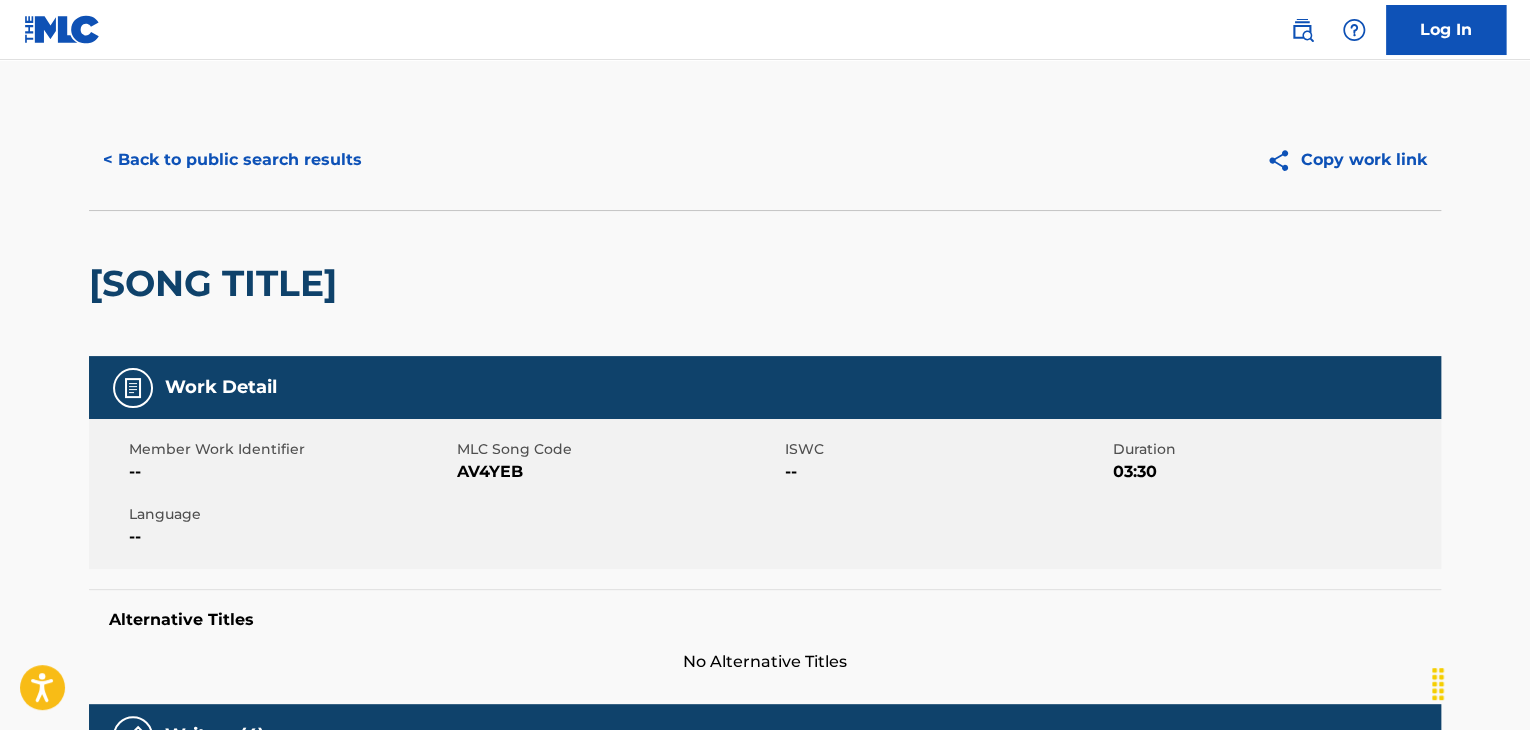 click on "< Back to public search results Copy work link" at bounding box center [765, 160] 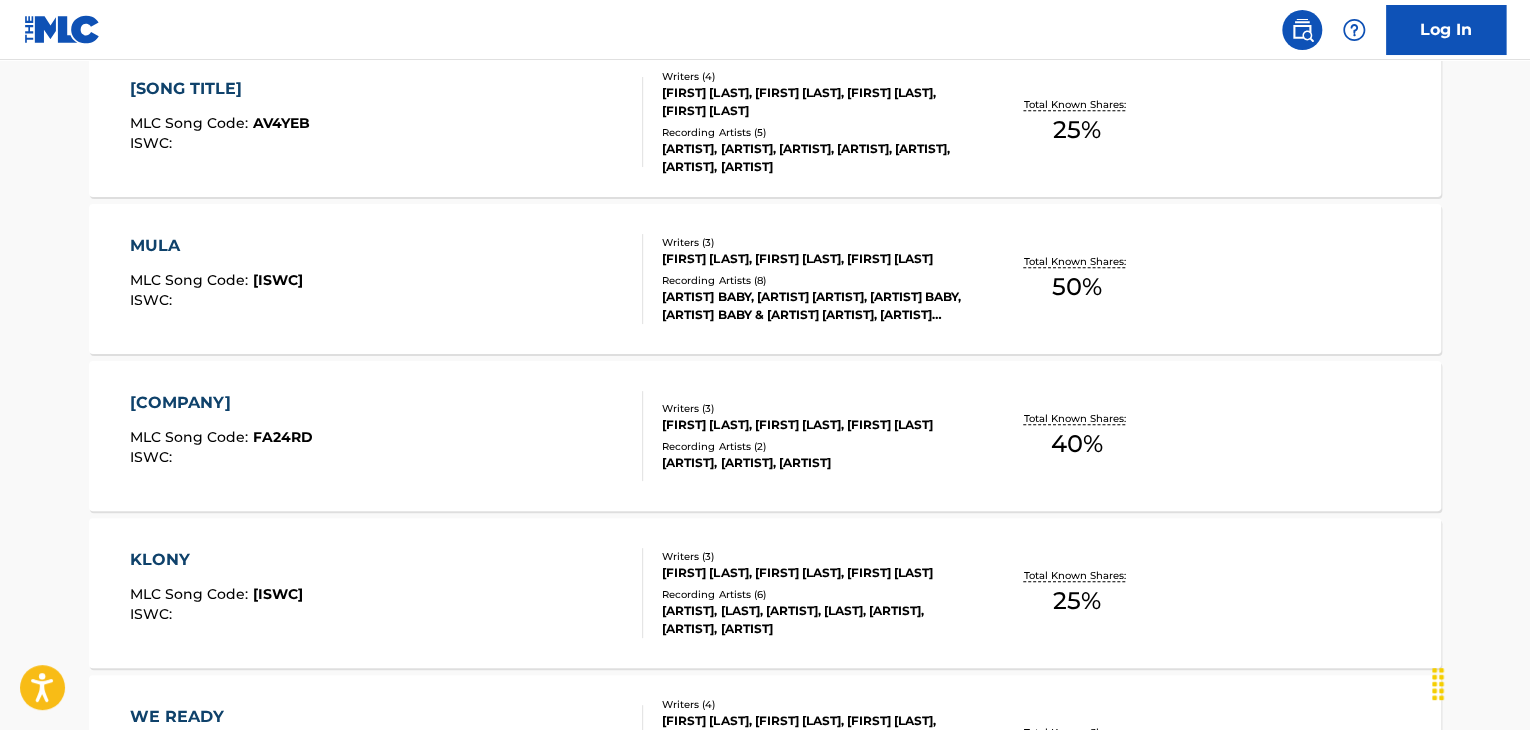 scroll, scrollTop: 724, scrollLeft: 0, axis: vertical 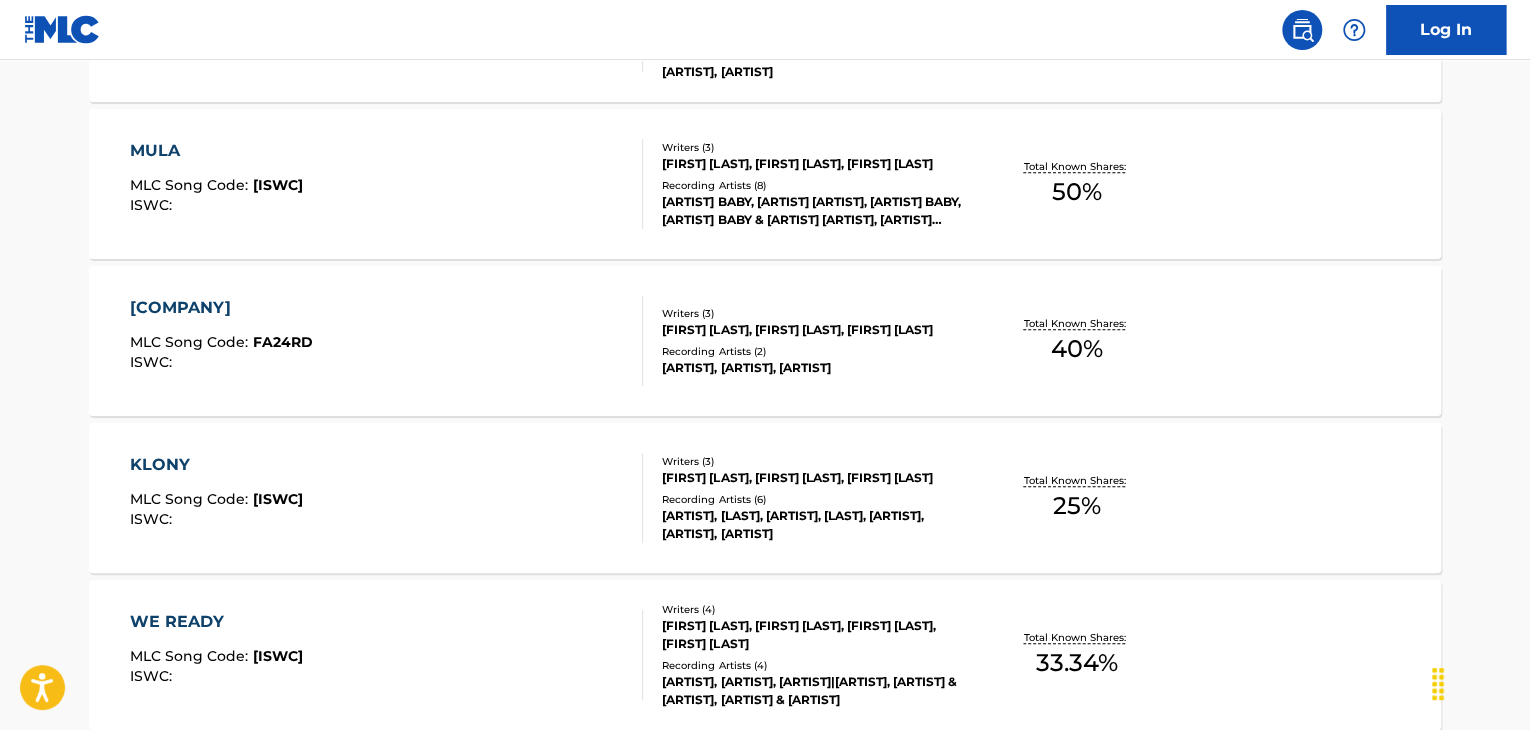 click on "MULA MLC Song Code : MS1AEW ISWC :" at bounding box center (387, 184) 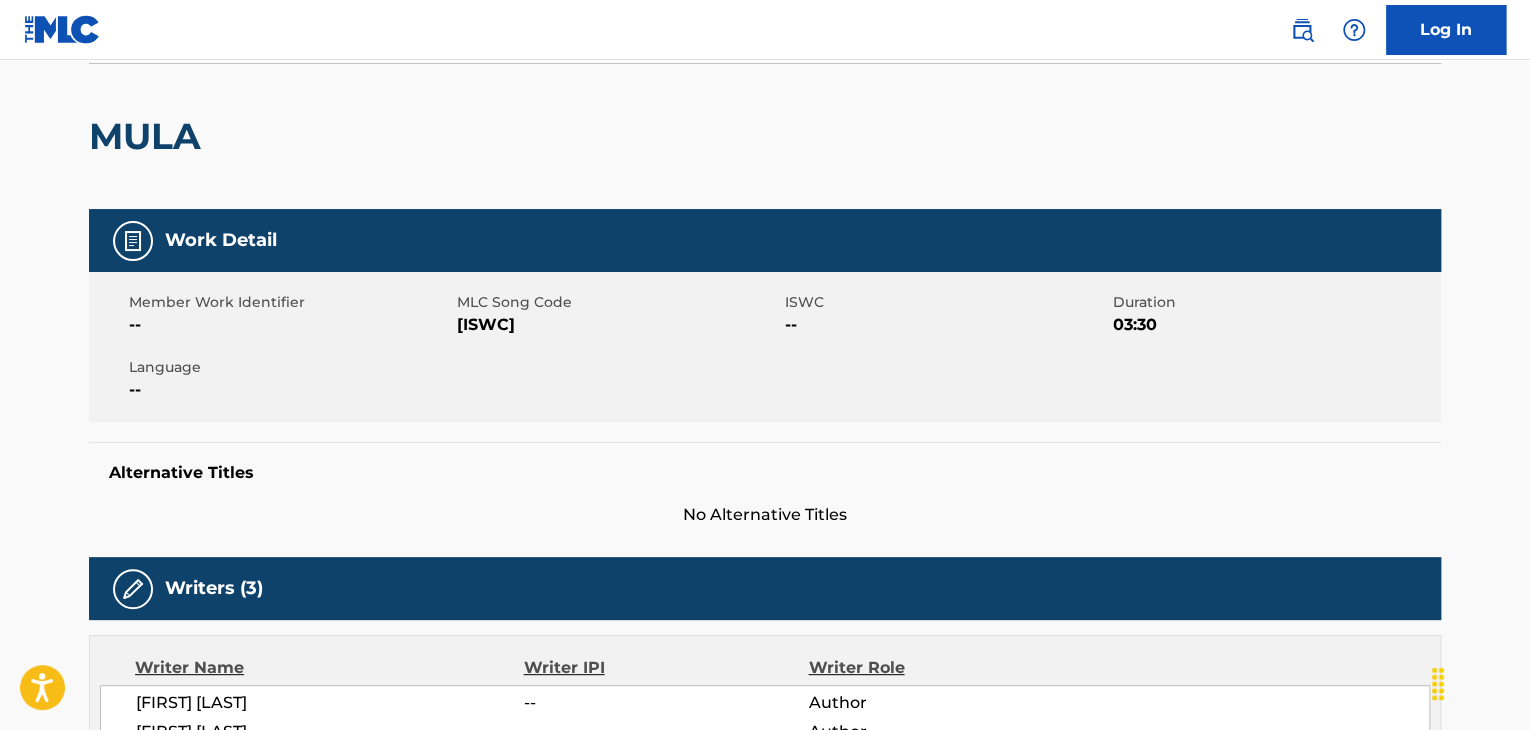 scroll, scrollTop: 0, scrollLeft: 0, axis: both 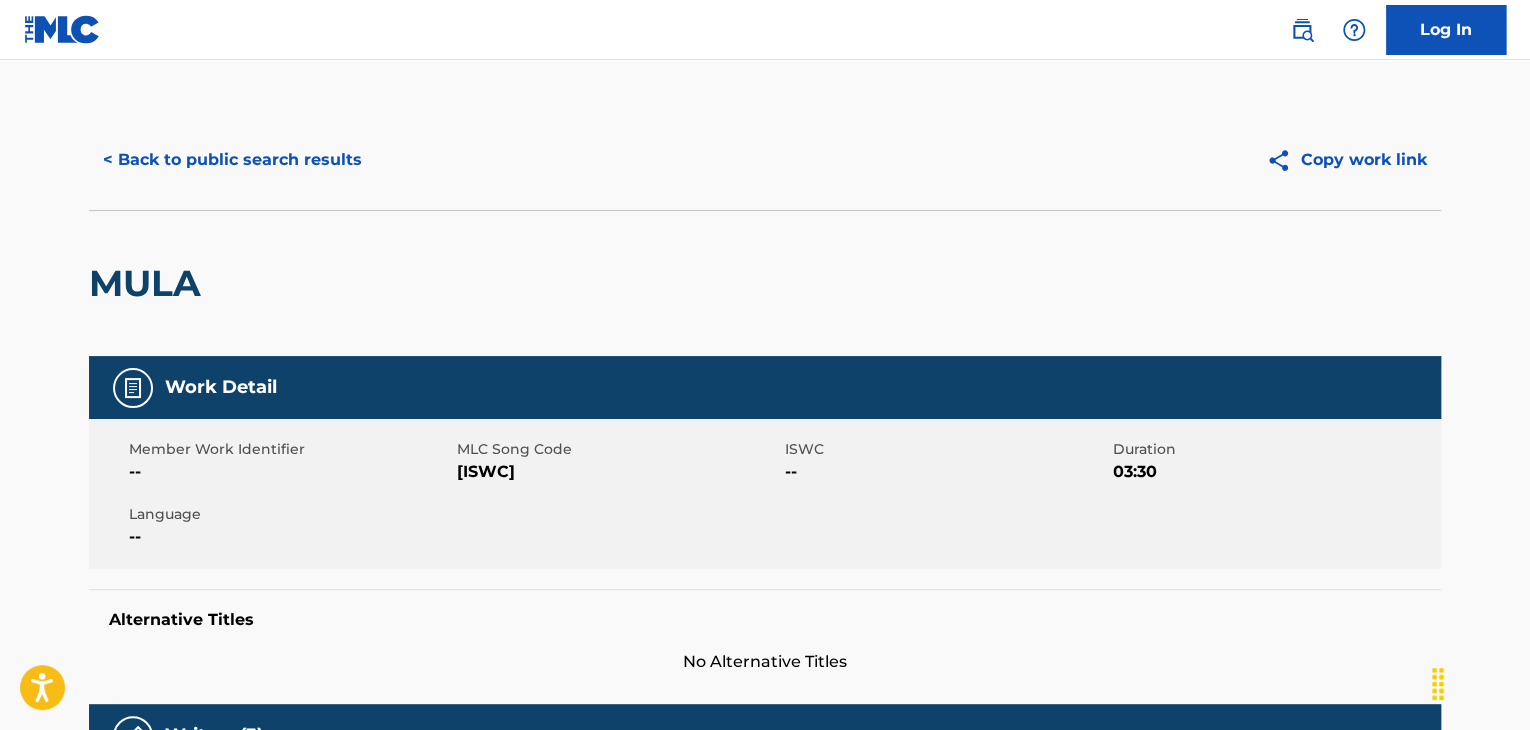 click on "< Back to public search results" at bounding box center (232, 160) 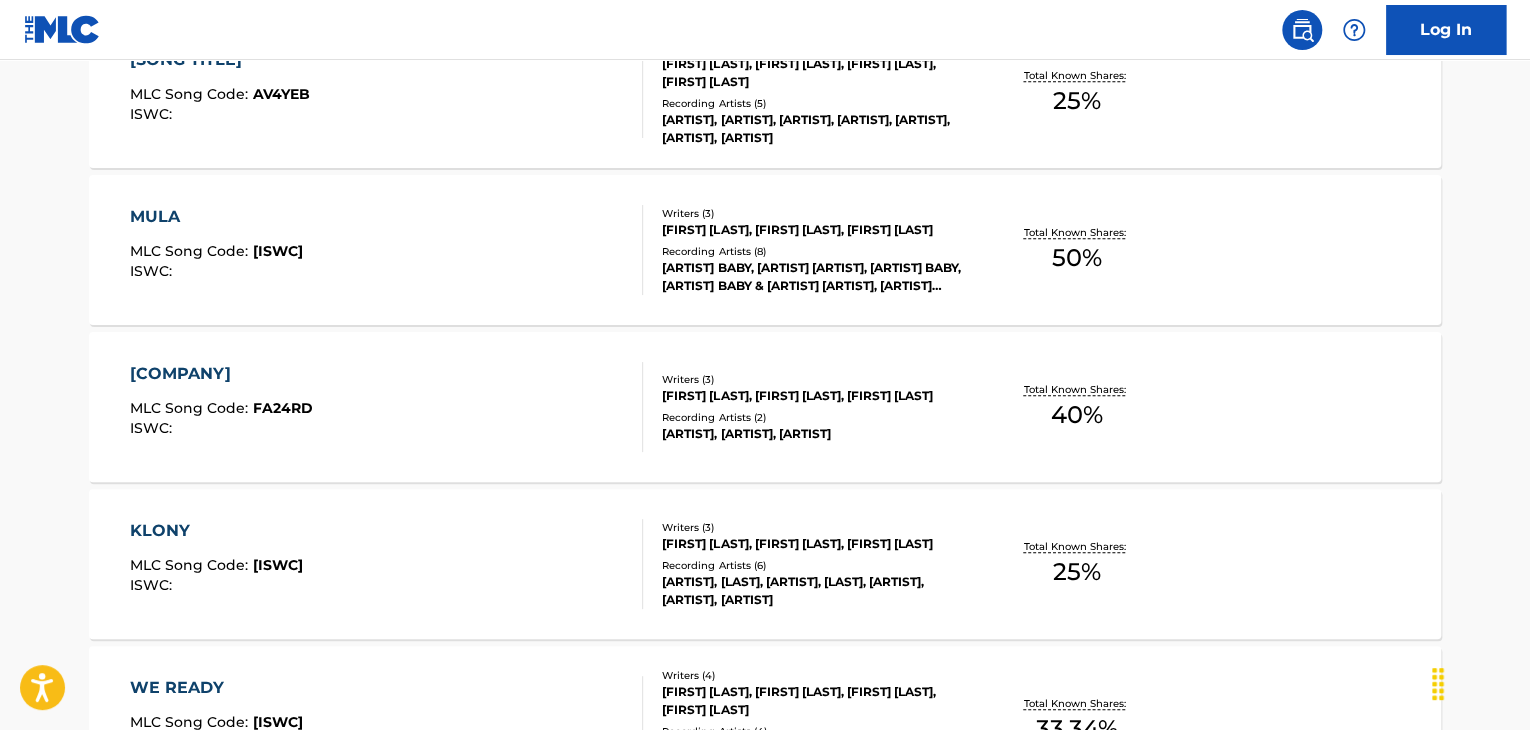 scroll, scrollTop: 824, scrollLeft: 0, axis: vertical 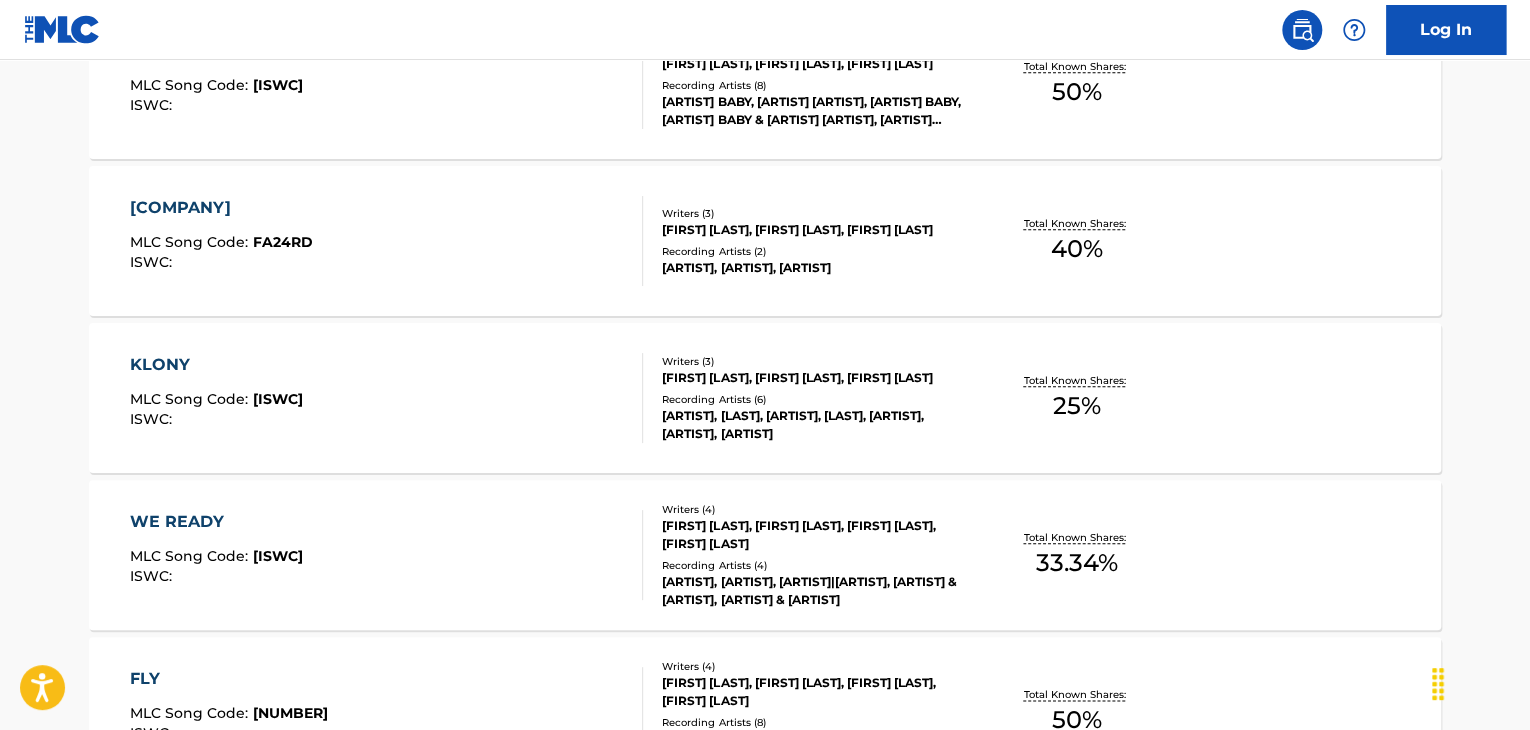 click at bounding box center [634, 241] 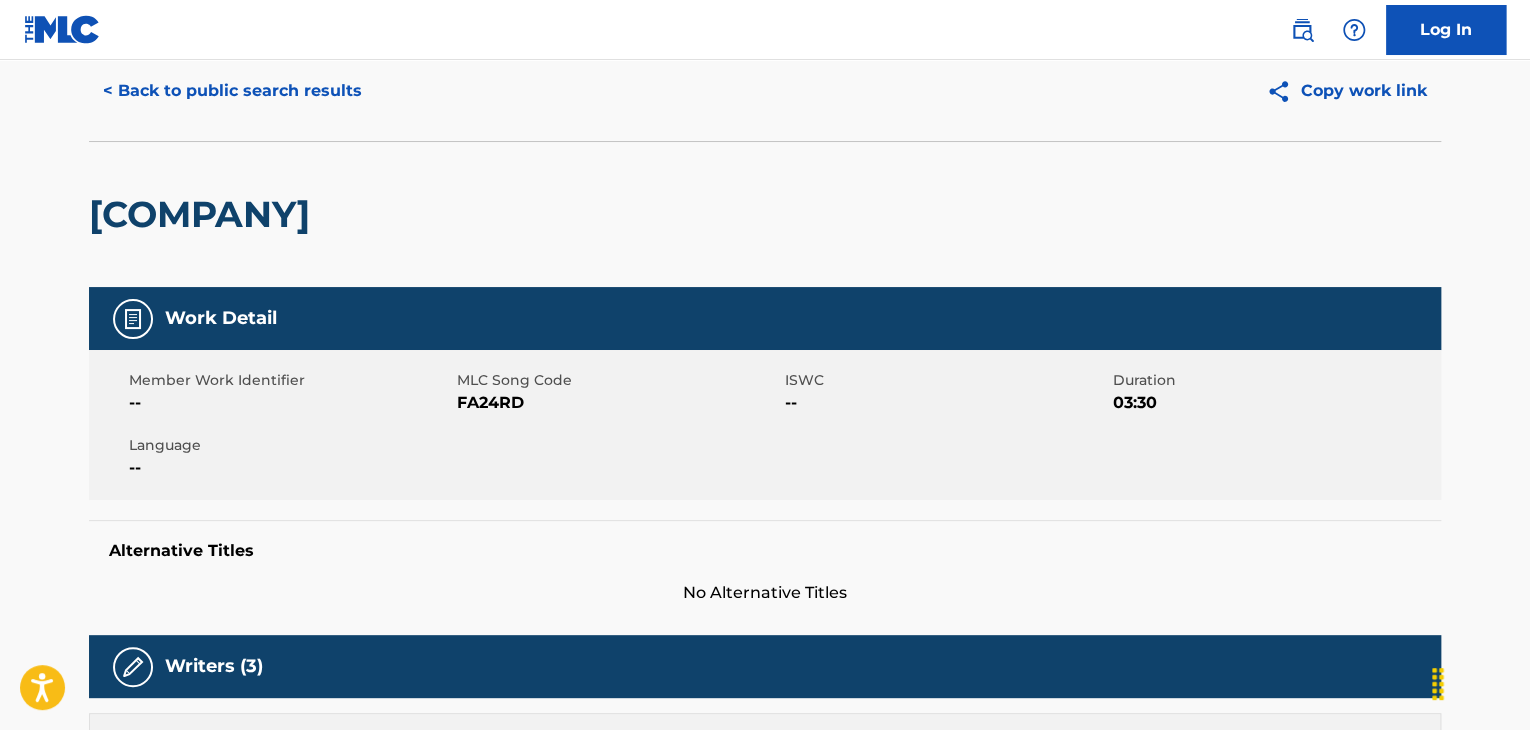 scroll, scrollTop: 0, scrollLeft: 0, axis: both 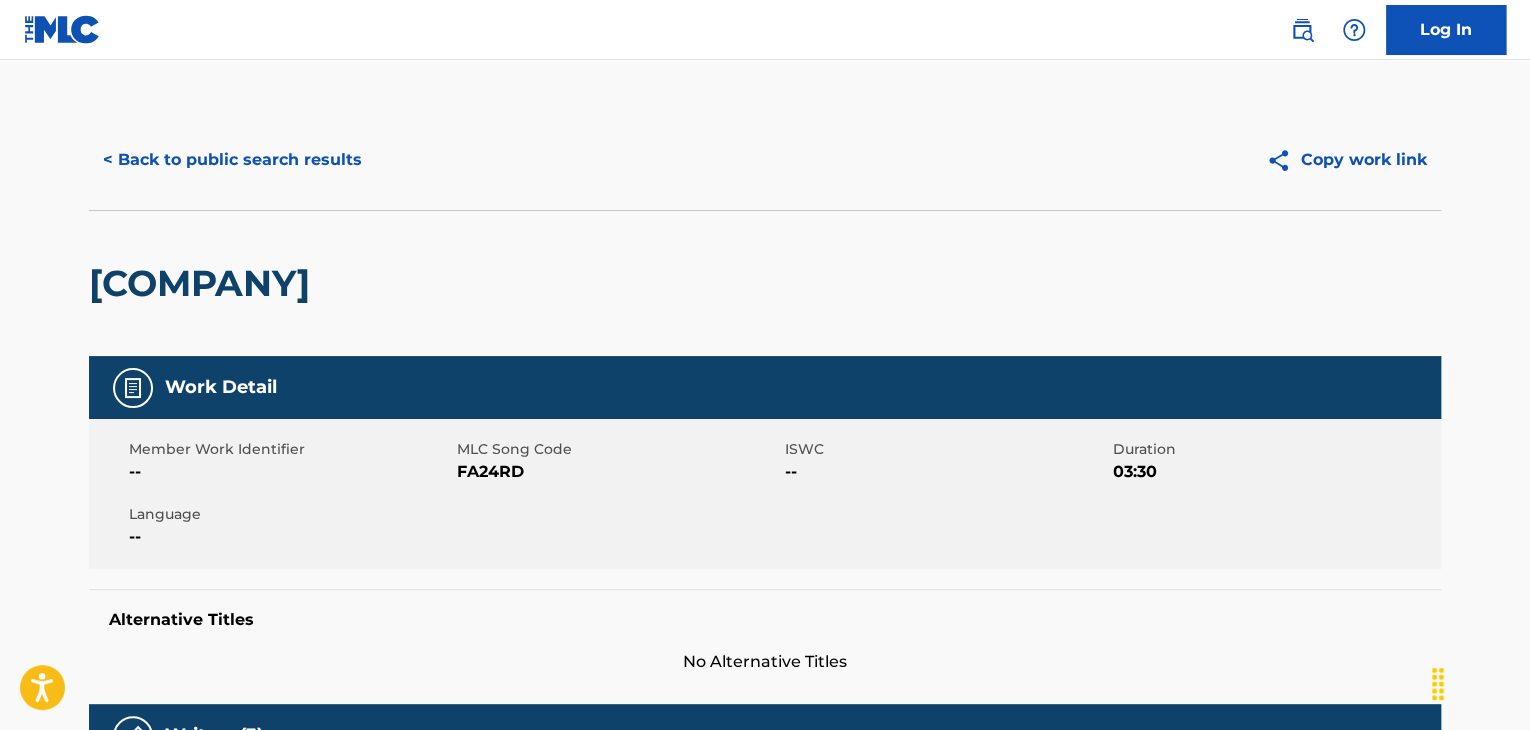 click on "< Back to public search results" at bounding box center [232, 160] 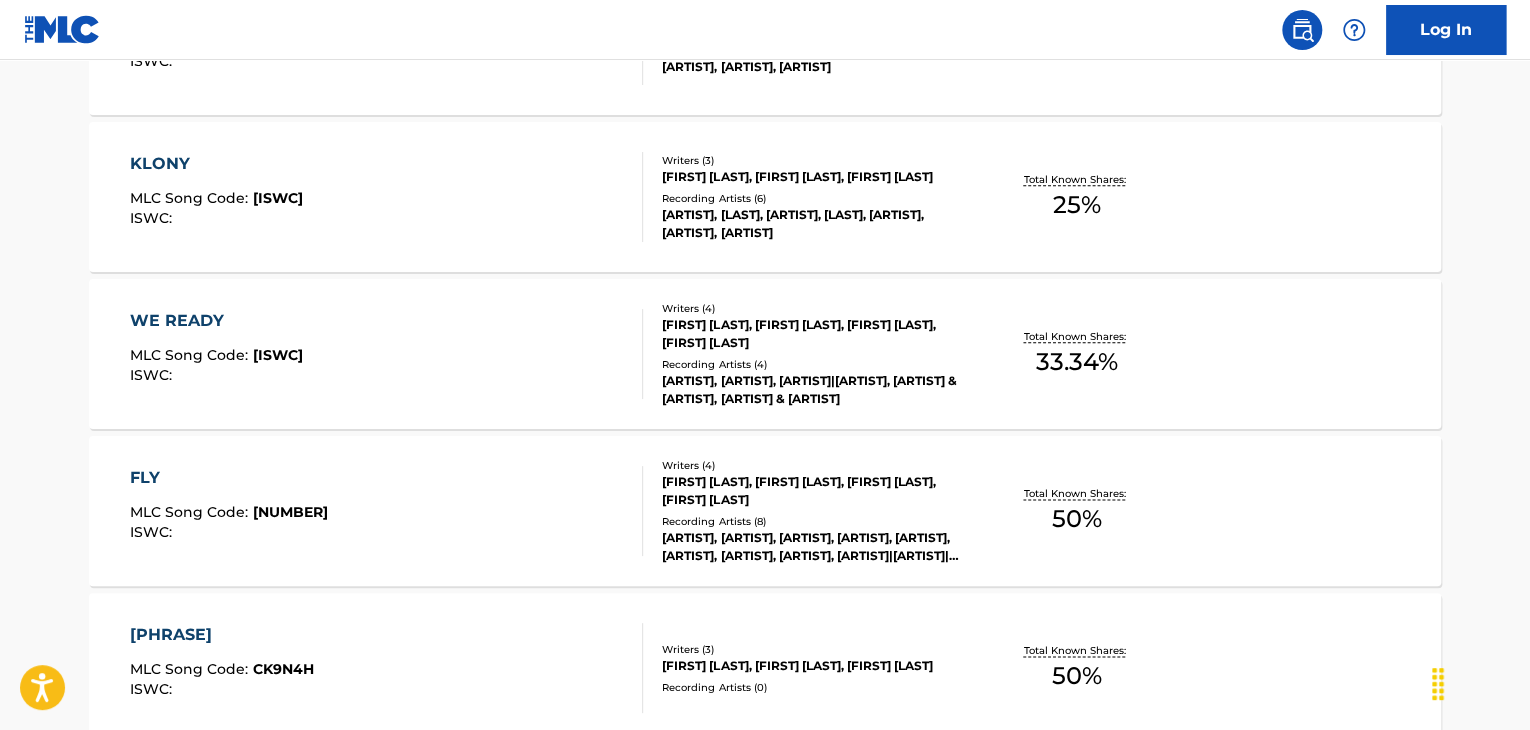 scroll, scrollTop: 1124, scrollLeft: 0, axis: vertical 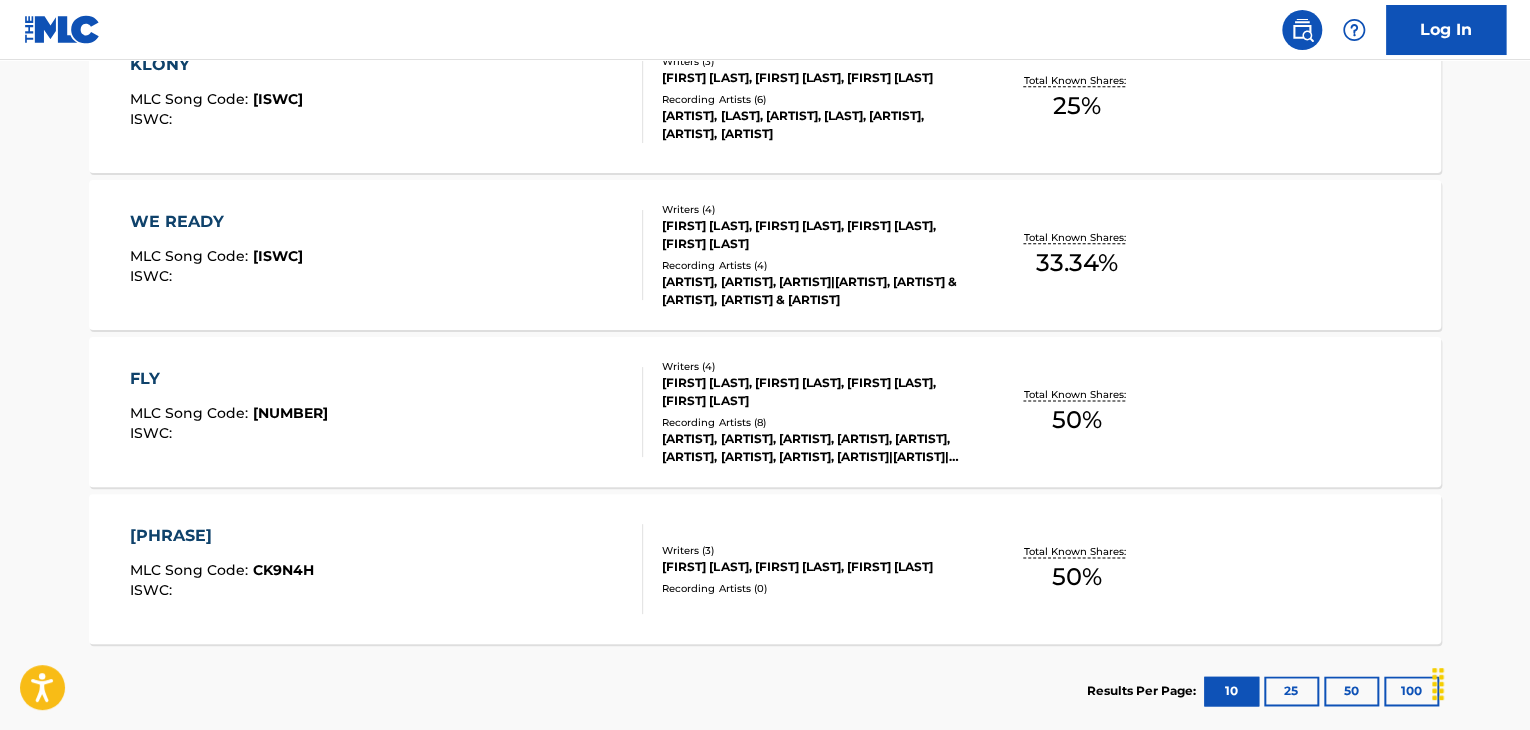 click on "Recording Artists ( 8 )" at bounding box center (813, 422) 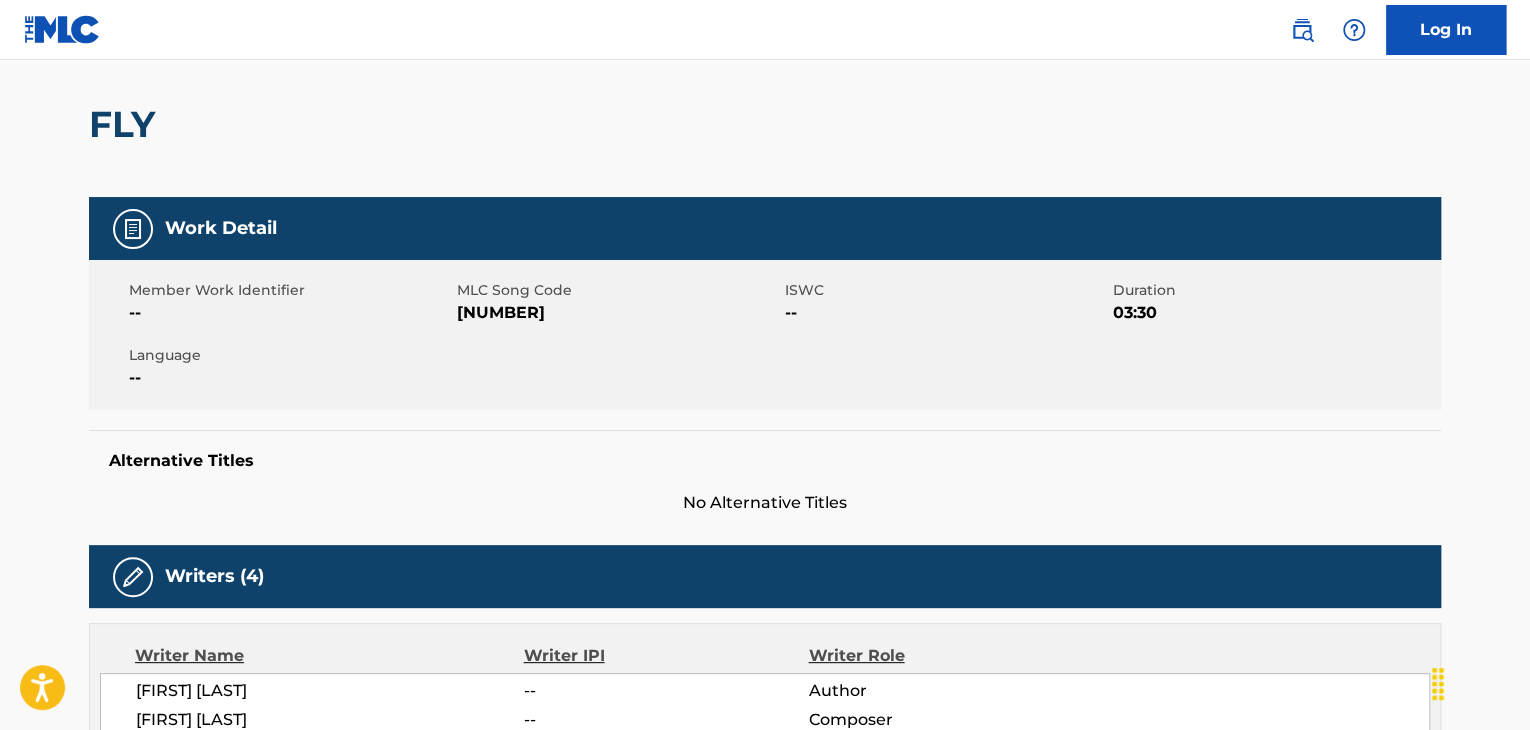 scroll, scrollTop: 0, scrollLeft: 0, axis: both 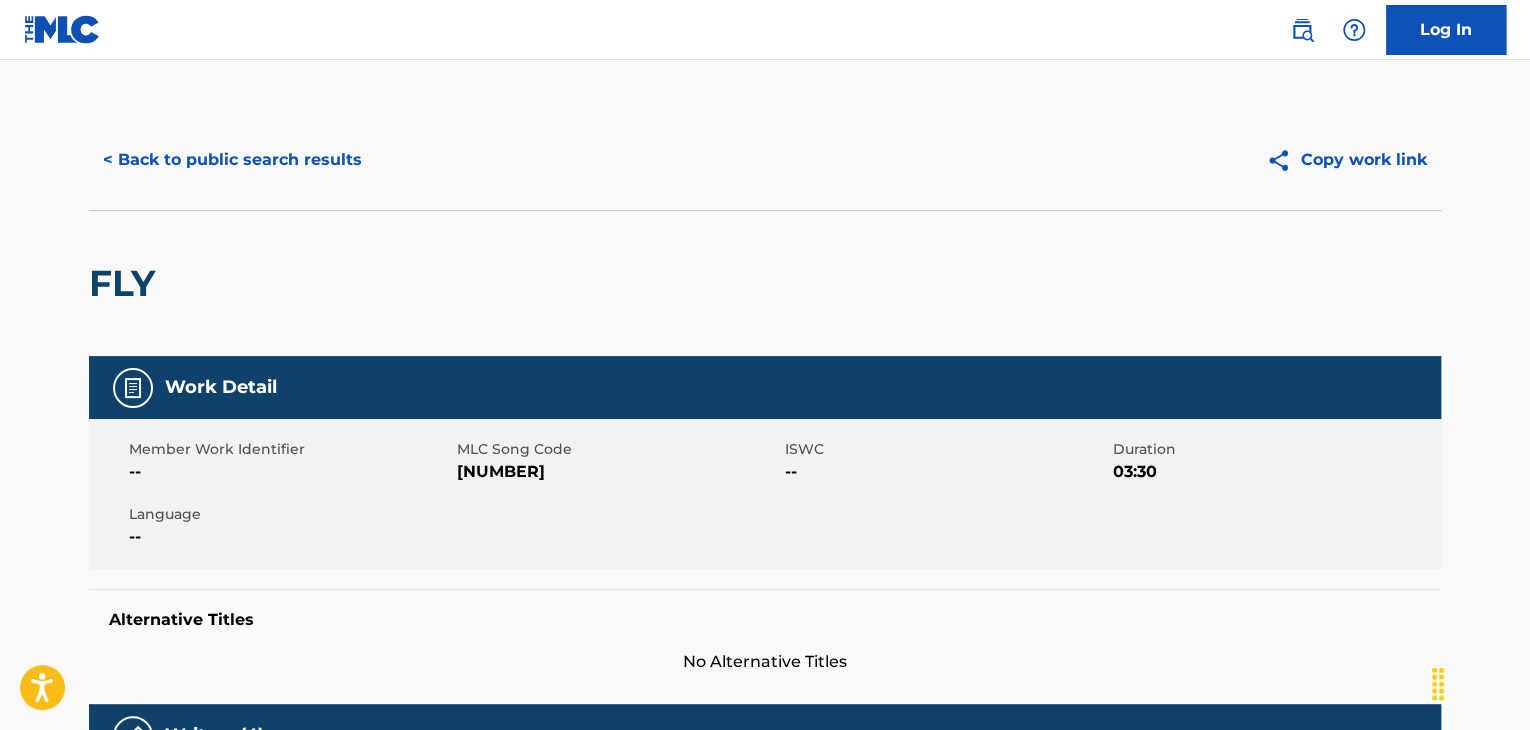 click on "FLY" at bounding box center [127, 283] 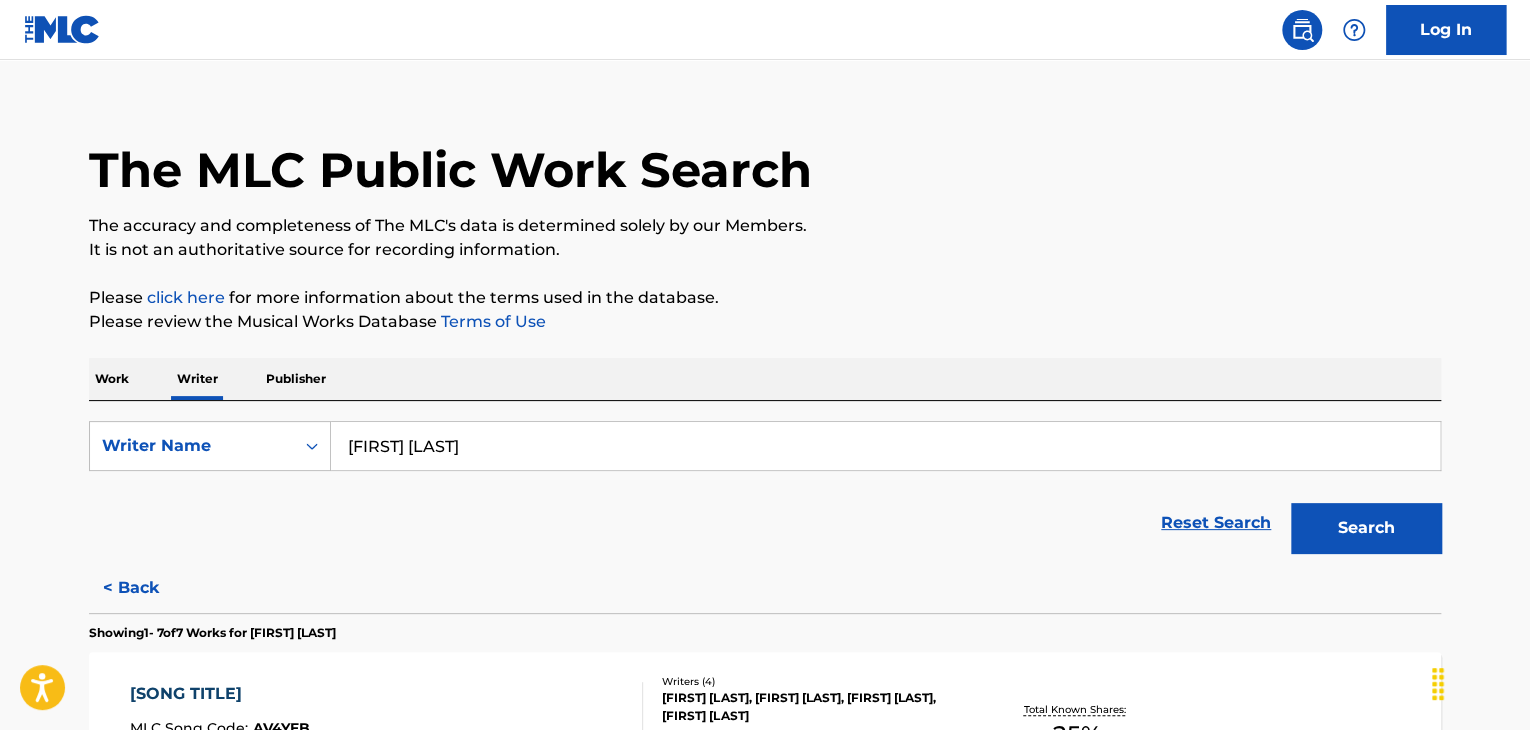 scroll, scrollTop: 324, scrollLeft: 0, axis: vertical 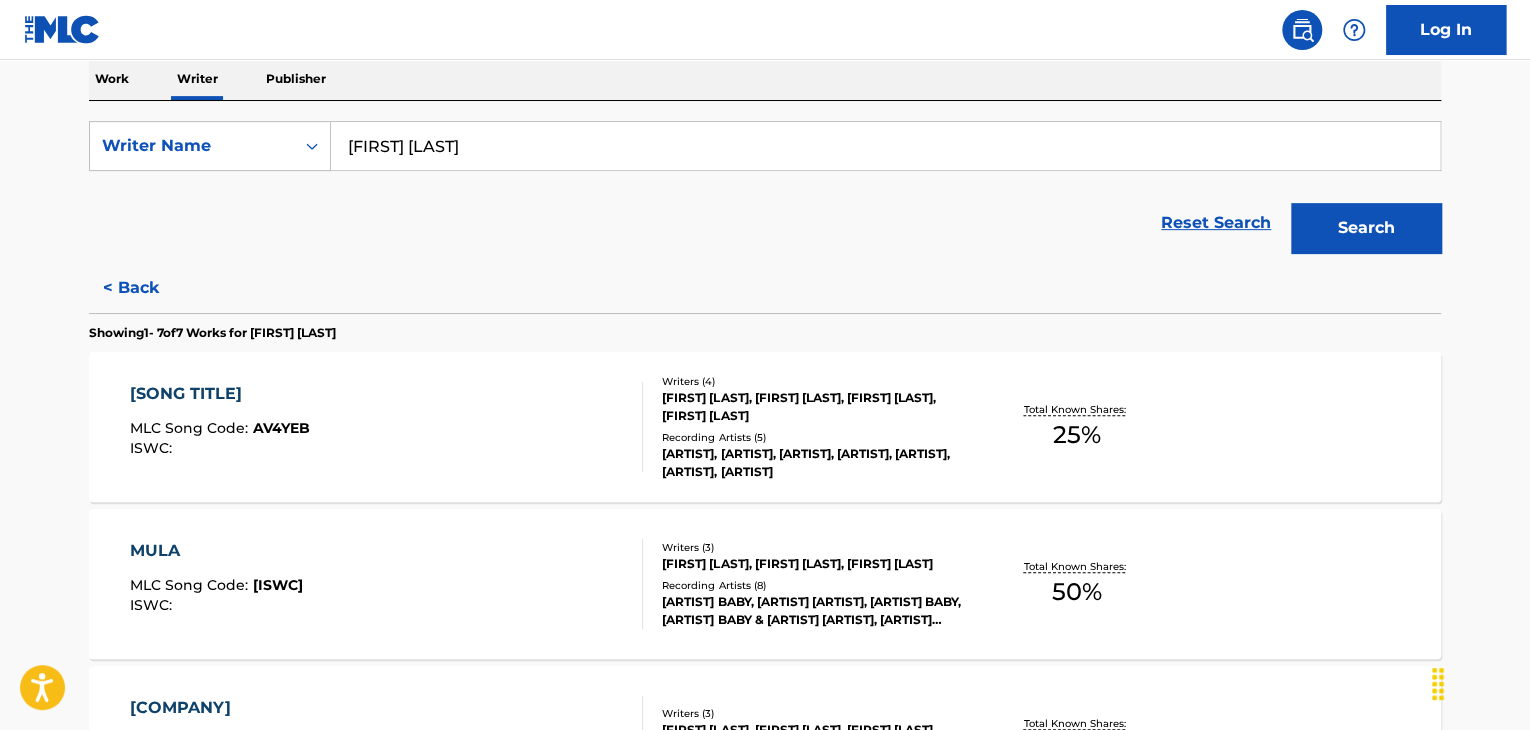 click on "< Back" at bounding box center [149, 288] 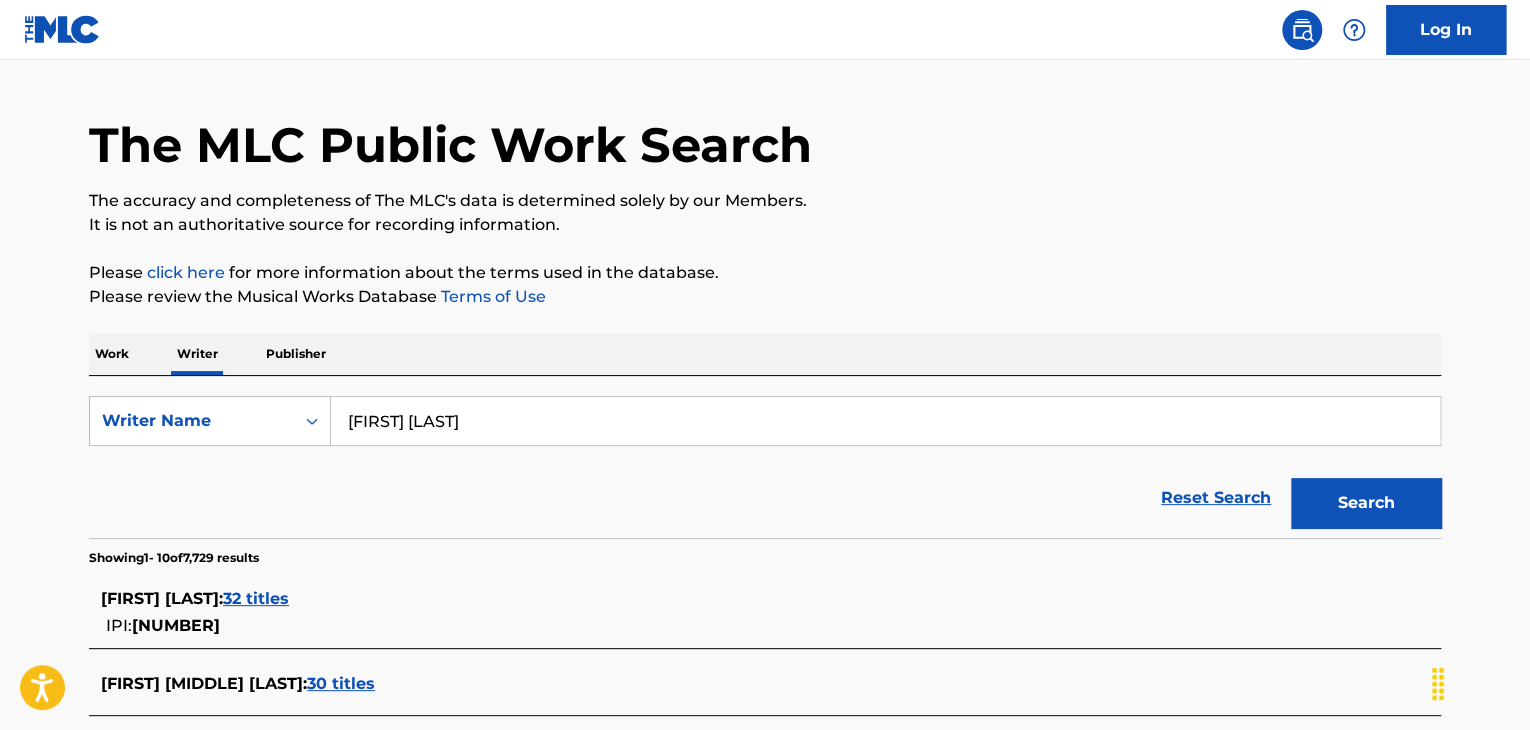 scroll, scrollTop: 0, scrollLeft: 0, axis: both 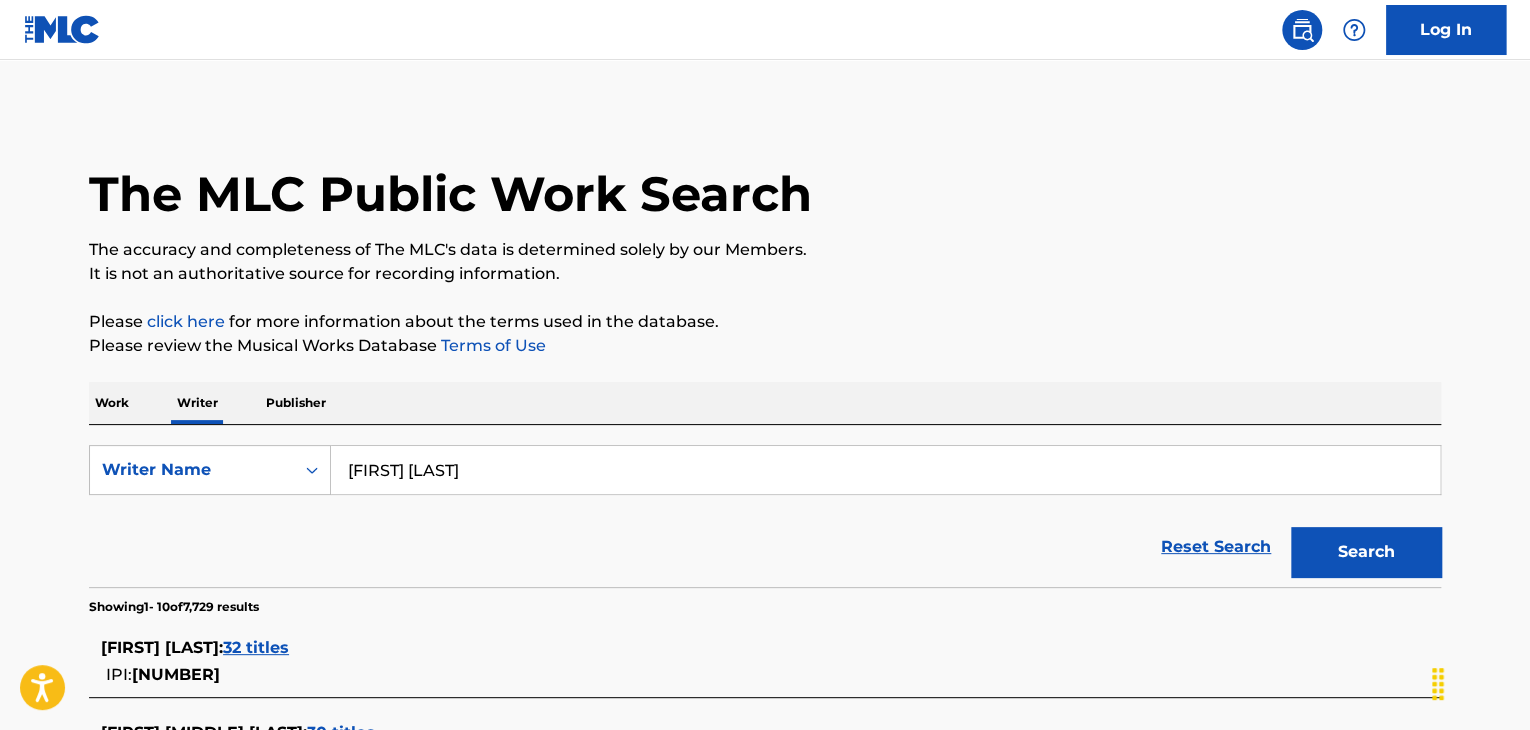 click on "Work Writer Publisher" at bounding box center [765, 403] 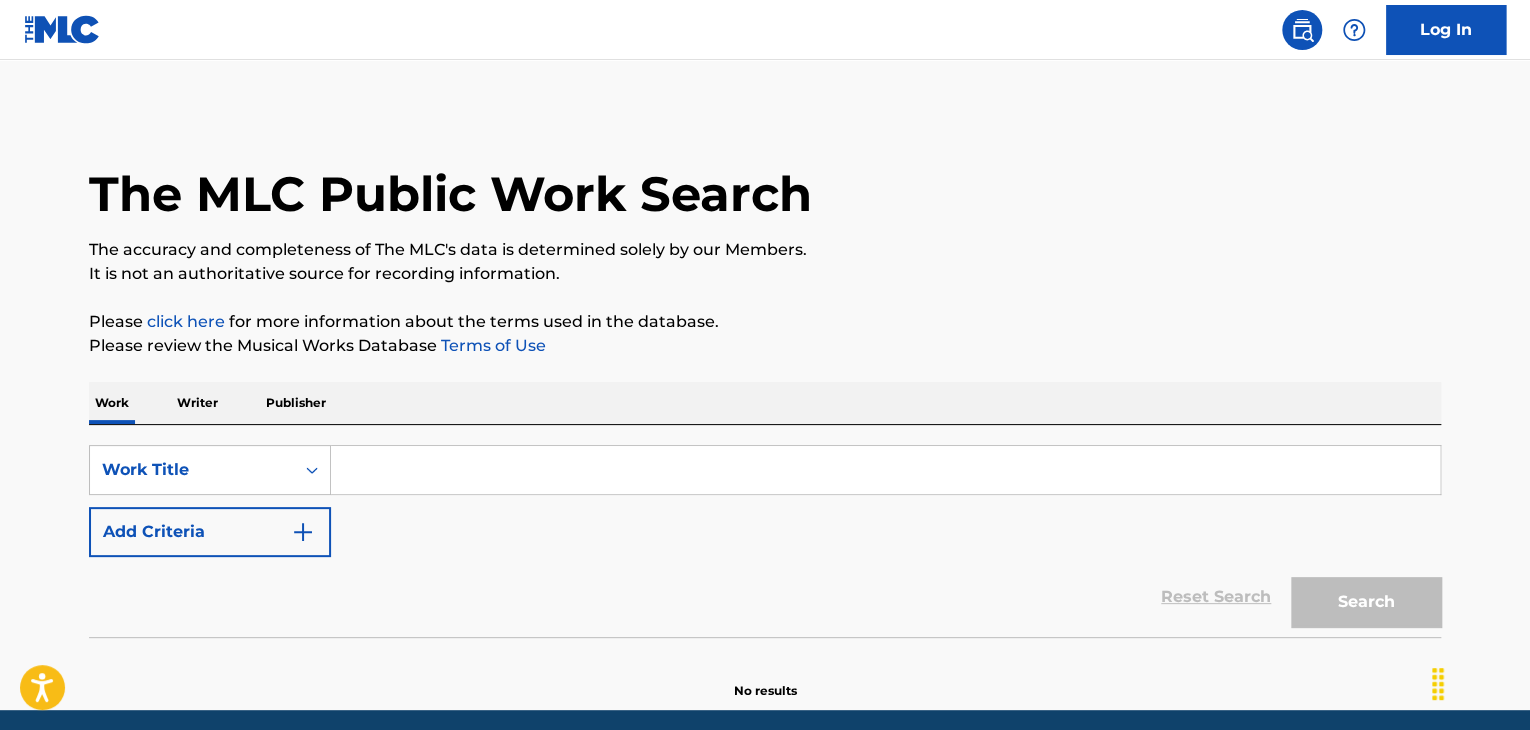 click at bounding box center [885, 470] 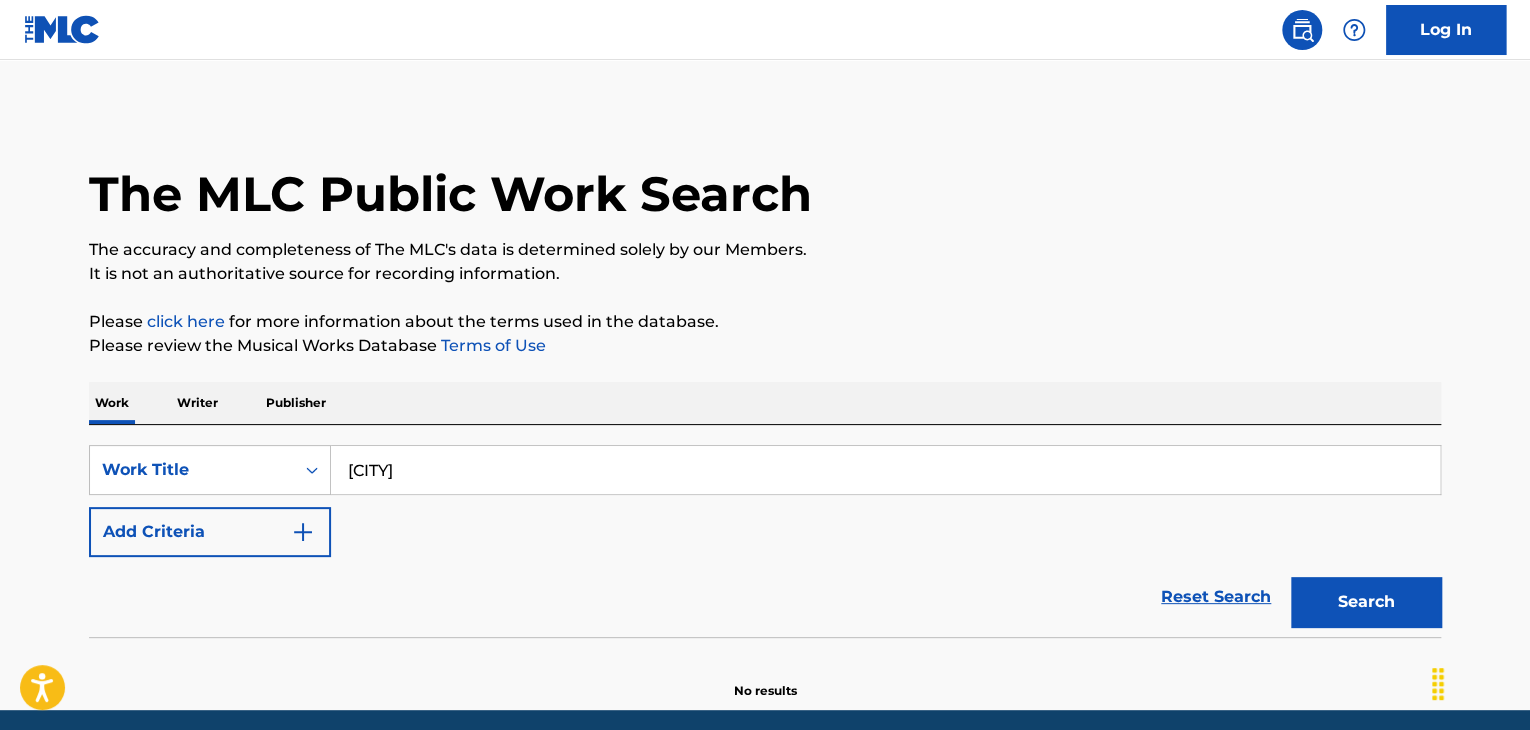 type on "[CITY]" 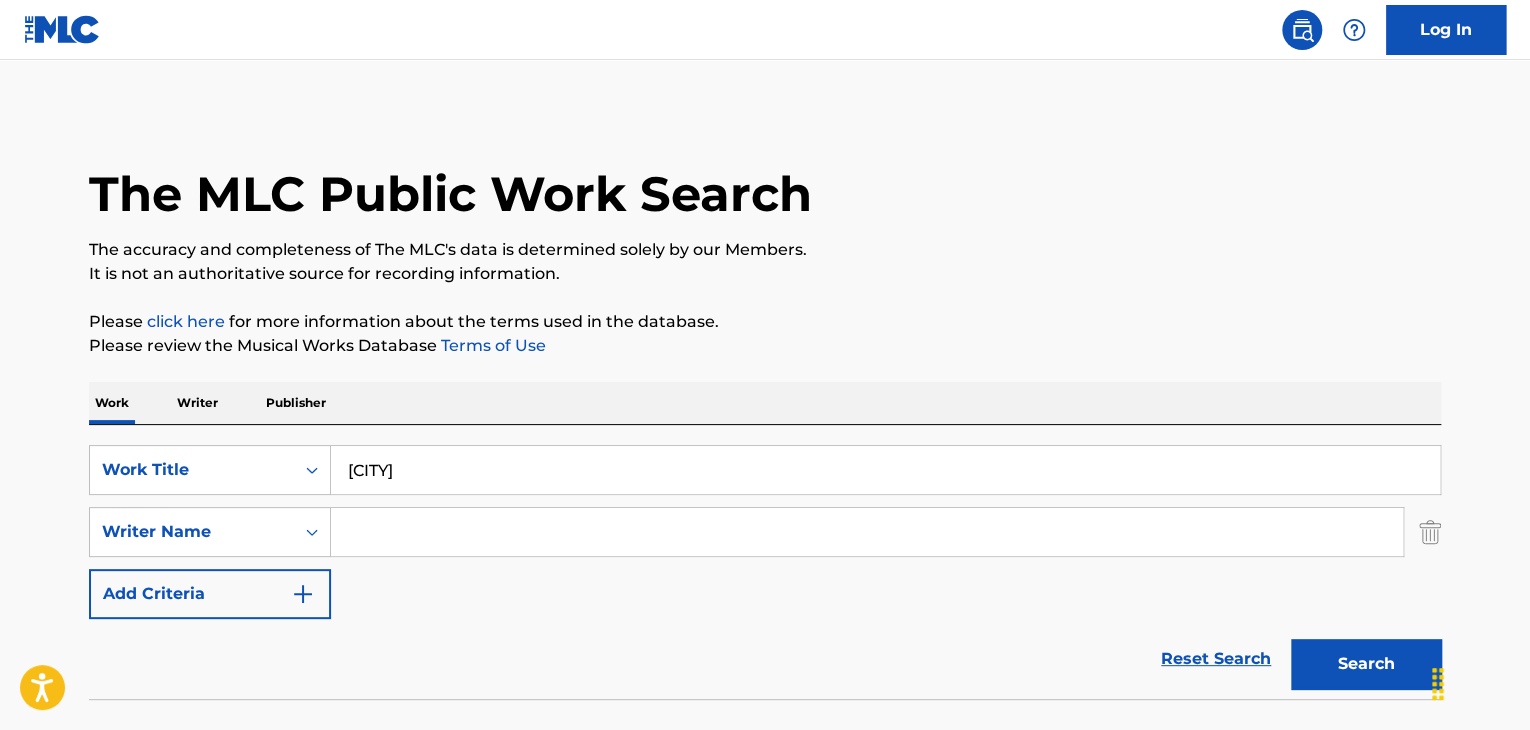 click at bounding box center [867, 532] 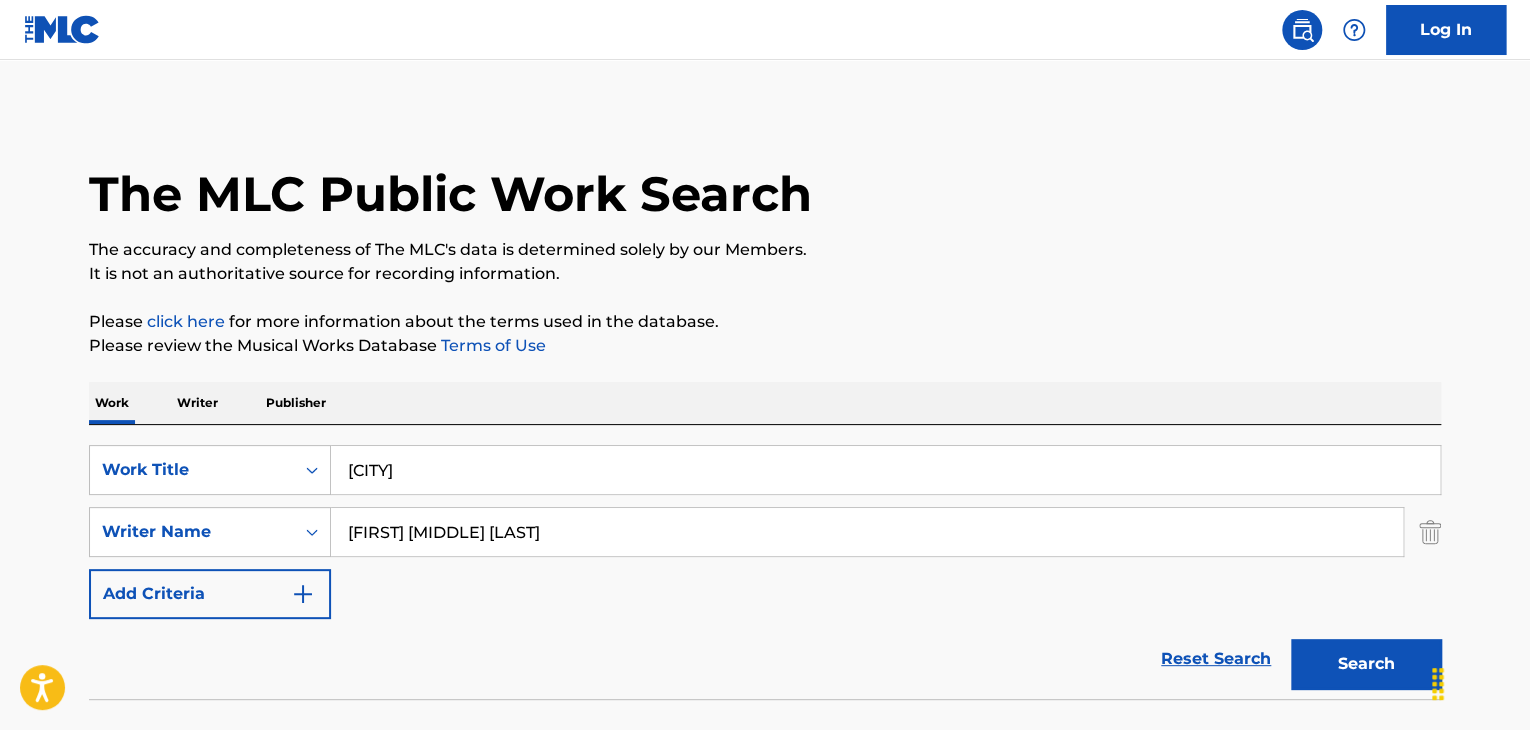 type on "[FIRST] [MIDDLE] [LAST]" 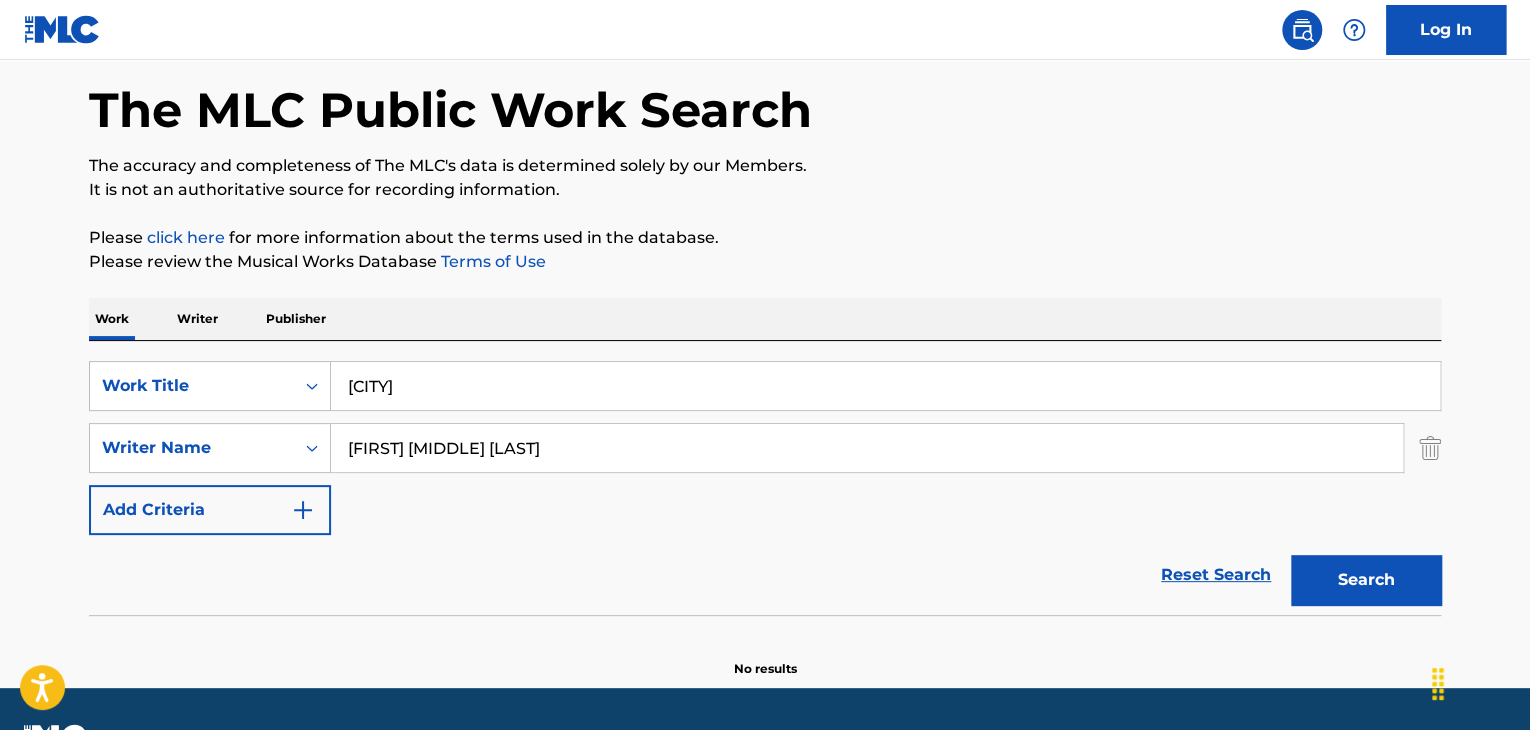 scroll, scrollTop: 138, scrollLeft: 0, axis: vertical 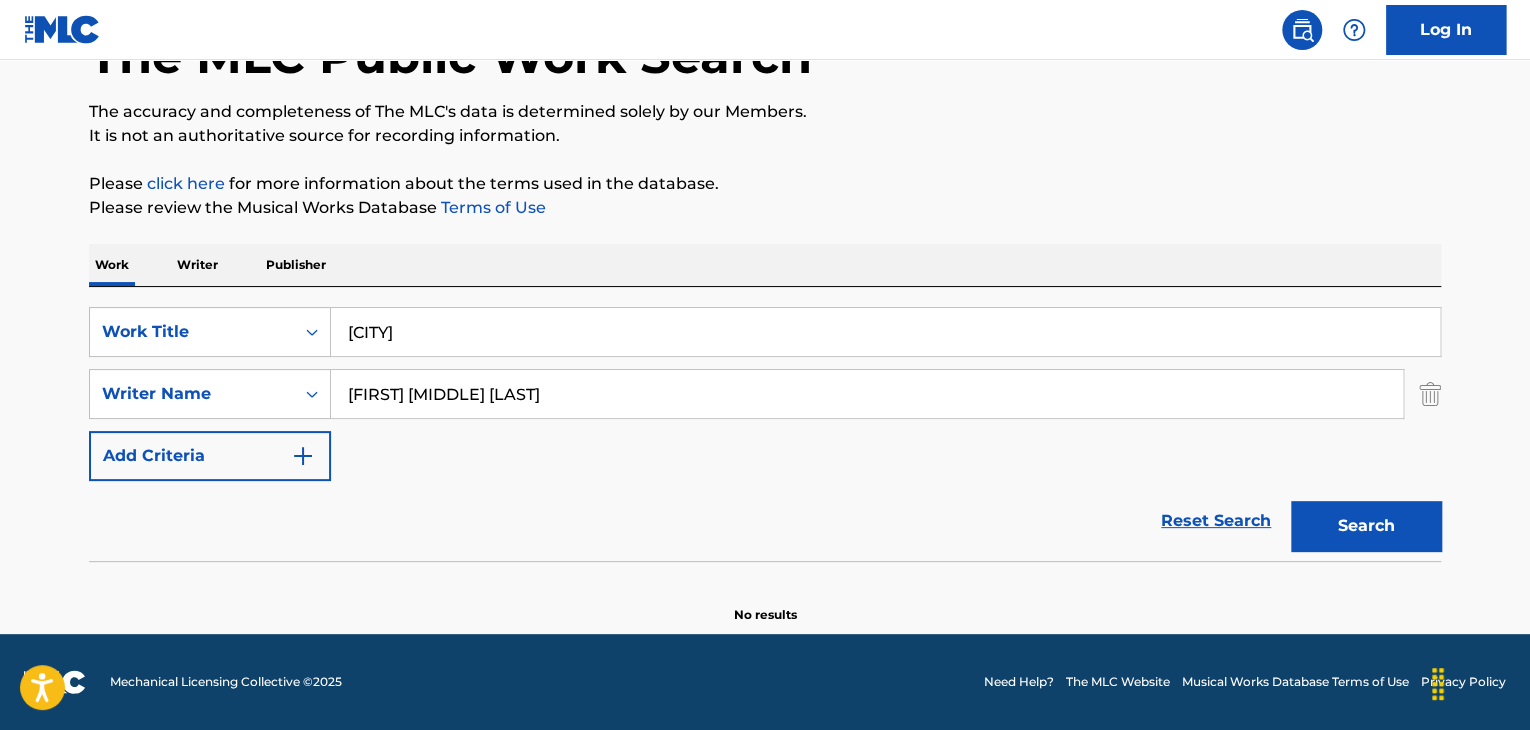 click on "Writer" at bounding box center (197, 265) 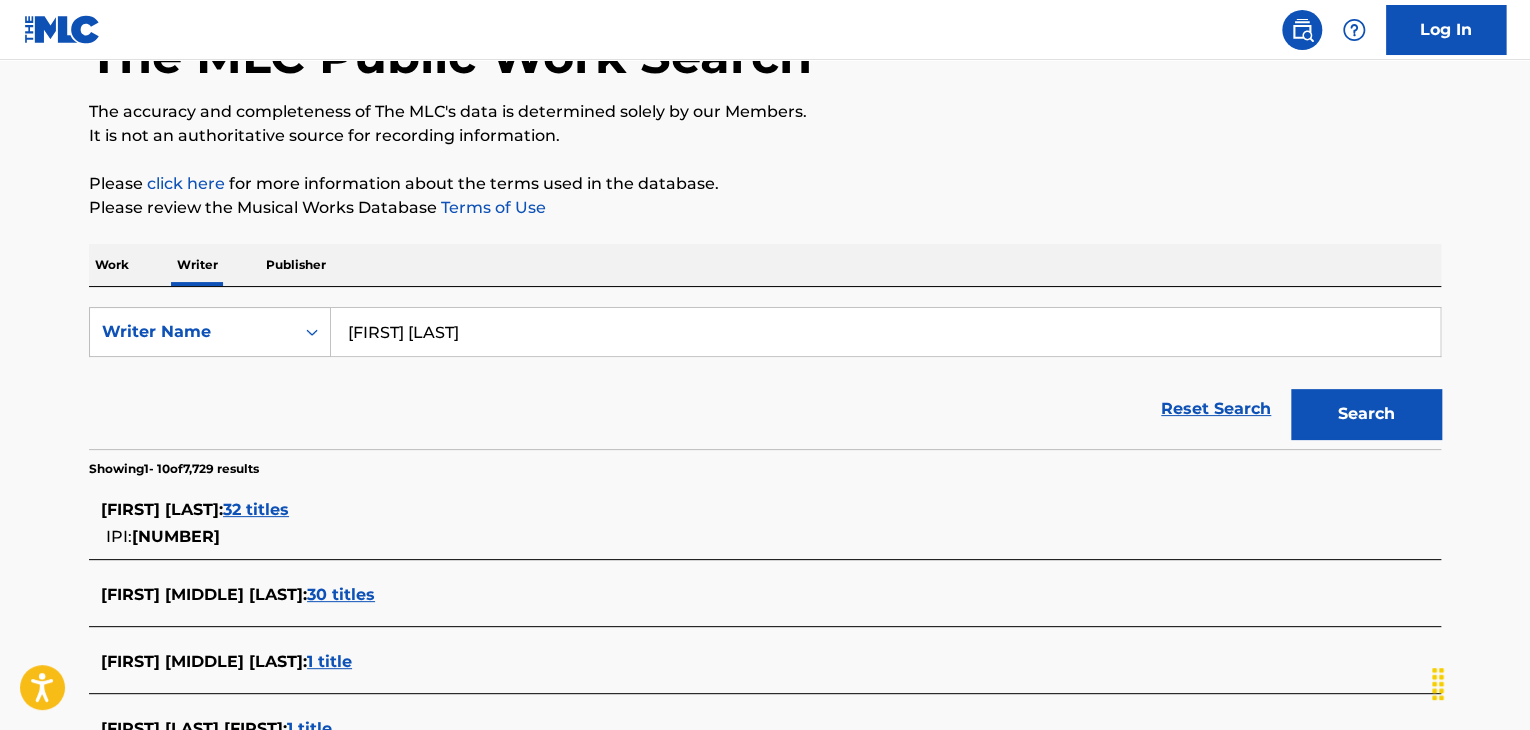scroll, scrollTop: 0, scrollLeft: 0, axis: both 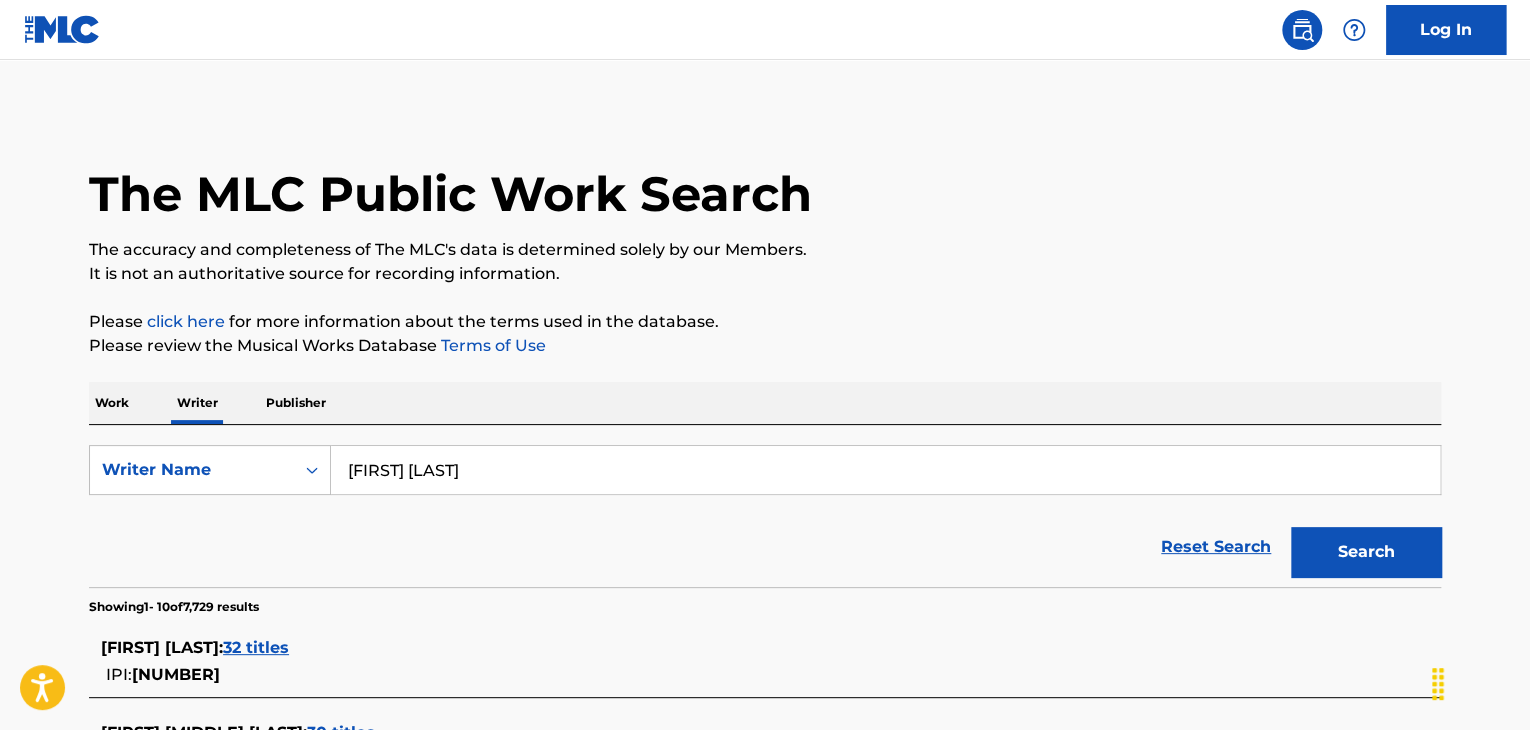 click on "[FIRST] [LAST]" at bounding box center (885, 470) 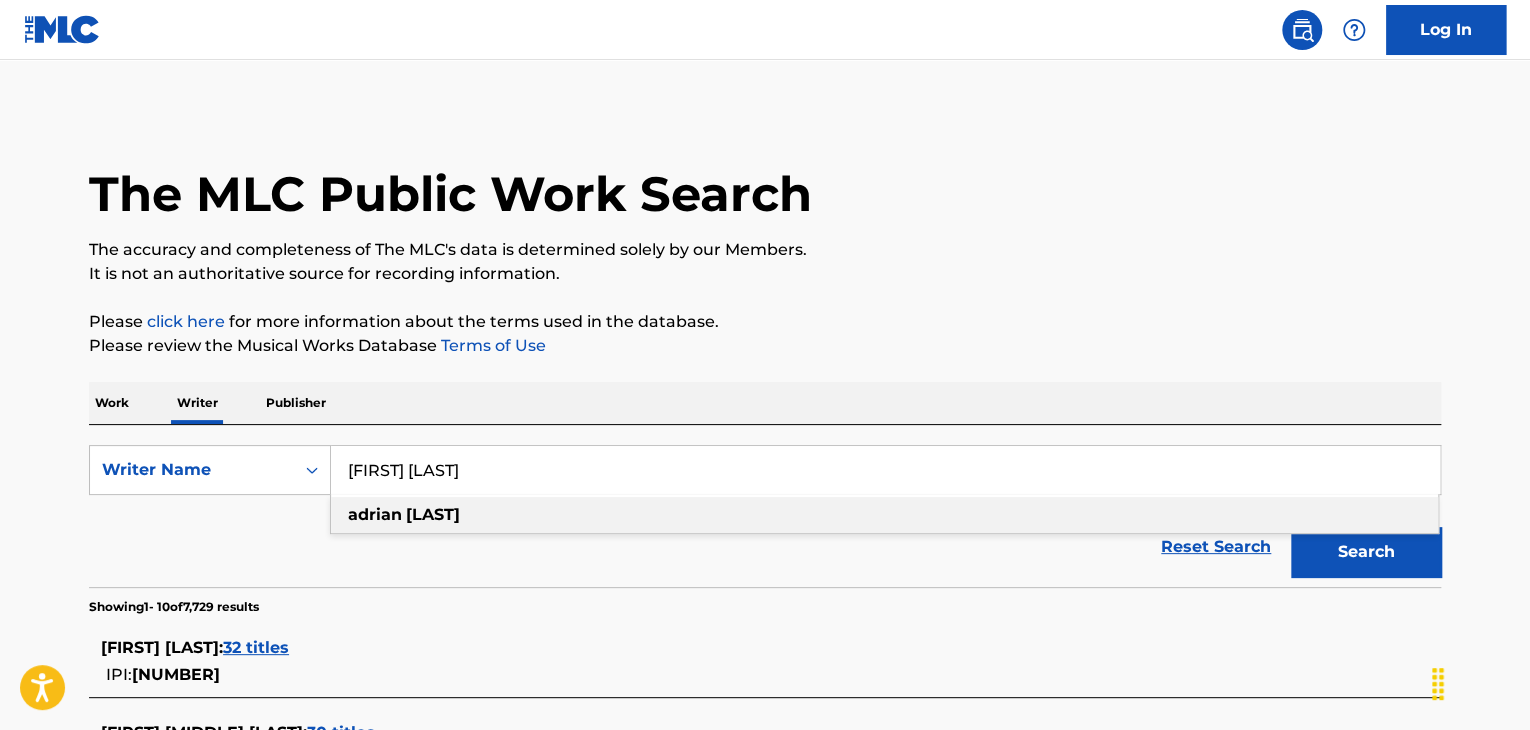 paste on "[FIRST] [MIDDLE] [LAST]" 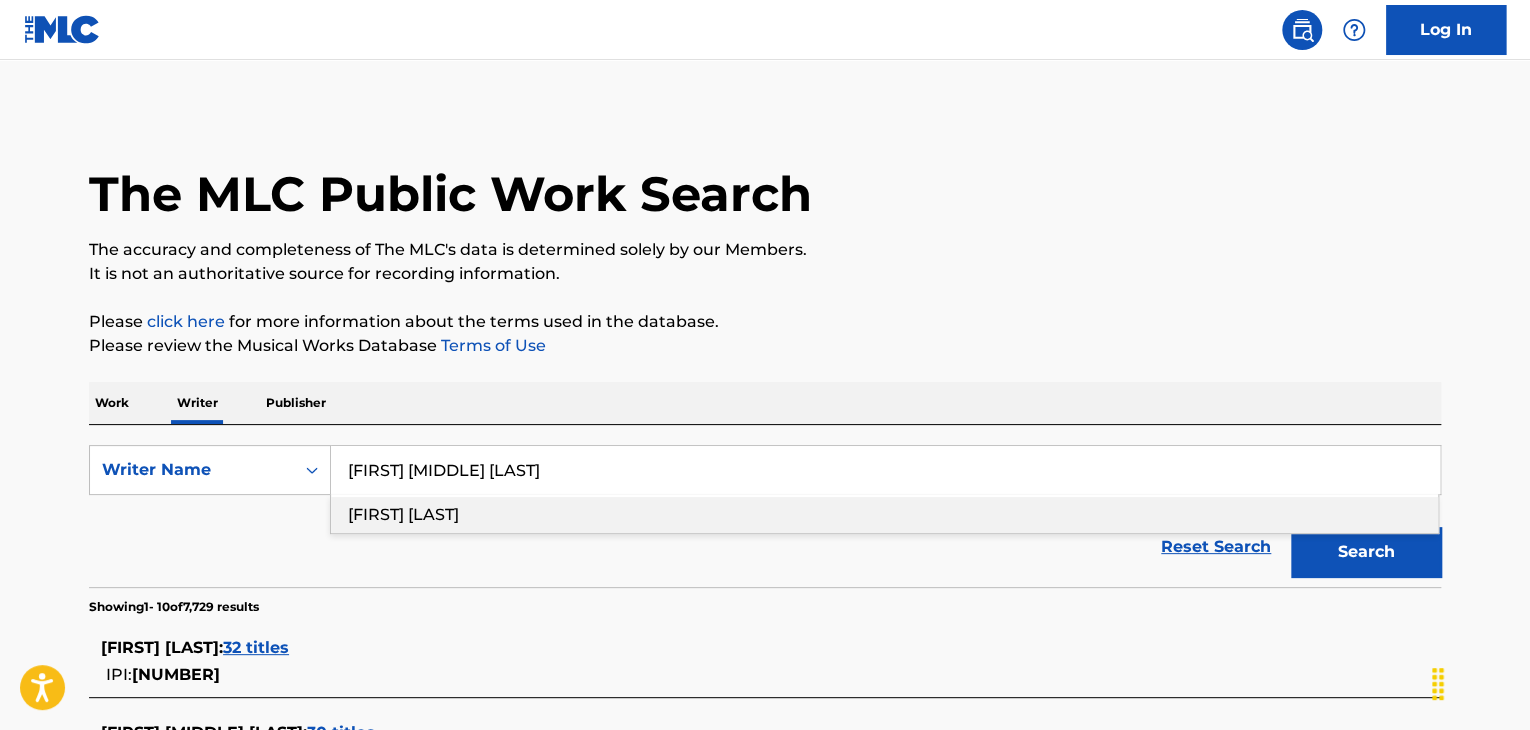 type on "[FIRST] [MIDDLE] [LAST]" 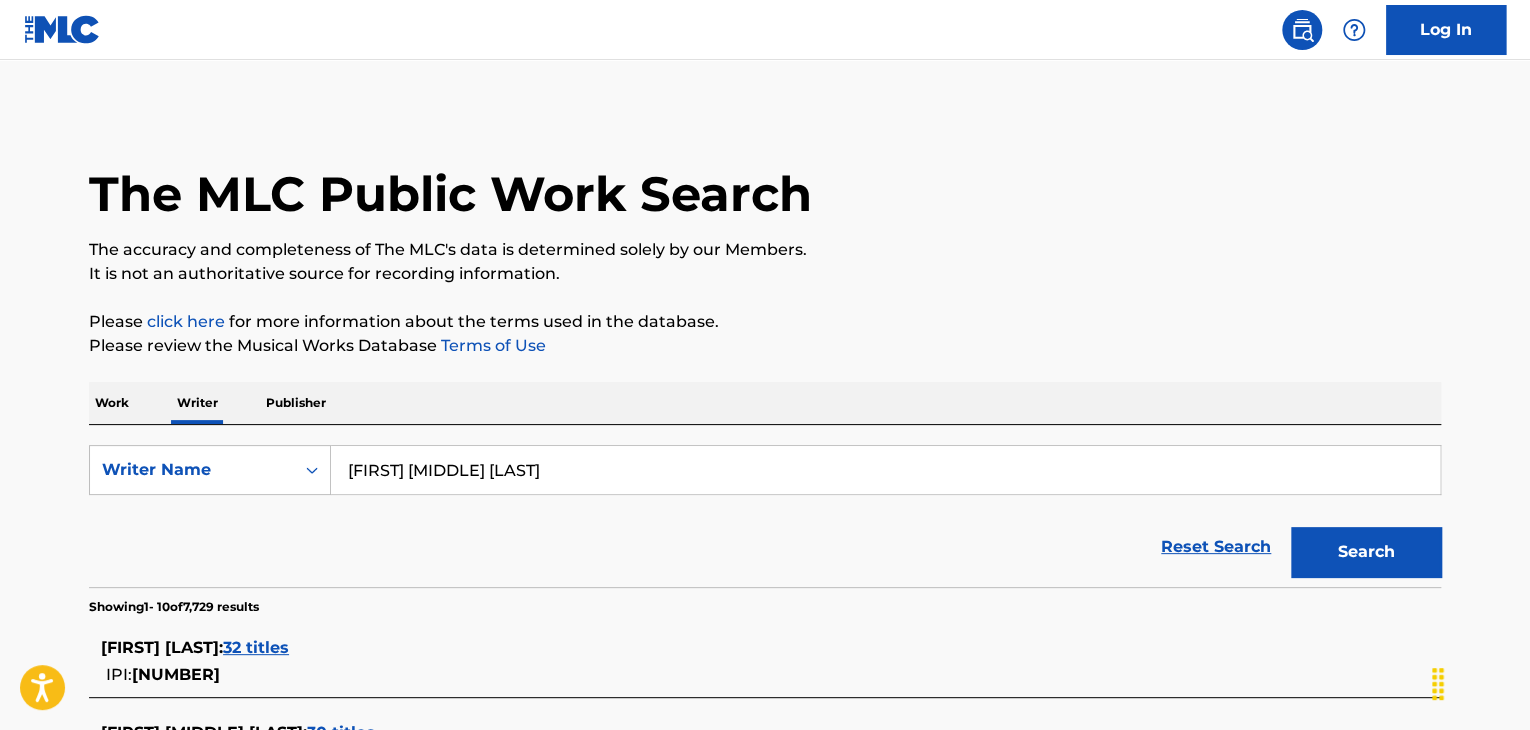 click on "Search" at bounding box center [1366, 552] 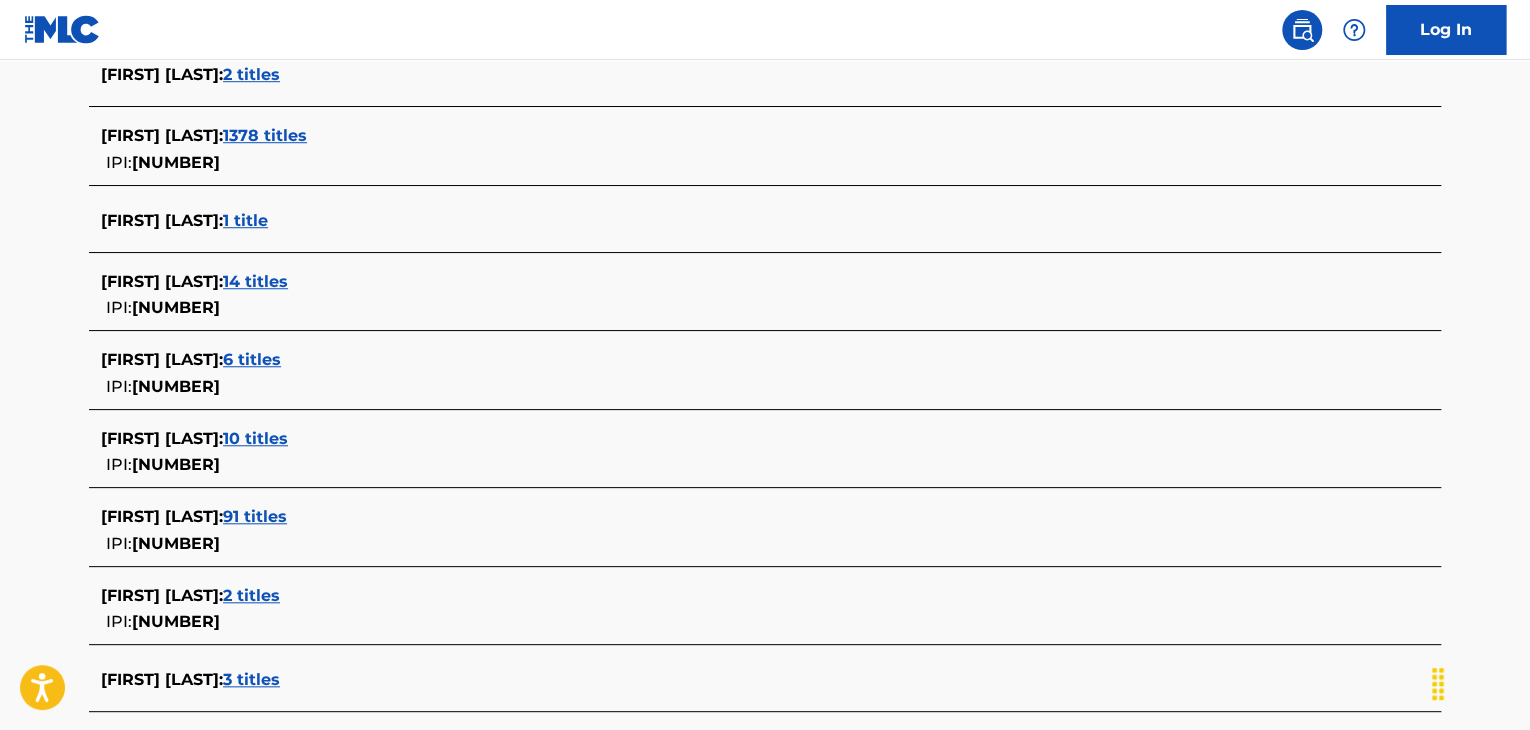 scroll, scrollTop: 691, scrollLeft: 0, axis: vertical 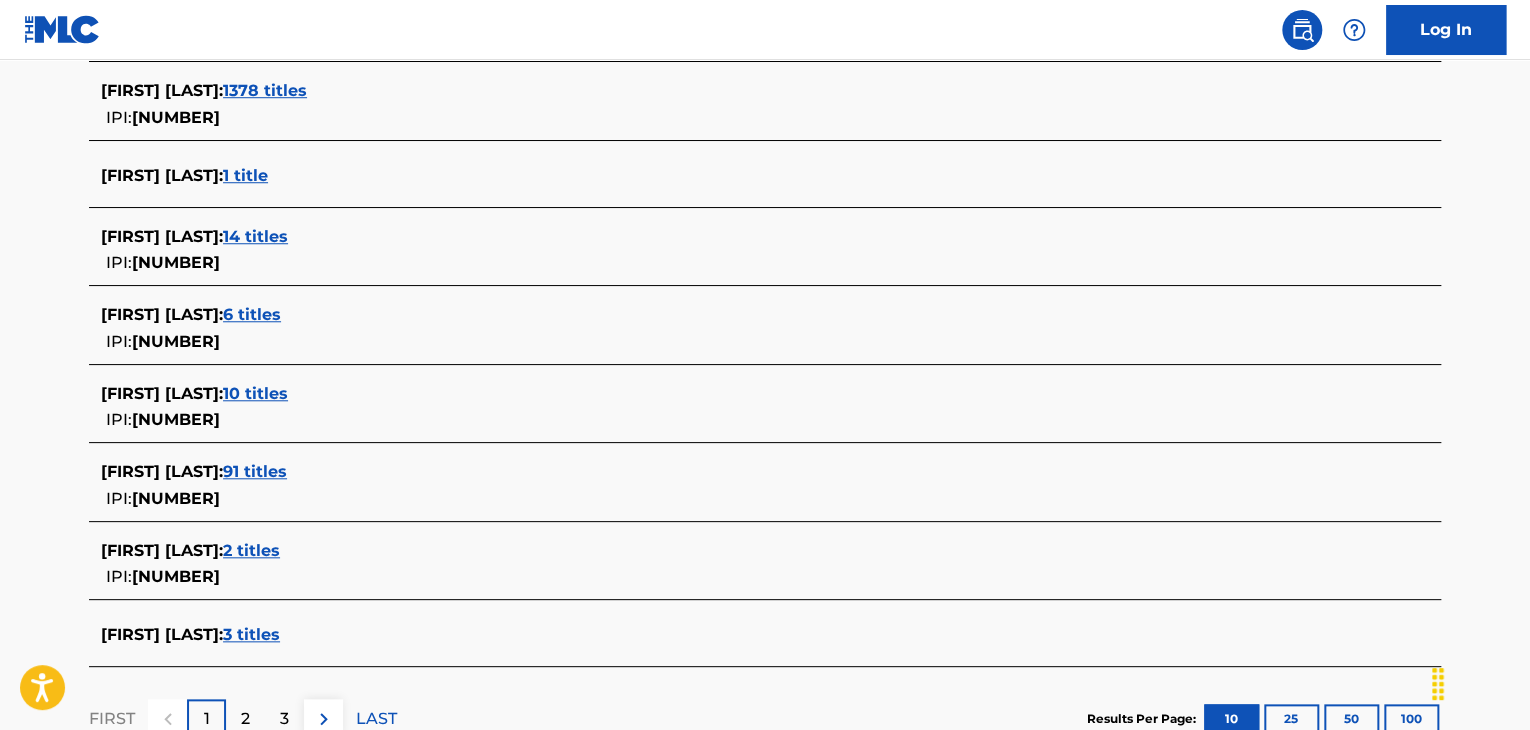 click on "91 titles" at bounding box center [255, 471] 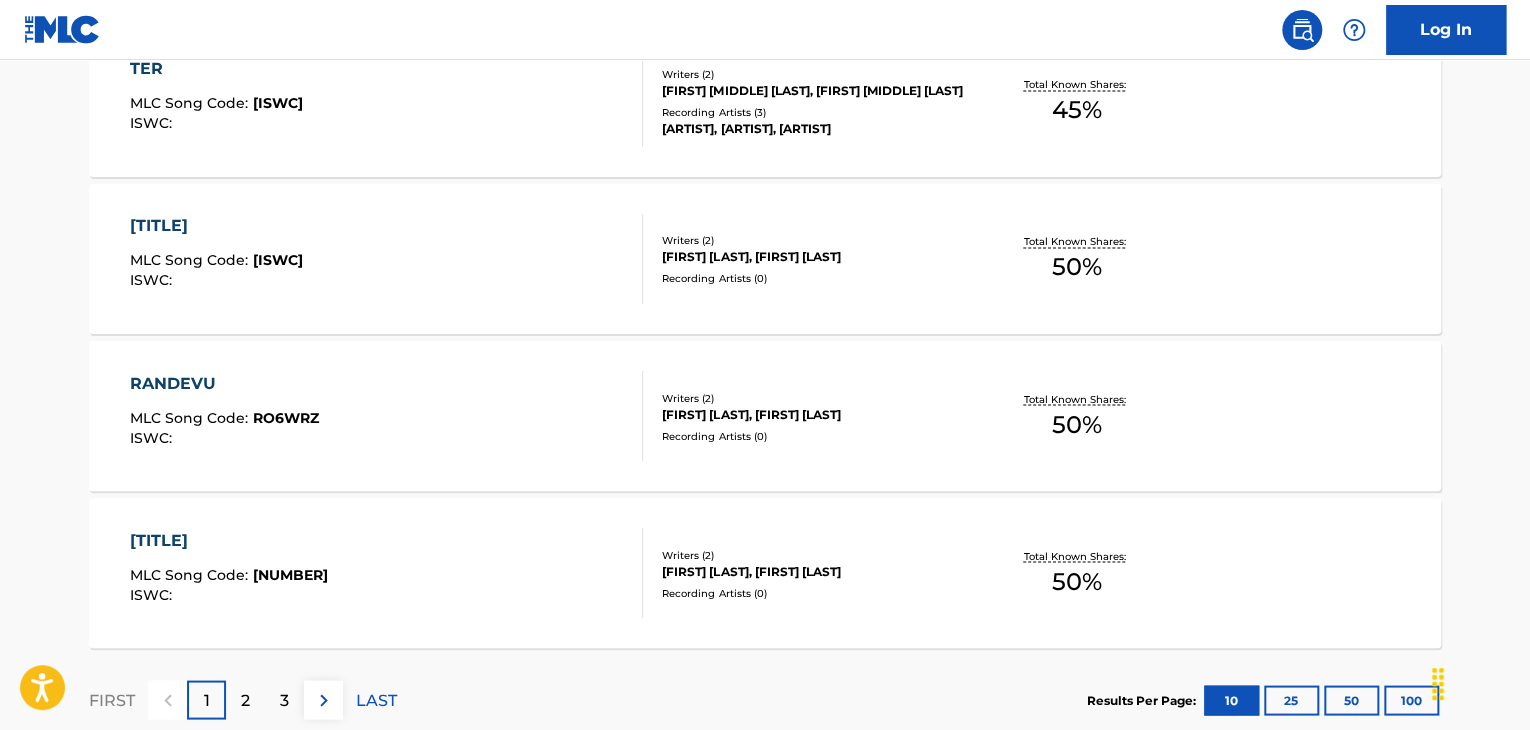 scroll, scrollTop: 1718, scrollLeft: 0, axis: vertical 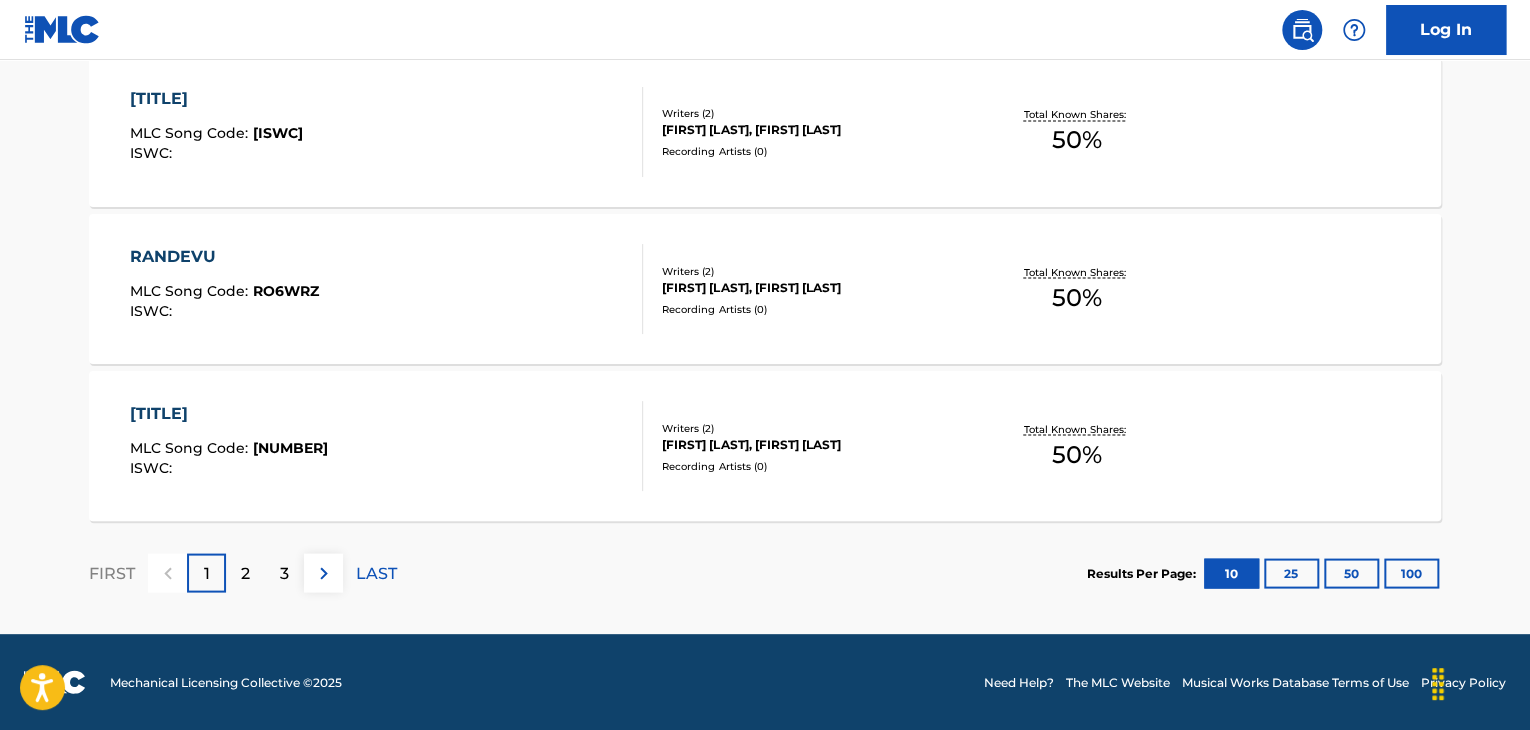 click on "EXORCIST MLC Song Code : ES1WN3 ISWC :" at bounding box center (387, 446) 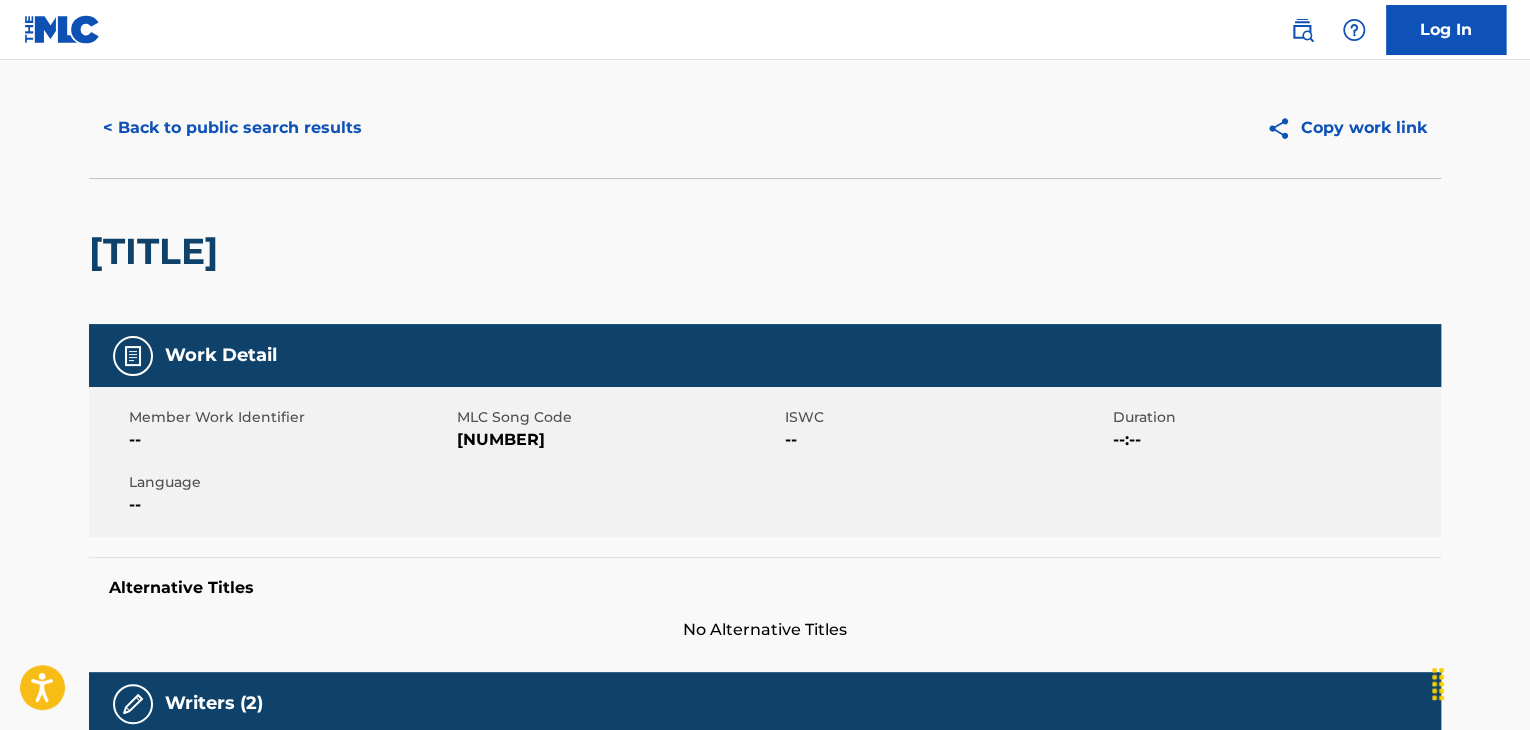 scroll, scrollTop: 0, scrollLeft: 0, axis: both 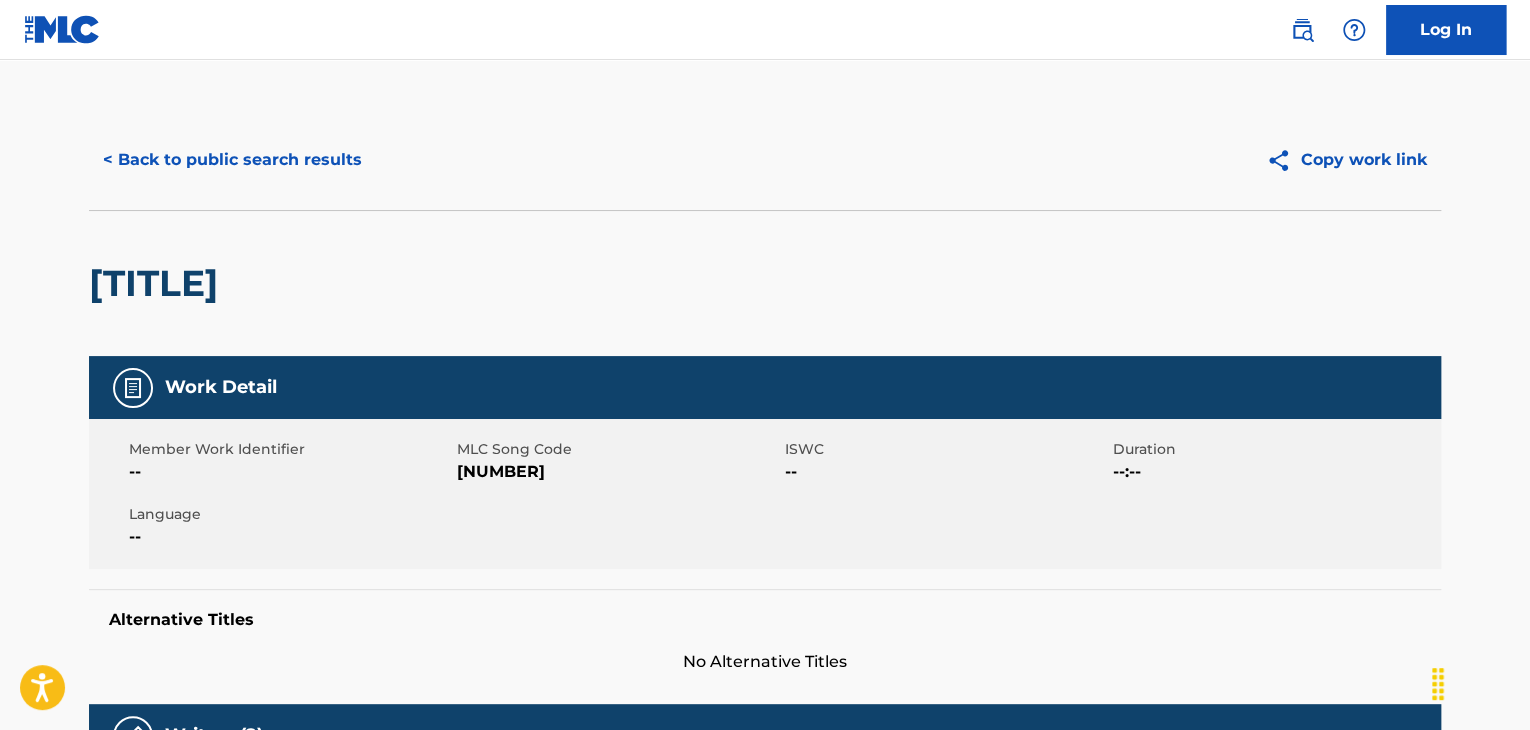 click on "< Back to public search results" at bounding box center (232, 160) 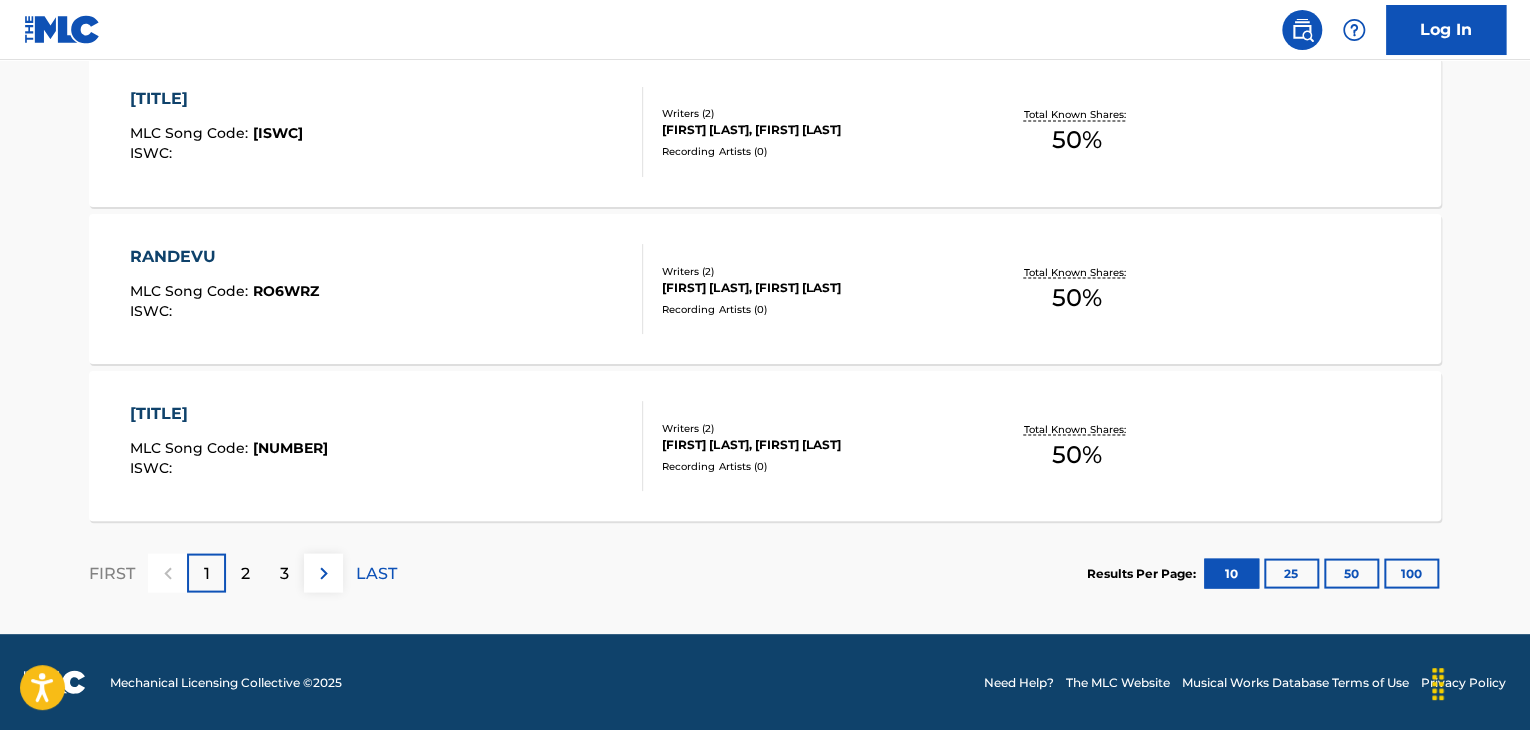 click on "LAST" at bounding box center (376, 573) 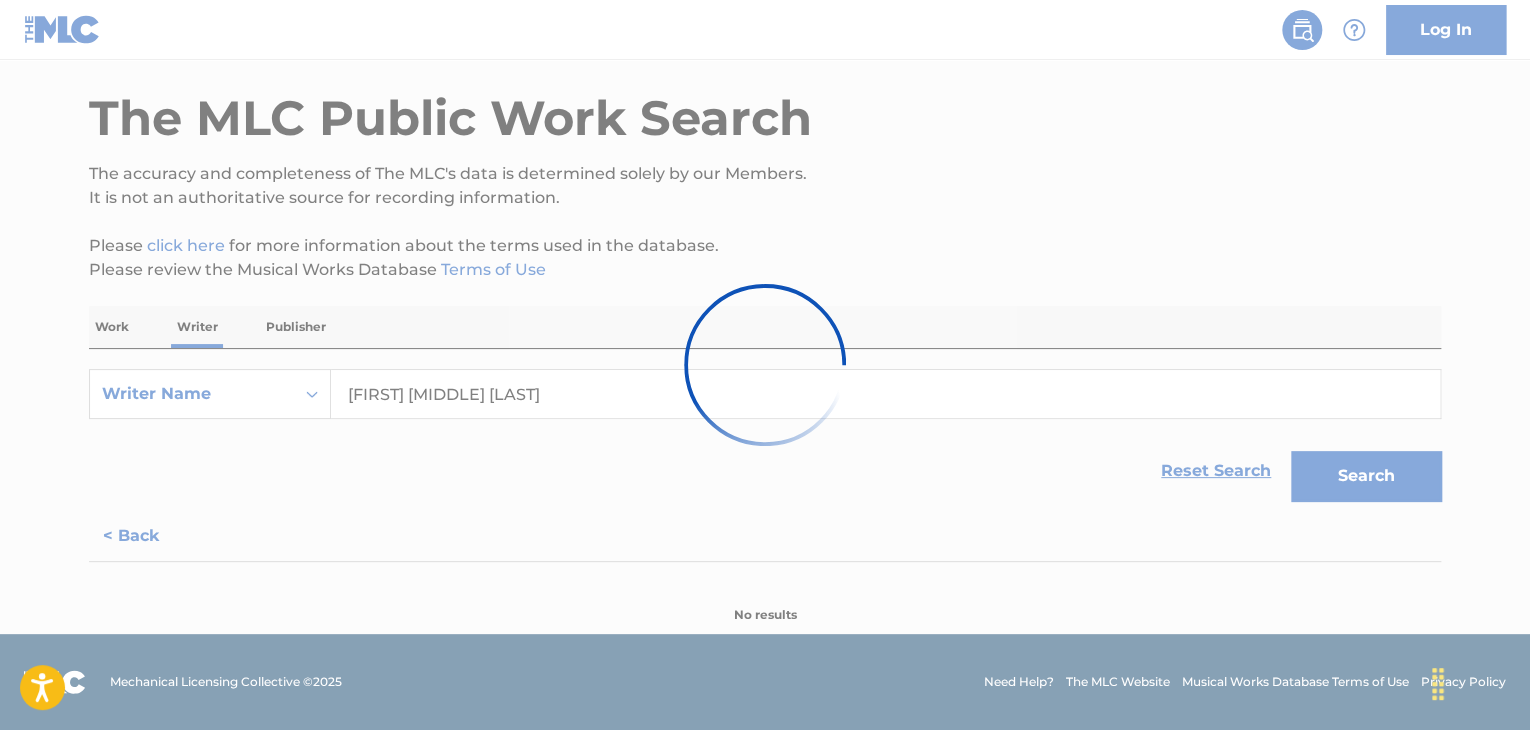scroll, scrollTop: 304, scrollLeft: 0, axis: vertical 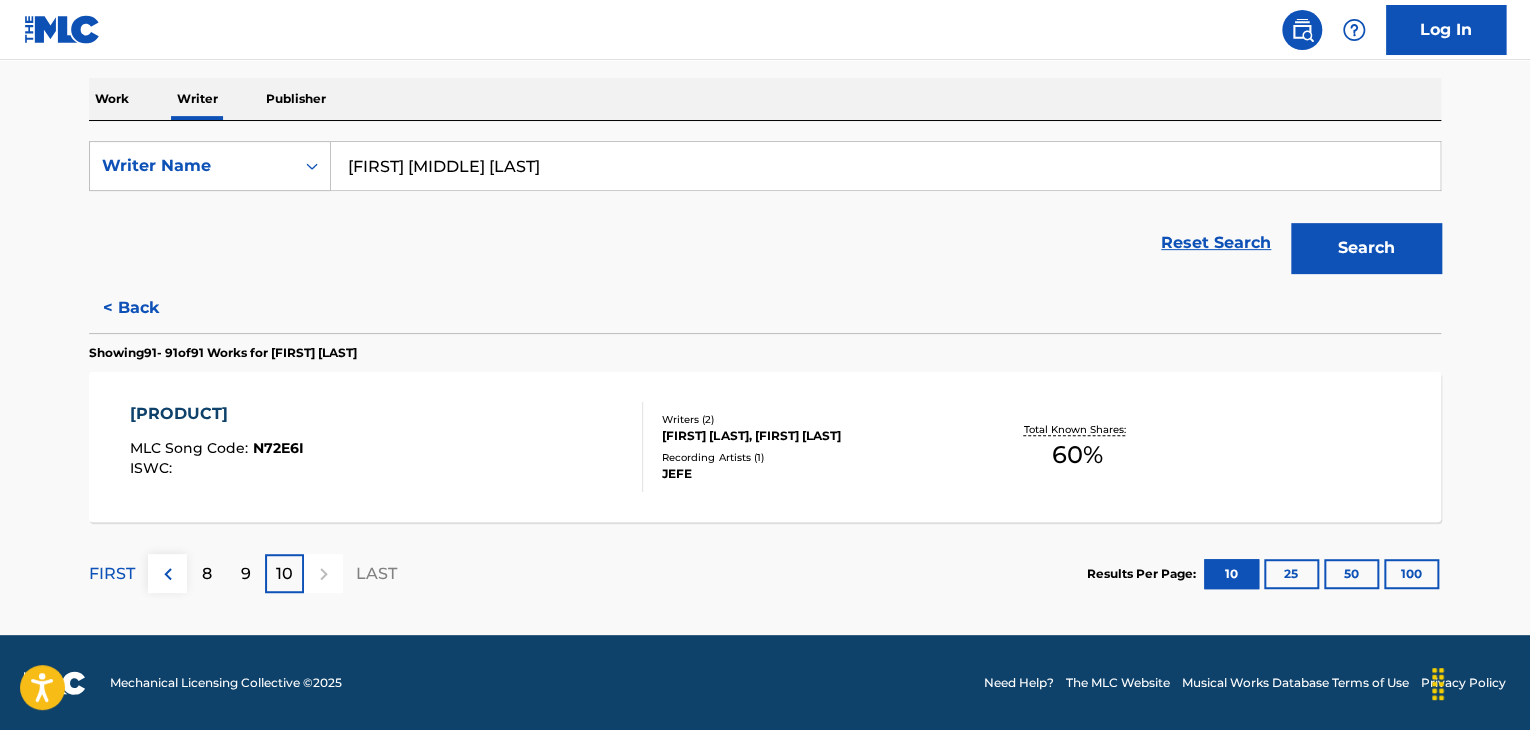click on "8" at bounding box center (206, 573) 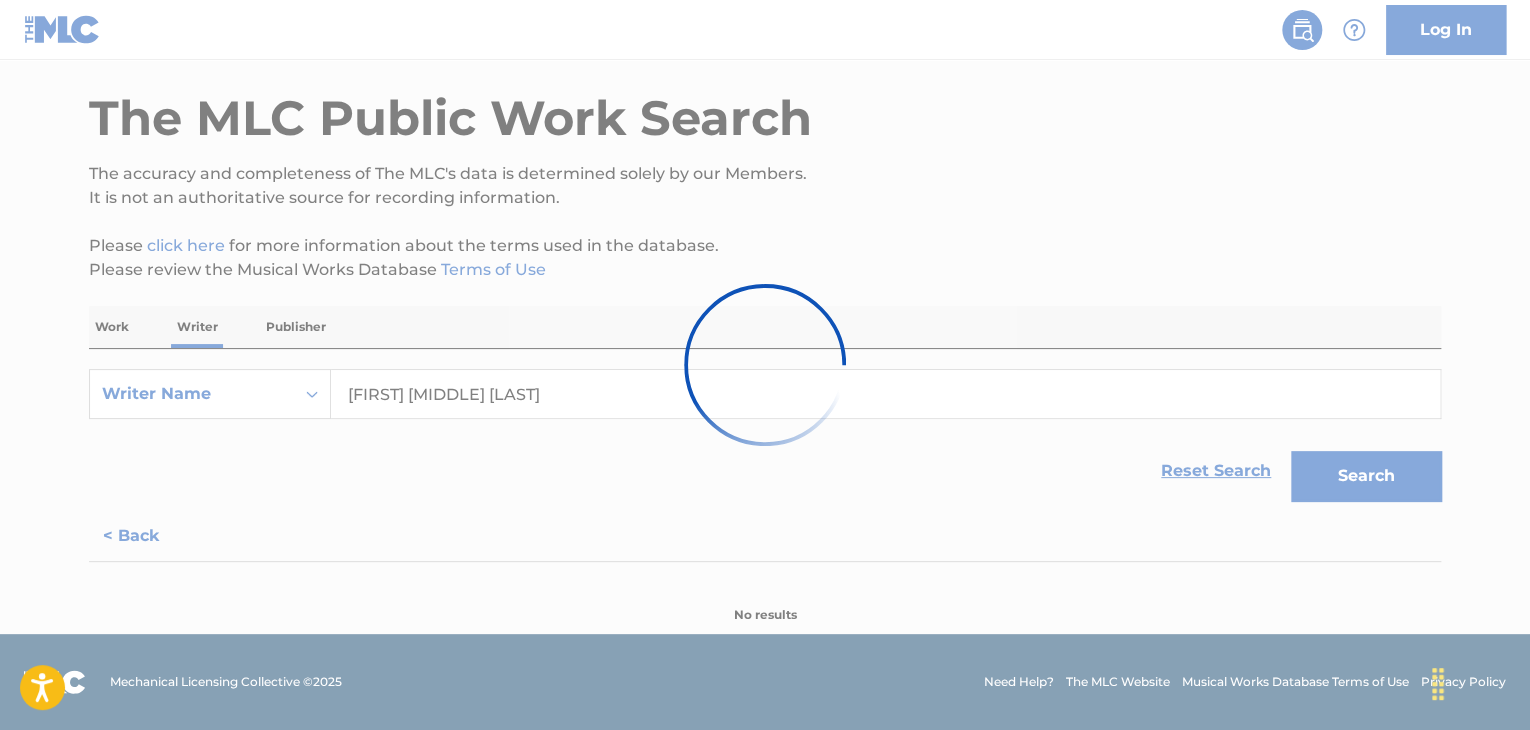 scroll, scrollTop: 1718, scrollLeft: 0, axis: vertical 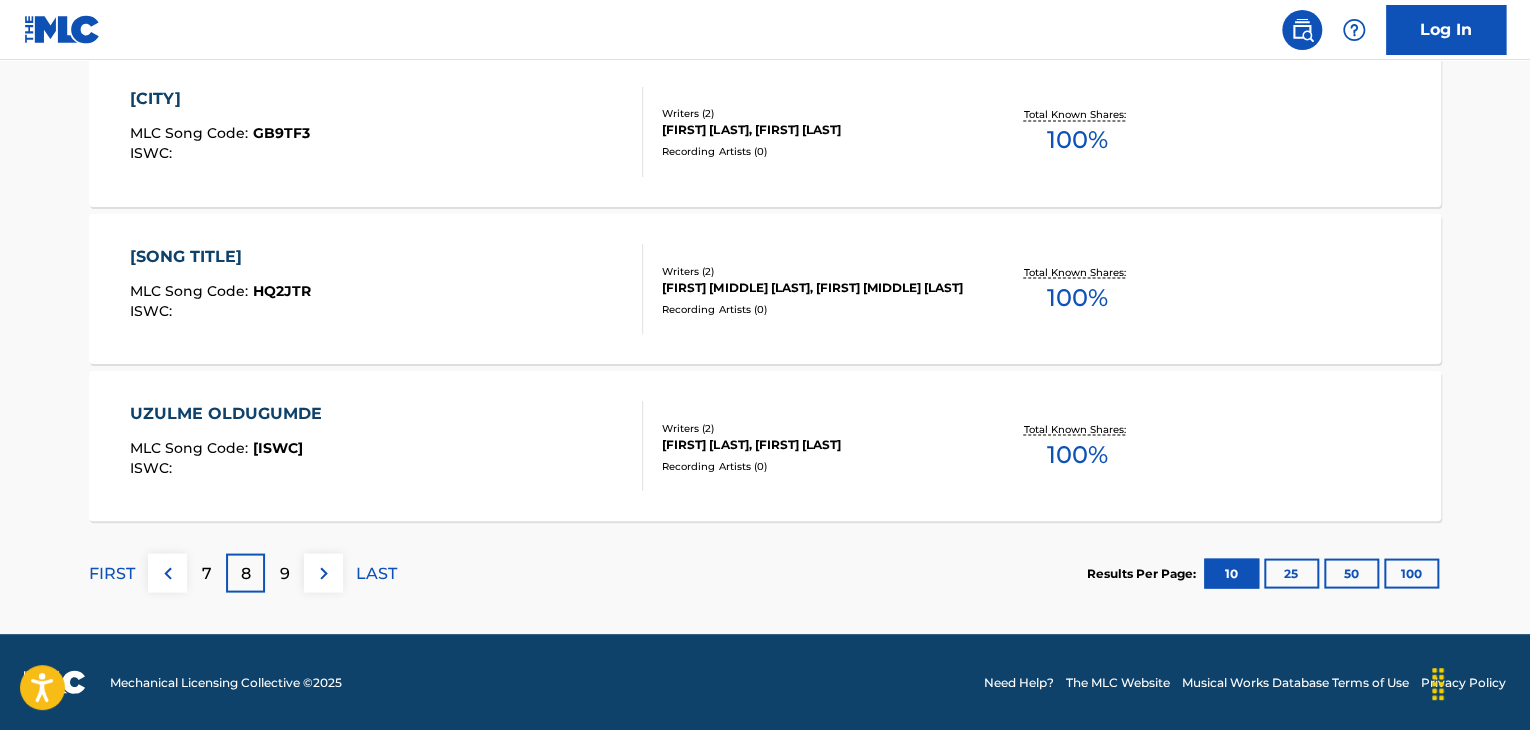 click on "UZULME OLDUGUMDE MLC Song Code : UX0T4R ISWC :" at bounding box center (387, 446) 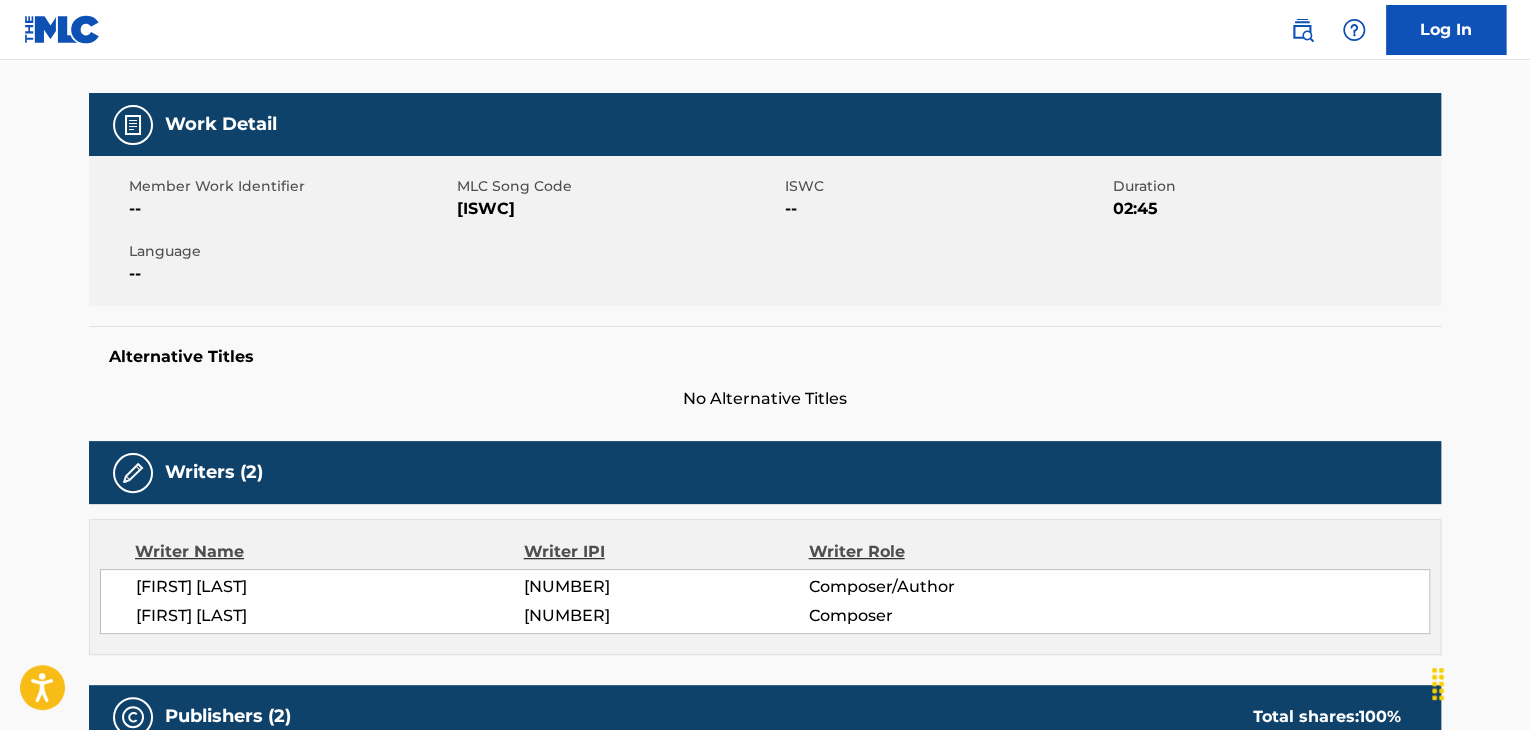 scroll, scrollTop: 0, scrollLeft: 0, axis: both 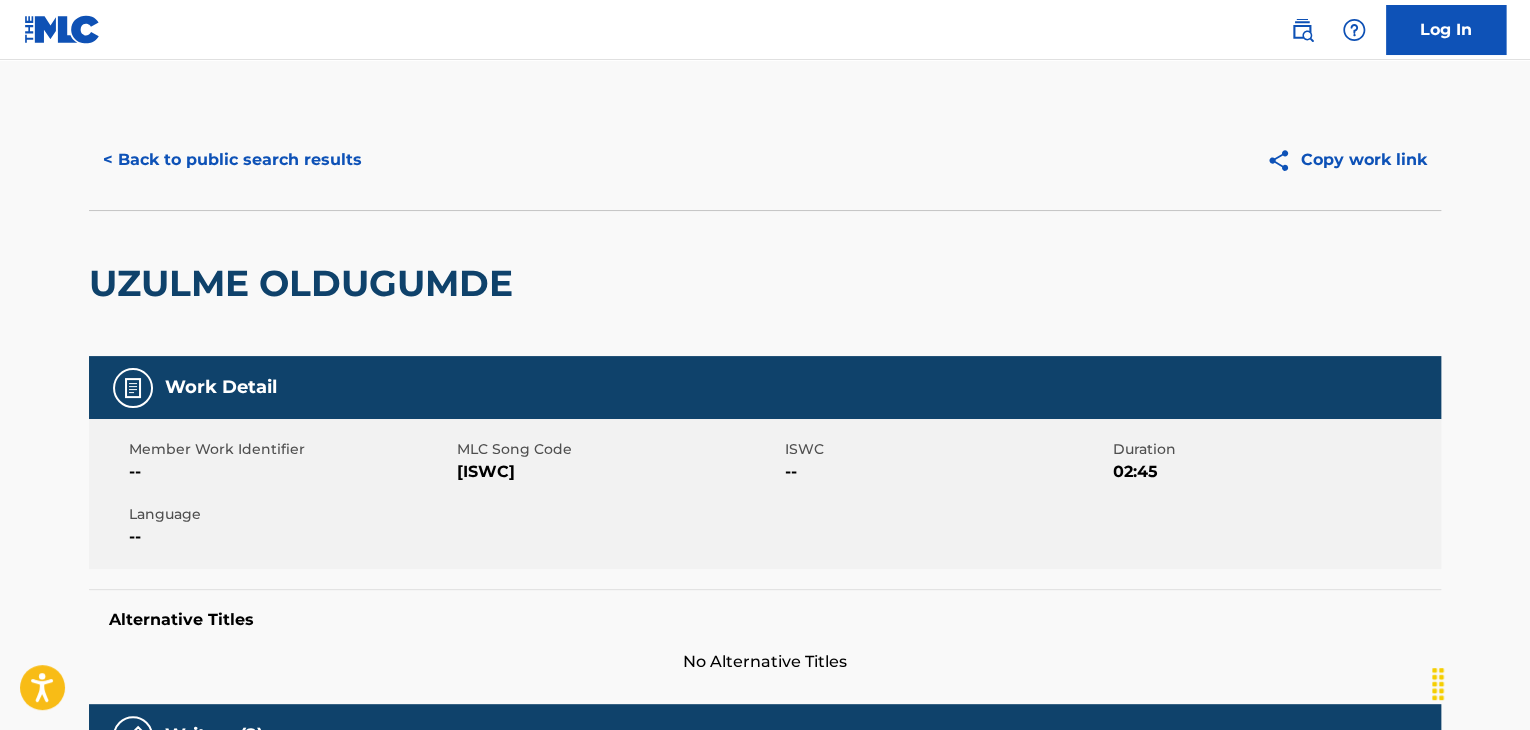 click on "< Back to public search results" at bounding box center [232, 160] 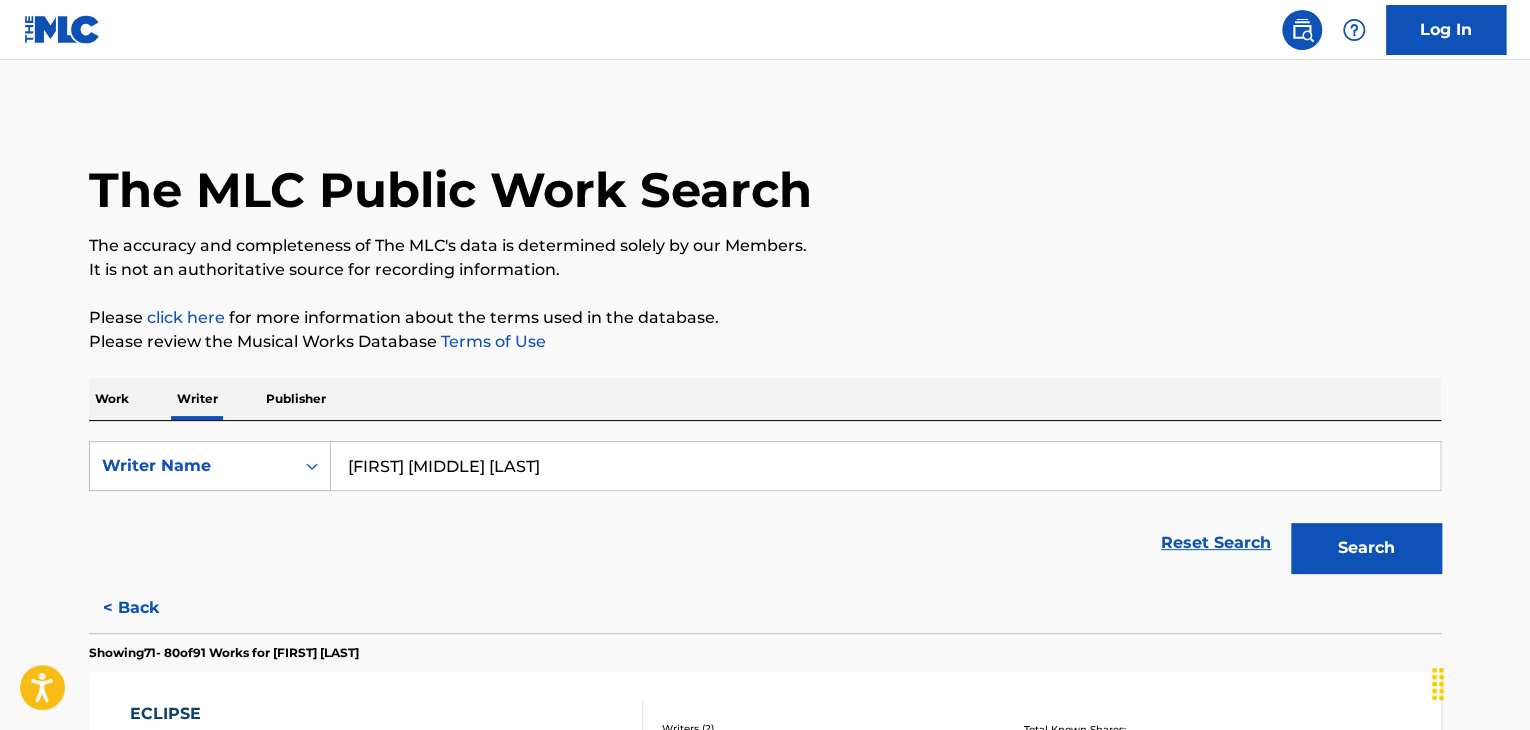 scroll, scrollTop: 0, scrollLeft: 0, axis: both 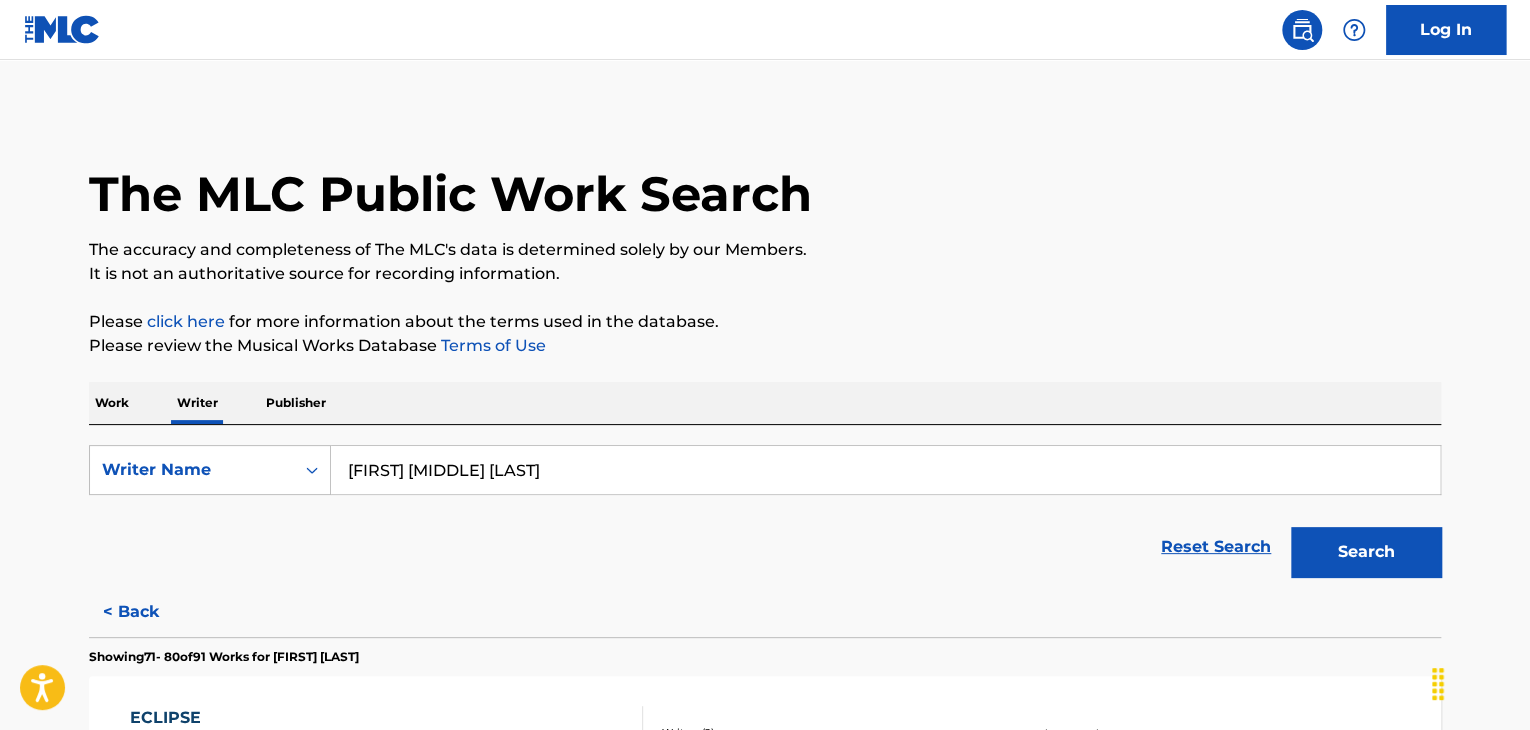 click on "Work" at bounding box center (112, 403) 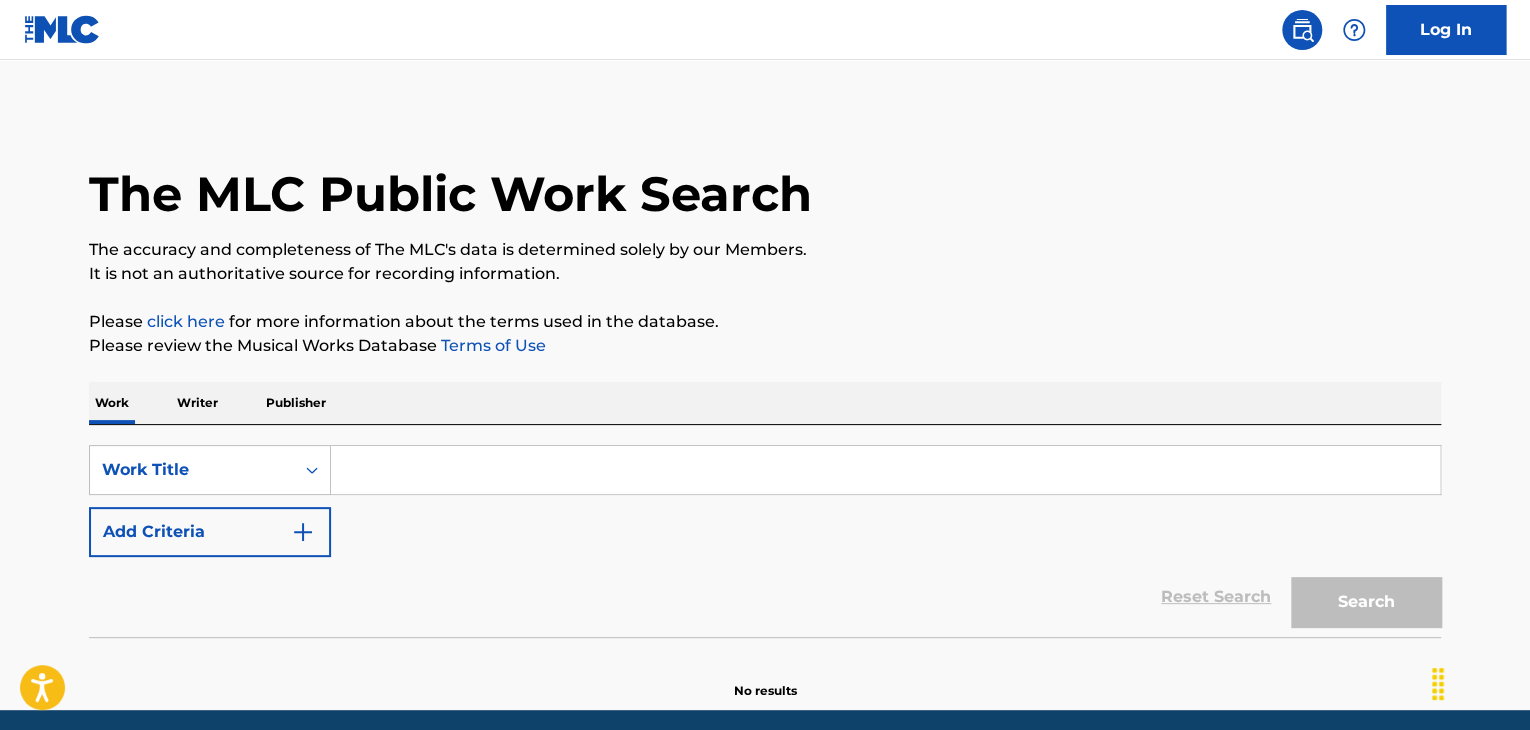 click at bounding box center (885, 470) 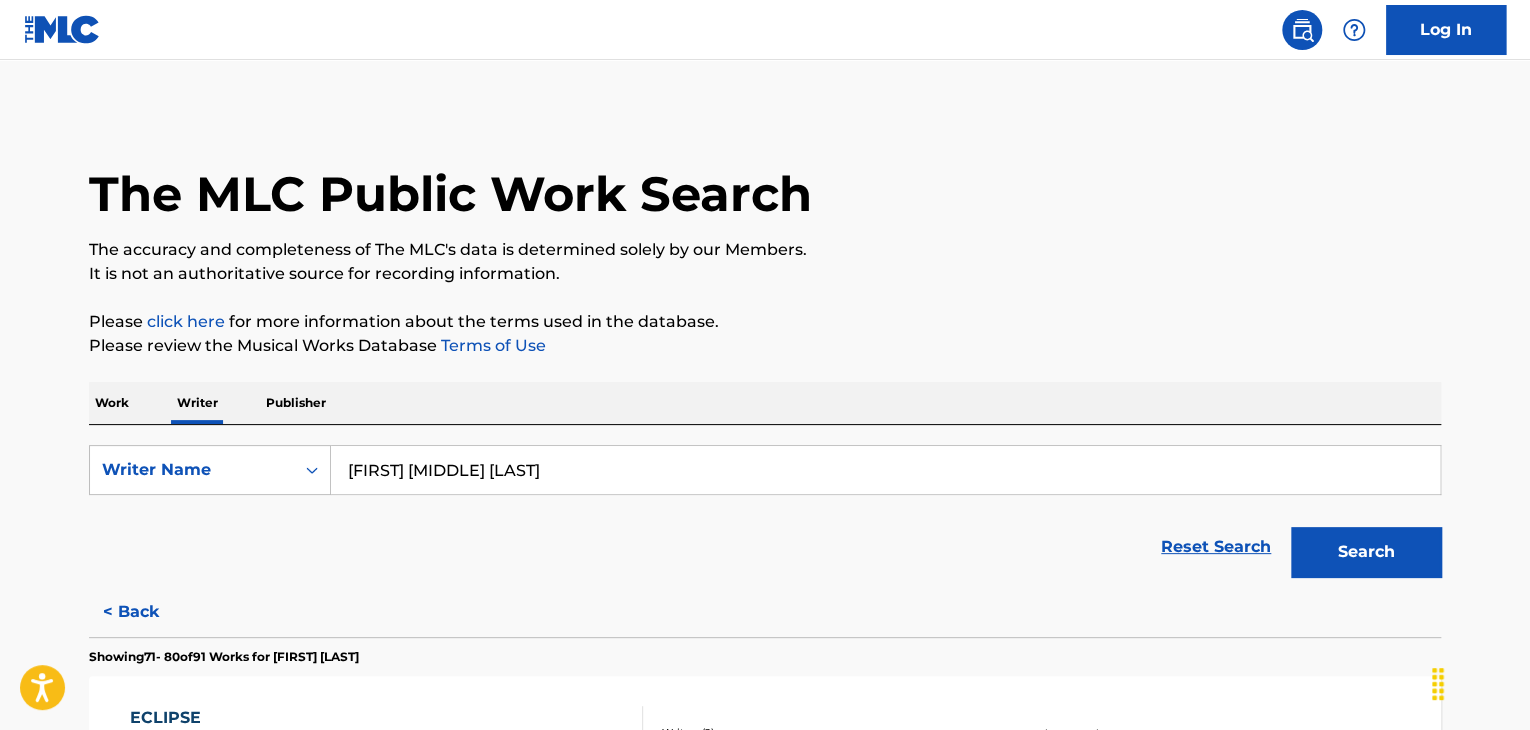 click on "[FIRST] [MIDDLE] [LAST]" at bounding box center (885, 470) 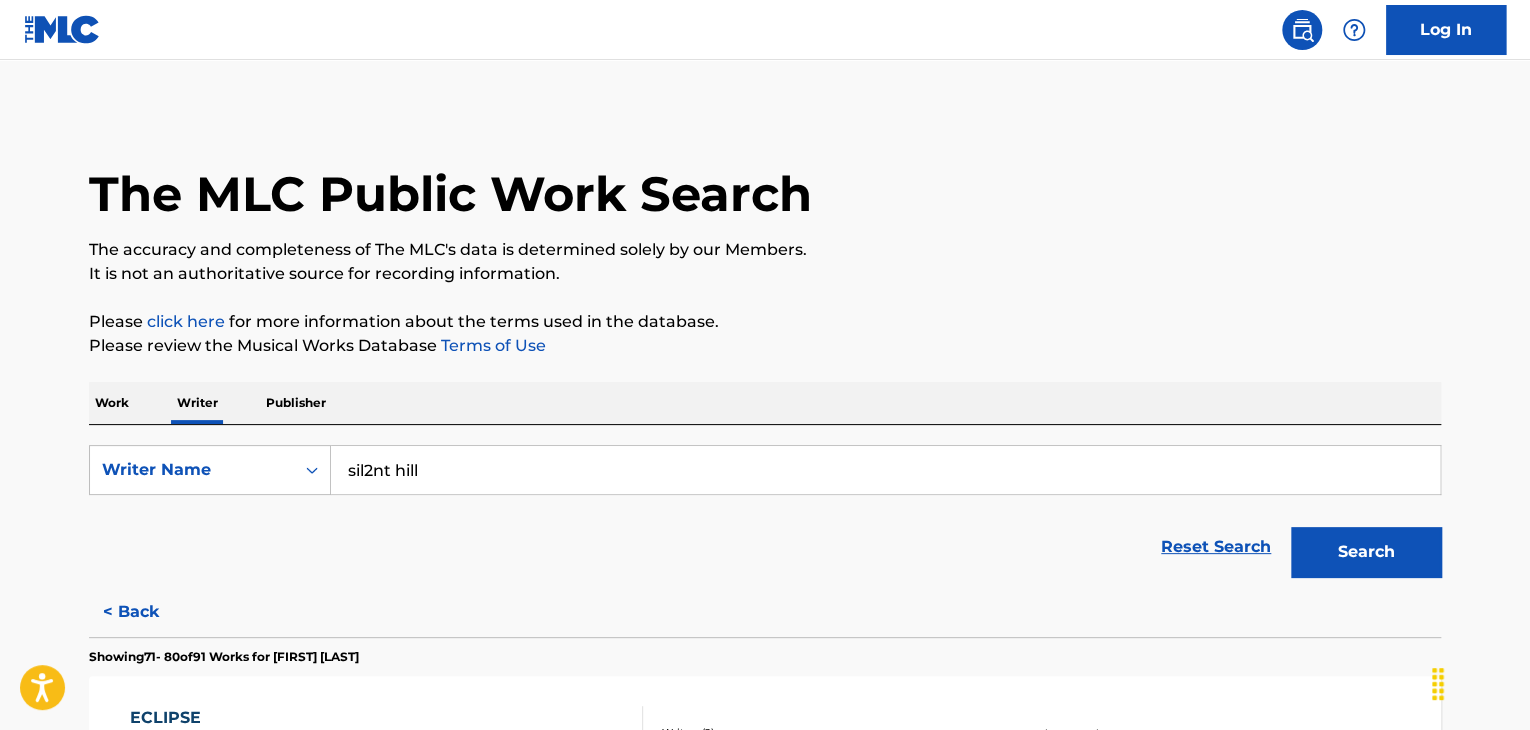 click on "sil2nt hill" at bounding box center [885, 470] 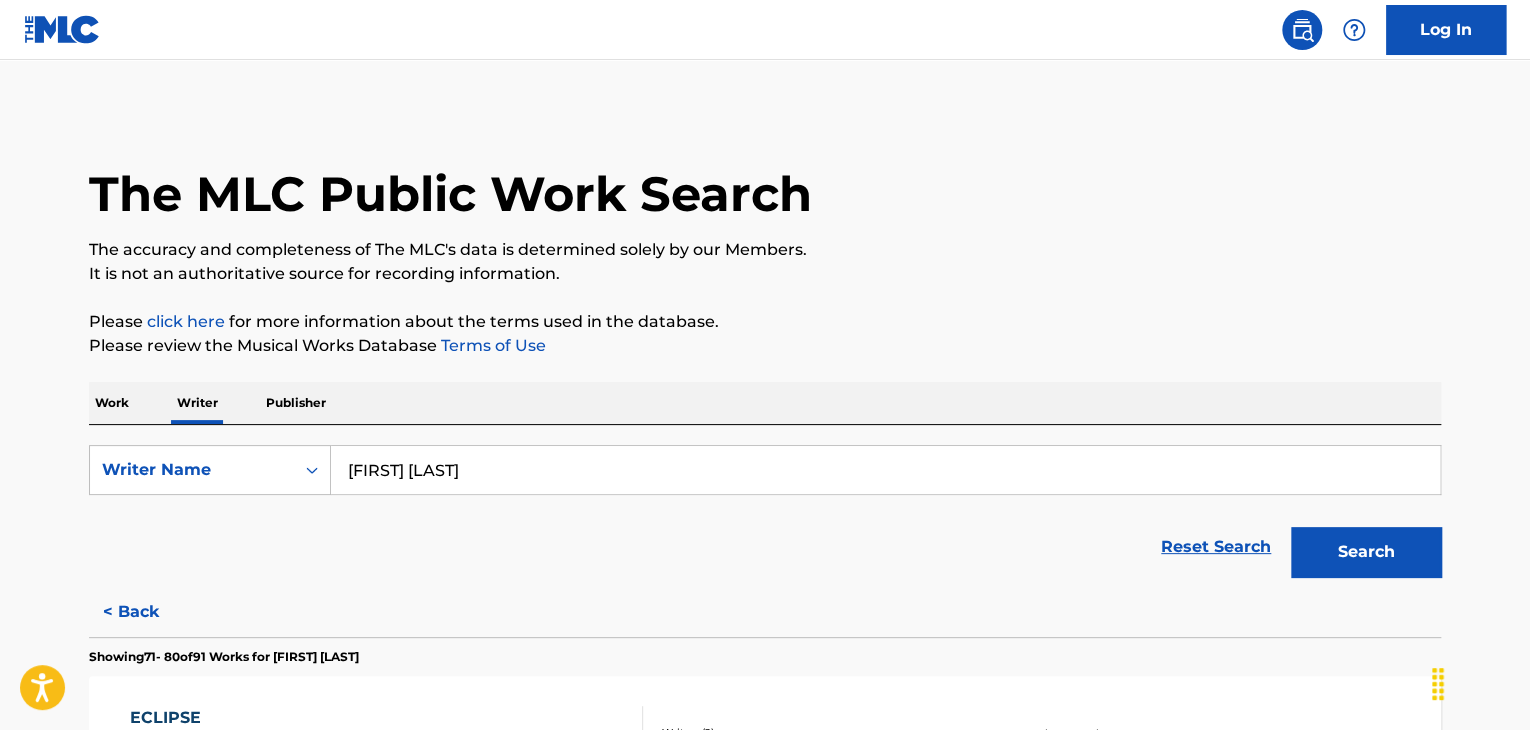 type on "[FIRST] [LAST]" 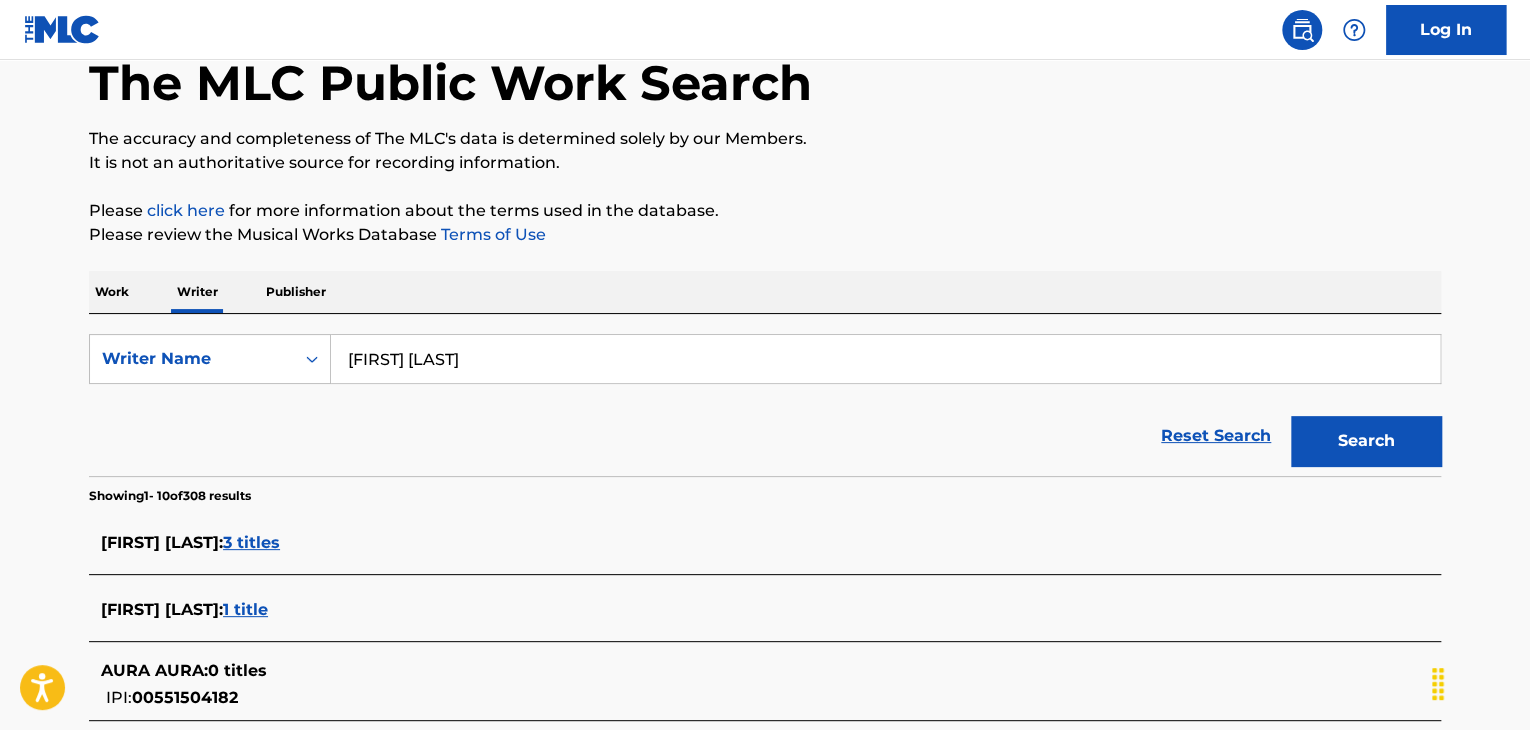 scroll, scrollTop: 0, scrollLeft: 0, axis: both 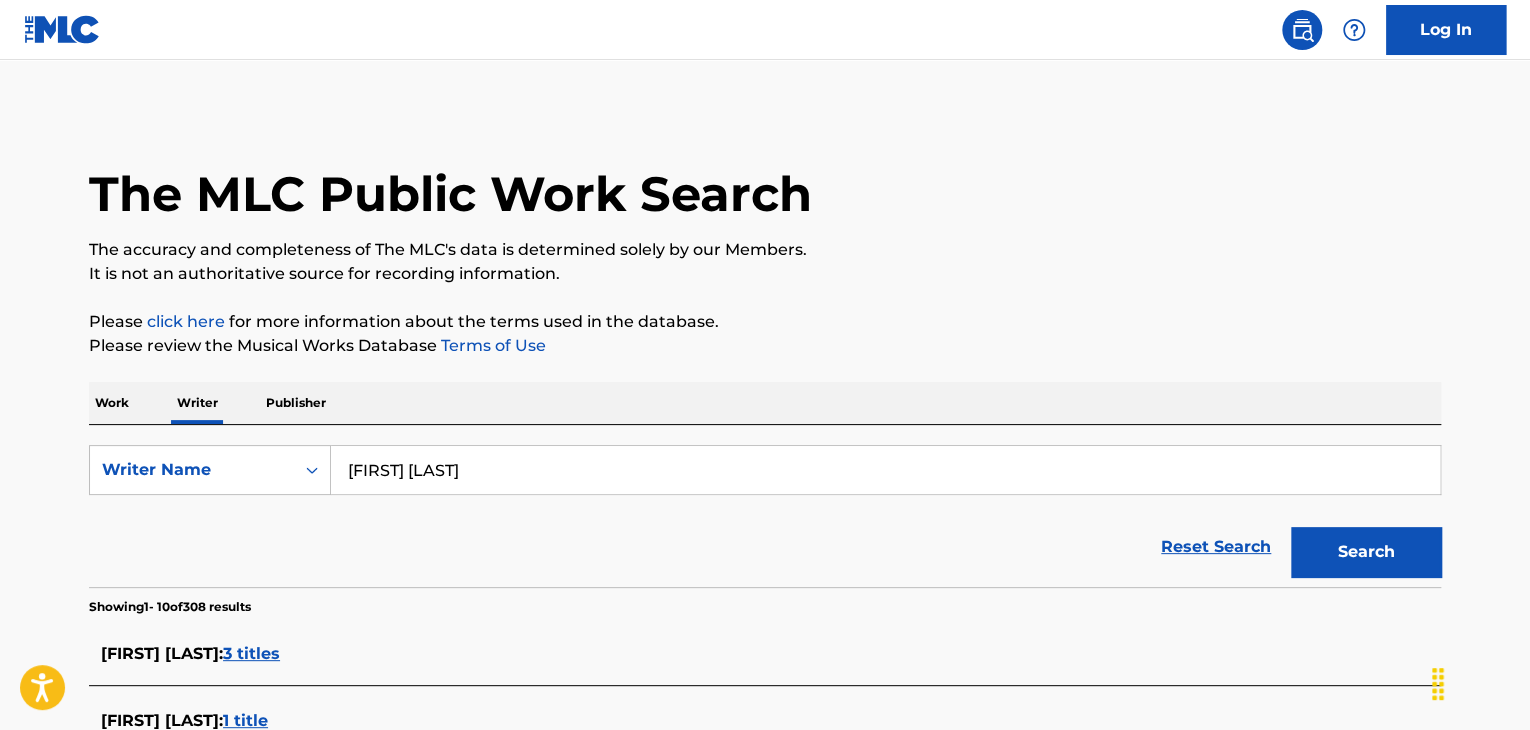 click on "Work" at bounding box center [112, 403] 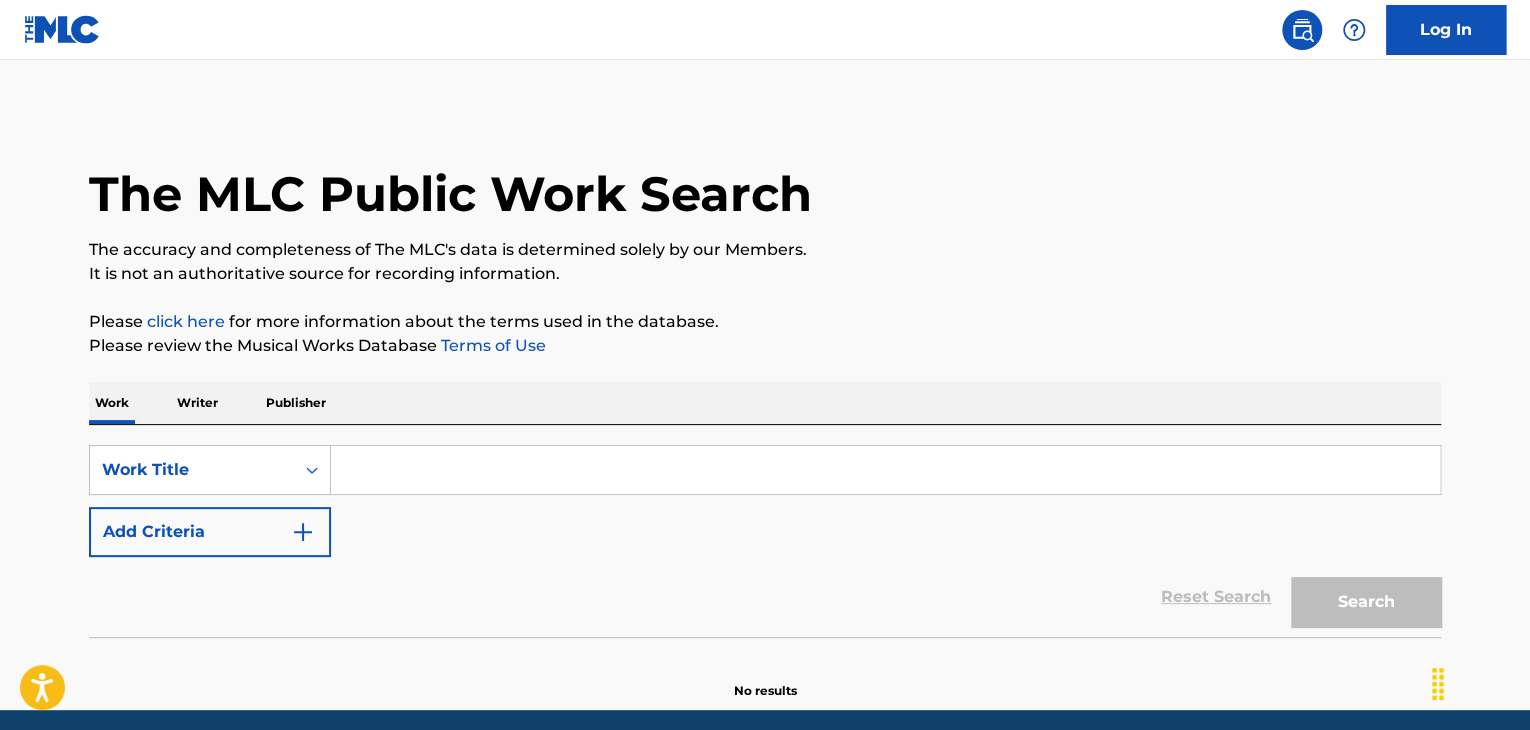 click at bounding box center [885, 470] 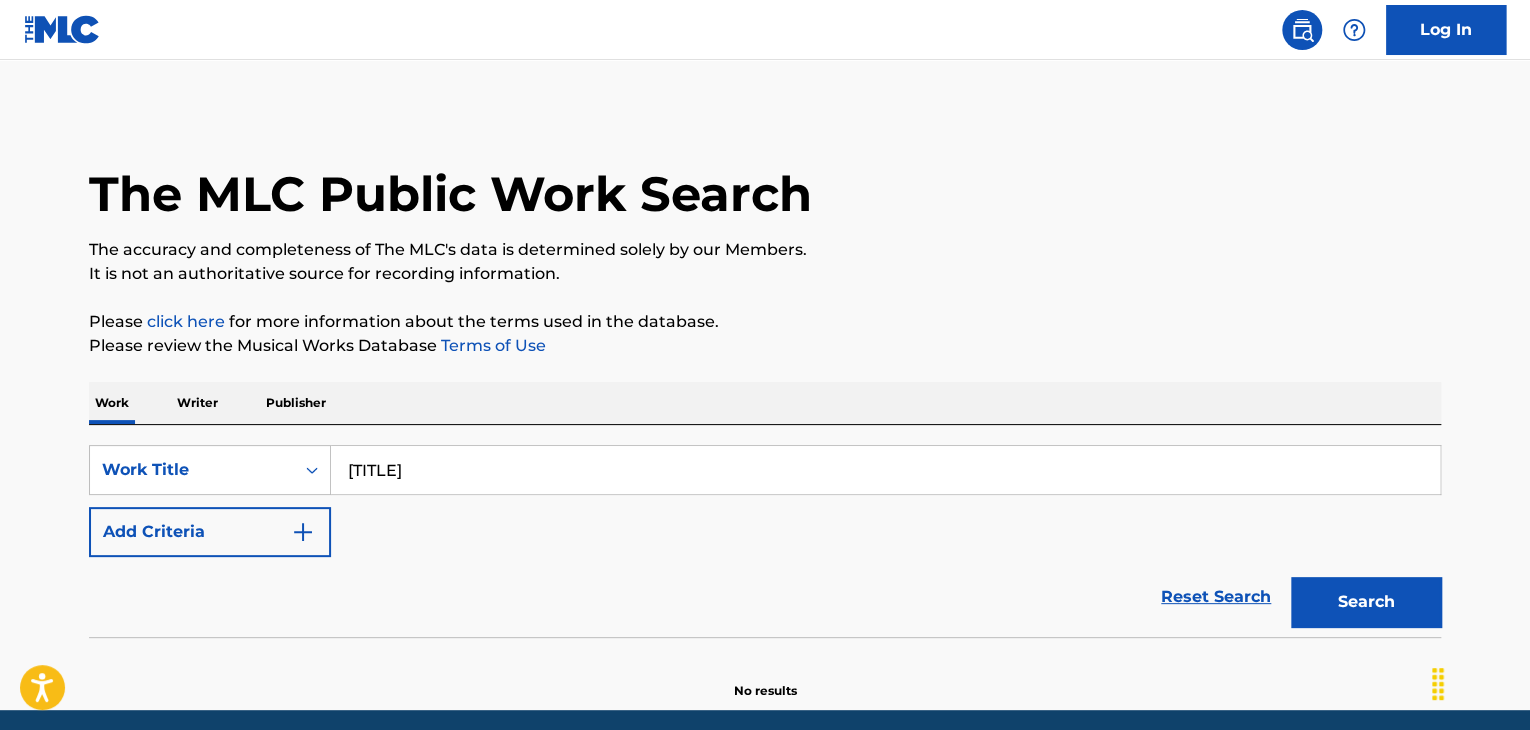 type on "[TITLE]" 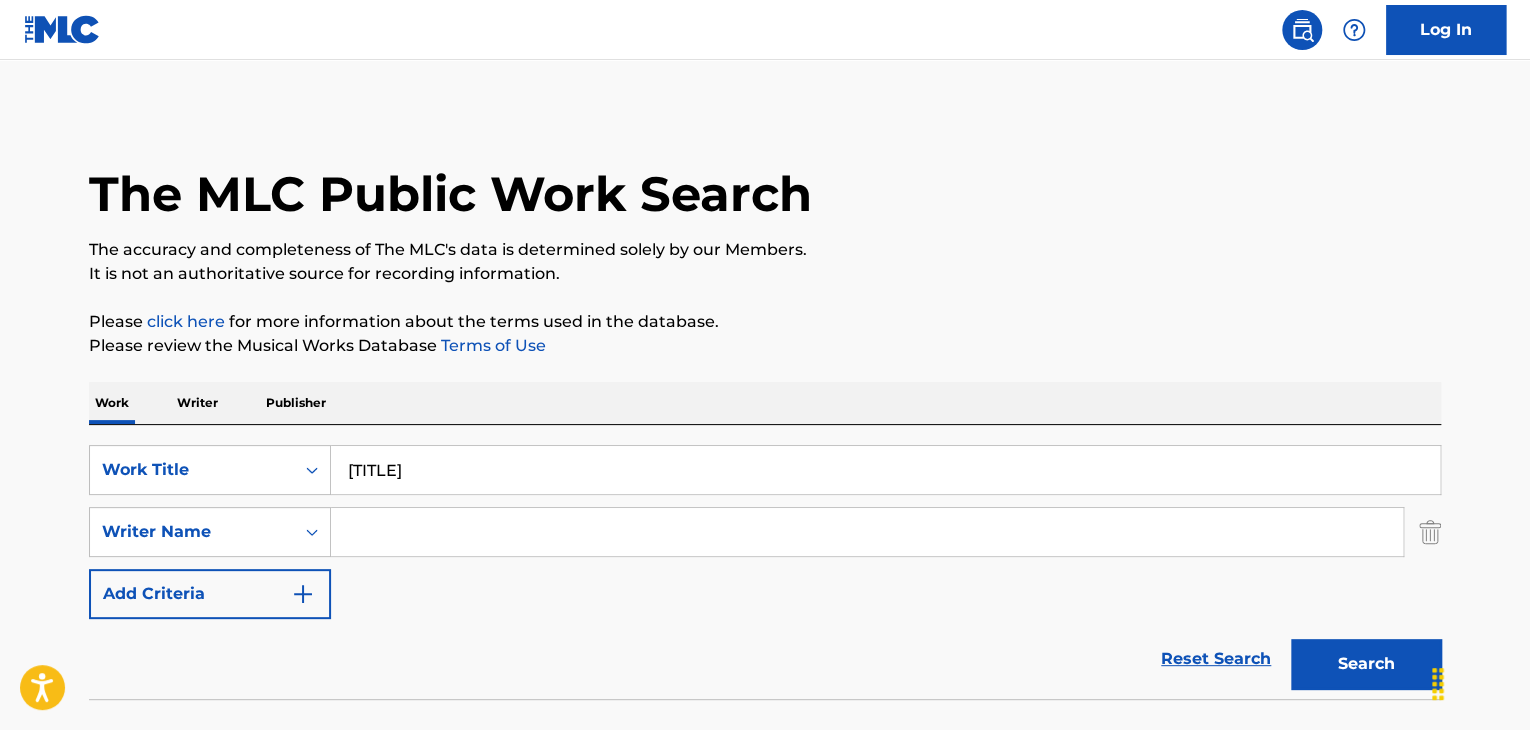 click at bounding box center (867, 532) 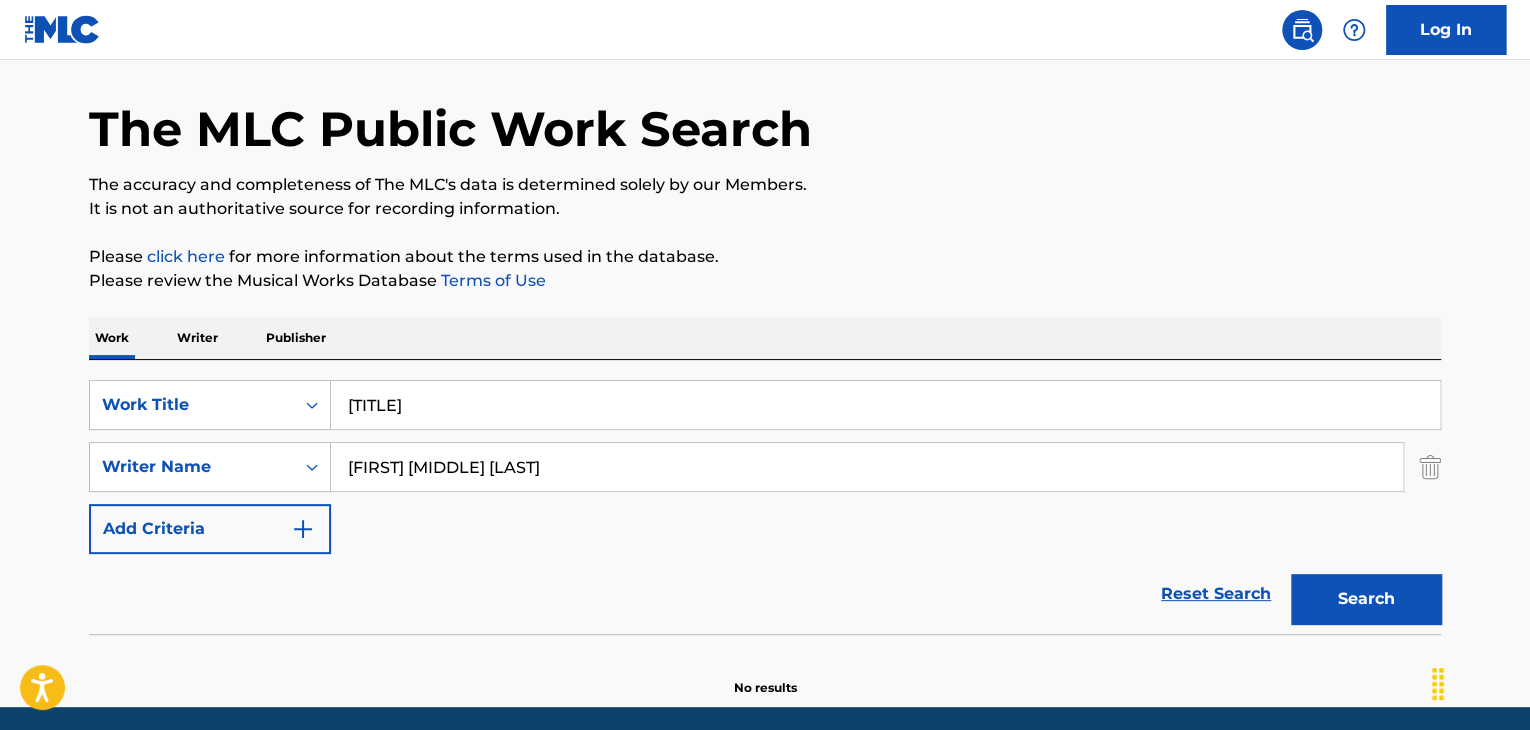 scroll, scrollTop: 100, scrollLeft: 0, axis: vertical 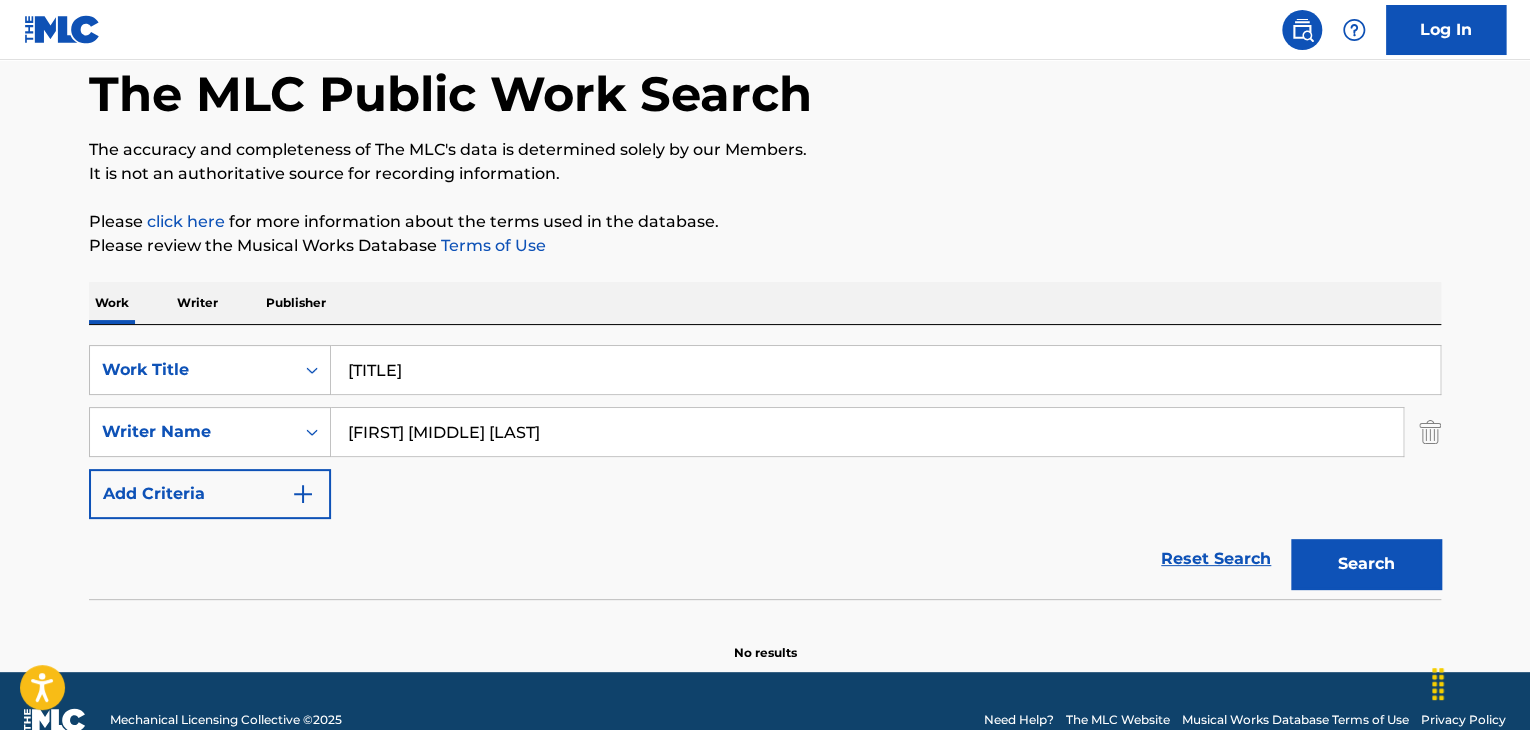 type on "[FIRST] [MIDDLE] [LAST]" 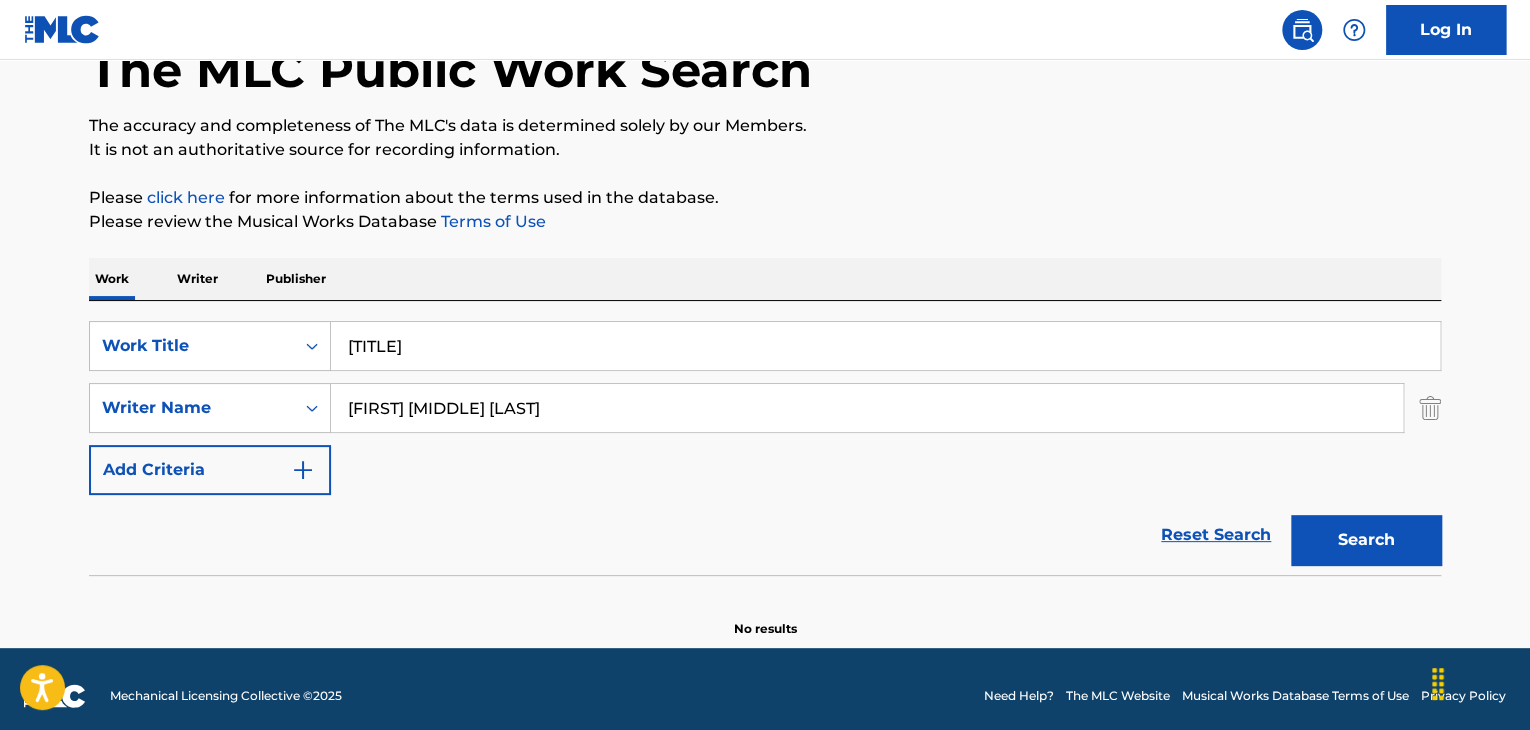 scroll, scrollTop: 138, scrollLeft: 0, axis: vertical 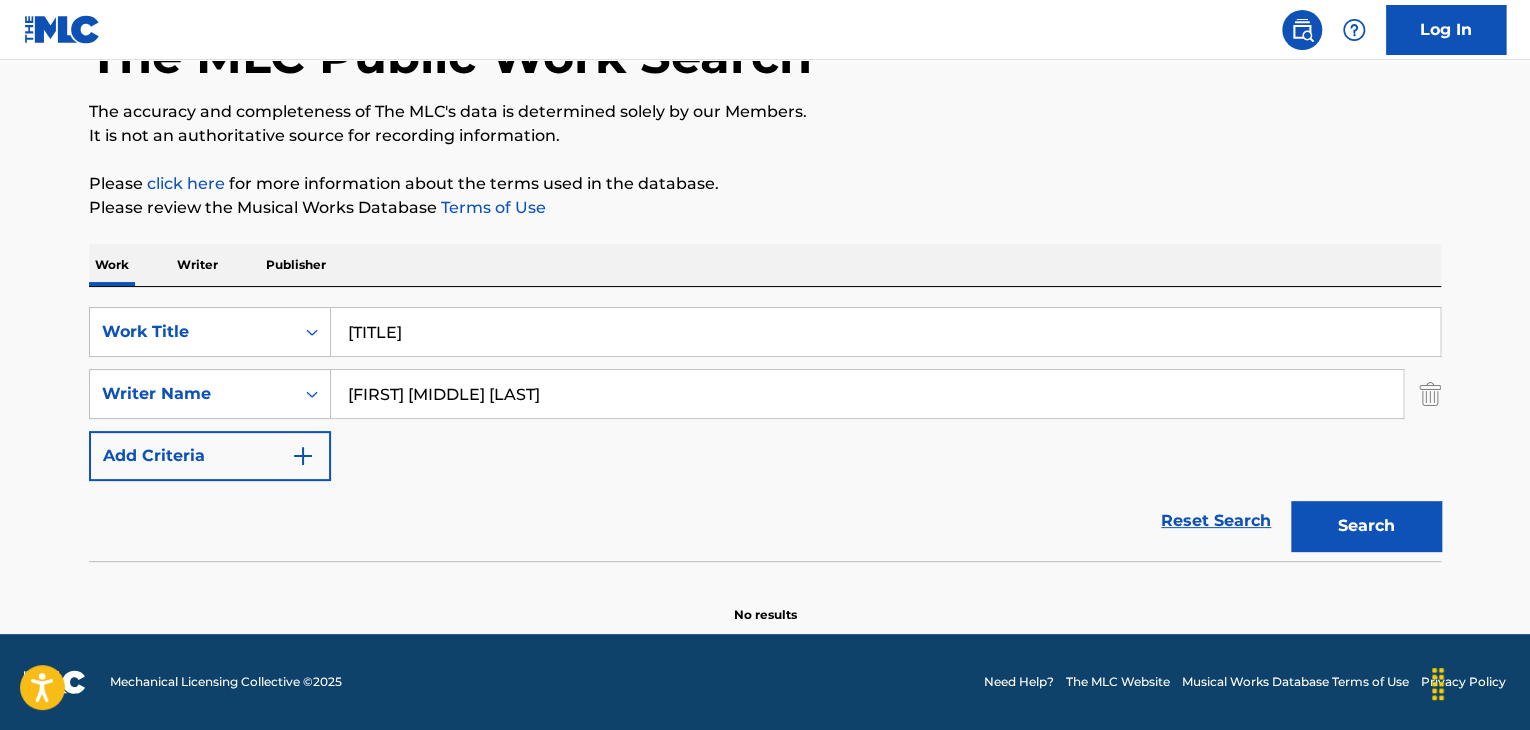 click on "Writer" at bounding box center (197, 265) 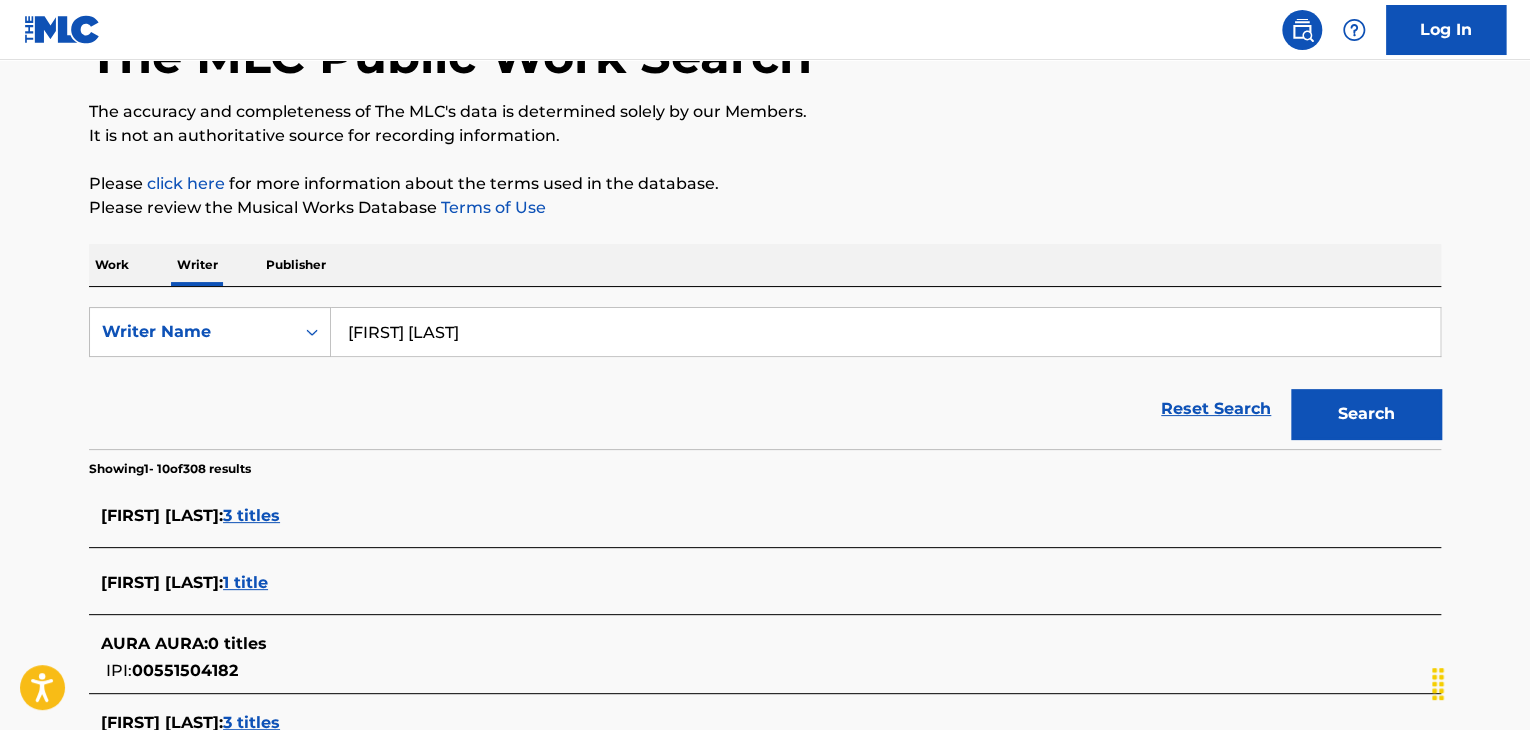 scroll, scrollTop: 0, scrollLeft: 0, axis: both 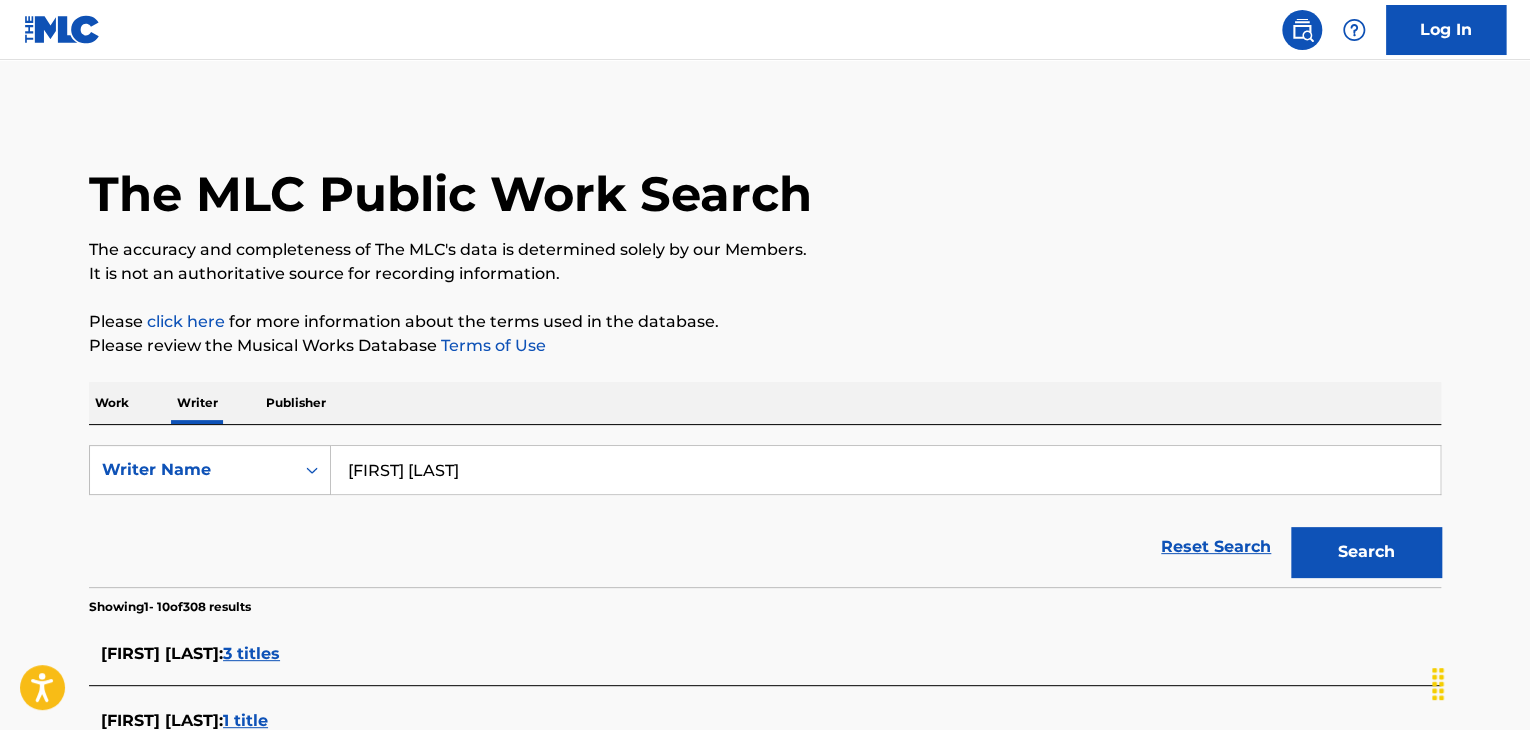 click on "[FIRST] [LAST]" at bounding box center [885, 470] 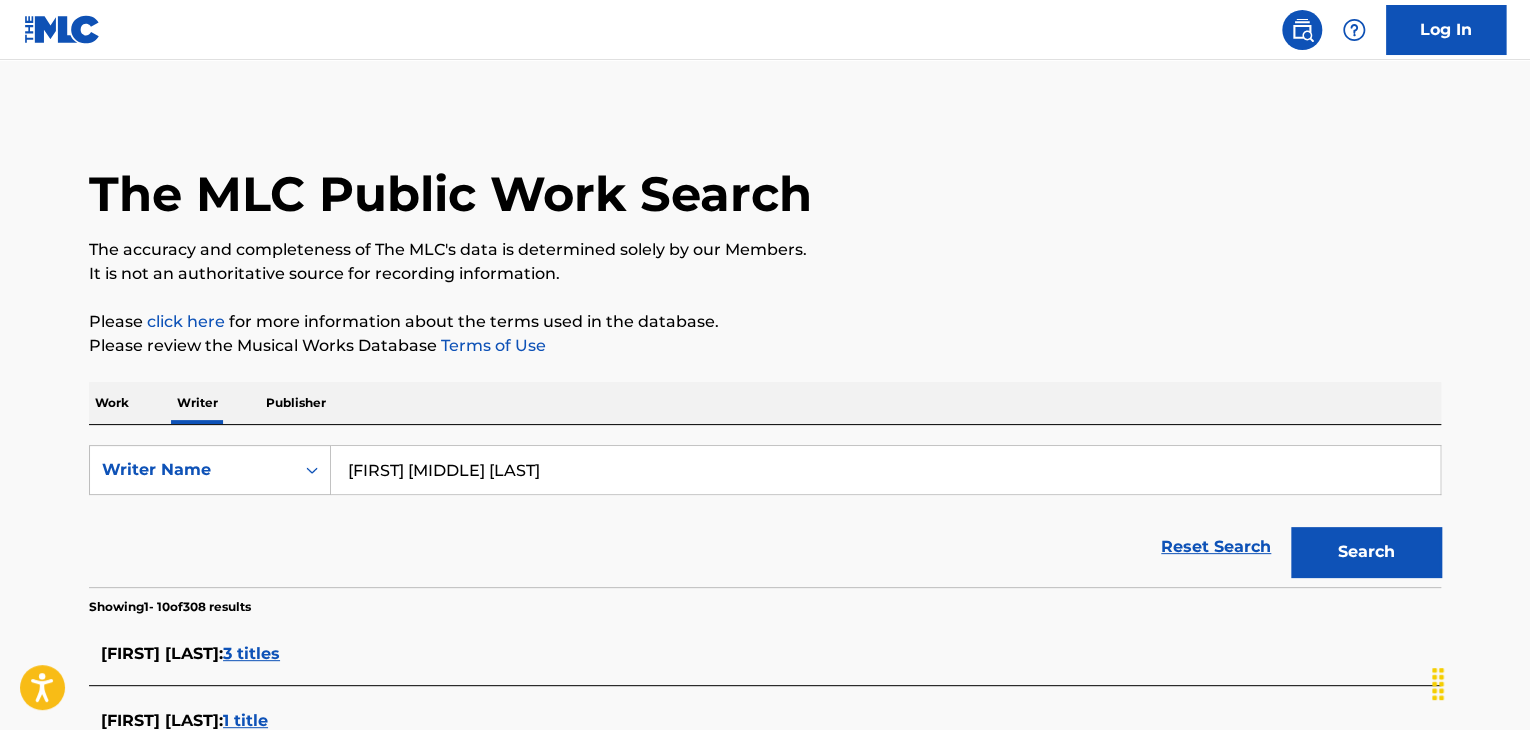 type on "[FIRST] [MIDDLE] [LAST]" 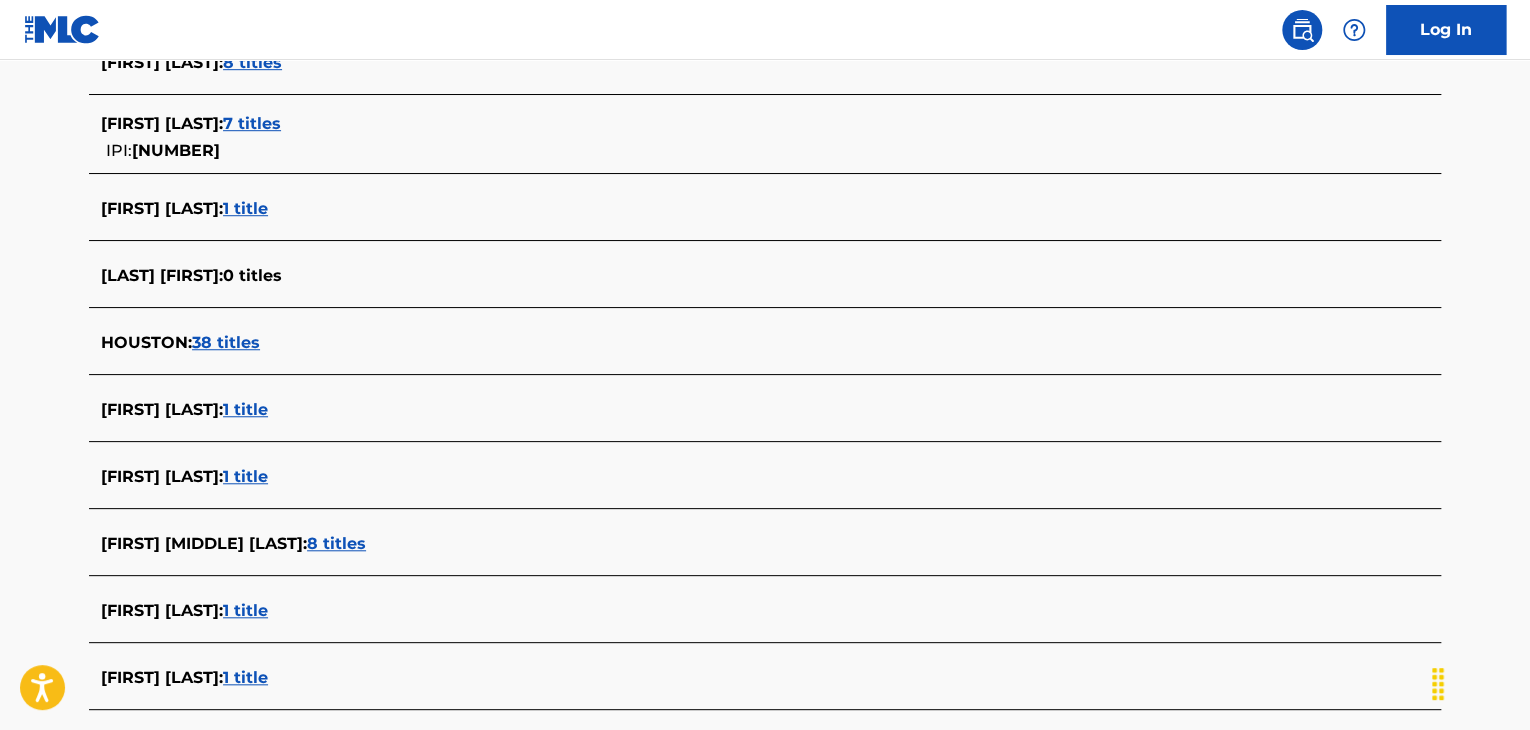 scroll, scrollTop: 691, scrollLeft: 0, axis: vertical 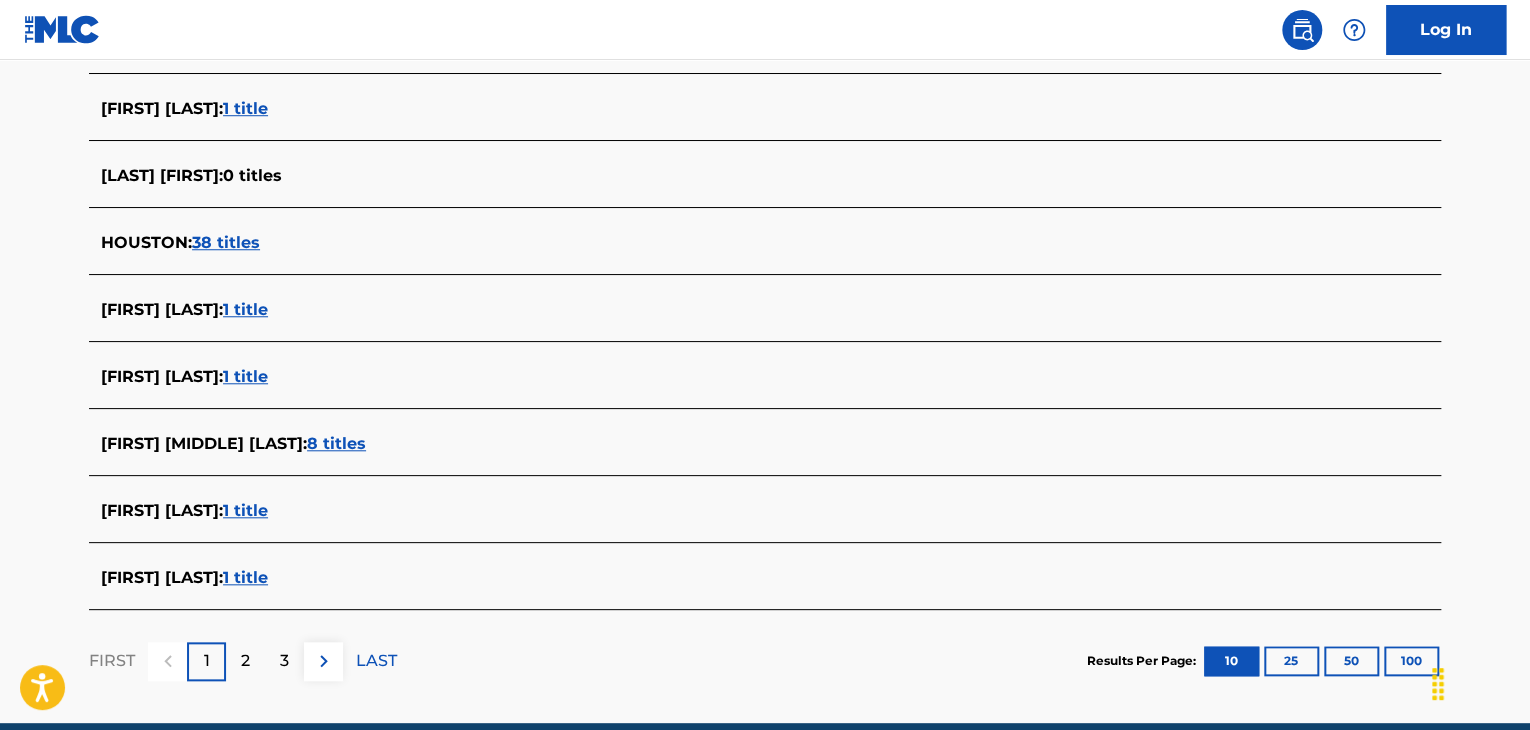 click on "8 titles" at bounding box center [336, 443] 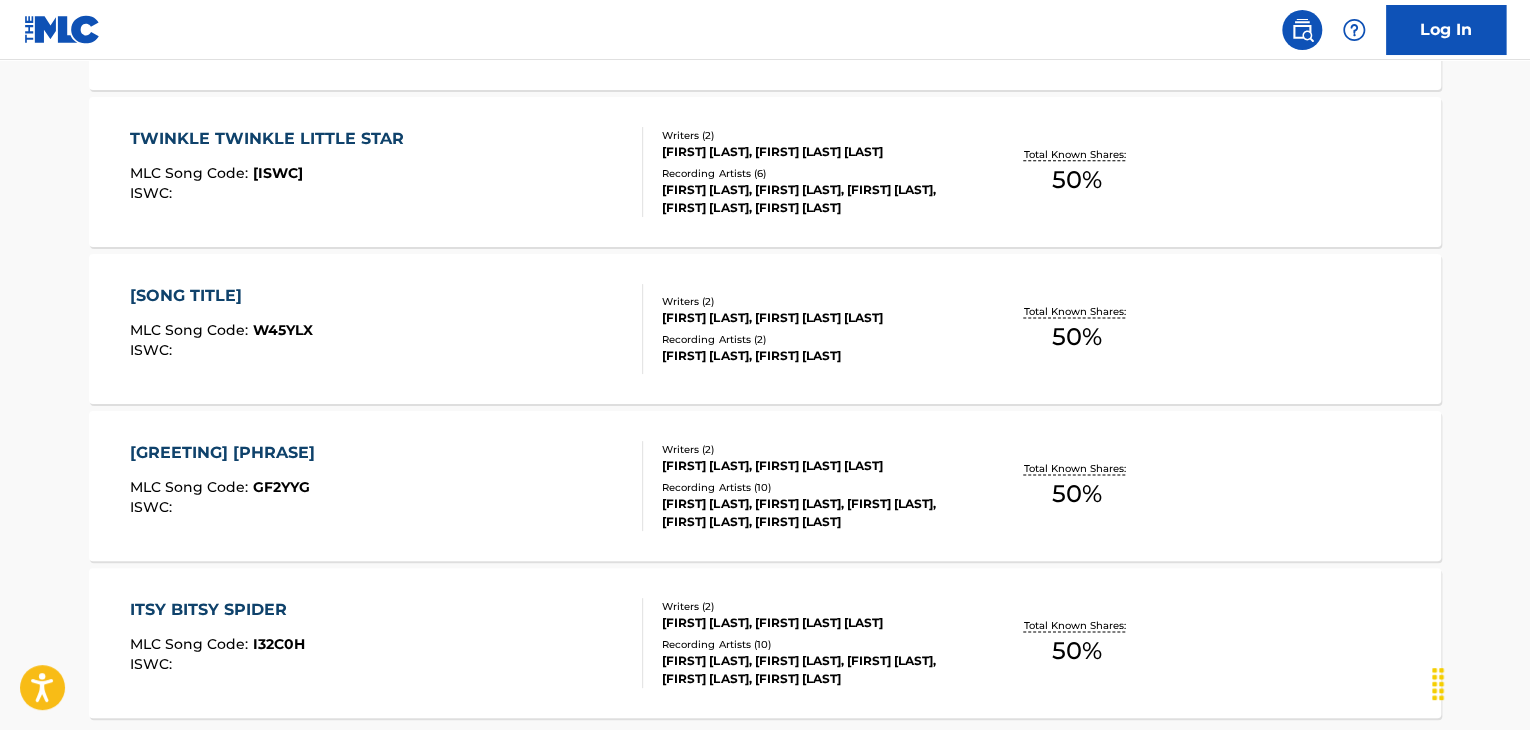 scroll, scrollTop: 1291, scrollLeft: 0, axis: vertical 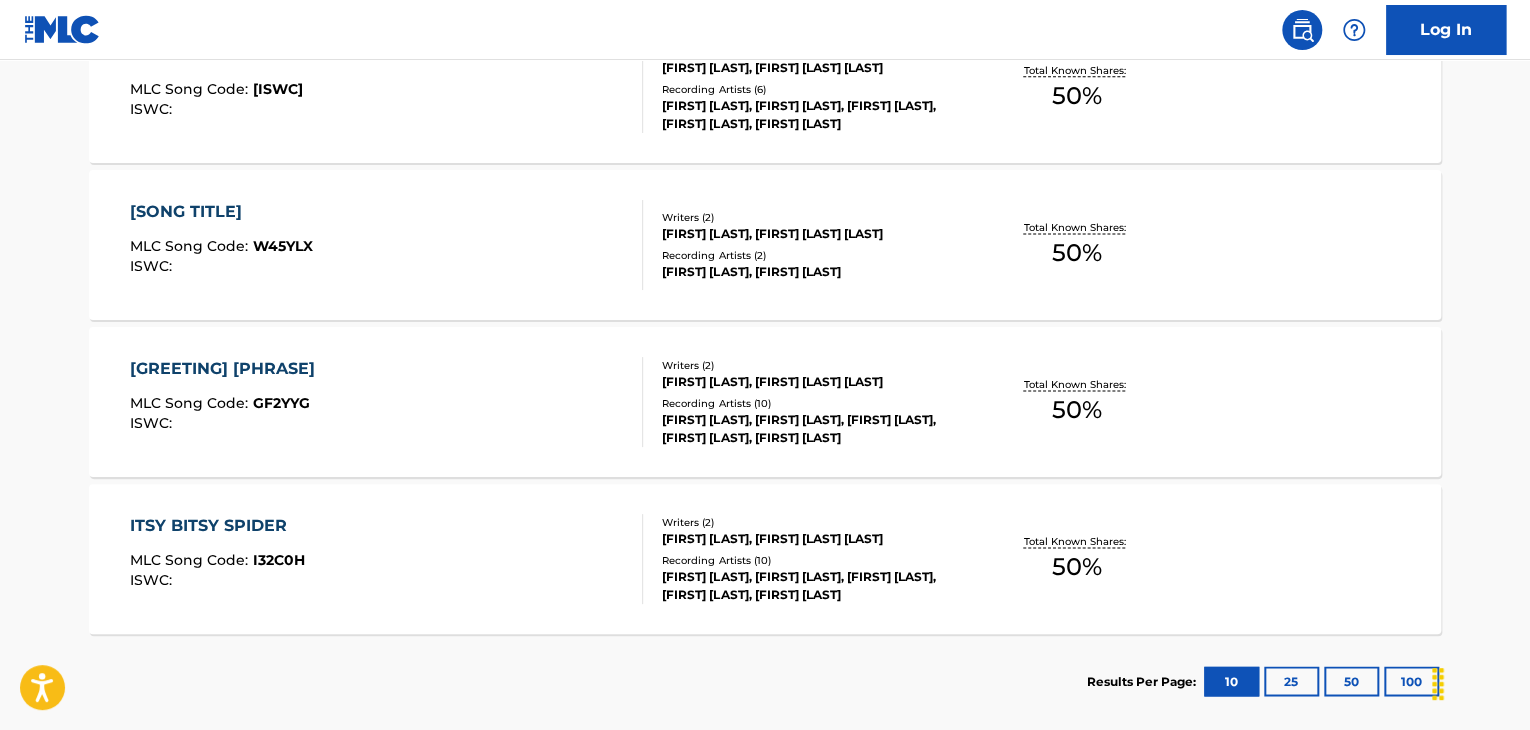 click on "[SONG TITLE]" at bounding box center (387, 559) 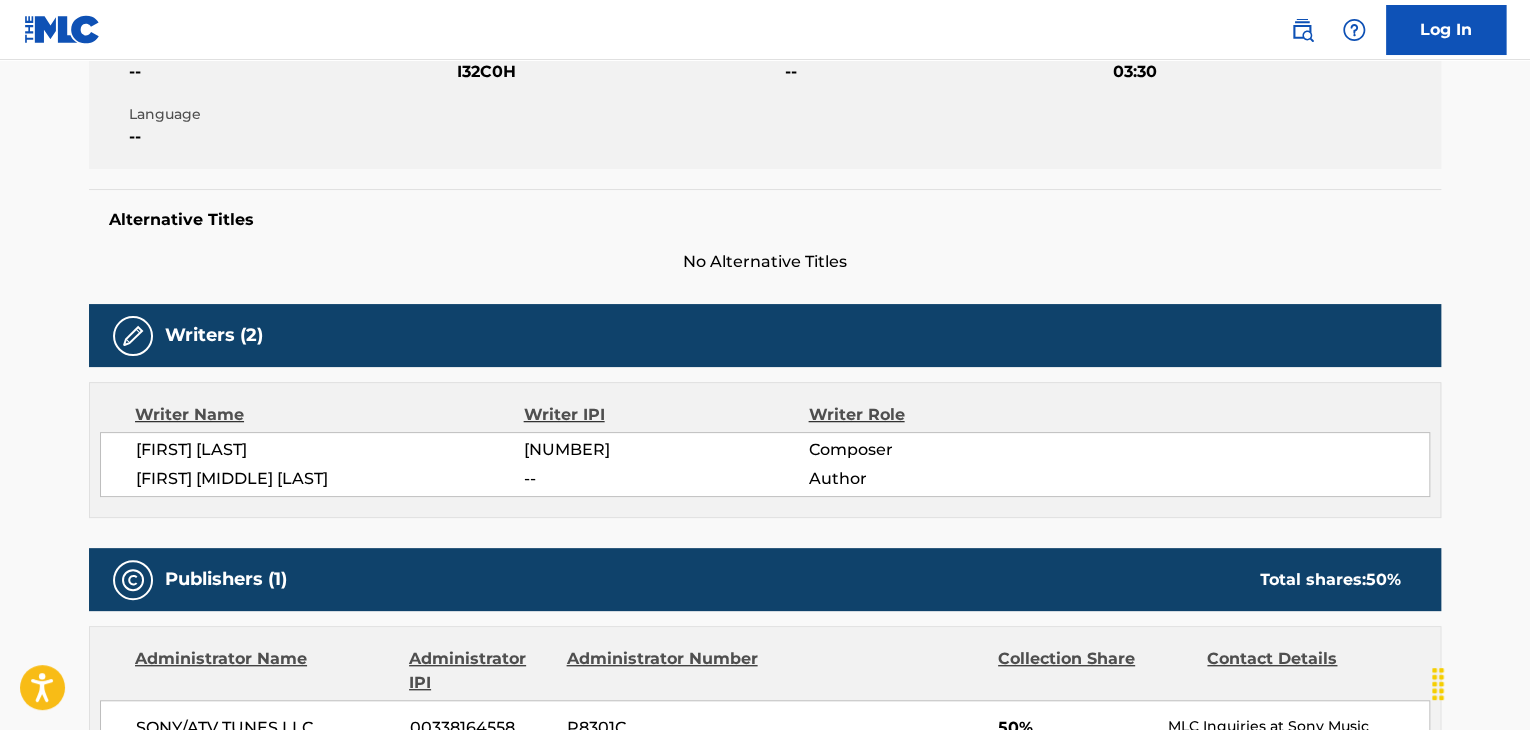 scroll, scrollTop: 0, scrollLeft: 0, axis: both 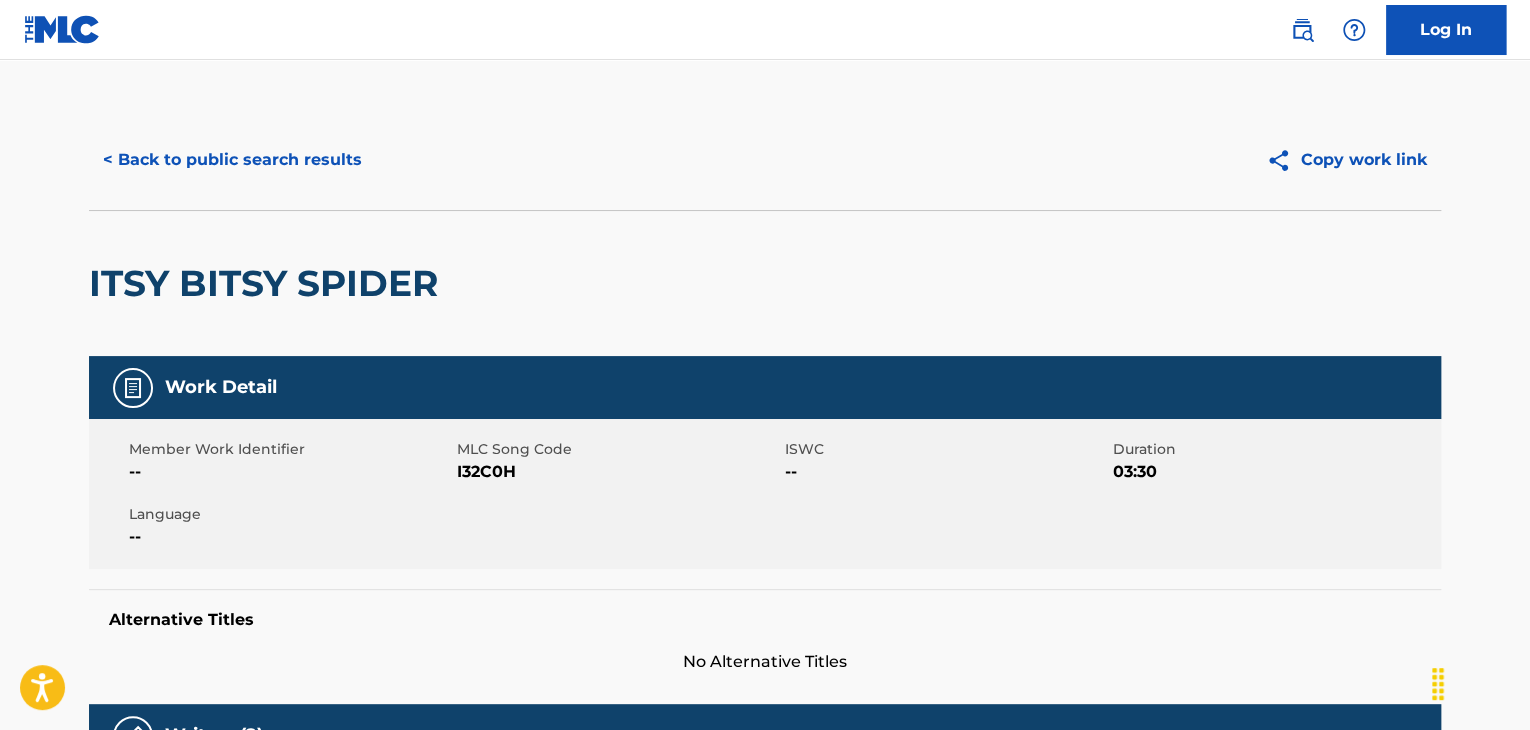 click on "< Back to public search results Copy work link" at bounding box center (765, 160) 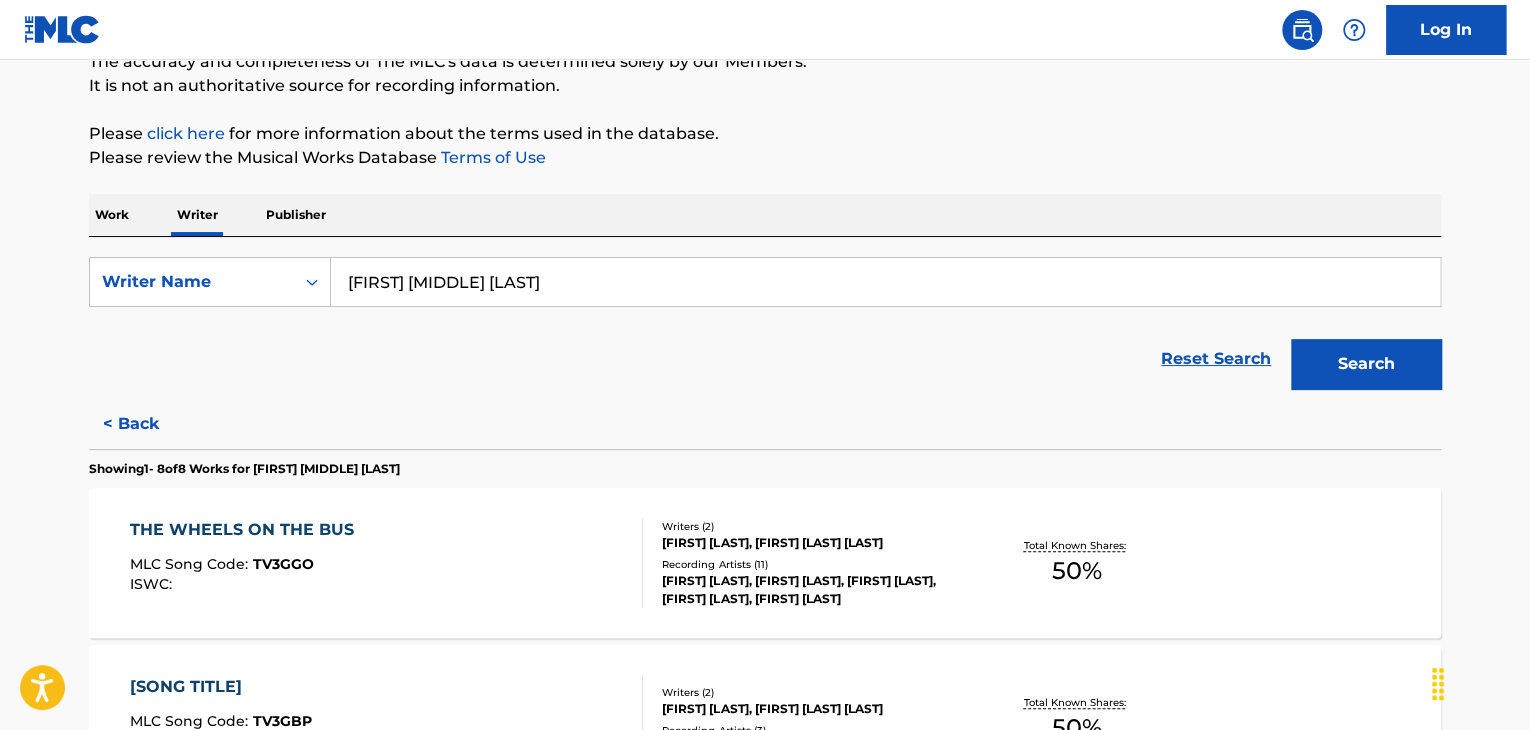 scroll, scrollTop: 324, scrollLeft: 0, axis: vertical 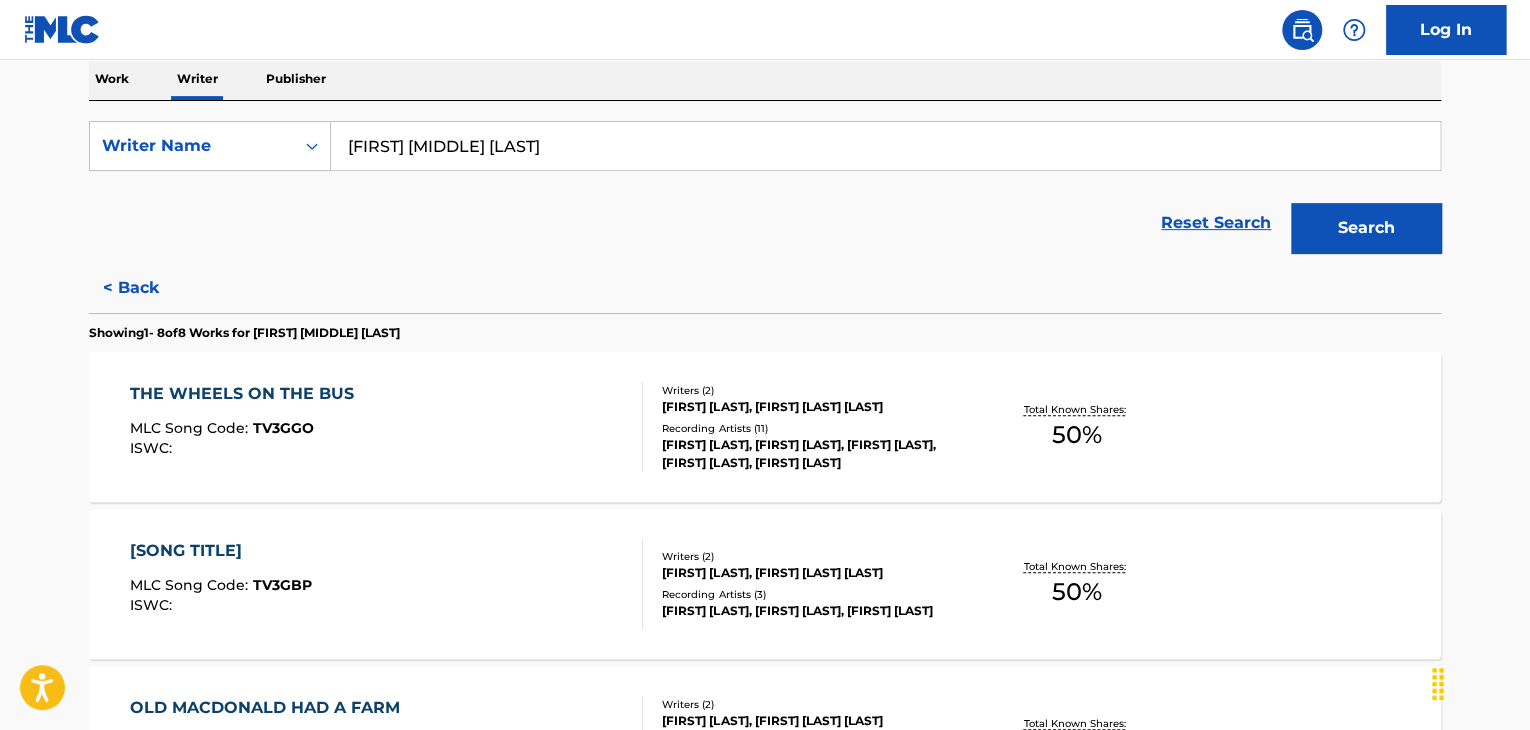click on "[FIRST] [LAST], [FIRST] [LAST] [LAST]" at bounding box center [813, 407] 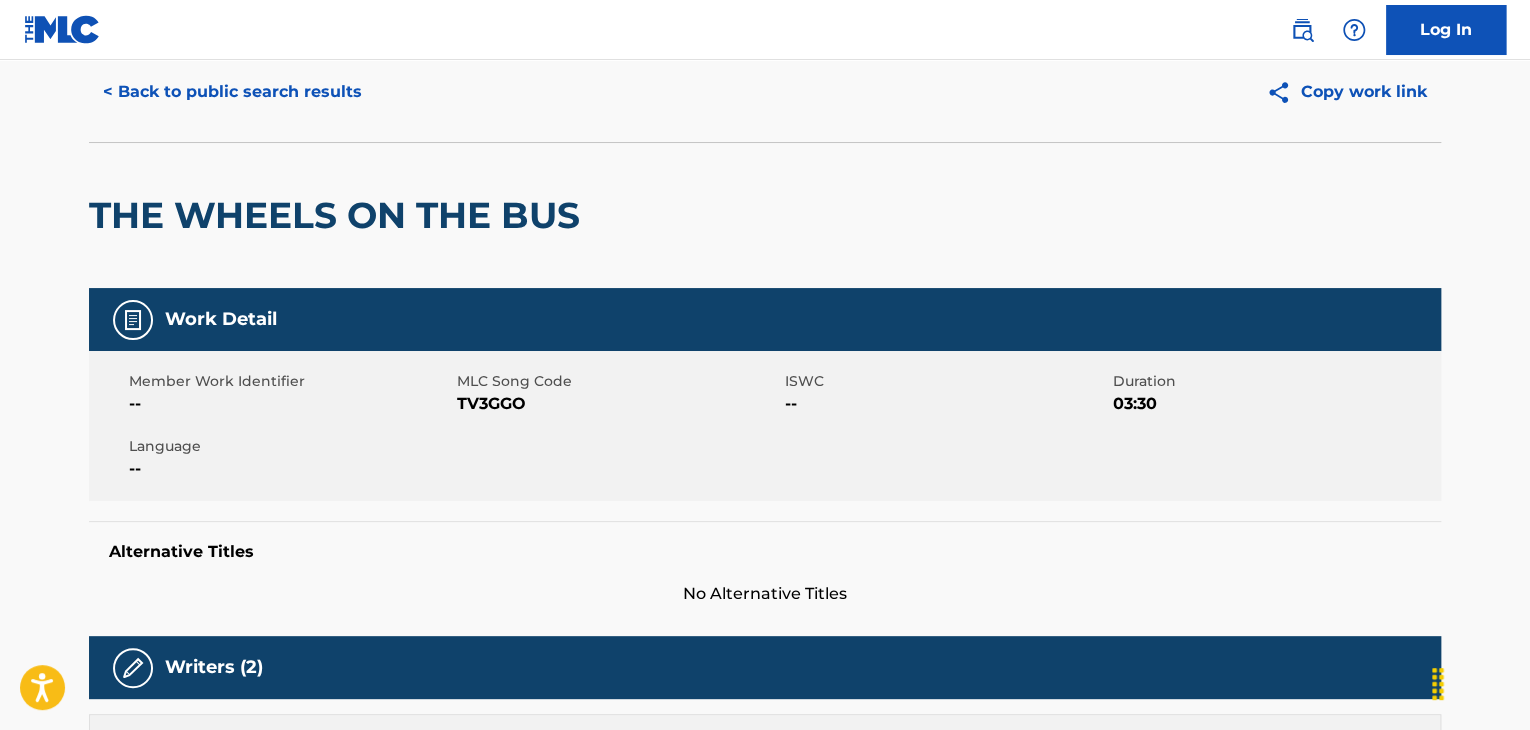 scroll, scrollTop: 0, scrollLeft: 0, axis: both 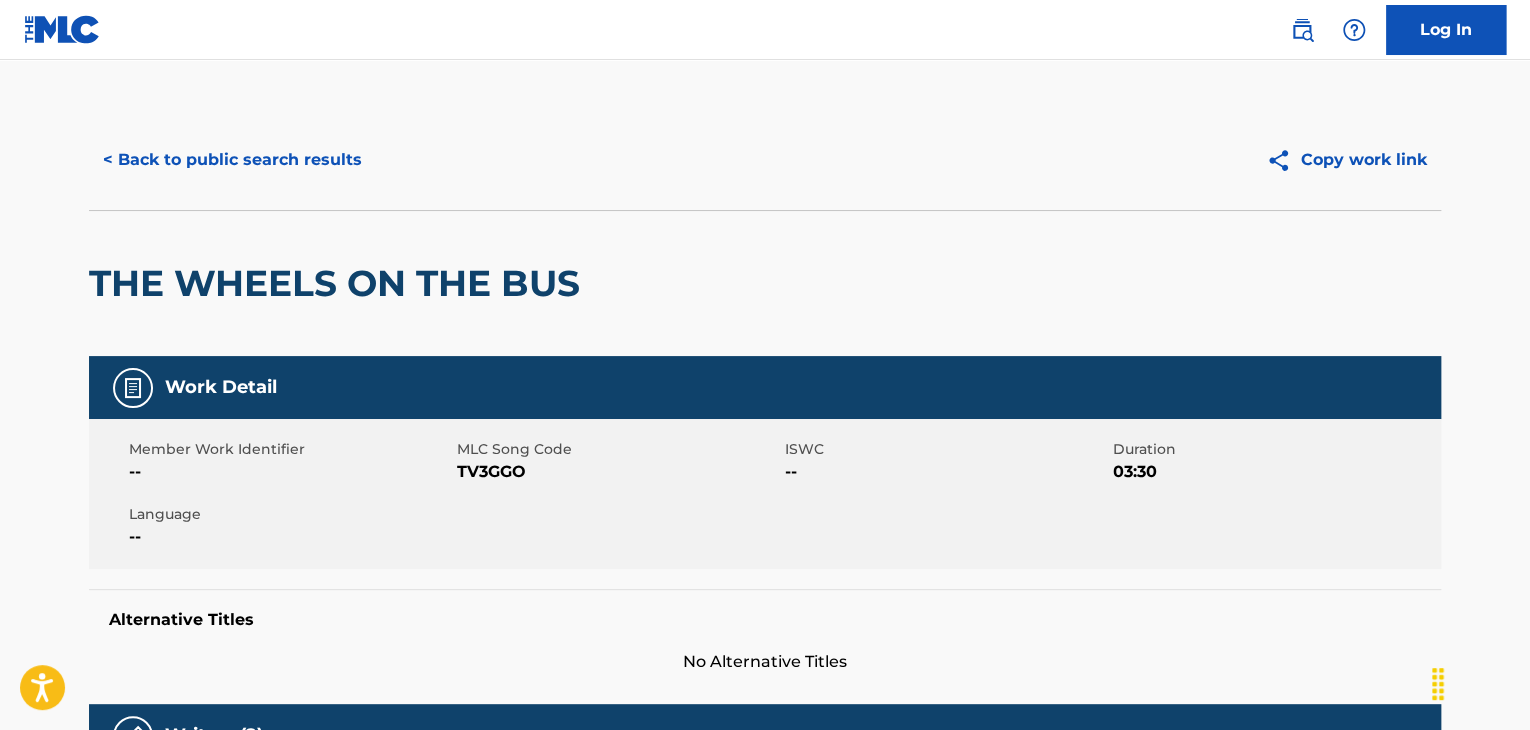 click on "< Back to public search results" at bounding box center (232, 160) 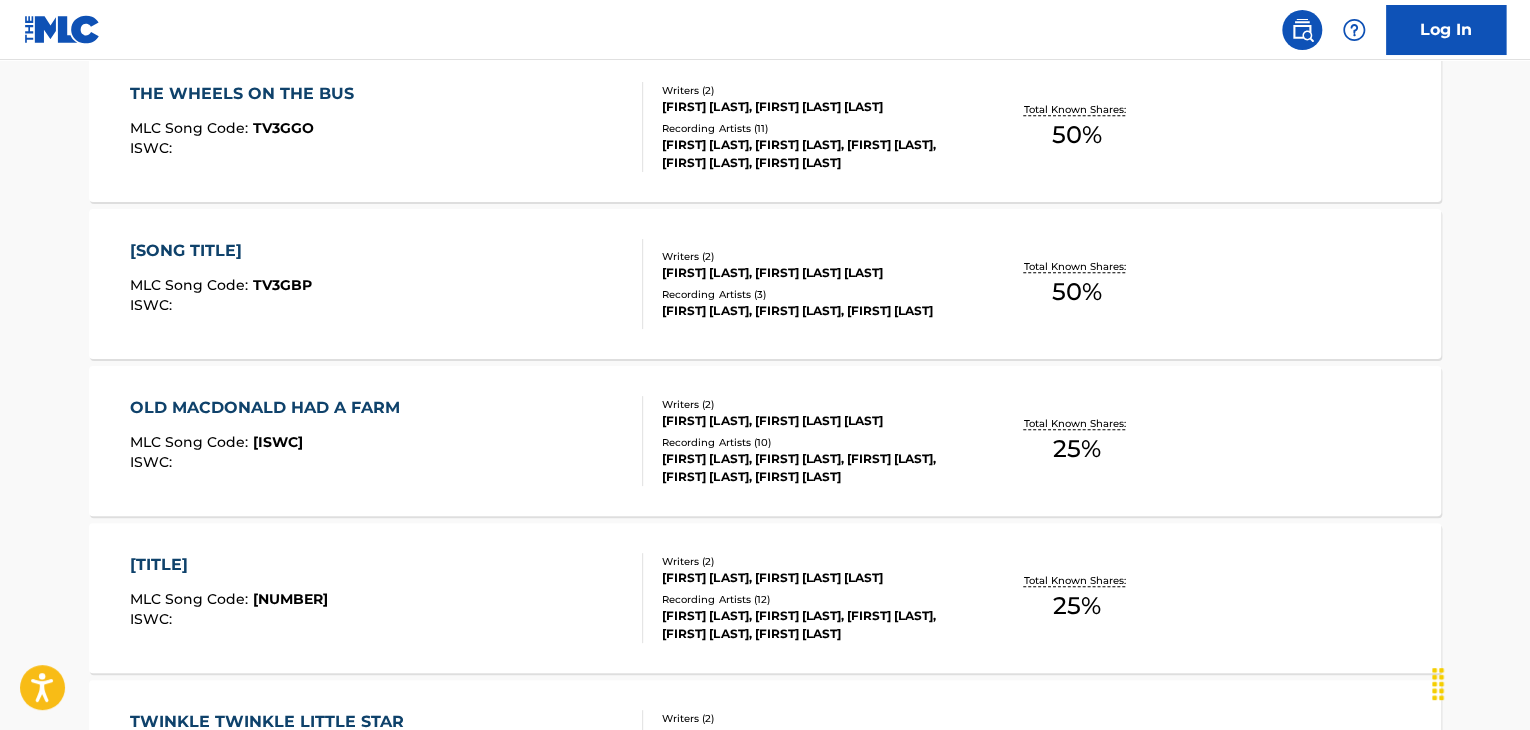 scroll, scrollTop: 724, scrollLeft: 0, axis: vertical 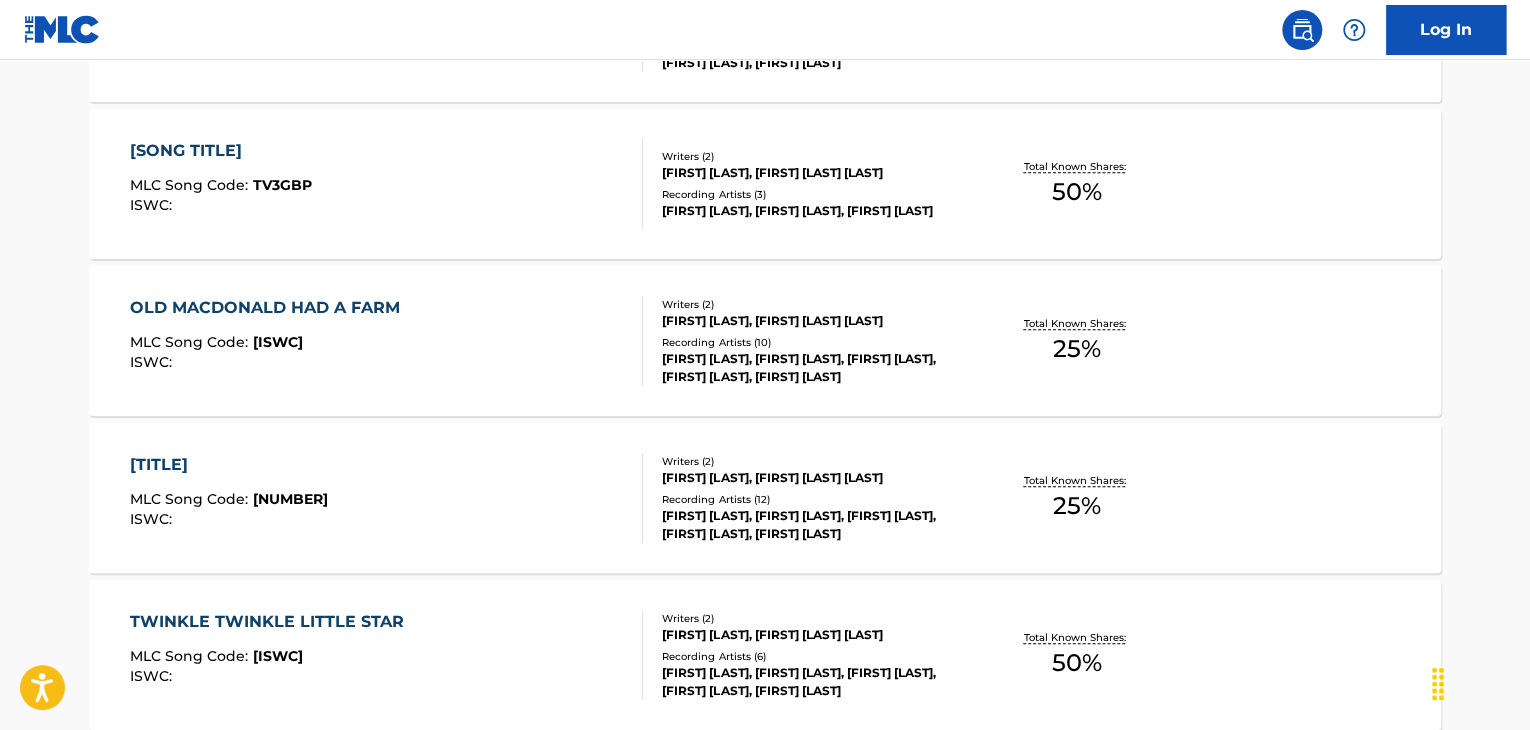click on "OLD MACDONALD HAD A FARM MLC Song Code : OM1SVW ISWC :" at bounding box center (387, 341) 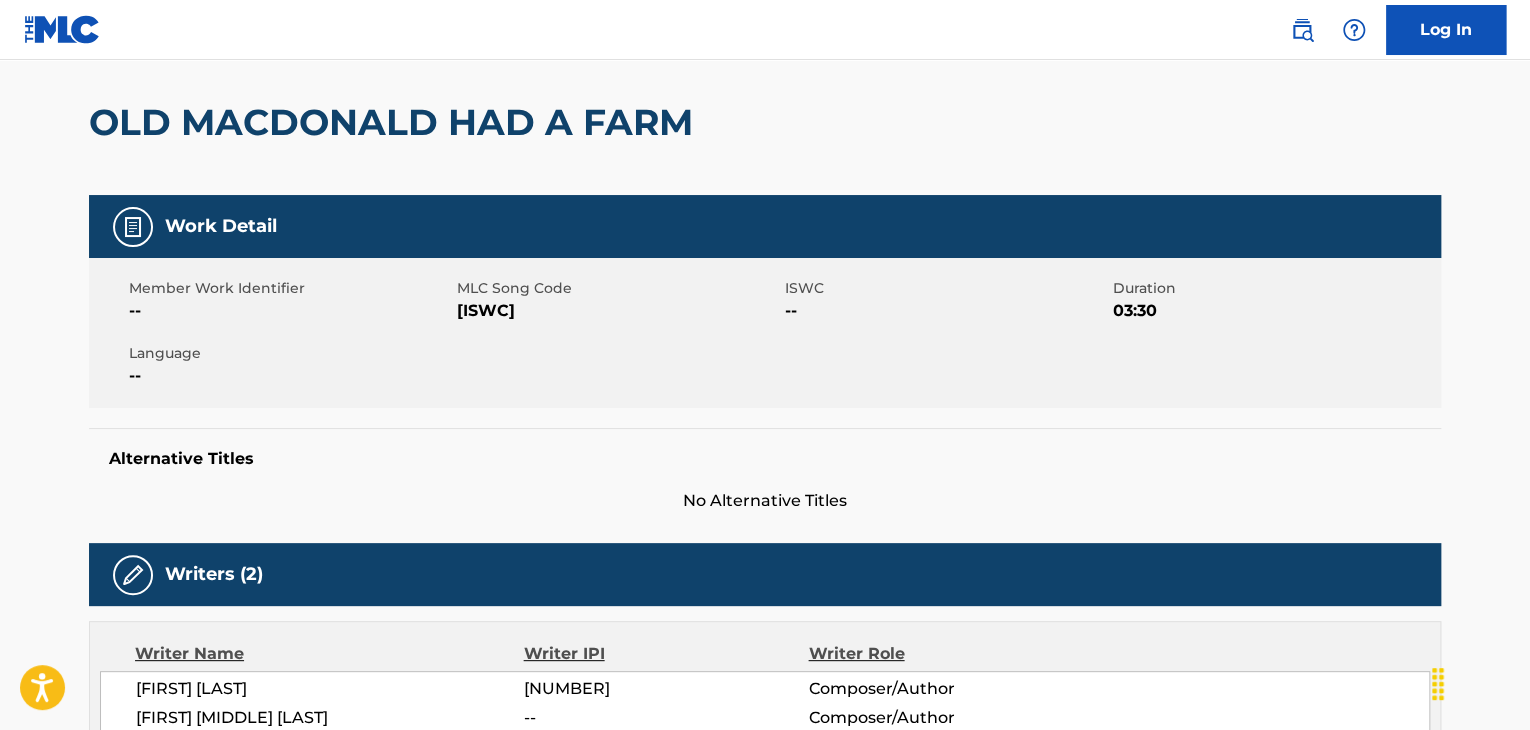 scroll, scrollTop: 0, scrollLeft: 0, axis: both 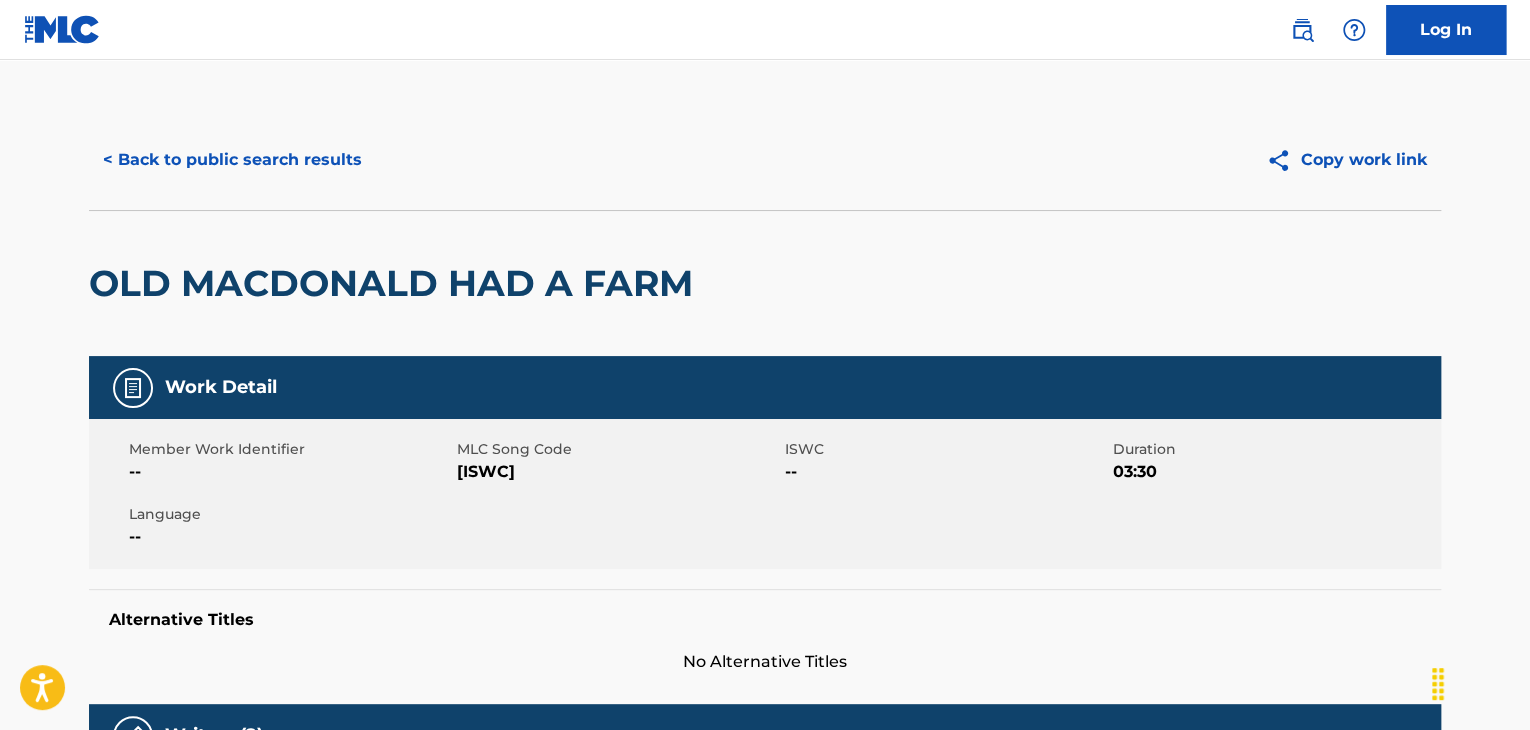 click on "< Back to public search results" at bounding box center (232, 160) 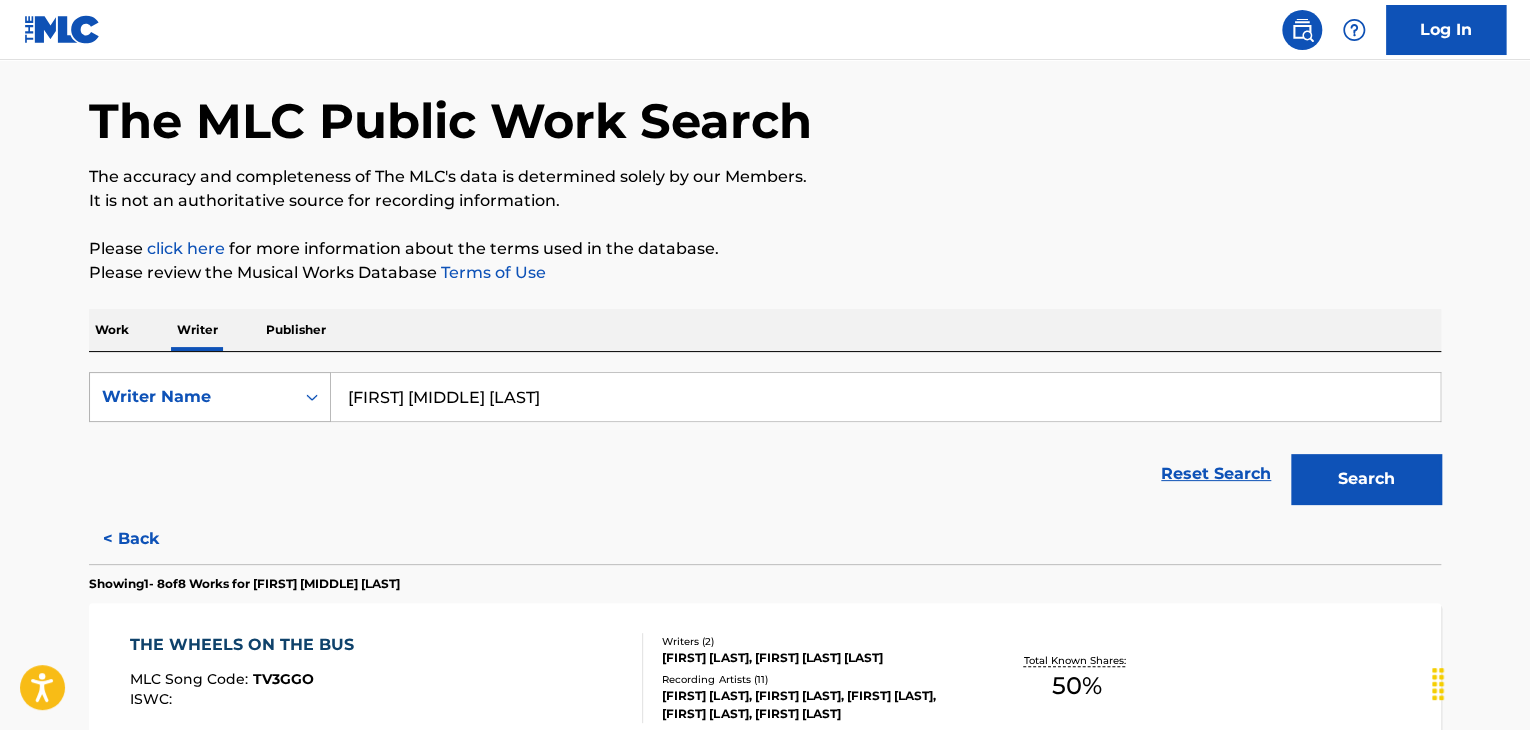 scroll, scrollTop: 0, scrollLeft: 0, axis: both 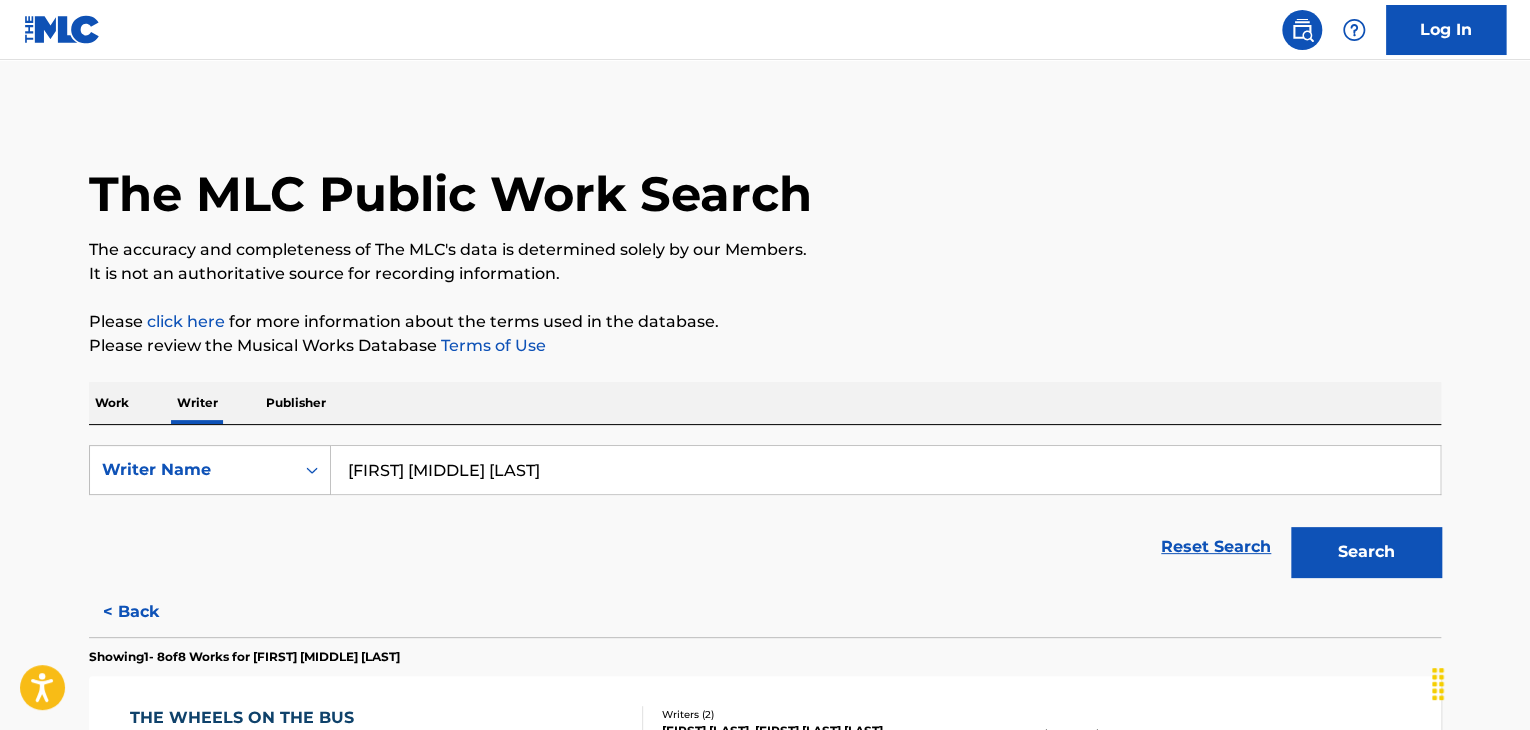click on "< Back" at bounding box center [149, 612] 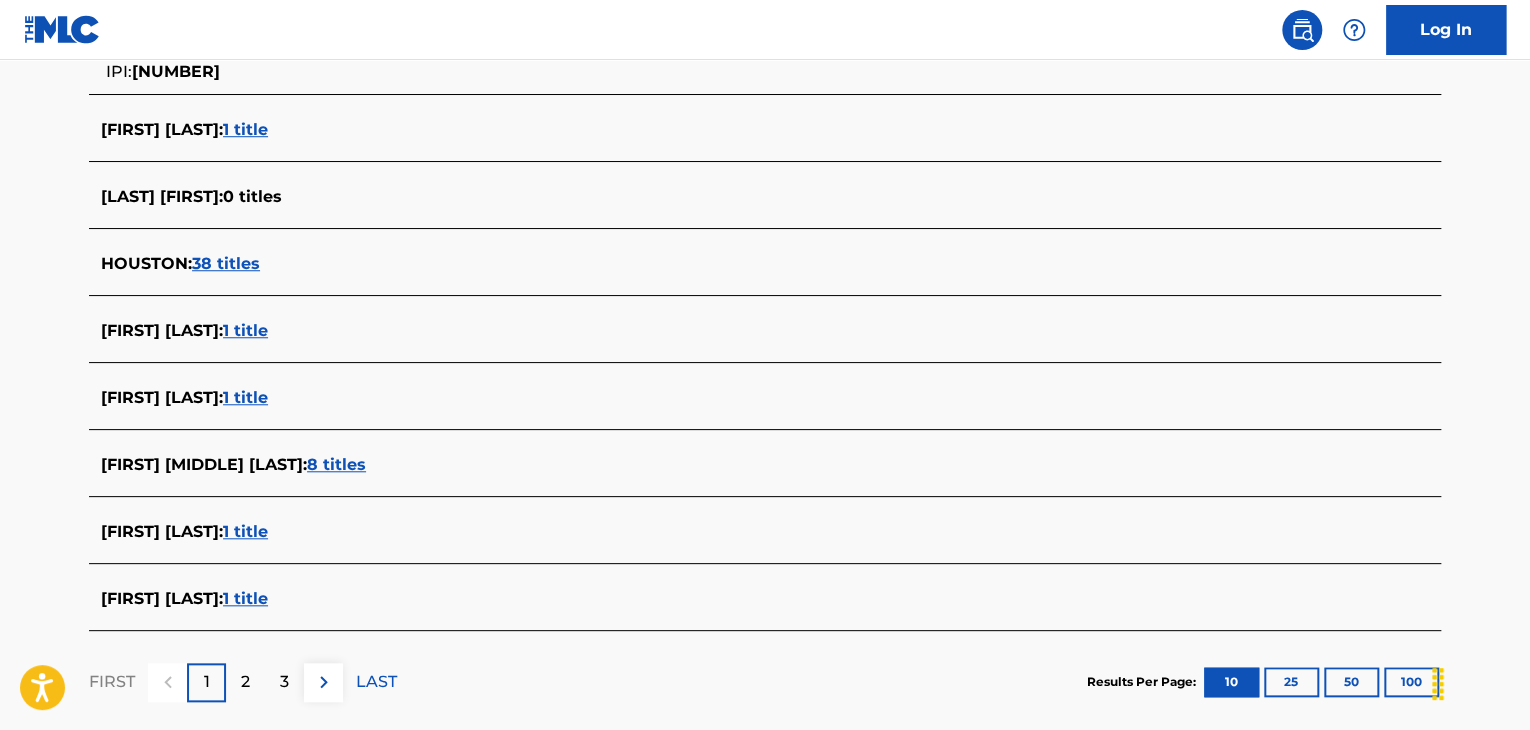 scroll, scrollTop: 779, scrollLeft: 0, axis: vertical 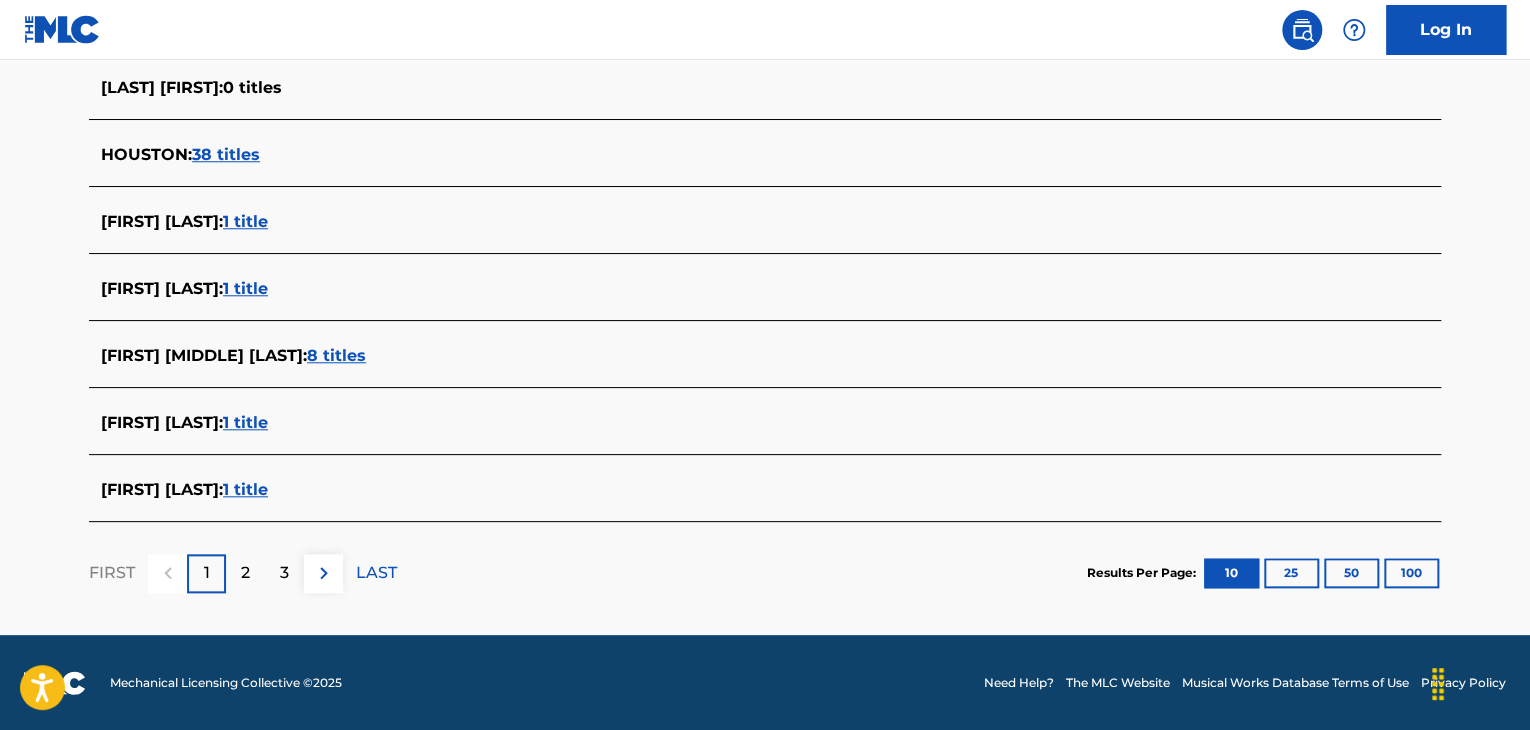 click on "1 title" at bounding box center (245, 422) 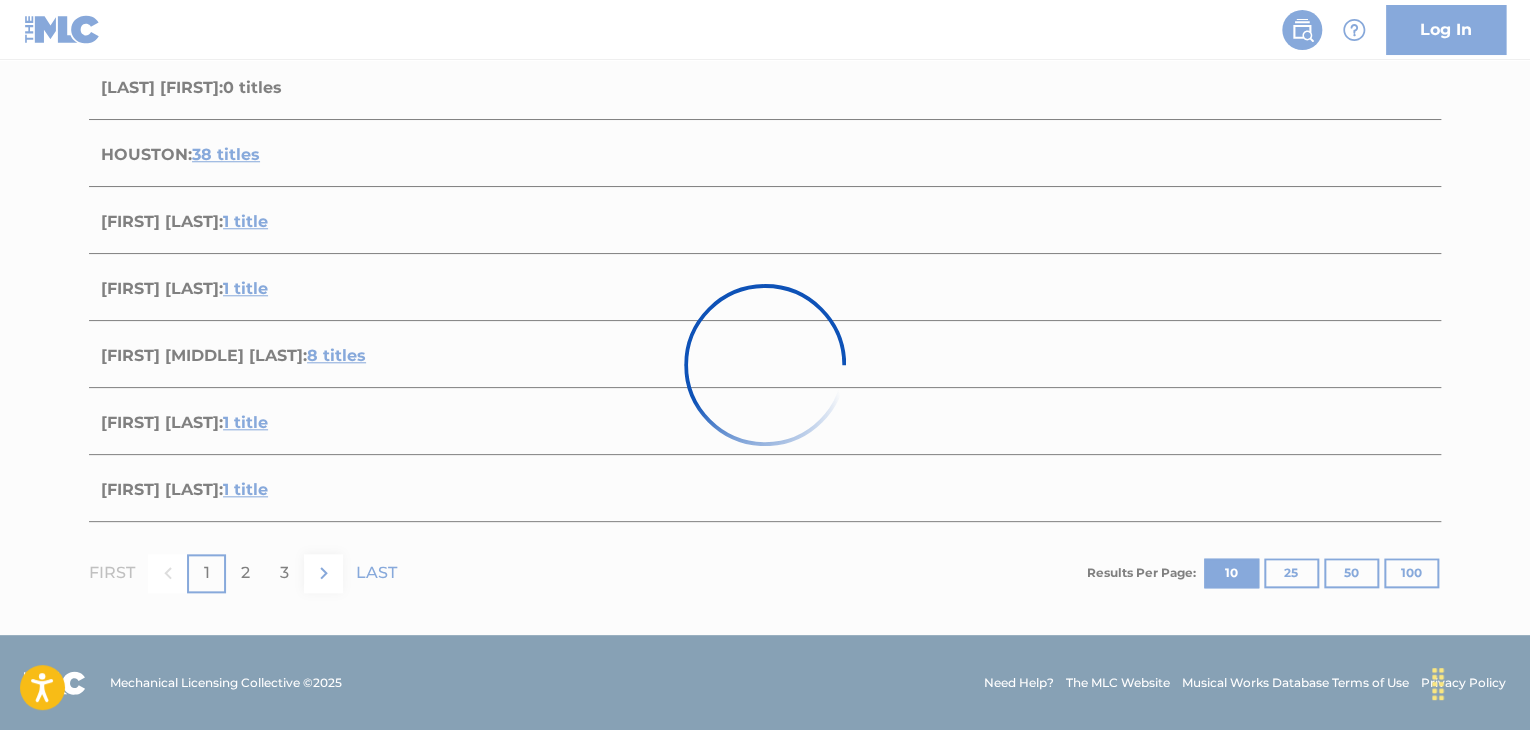 scroll, scrollTop: 296, scrollLeft: 0, axis: vertical 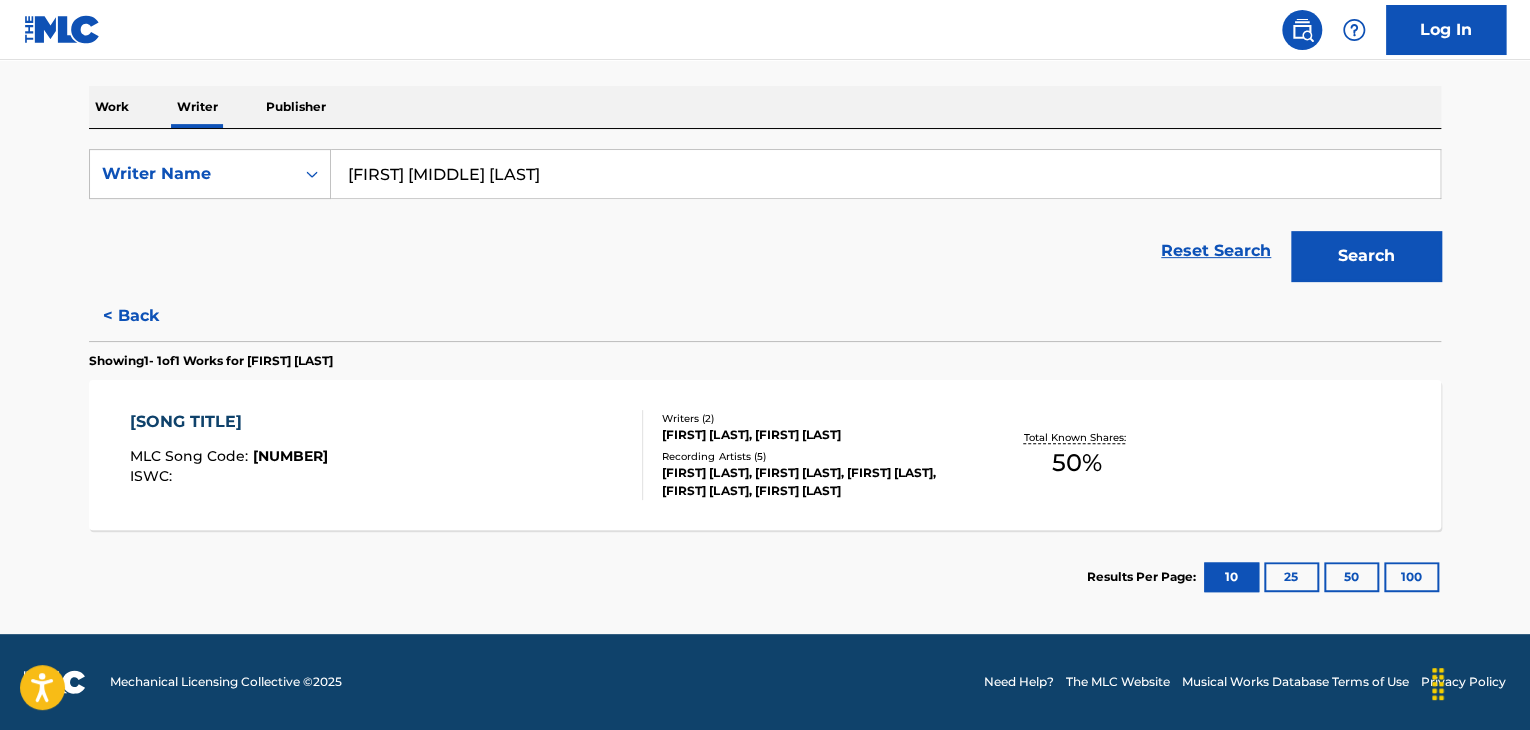 click on "[SONG TITLE]" at bounding box center (387, 455) 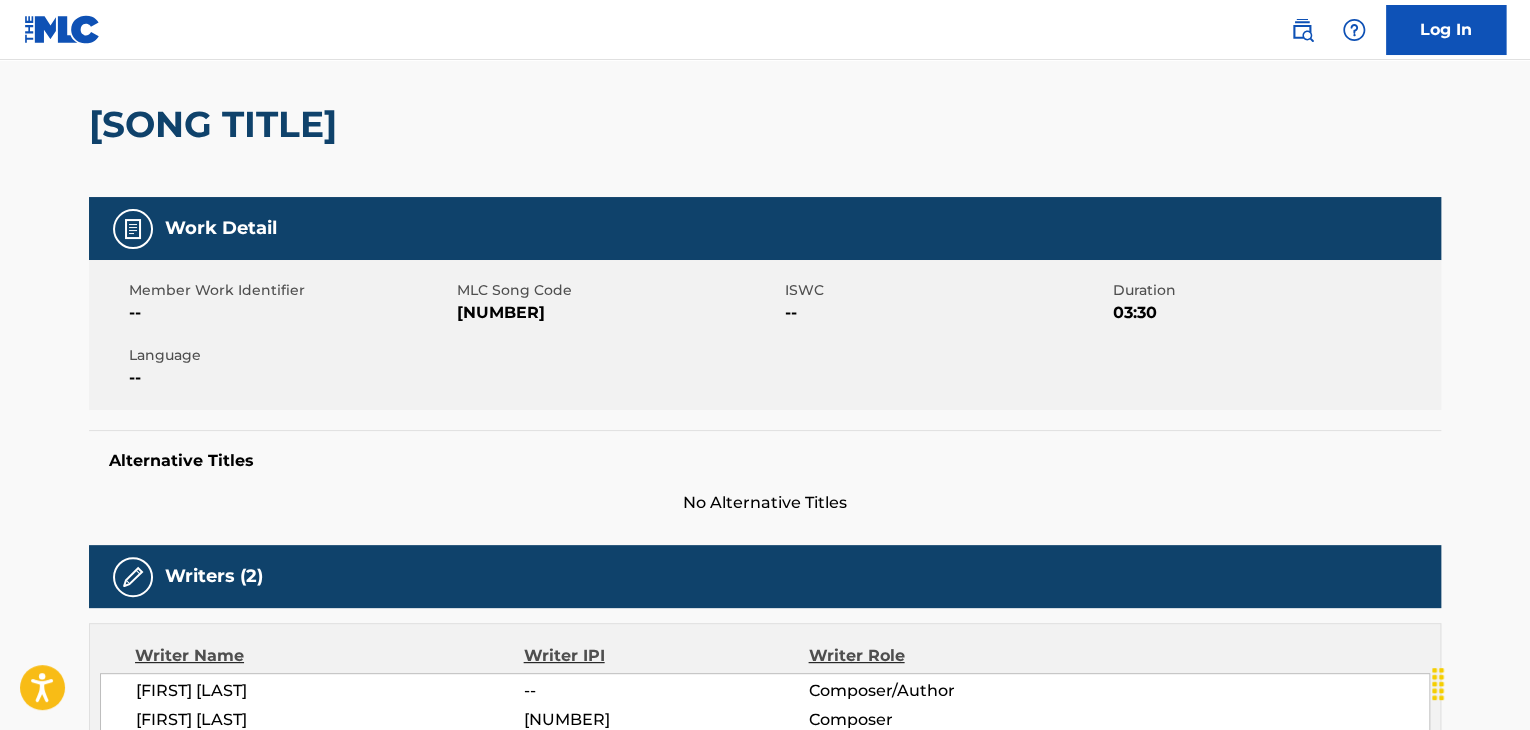 scroll, scrollTop: 0, scrollLeft: 0, axis: both 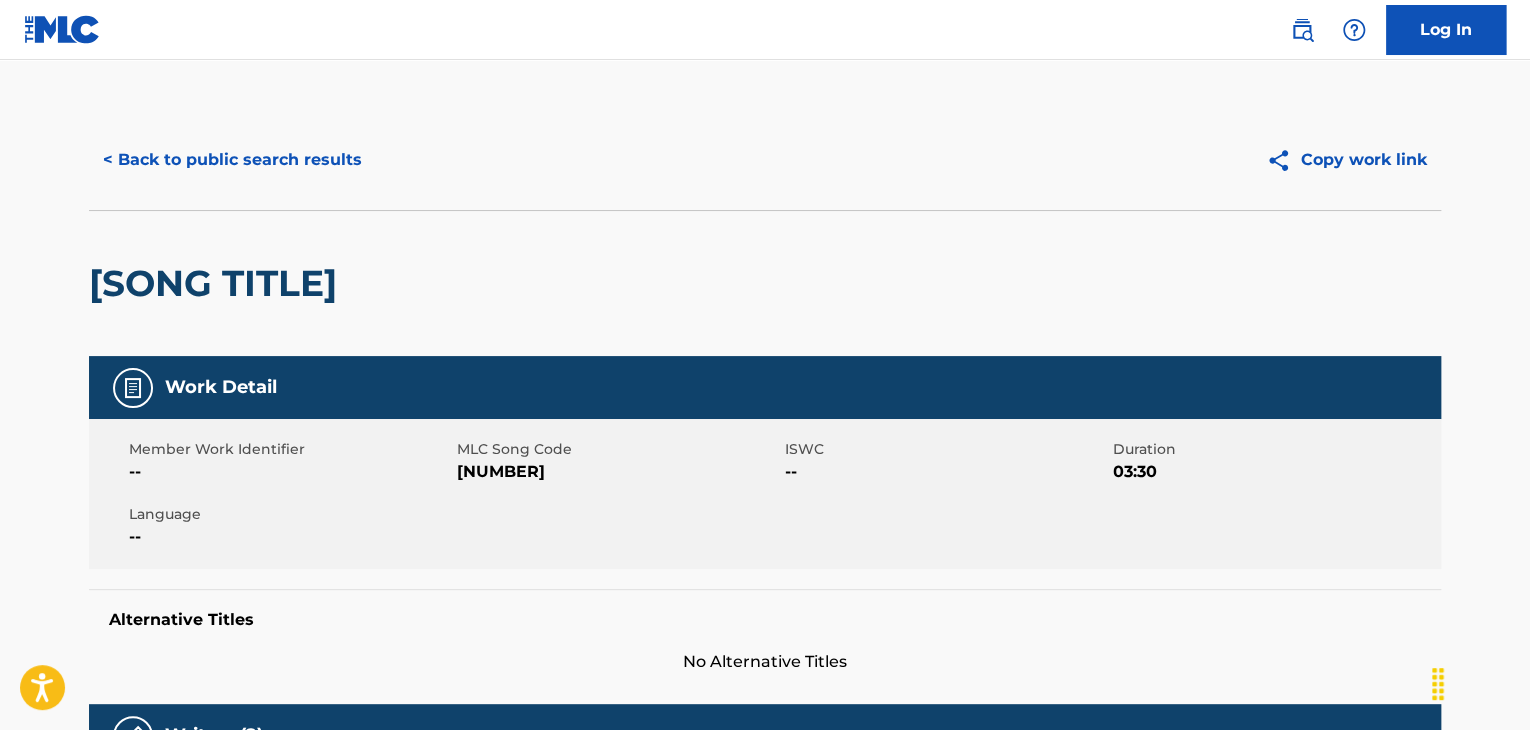 click on "< Back to public search results" at bounding box center [232, 160] 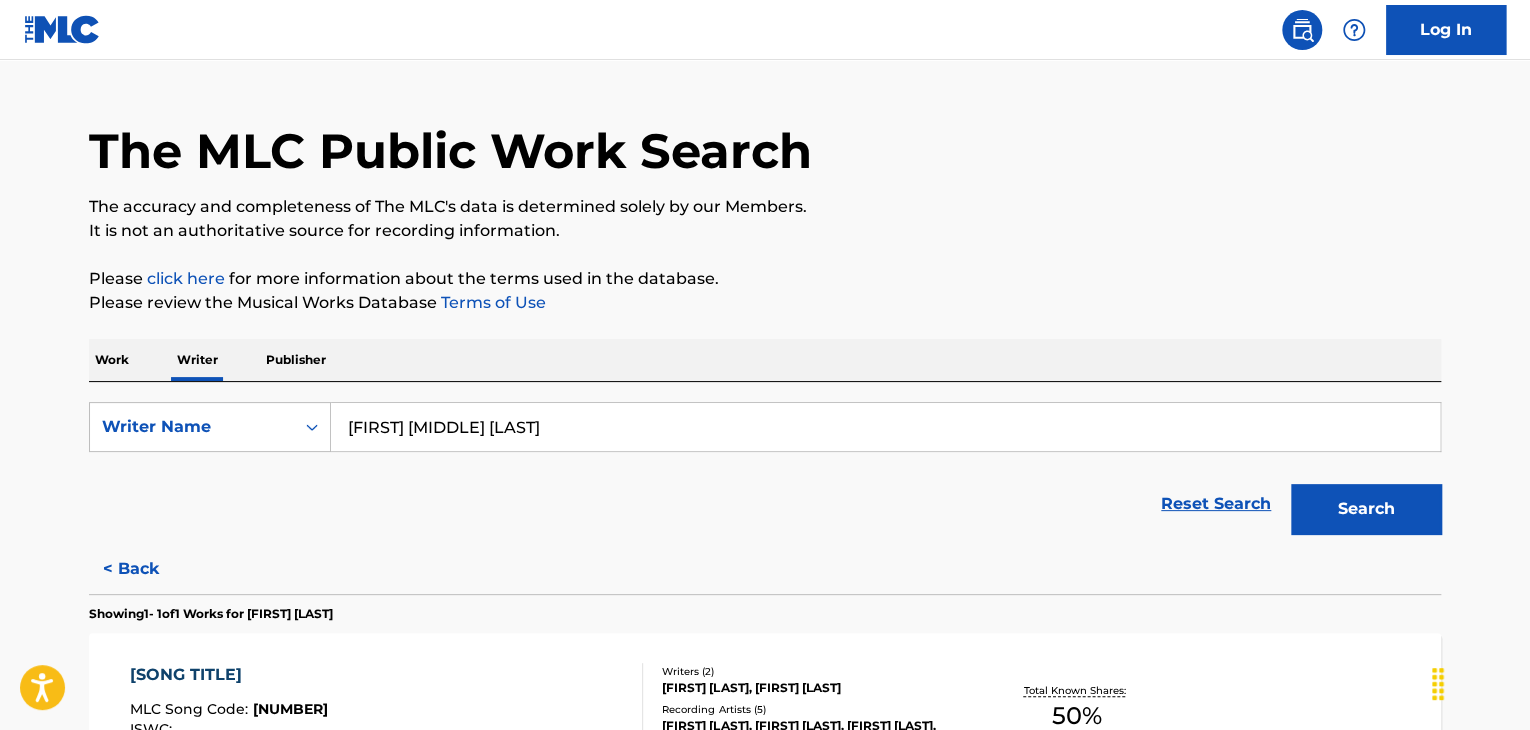 scroll, scrollTop: 296, scrollLeft: 0, axis: vertical 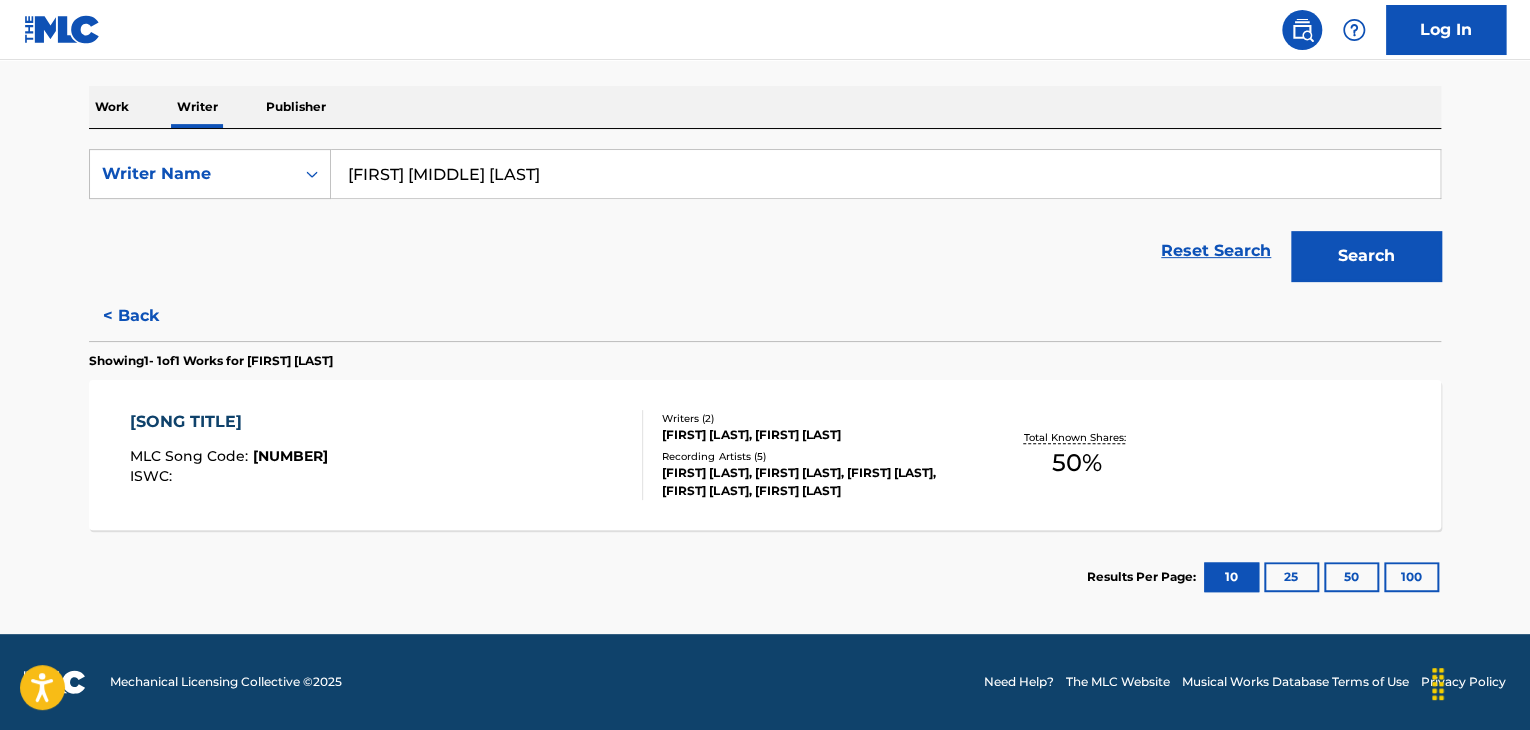 click on "< Back" at bounding box center [149, 316] 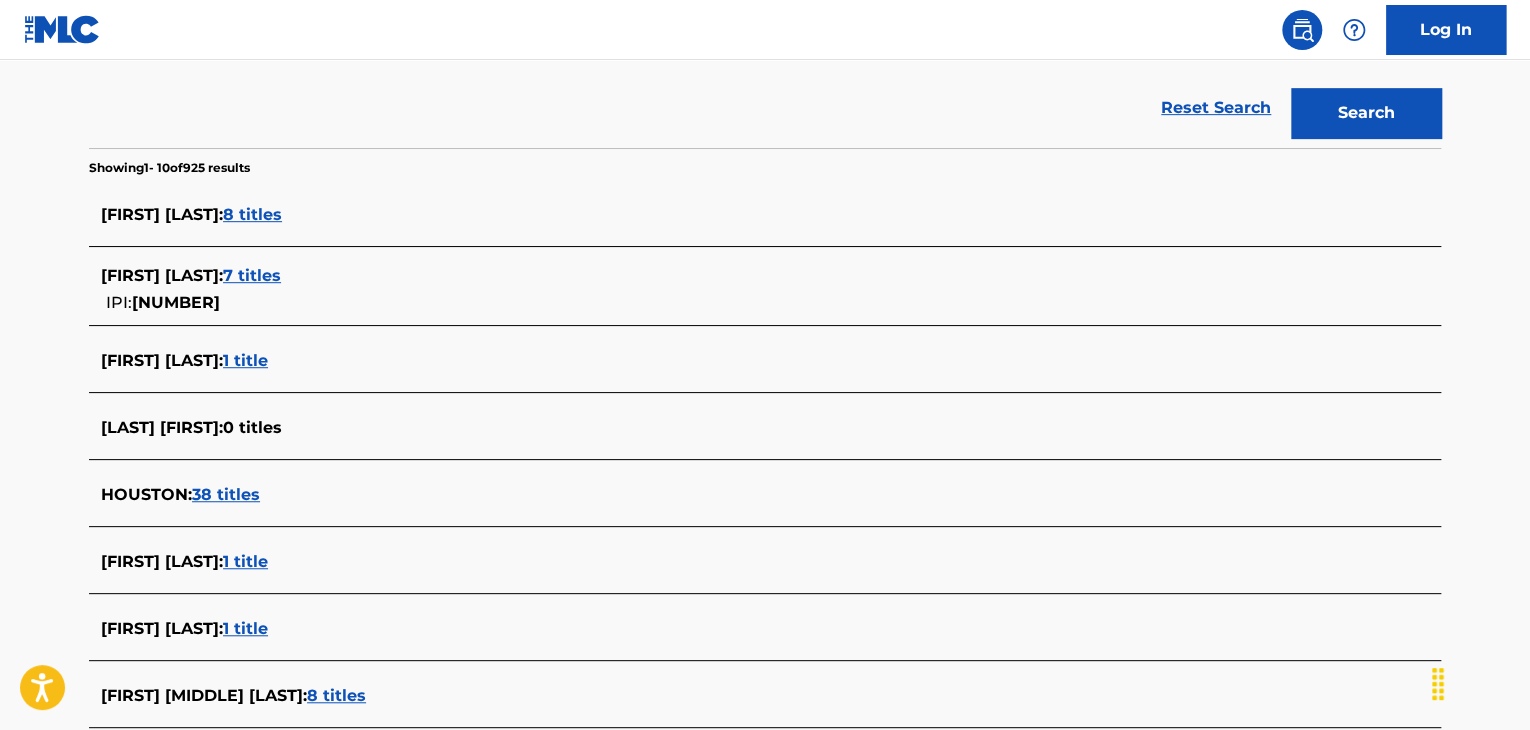 scroll, scrollTop: 396, scrollLeft: 0, axis: vertical 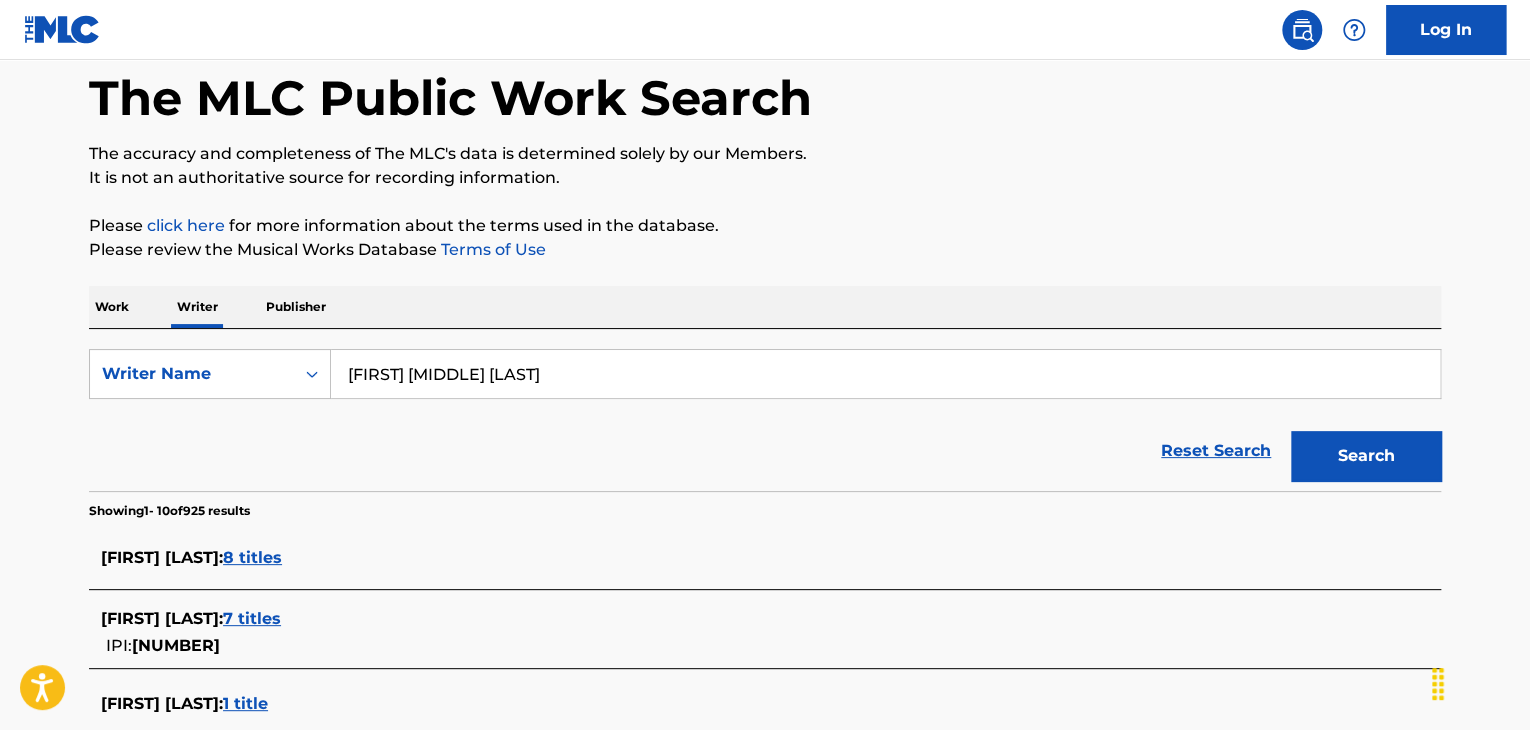 click on "[FIRST] [MIDDLE] [LAST]" at bounding box center (885, 374) 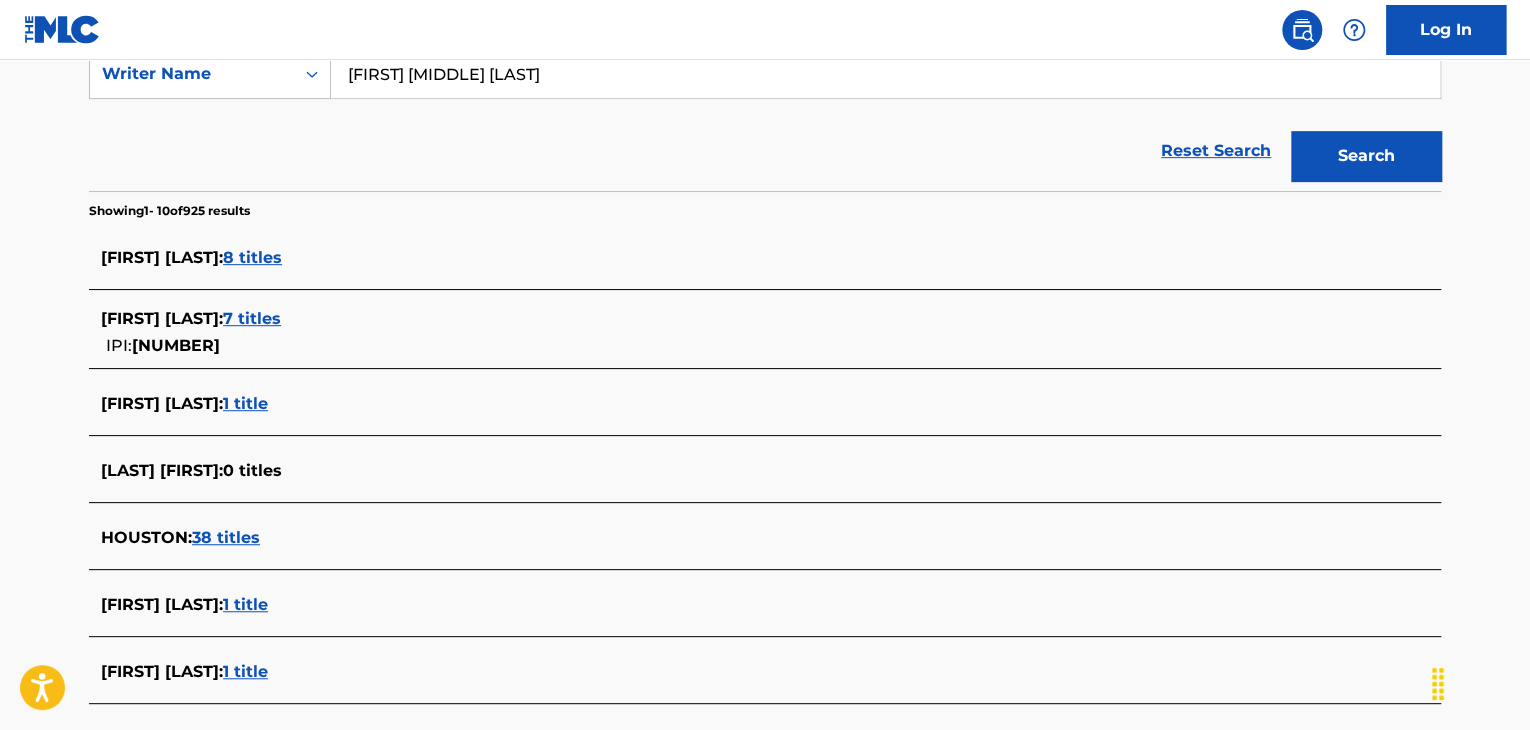 type on "[FIRST] [MIDDLE] [LAST]" 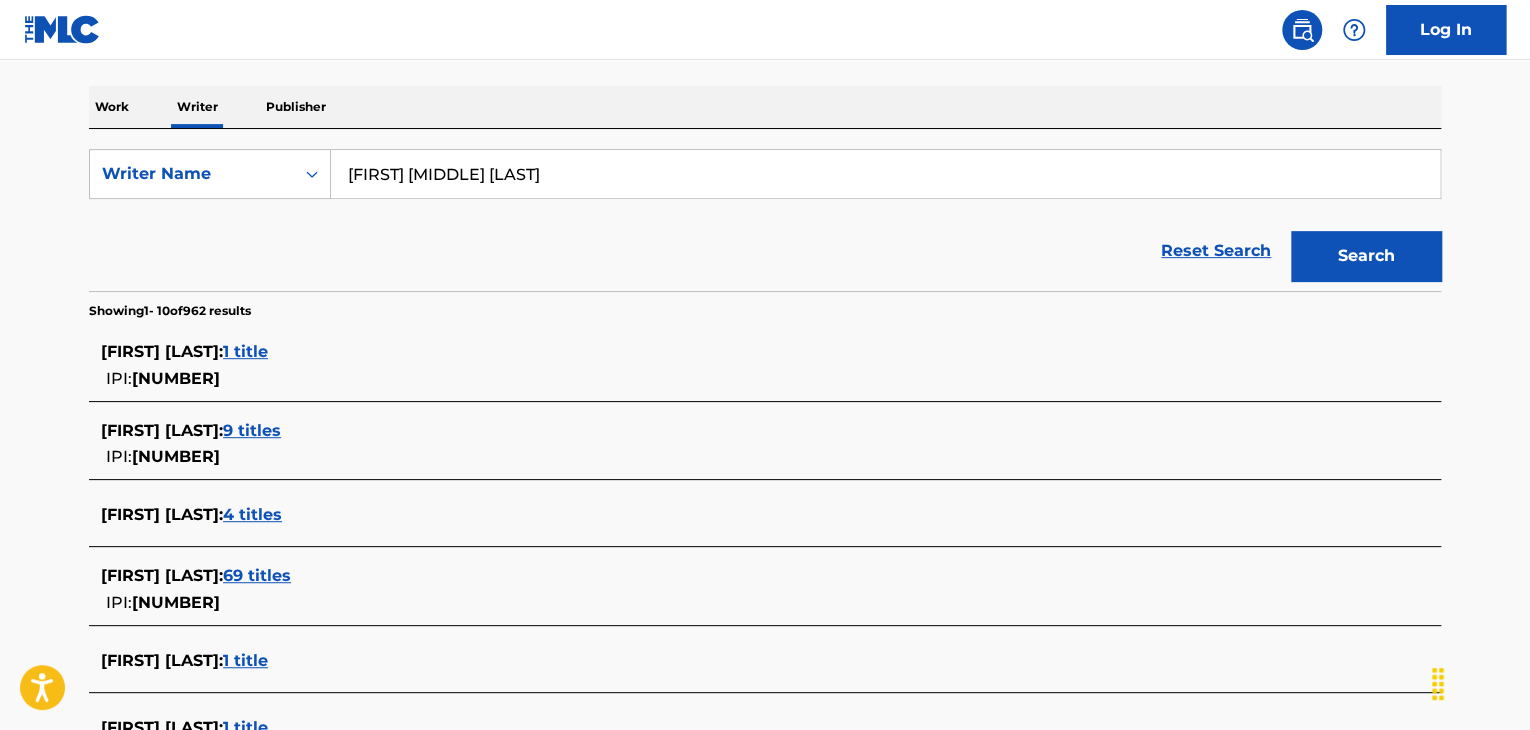 click on "[FIRST] [MIDDLE] [LAST]" at bounding box center (885, 174) 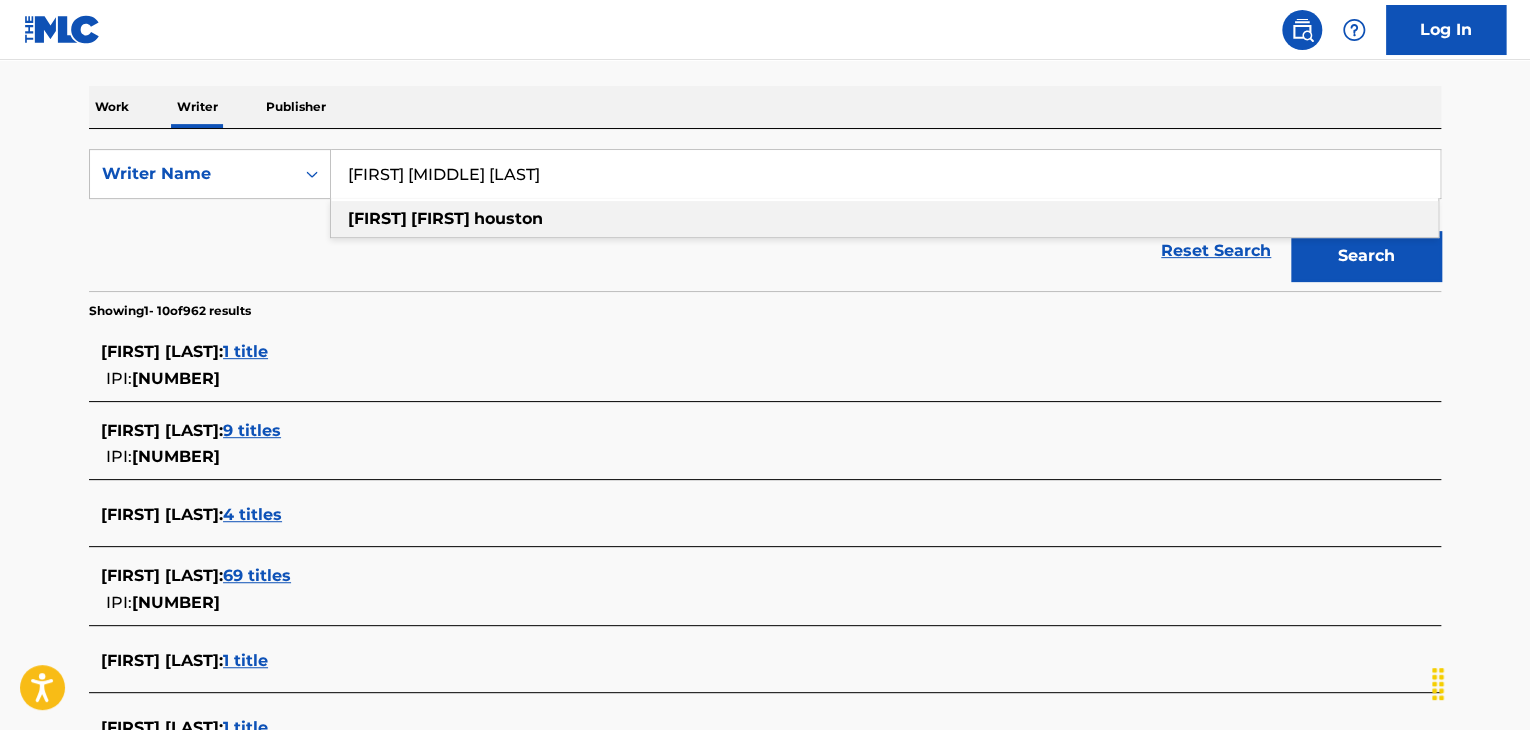 click on "[FIRST] [MIDDLE] [LAST]" at bounding box center (885, 174) 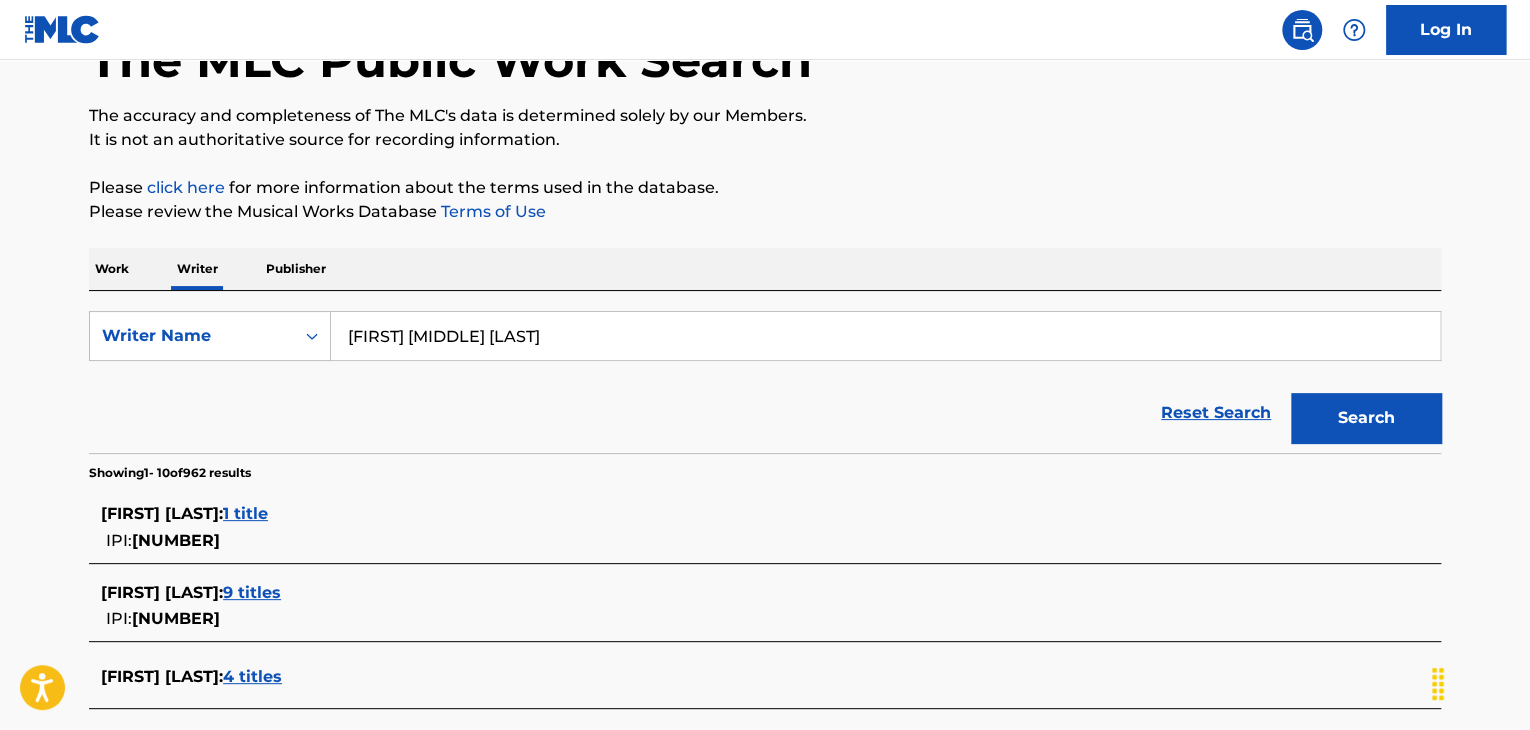 scroll, scrollTop: 0, scrollLeft: 0, axis: both 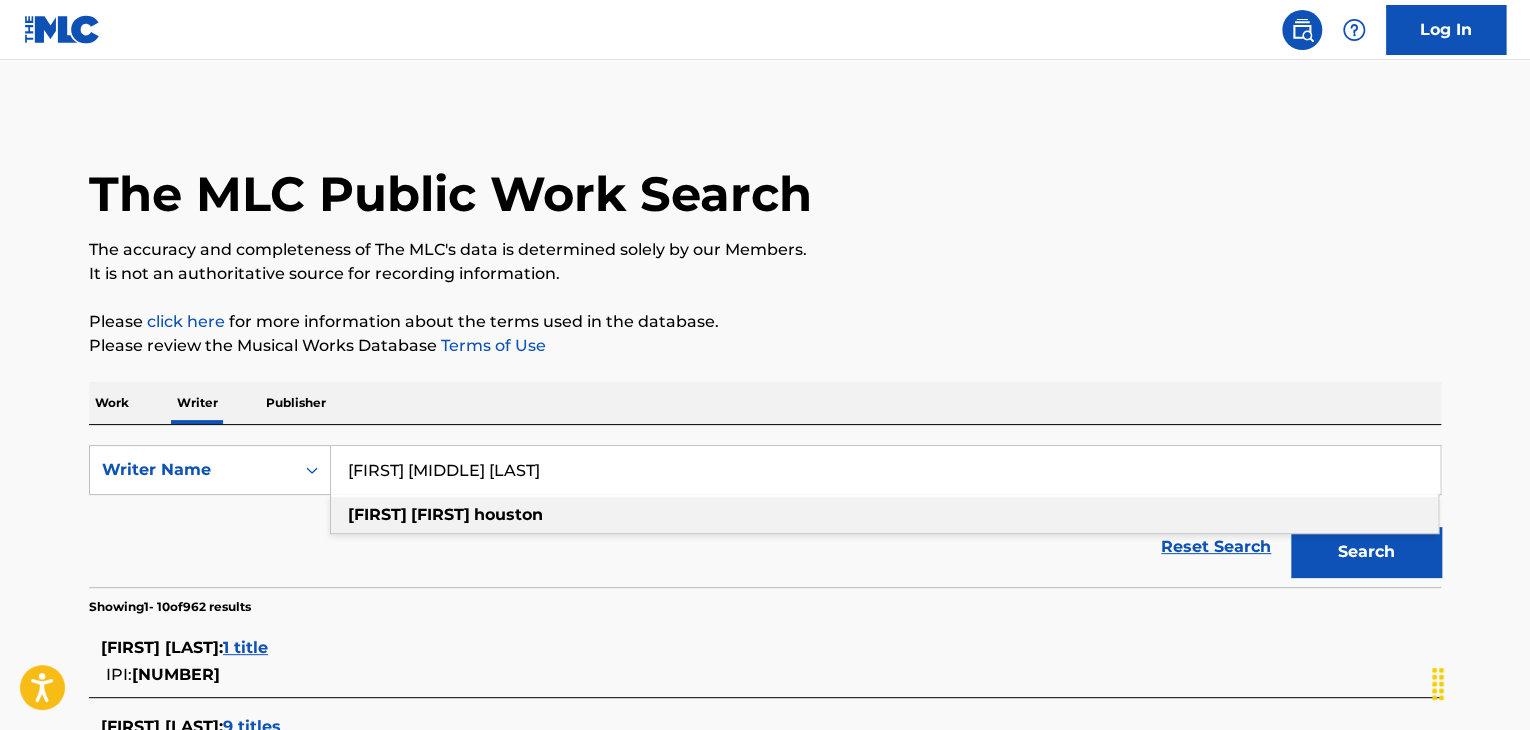 click on "Work" at bounding box center [112, 403] 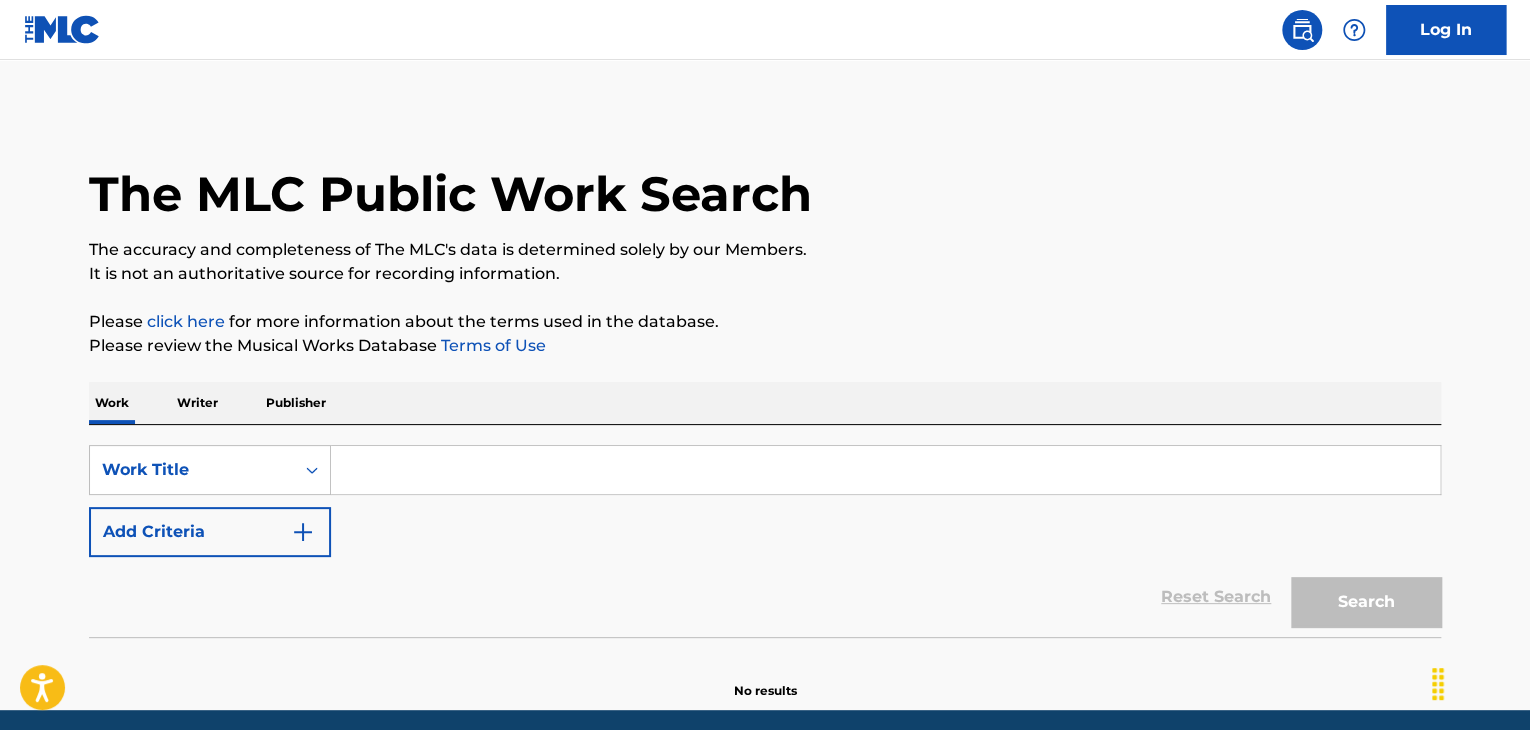 click at bounding box center [885, 470] 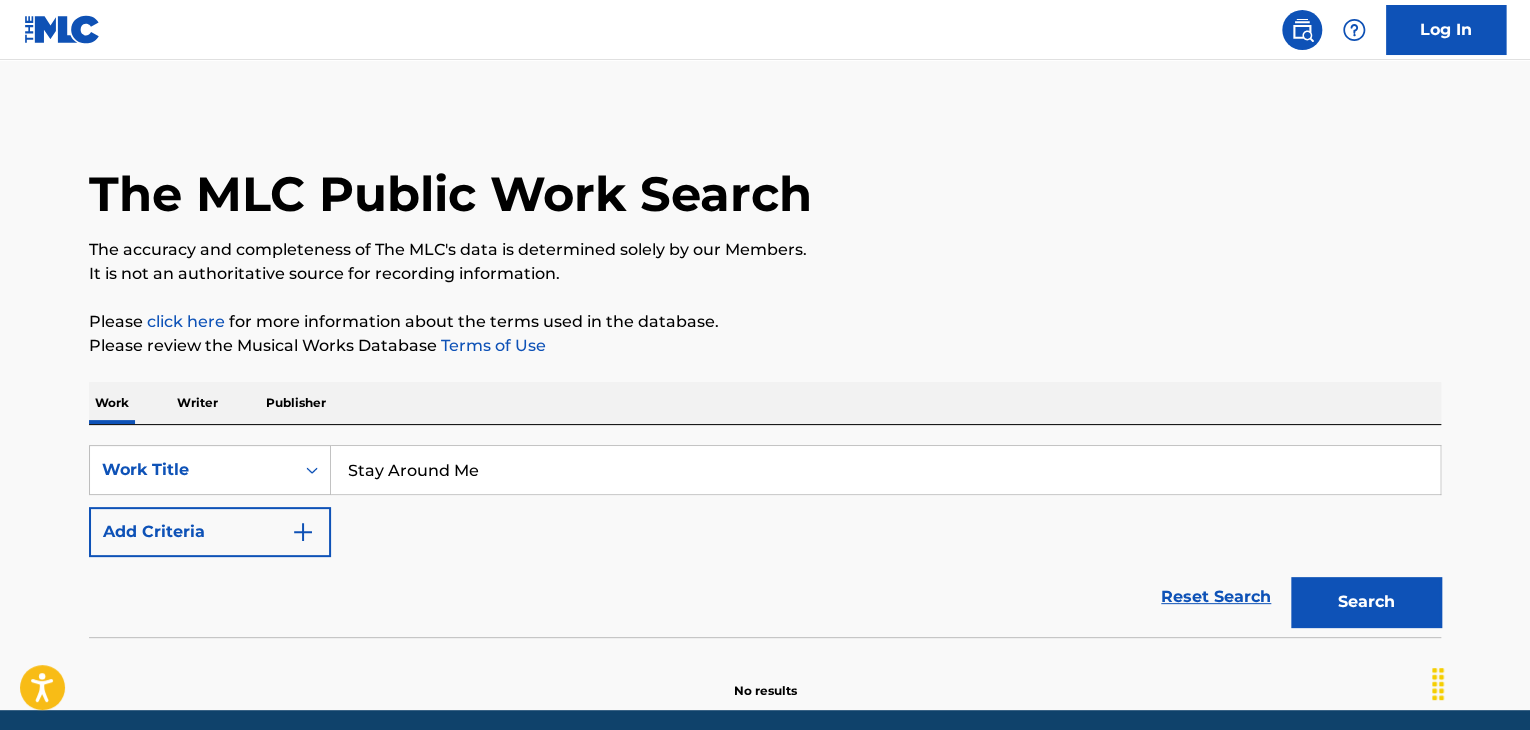 type on "Stay Around Me" 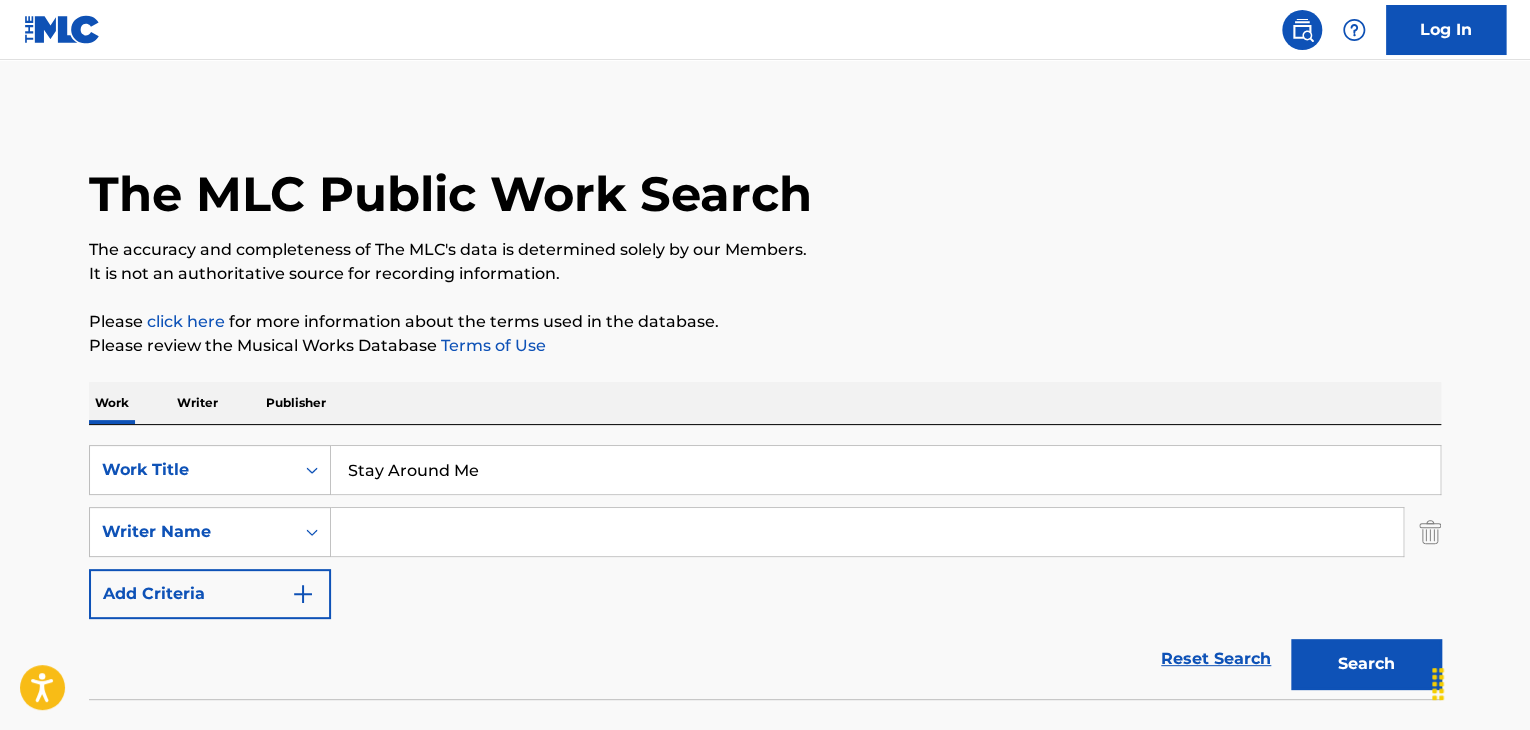 drag, startPoint x: 251, startPoint y: 546, endPoint x: 426, endPoint y: 527, distance: 176.02841 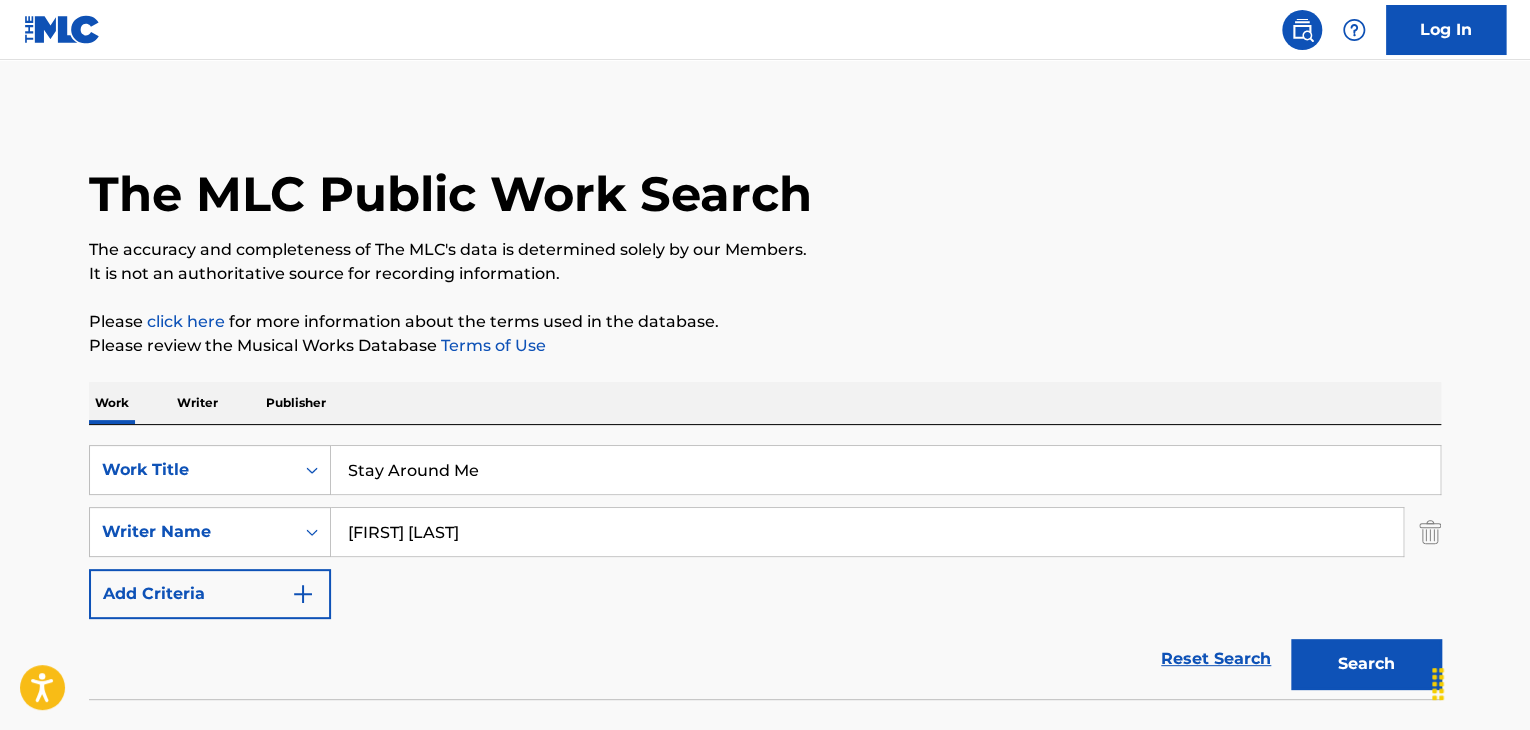 type on "[FIRST] [LAST]" 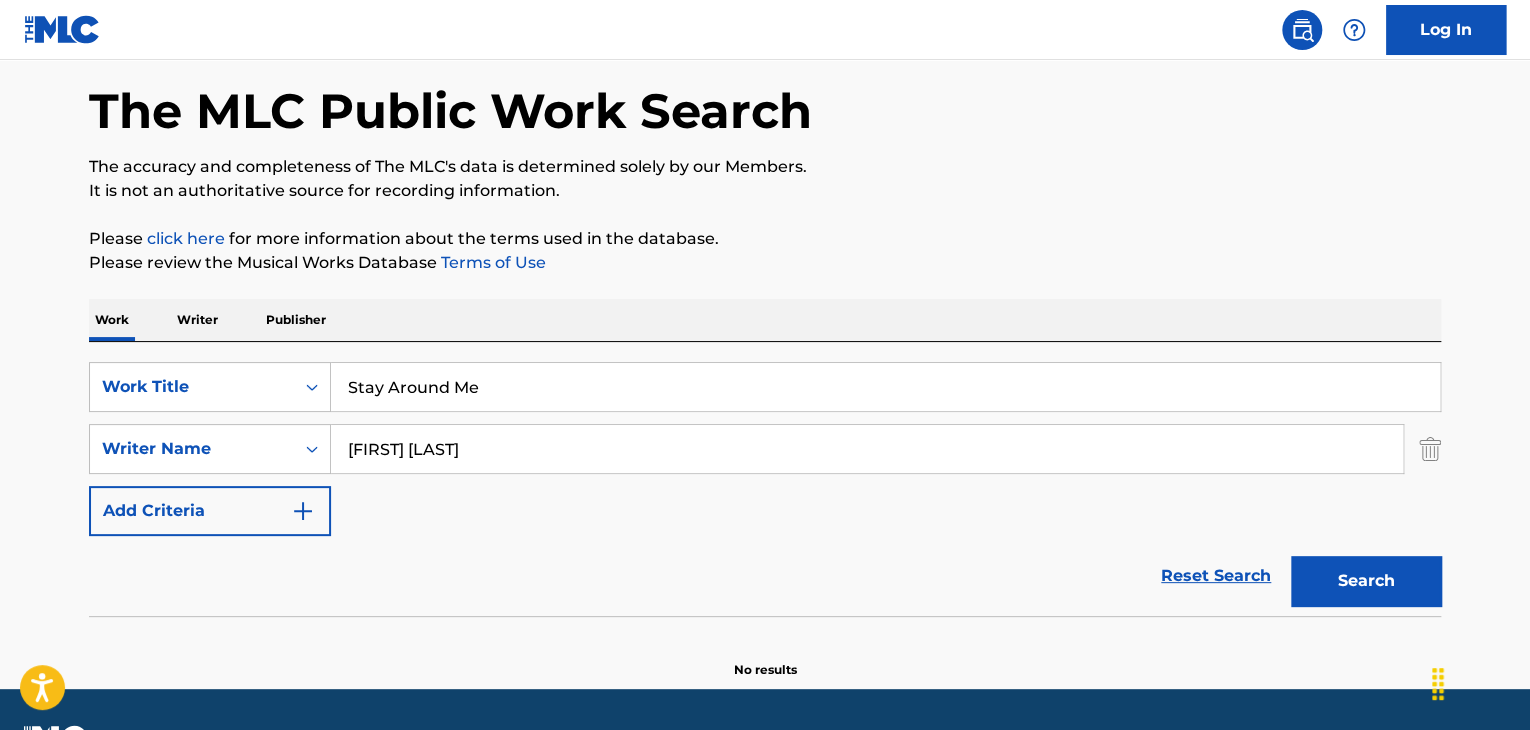 scroll, scrollTop: 138, scrollLeft: 0, axis: vertical 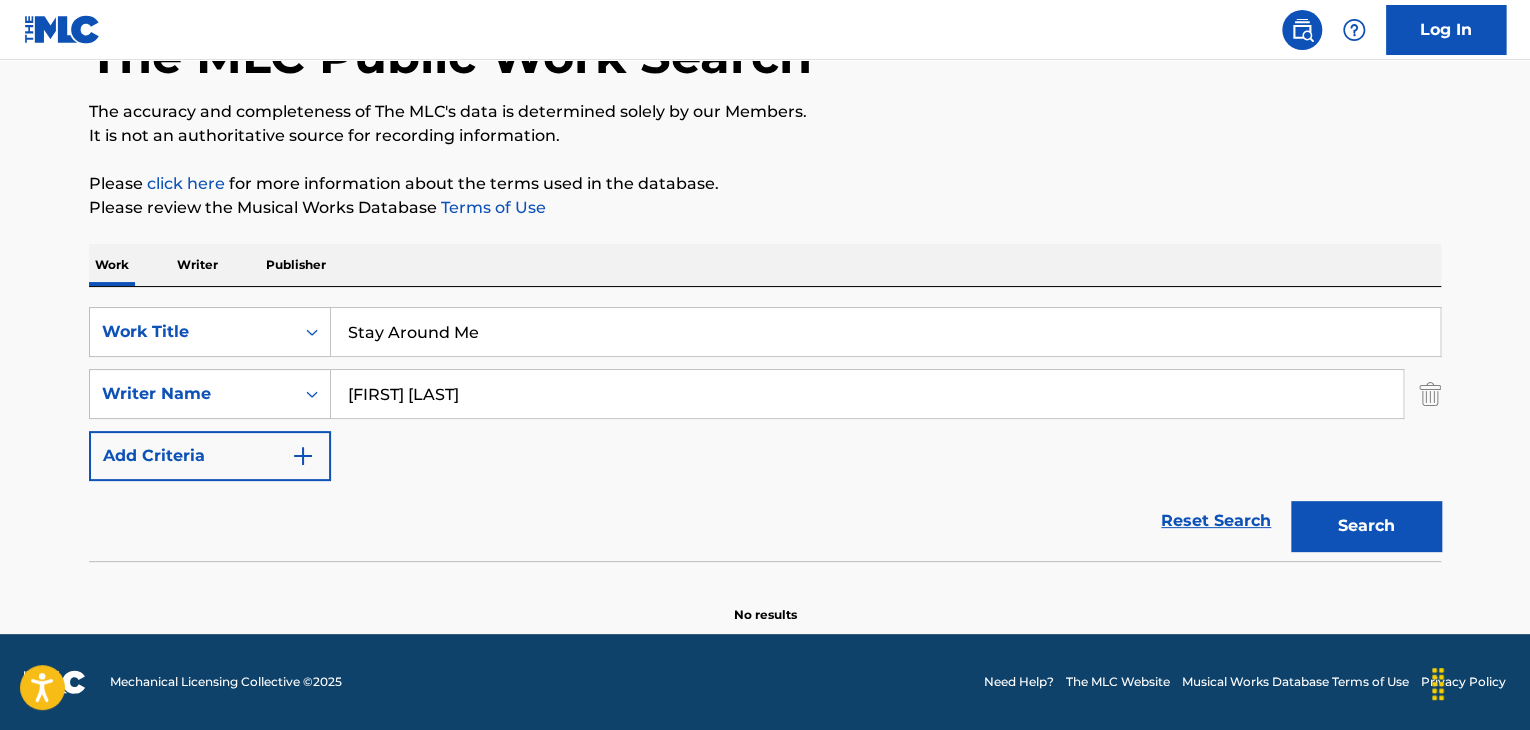 click on "Writer" at bounding box center [197, 265] 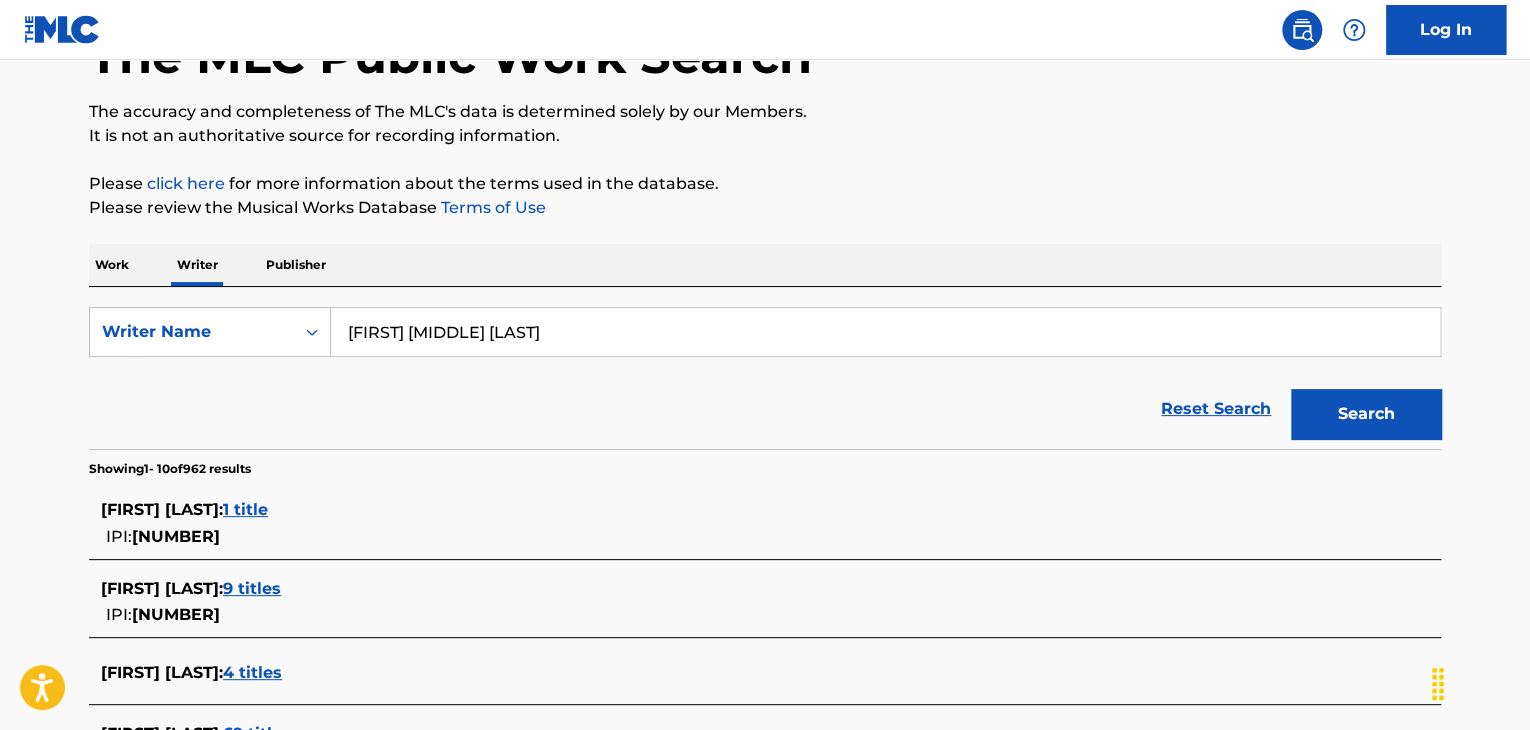scroll, scrollTop: 0, scrollLeft: 0, axis: both 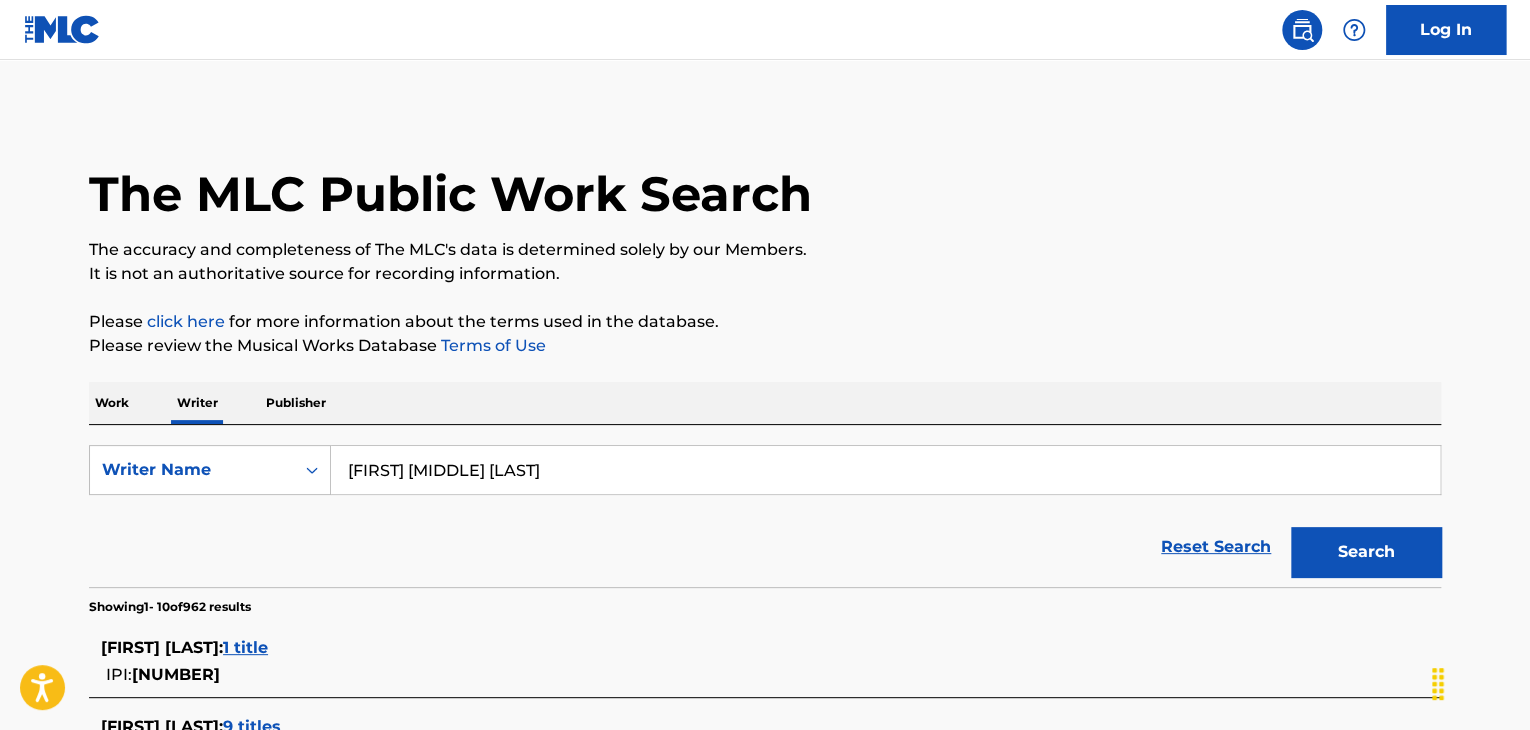 click on "Writer Name [FIRST] [MIDDLE] [LAST] Reset Search Search" at bounding box center [765, 516] 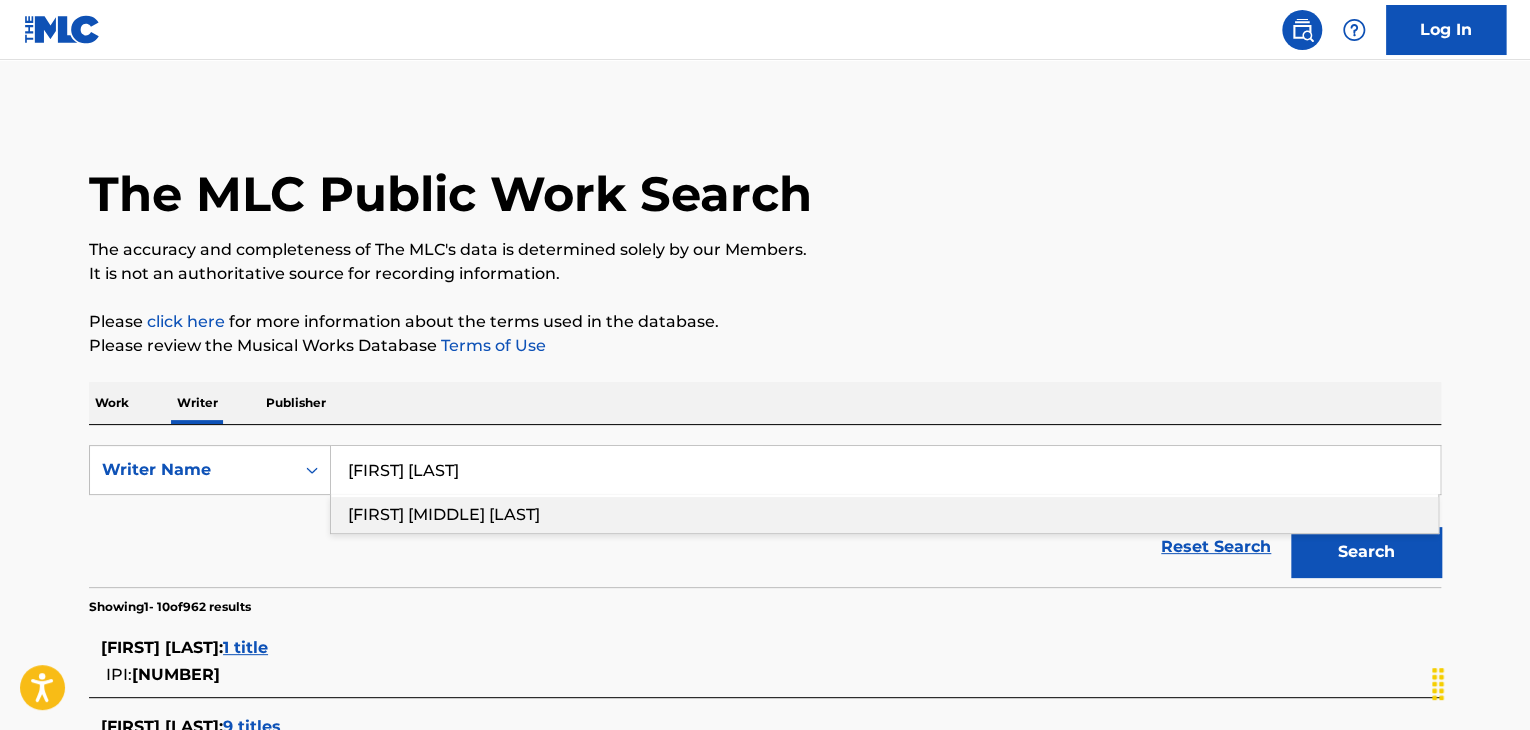 type on "[FIRST] [LAST]" 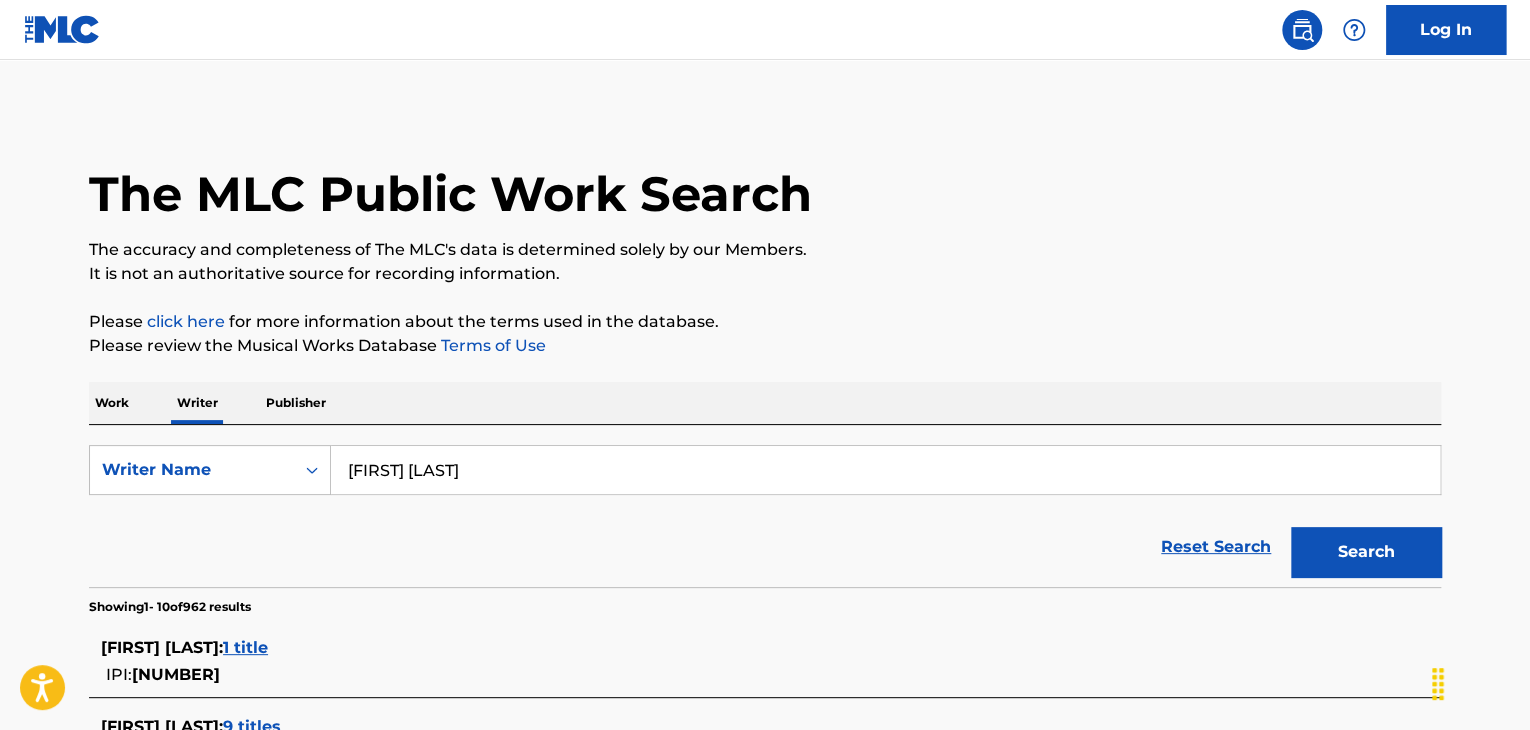 click on "Please review the Musical Works Database   Terms of Use" at bounding box center (765, 346) 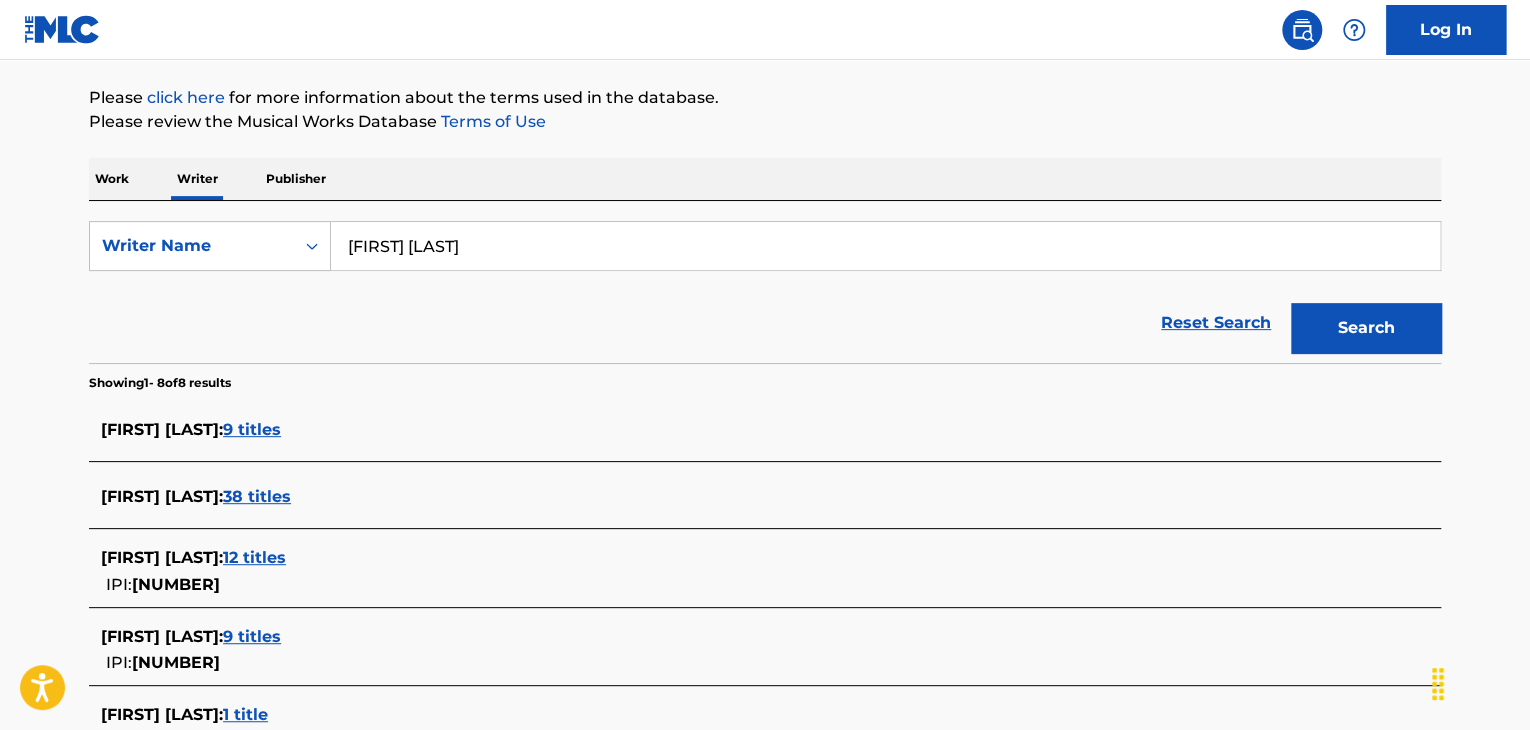 scroll, scrollTop: 59, scrollLeft: 0, axis: vertical 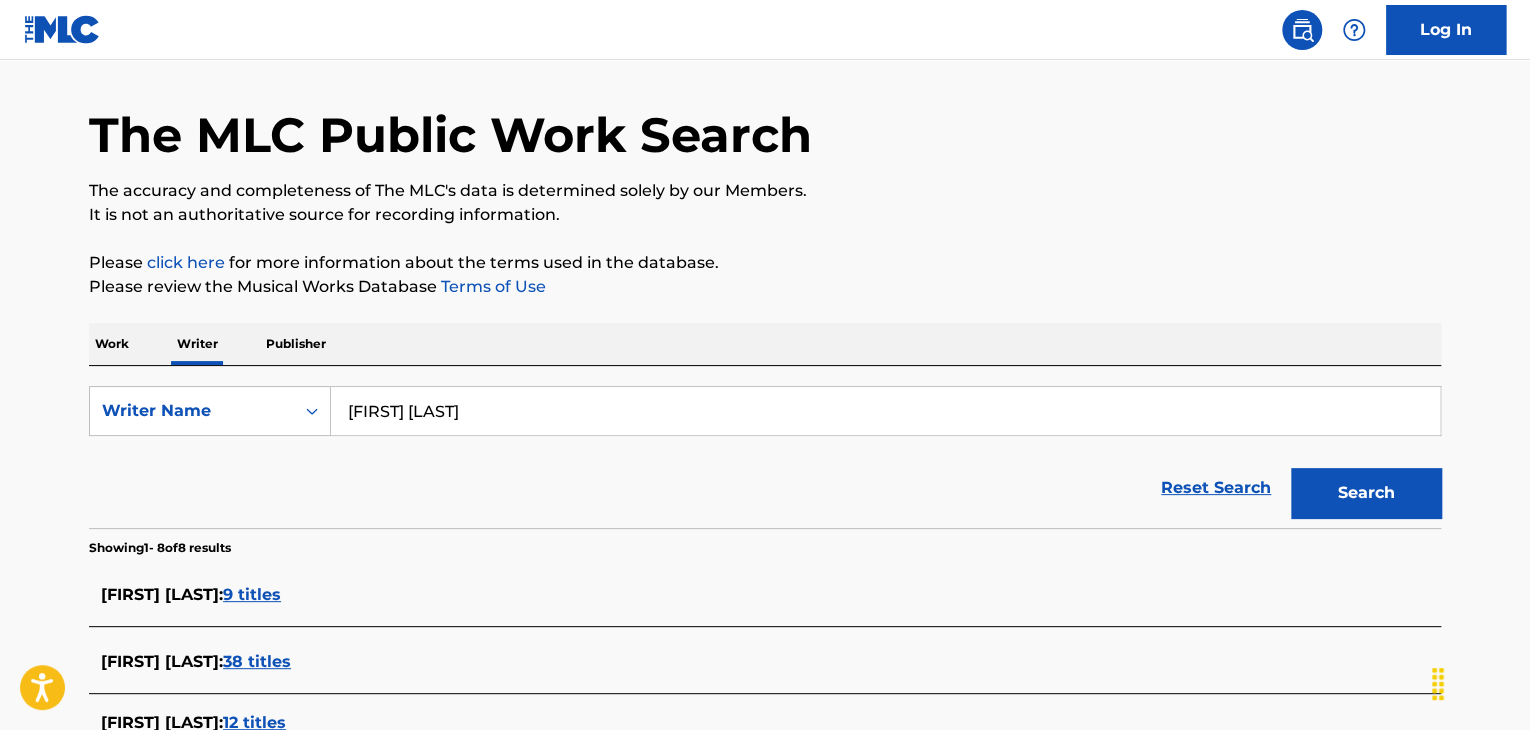 click on "Work" at bounding box center [112, 344] 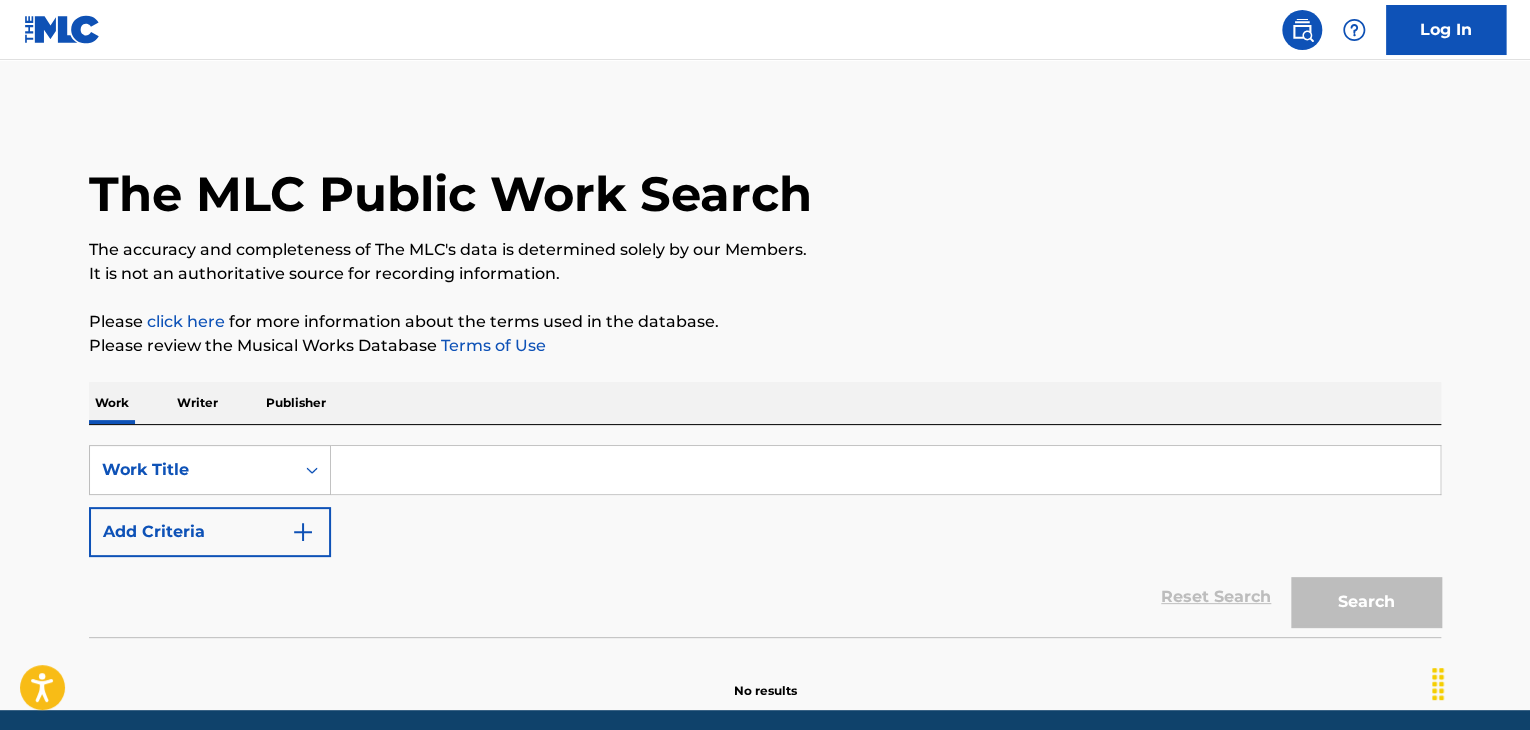 click on "SearchWithCriteriab3ba1c01-224f-4fb9-bab6-8429366f5d8b Work Title Add Criteria Reset Search Search" at bounding box center (765, 531) 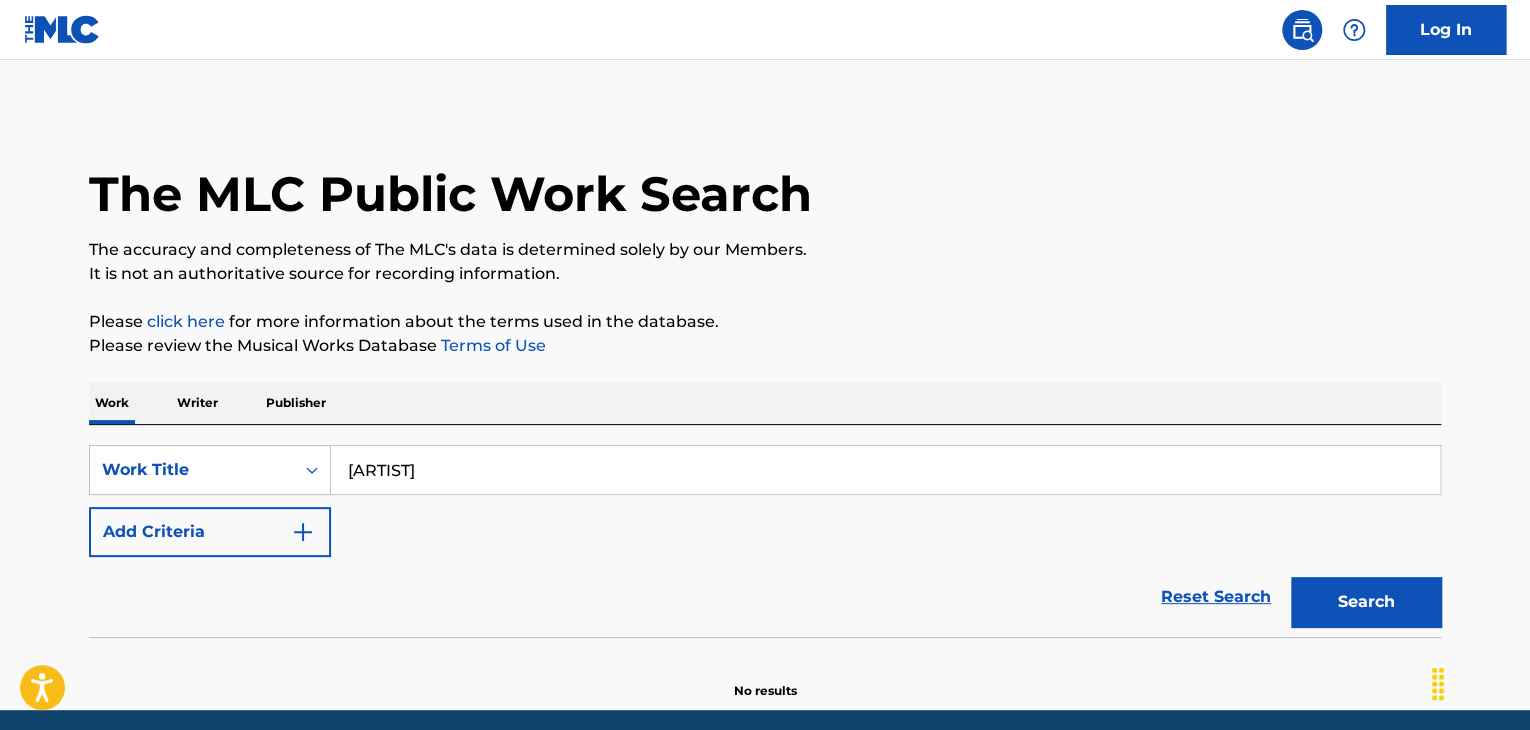 type on "[ARTIST]" 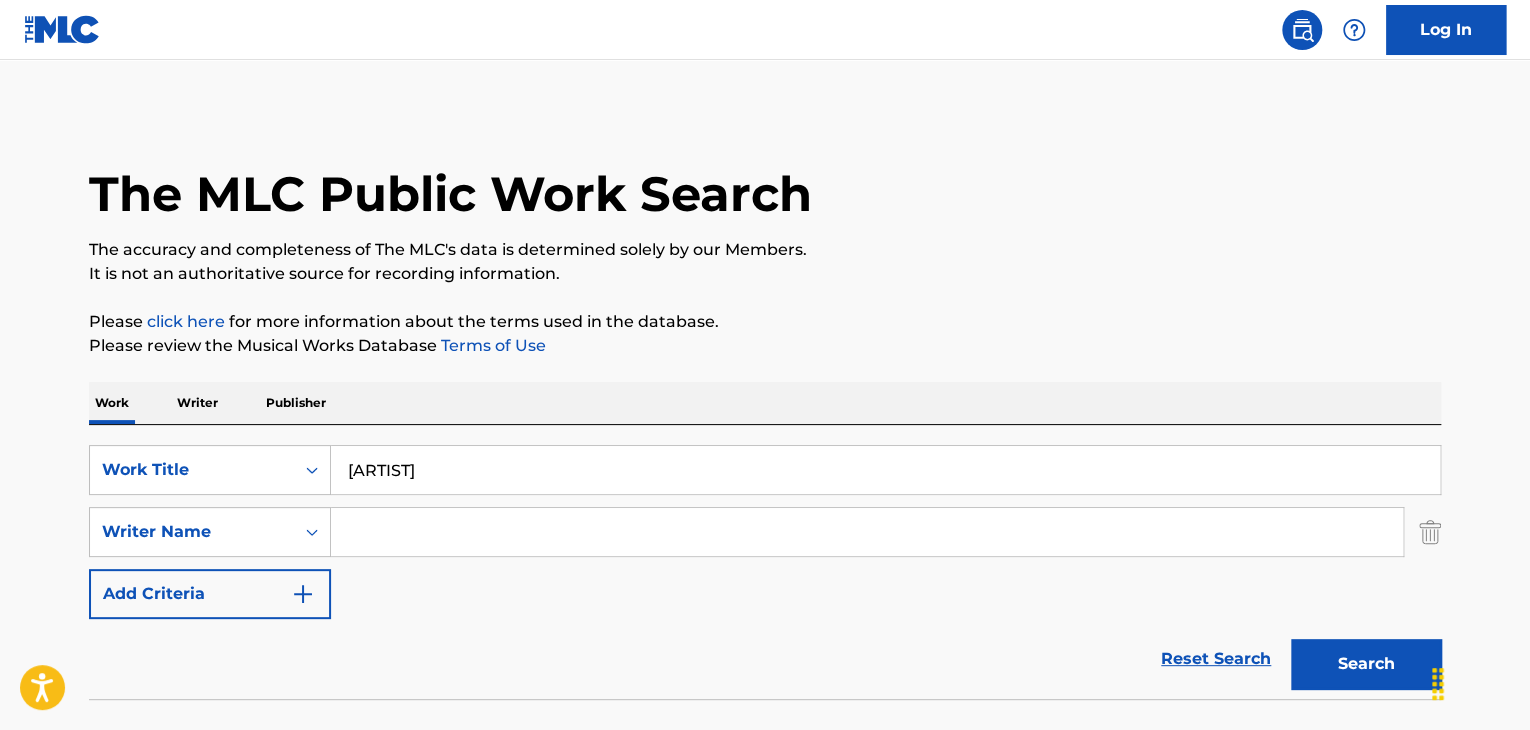 click at bounding box center [867, 532] 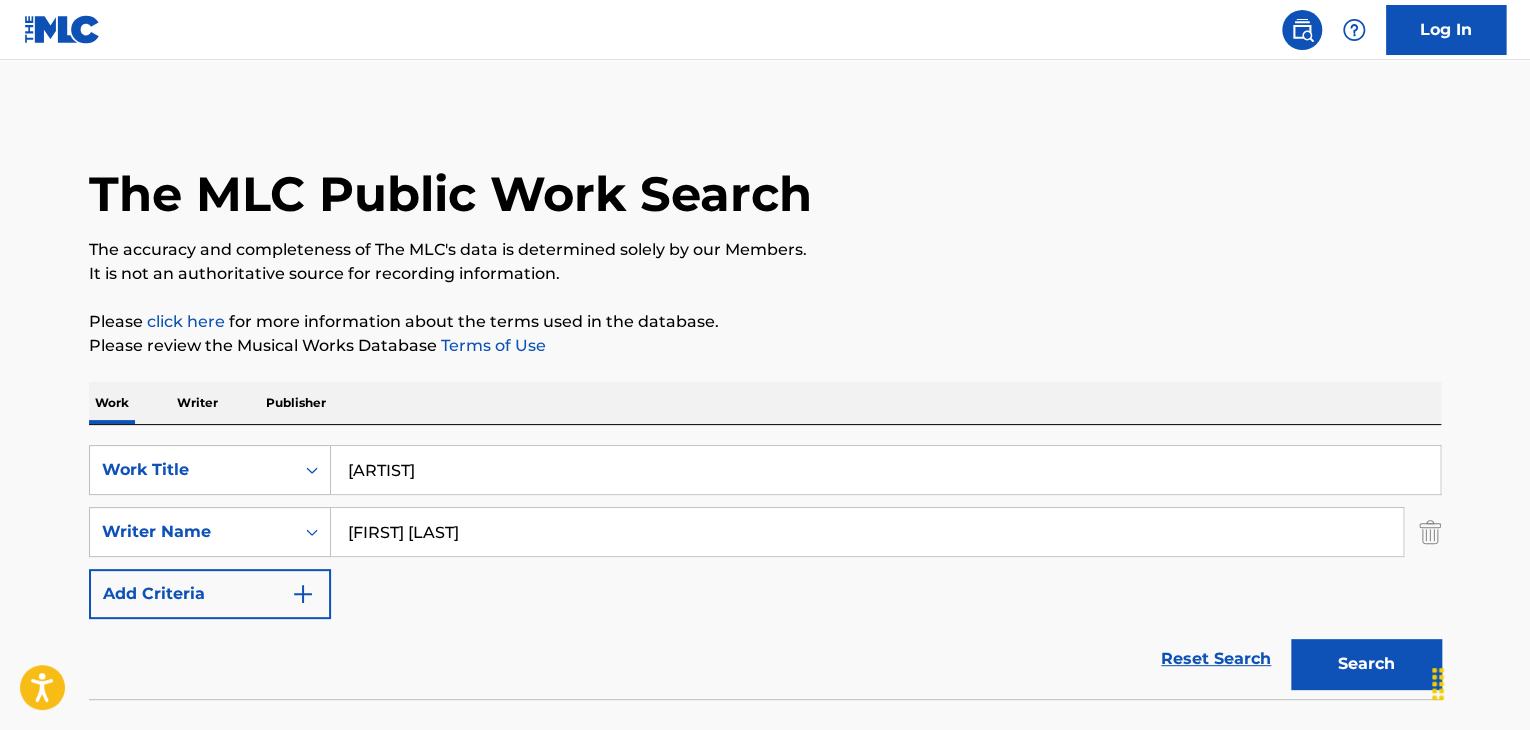 click on "Search" at bounding box center (1366, 664) 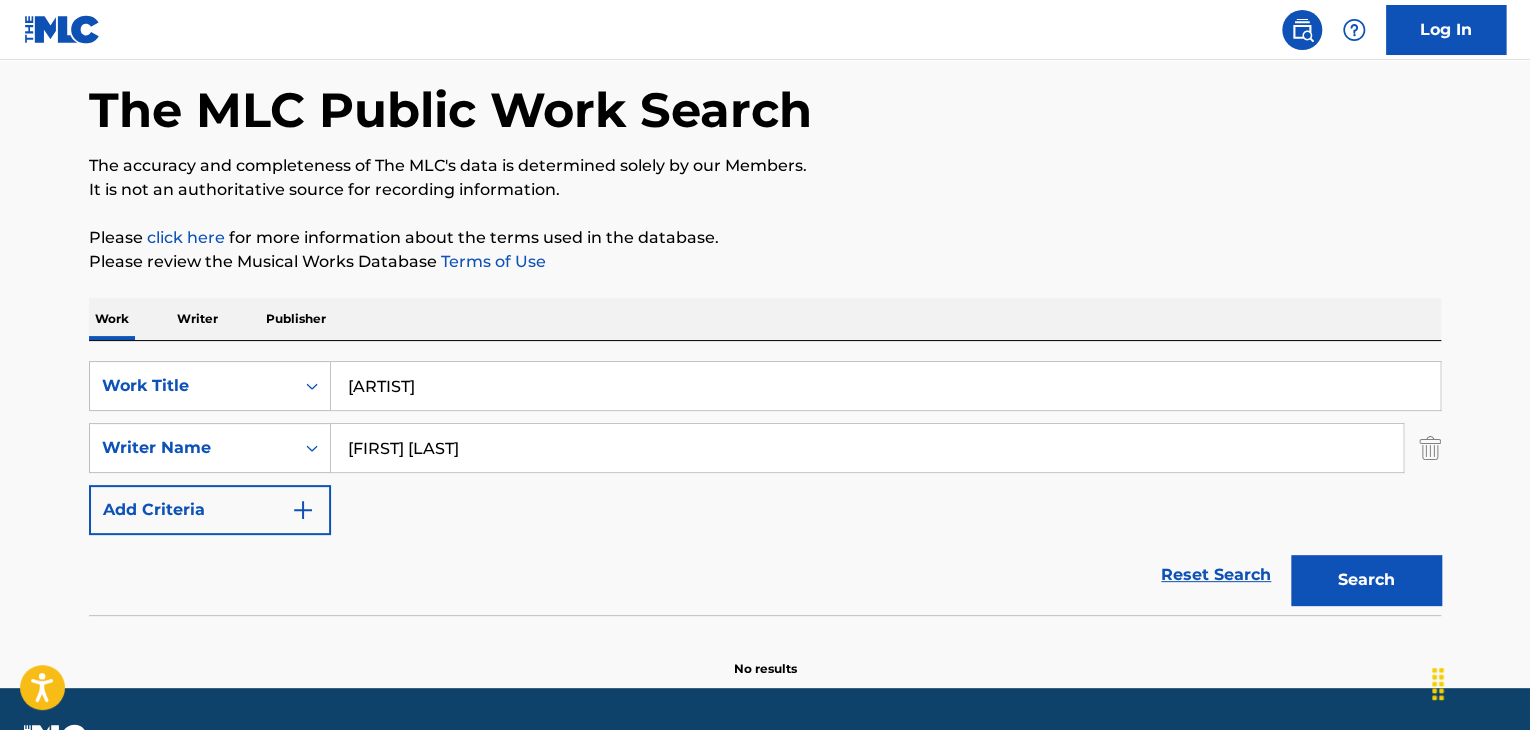 scroll, scrollTop: 0, scrollLeft: 0, axis: both 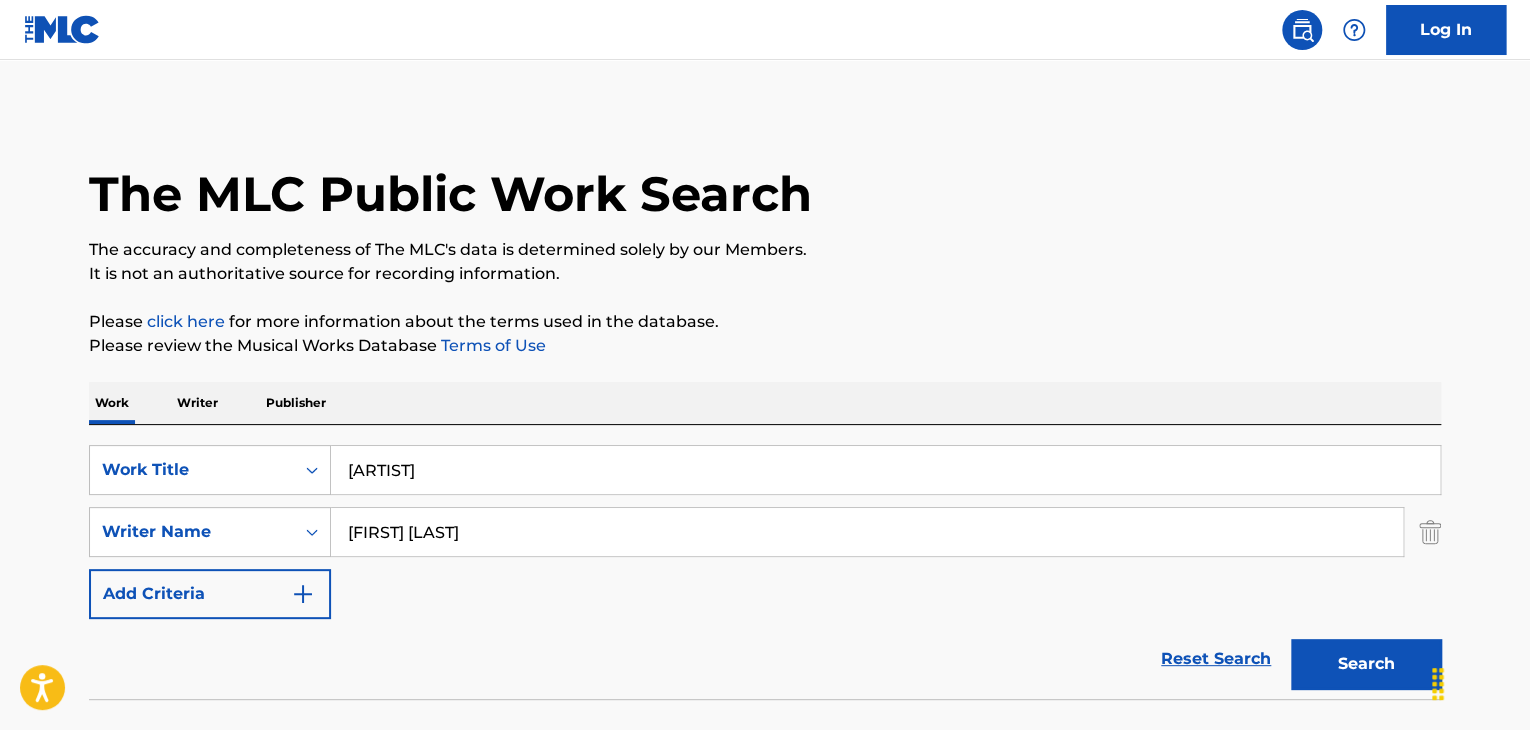 click on "[FIRST] [LAST]" at bounding box center [867, 532] 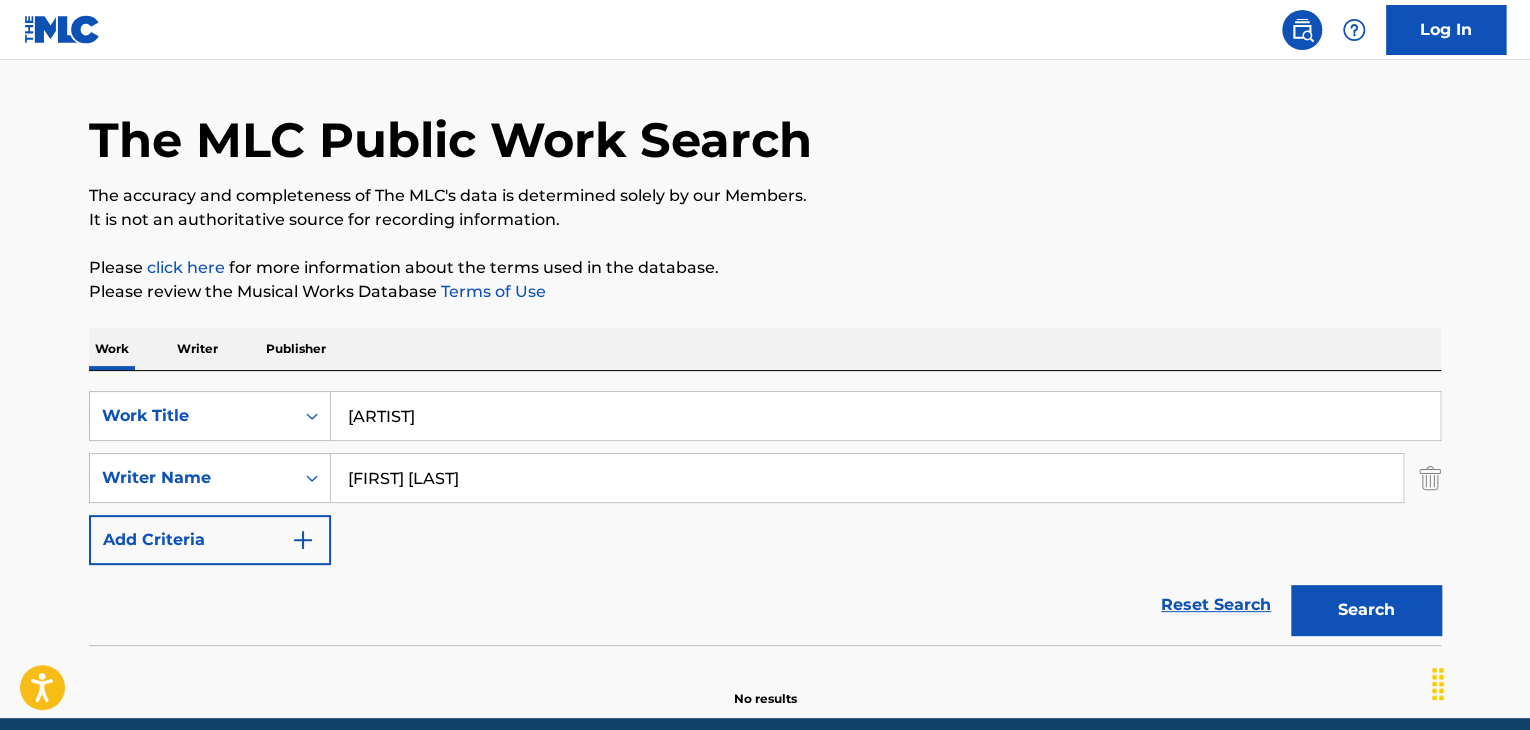 scroll, scrollTop: 138, scrollLeft: 0, axis: vertical 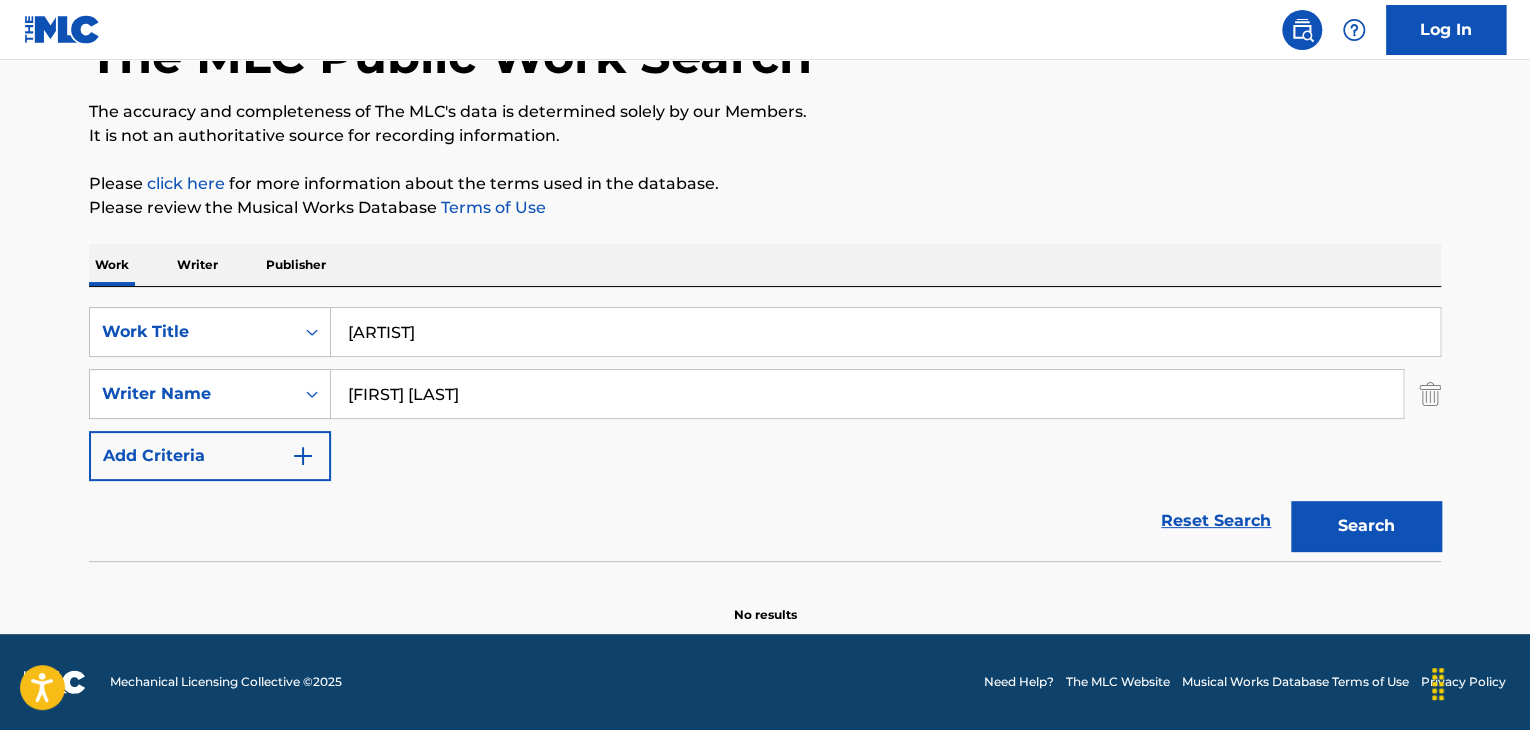 type on "[FIRST] [LAST]" 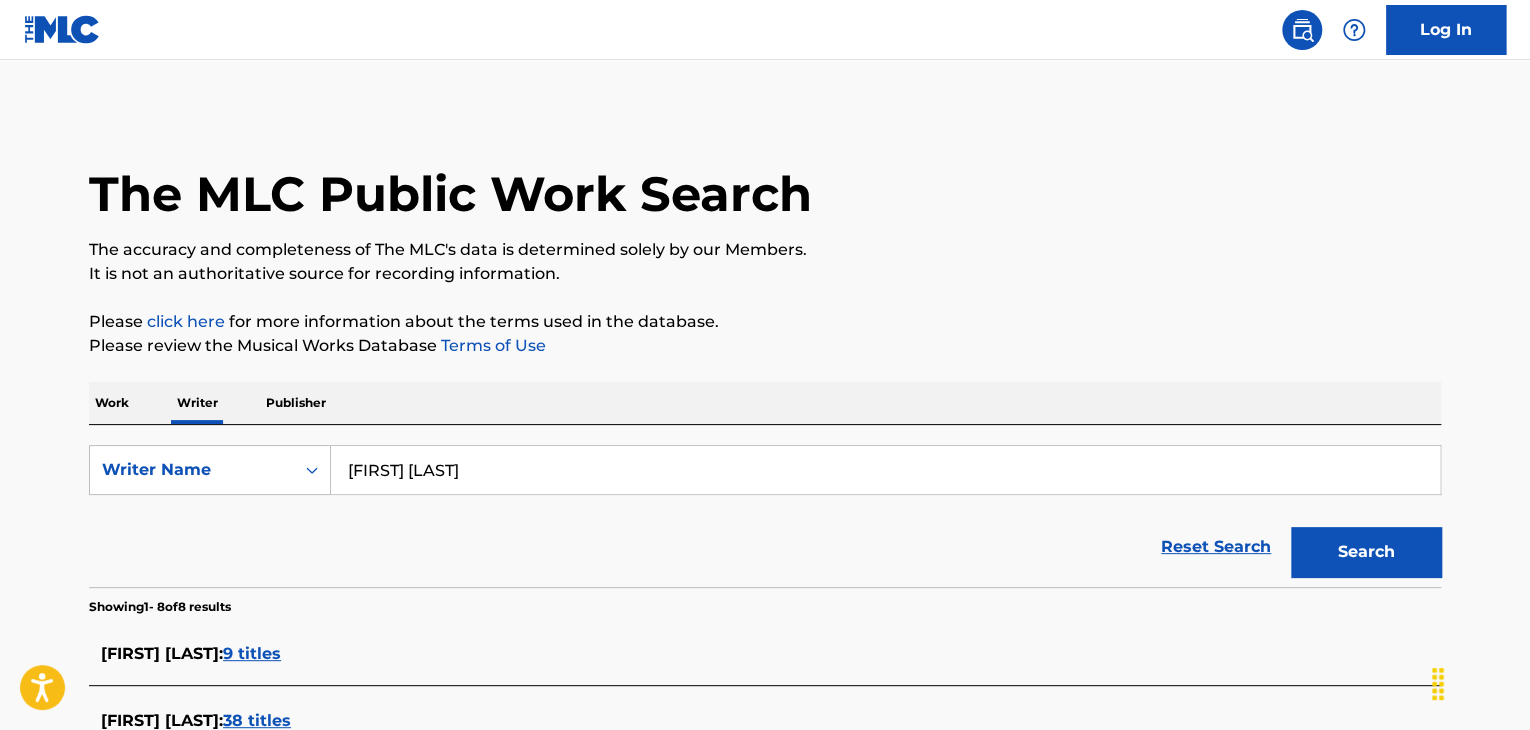 click on "[FIRST] [LAST]" at bounding box center (885, 470) 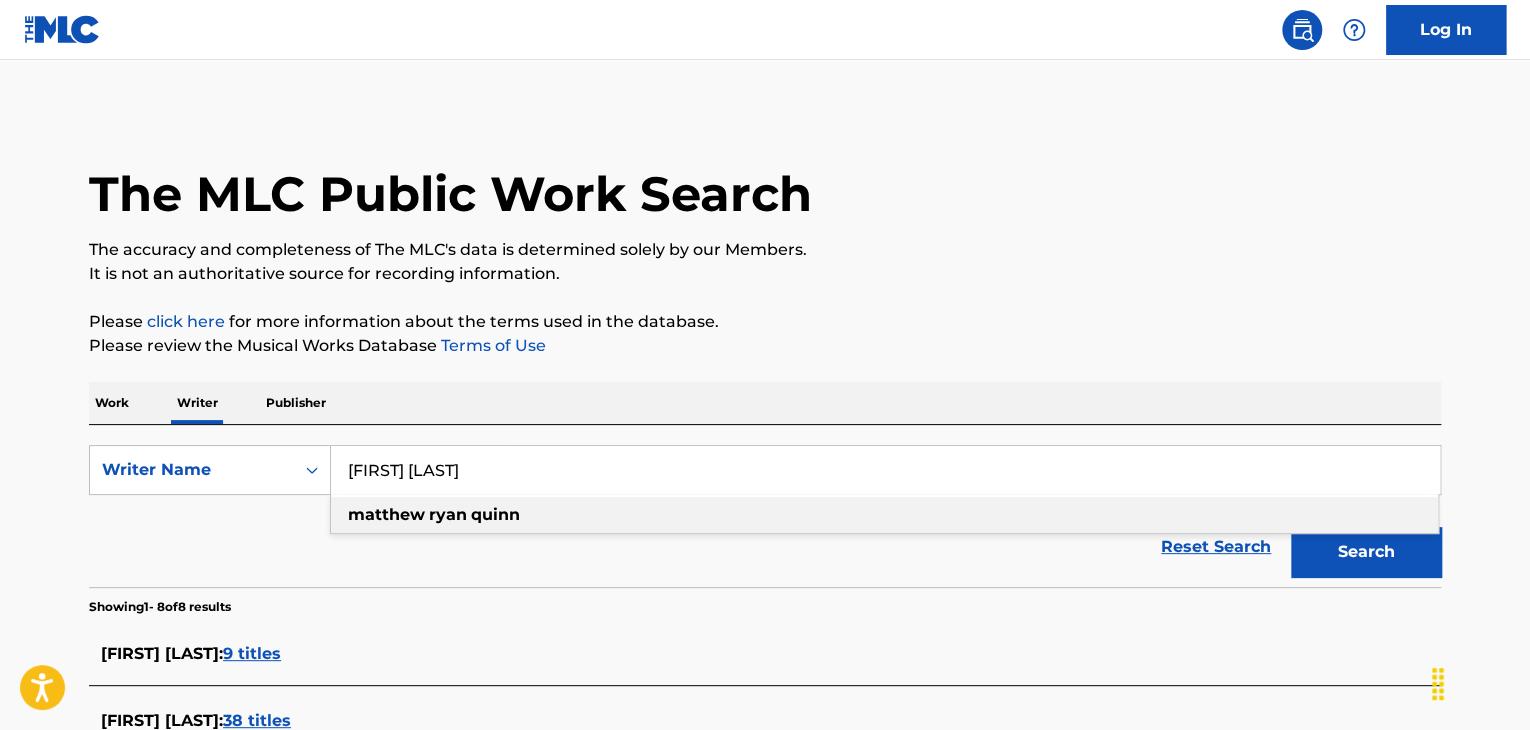 type on "[FIRST] [LAST]" 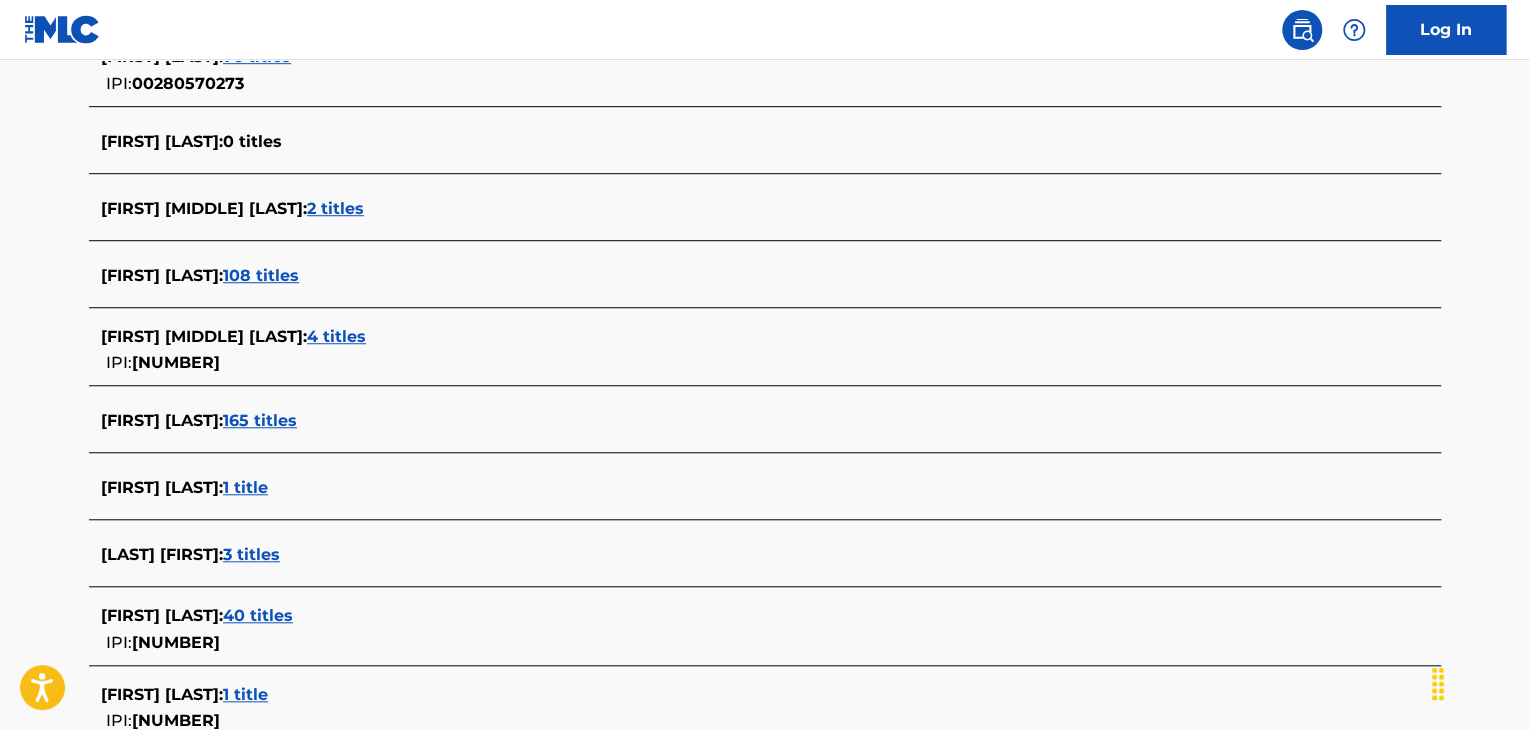 scroll, scrollTop: 691, scrollLeft: 0, axis: vertical 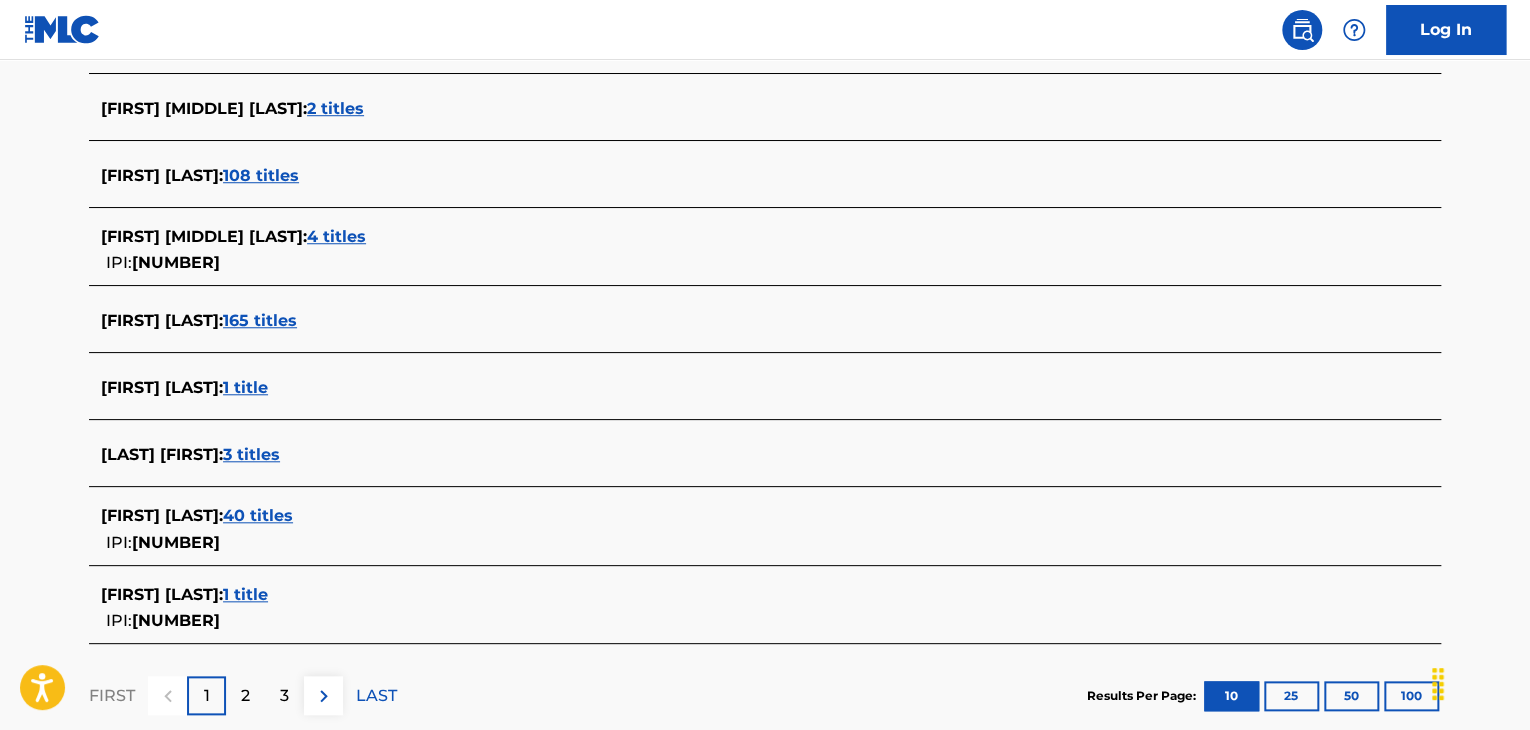 click on "40 titles" at bounding box center (258, 515) 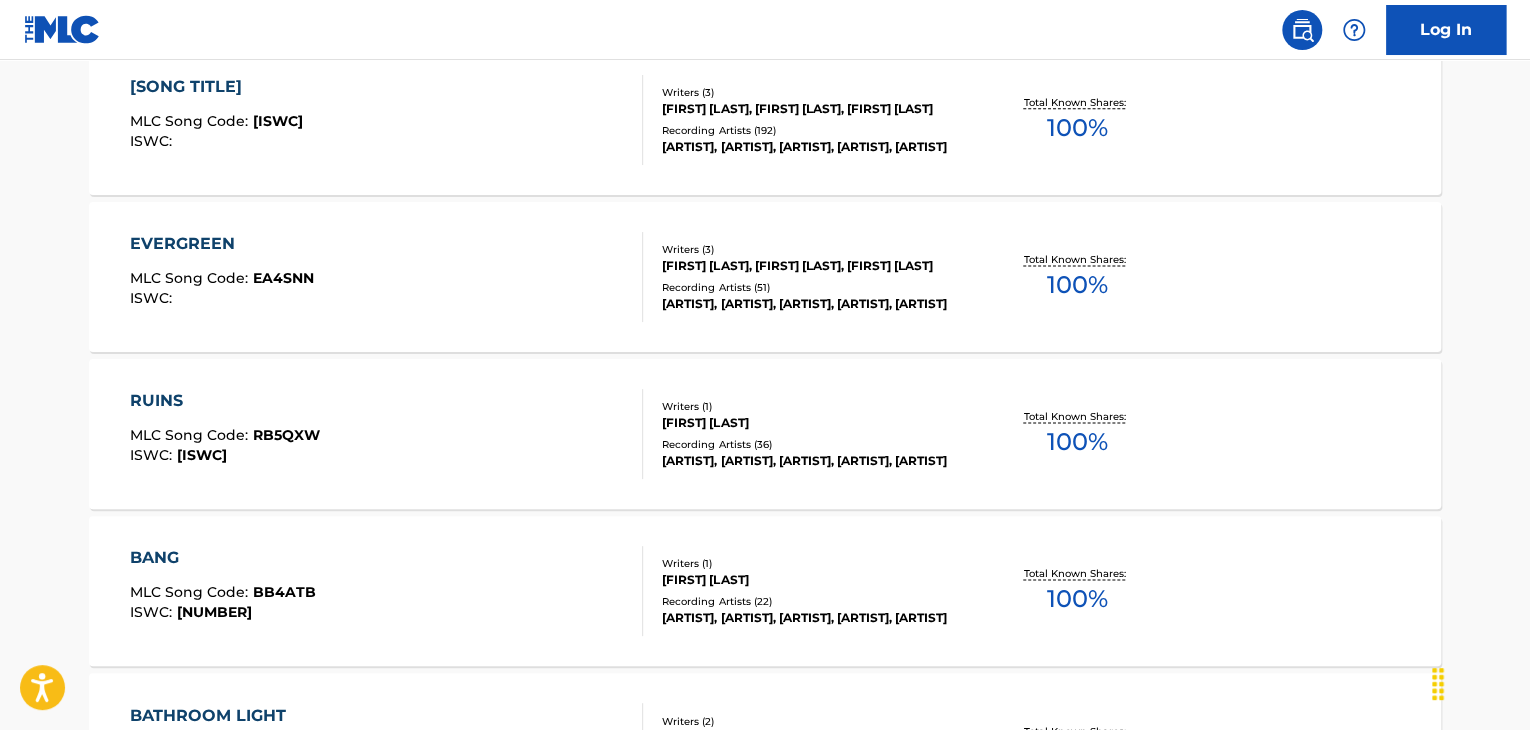 scroll, scrollTop: 1391, scrollLeft: 0, axis: vertical 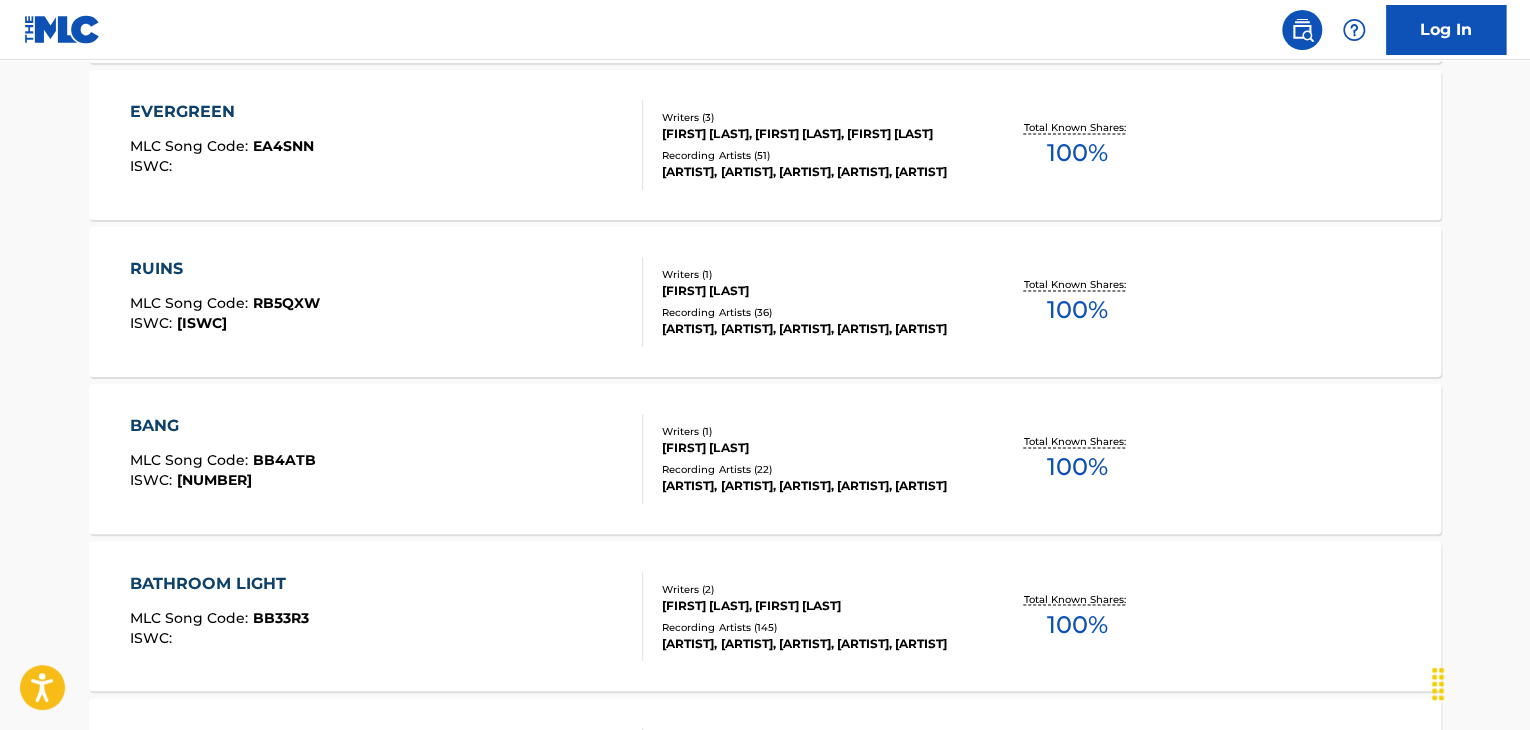 click on "BANG MLC Song Code : BB4ATB ISWC : [ISWC]" at bounding box center [387, 459] 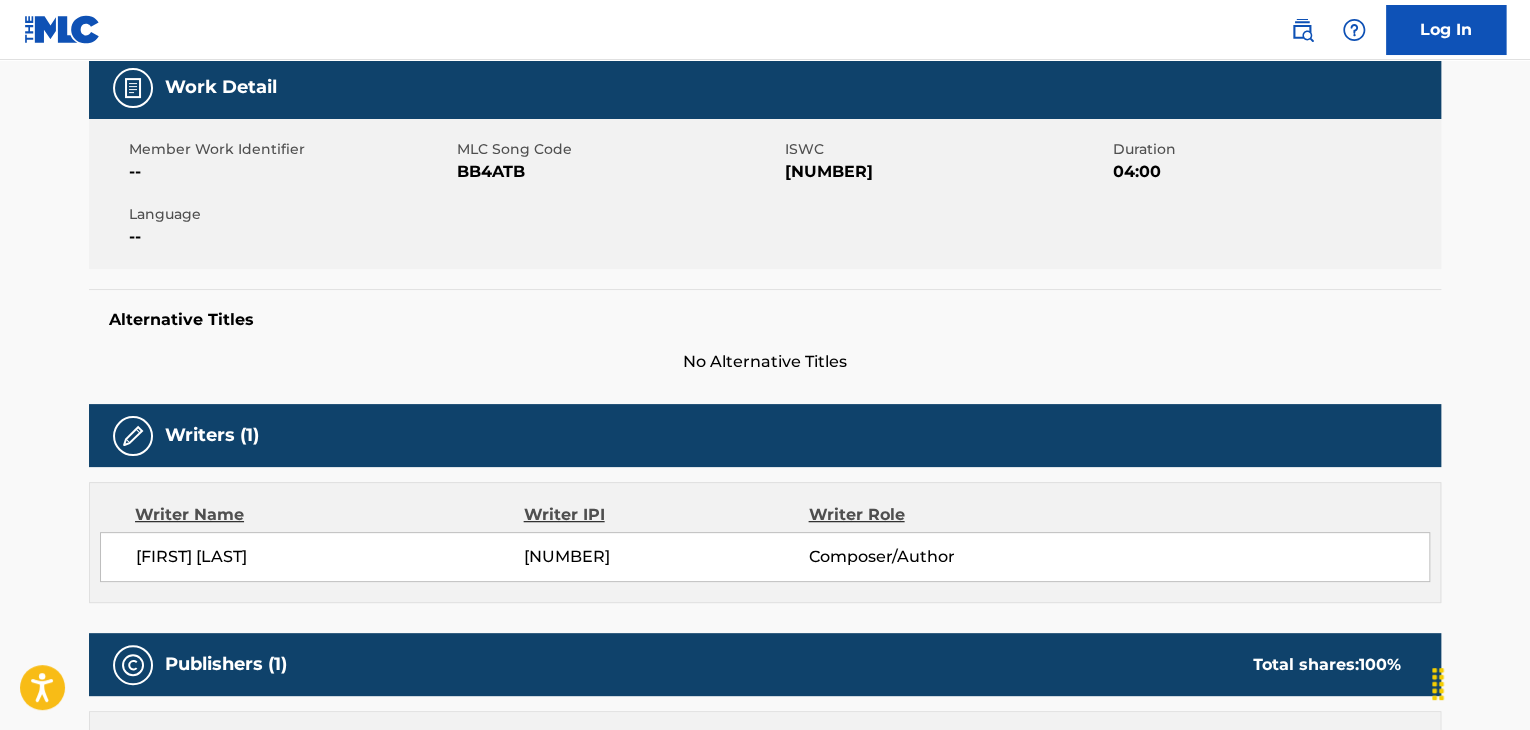scroll, scrollTop: 500, scrollLeft: 0, axis: vertical 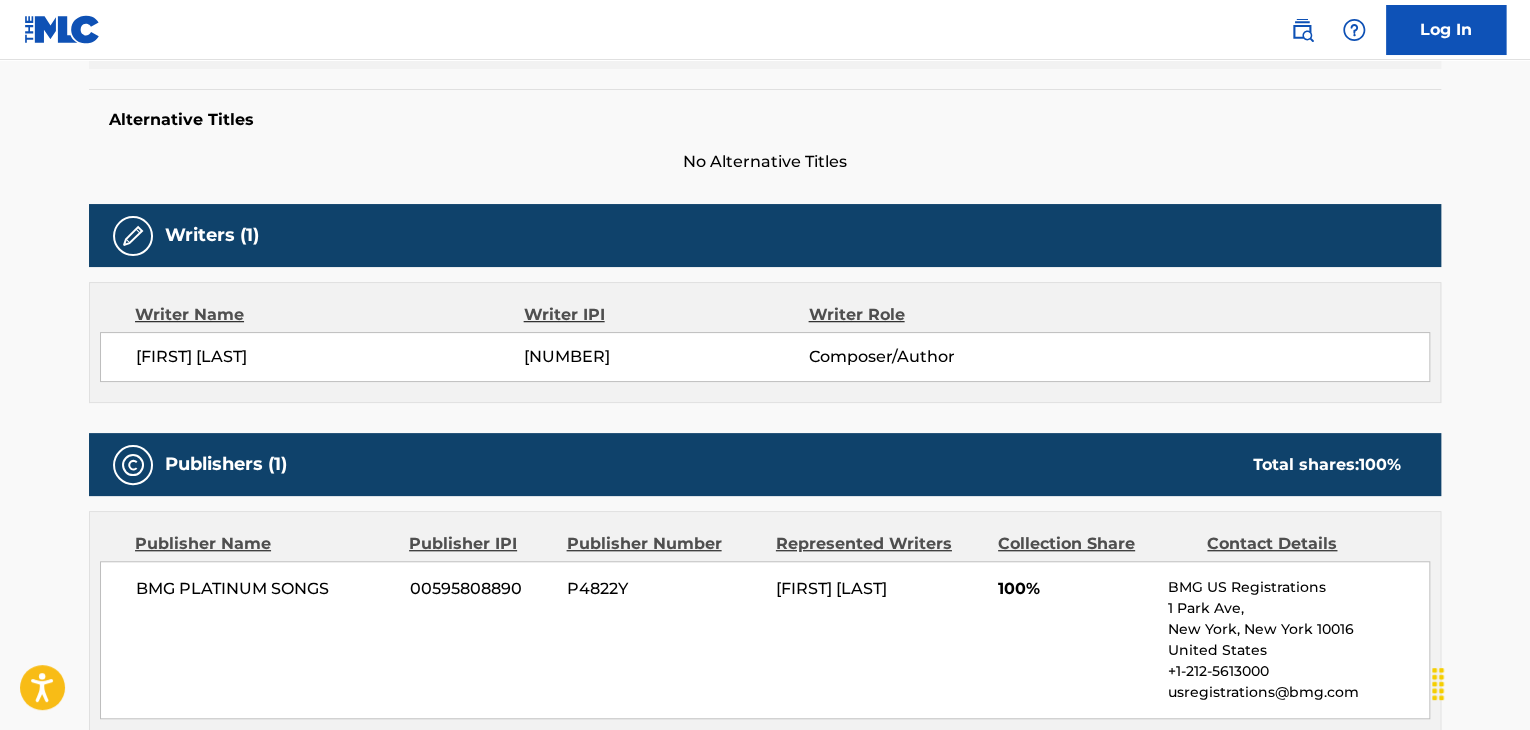 click on "[FIRST] [LAST]" at bounding box center (330, 357) 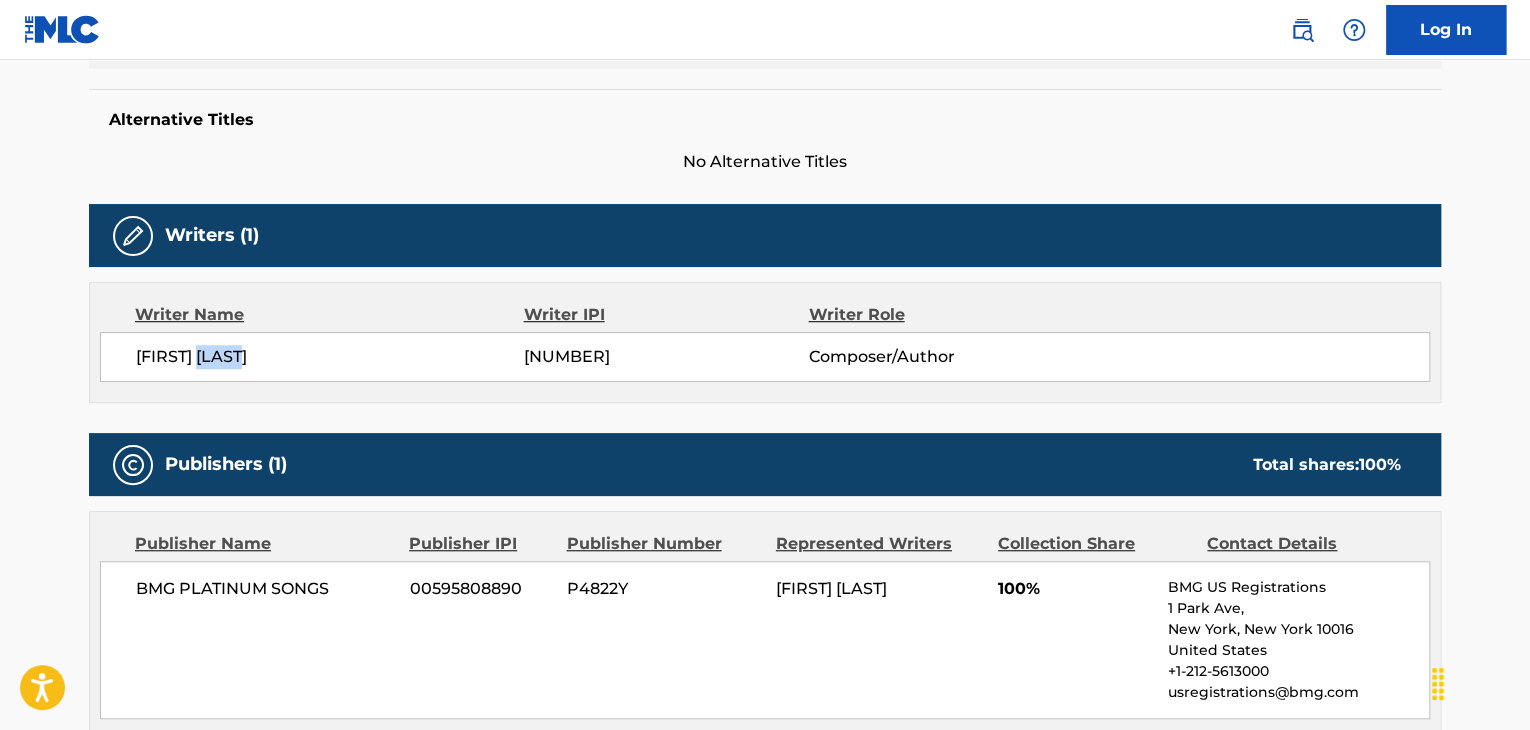 click on "[FIRST] [LAST]" at bounding box center (330, 357) 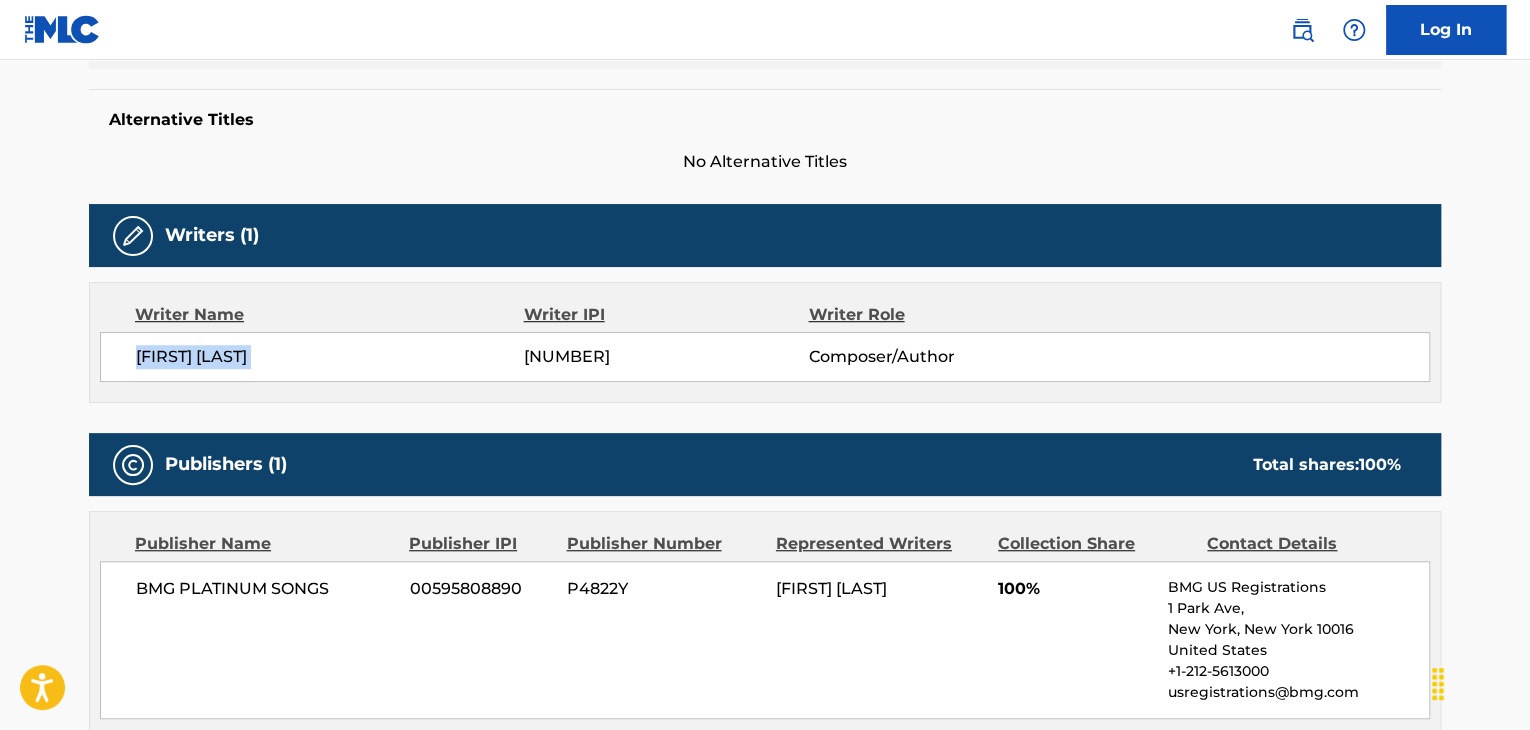 click on "[FIRST] [LAST]" at bounding box center (330, 357) 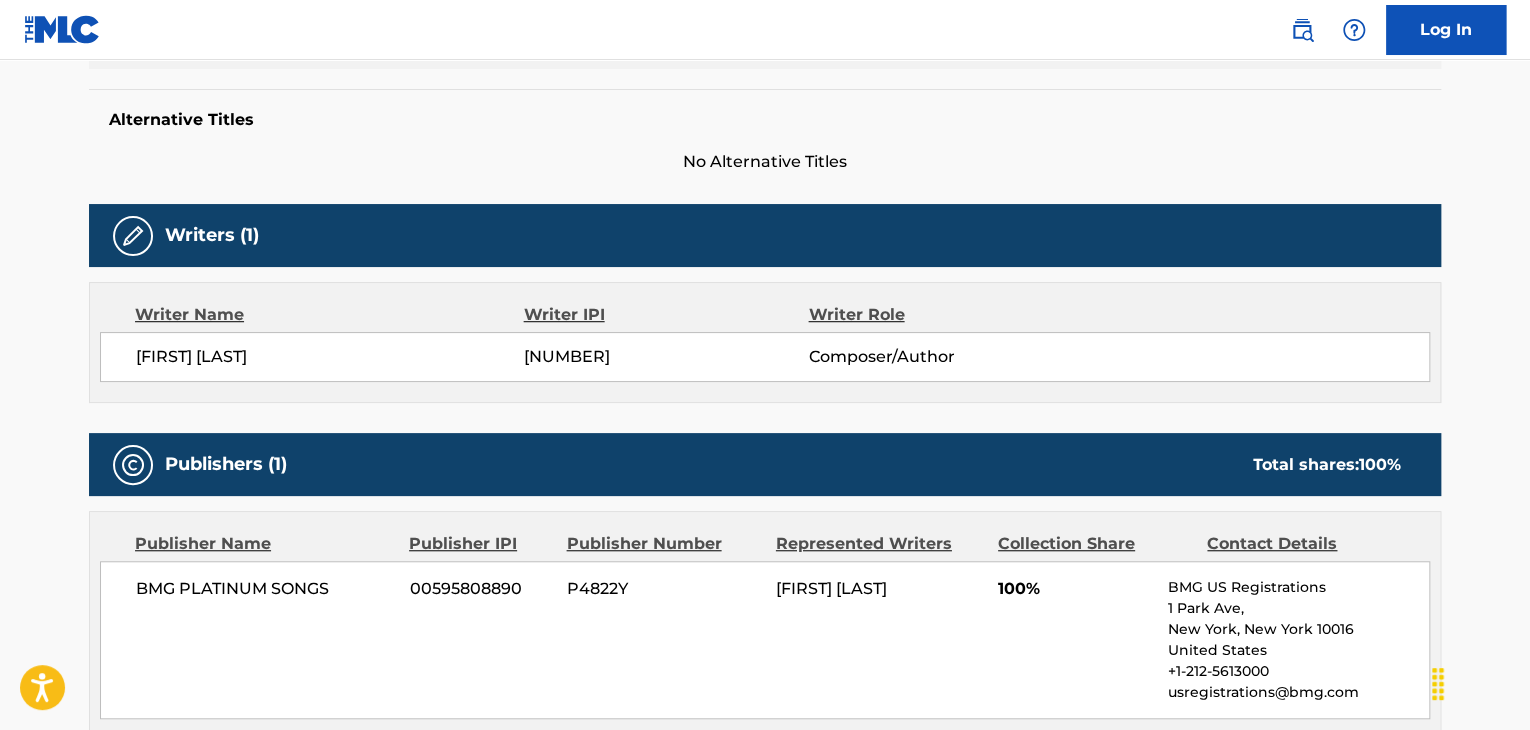click on "[NUMBER]" at bounding box center (666, 357) 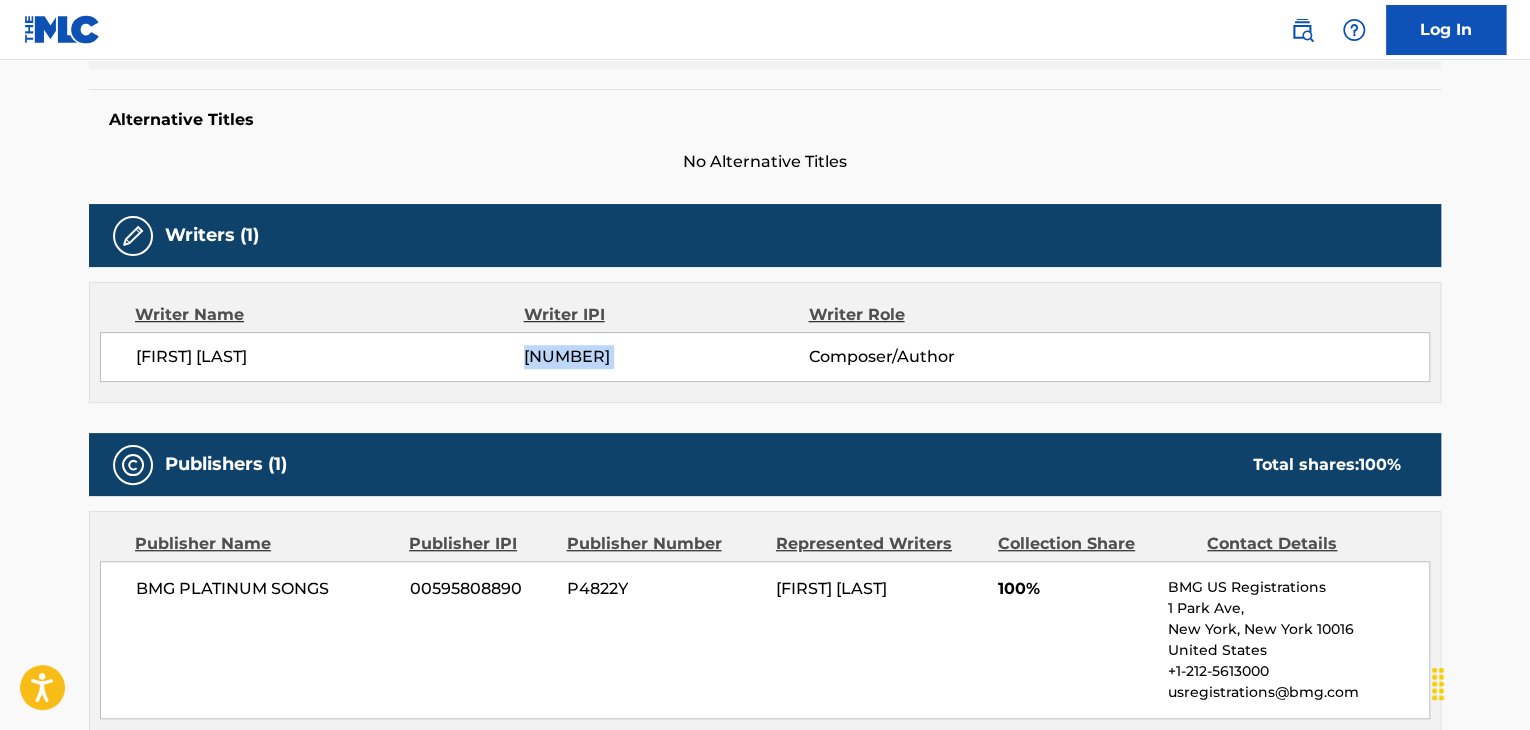 click on "[NUMBER]" at bounding box center (666, 357) 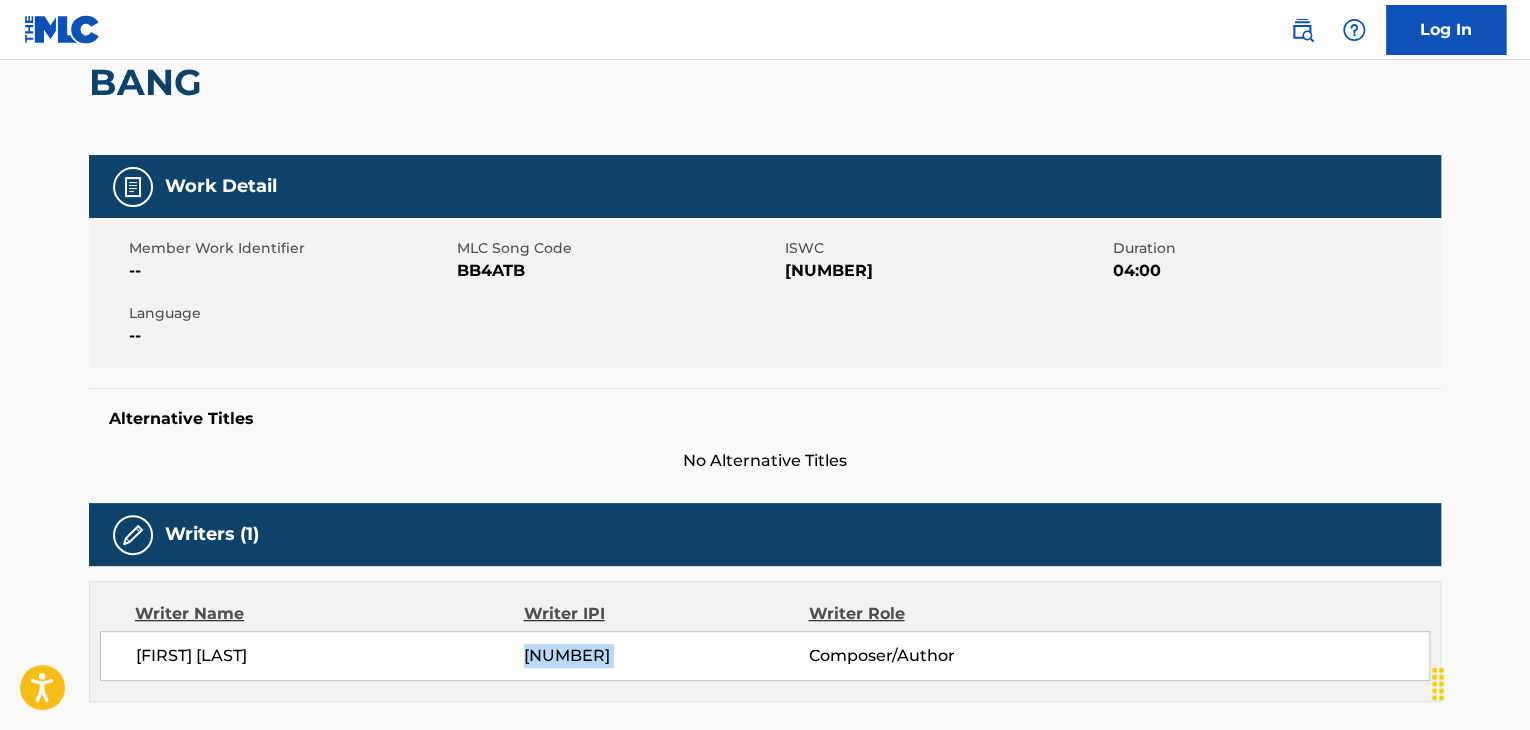 scroll, scrollTop: 200, scrollLeft: 0, axis: vertical 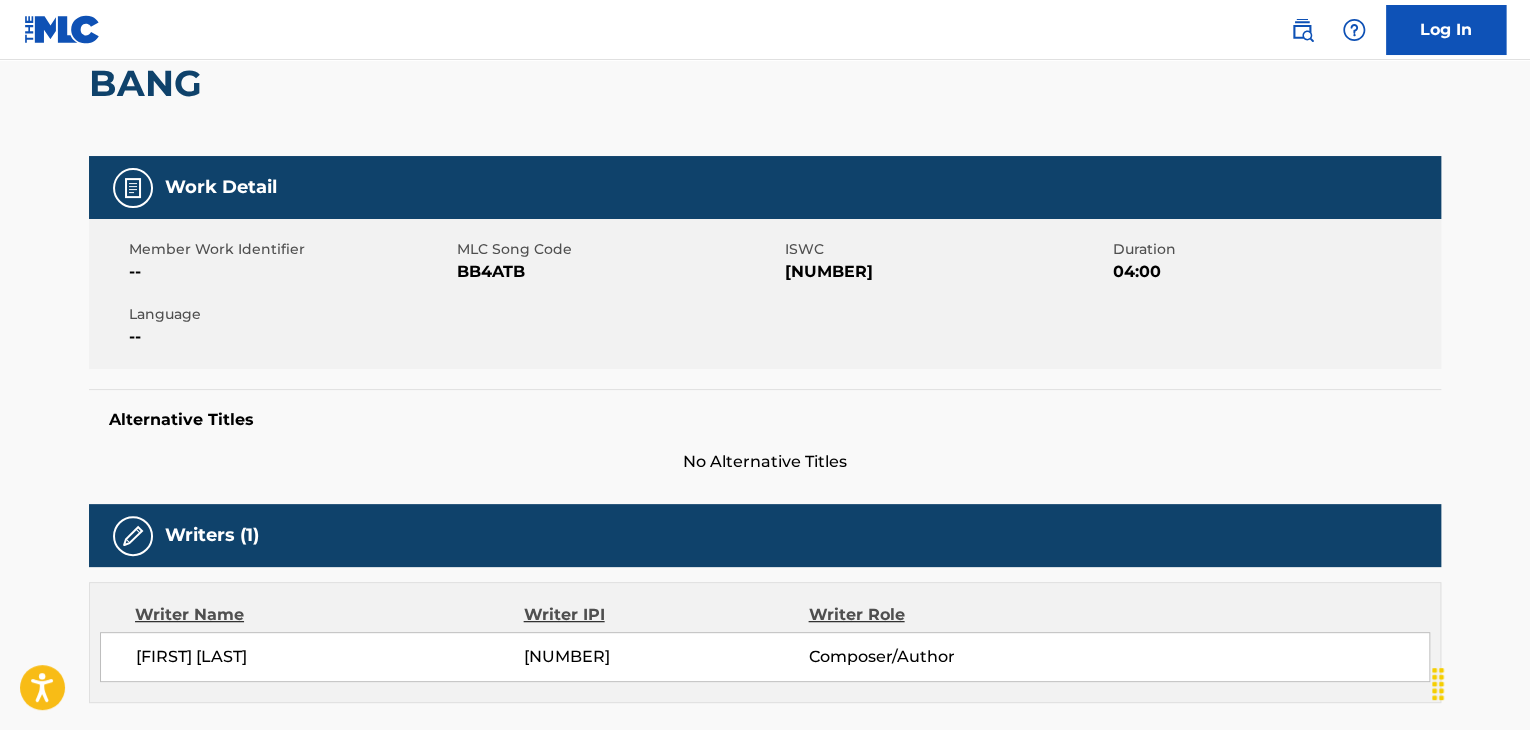 click on "BB4ATB" at bounding box center (618, 272) 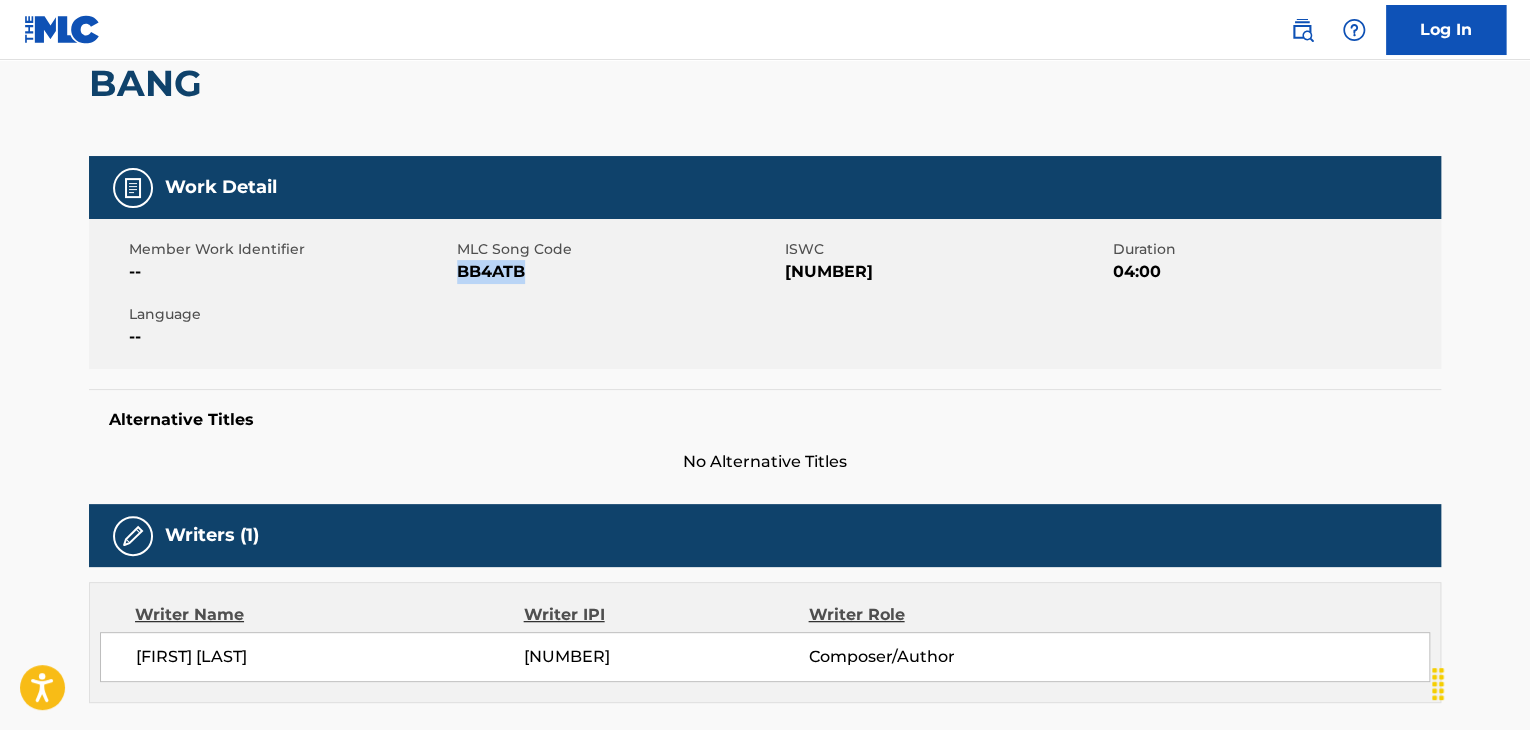 click on "BB4ATB" at bounding box center [618, 272] 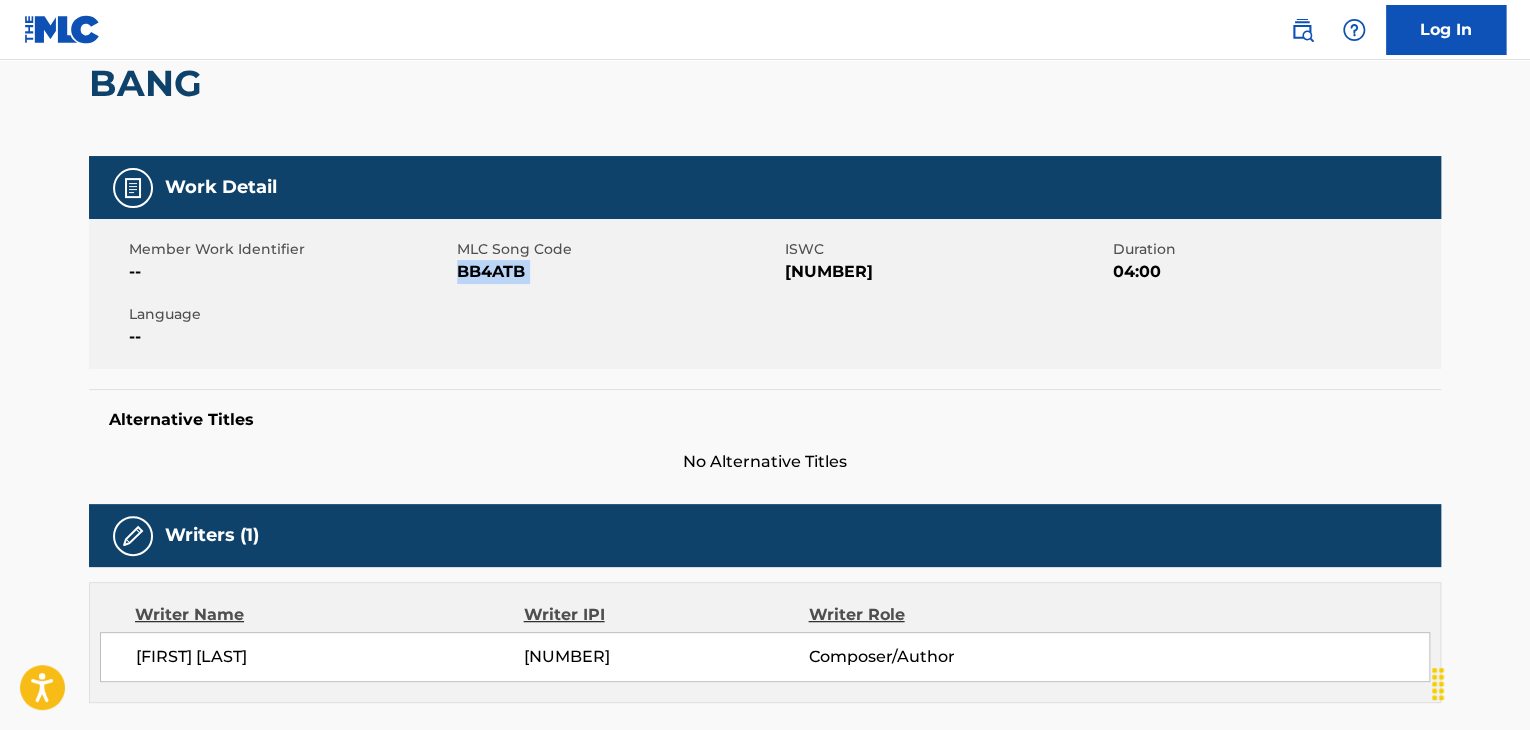 click on "BB4ATB" at bounding box center [618, 272] 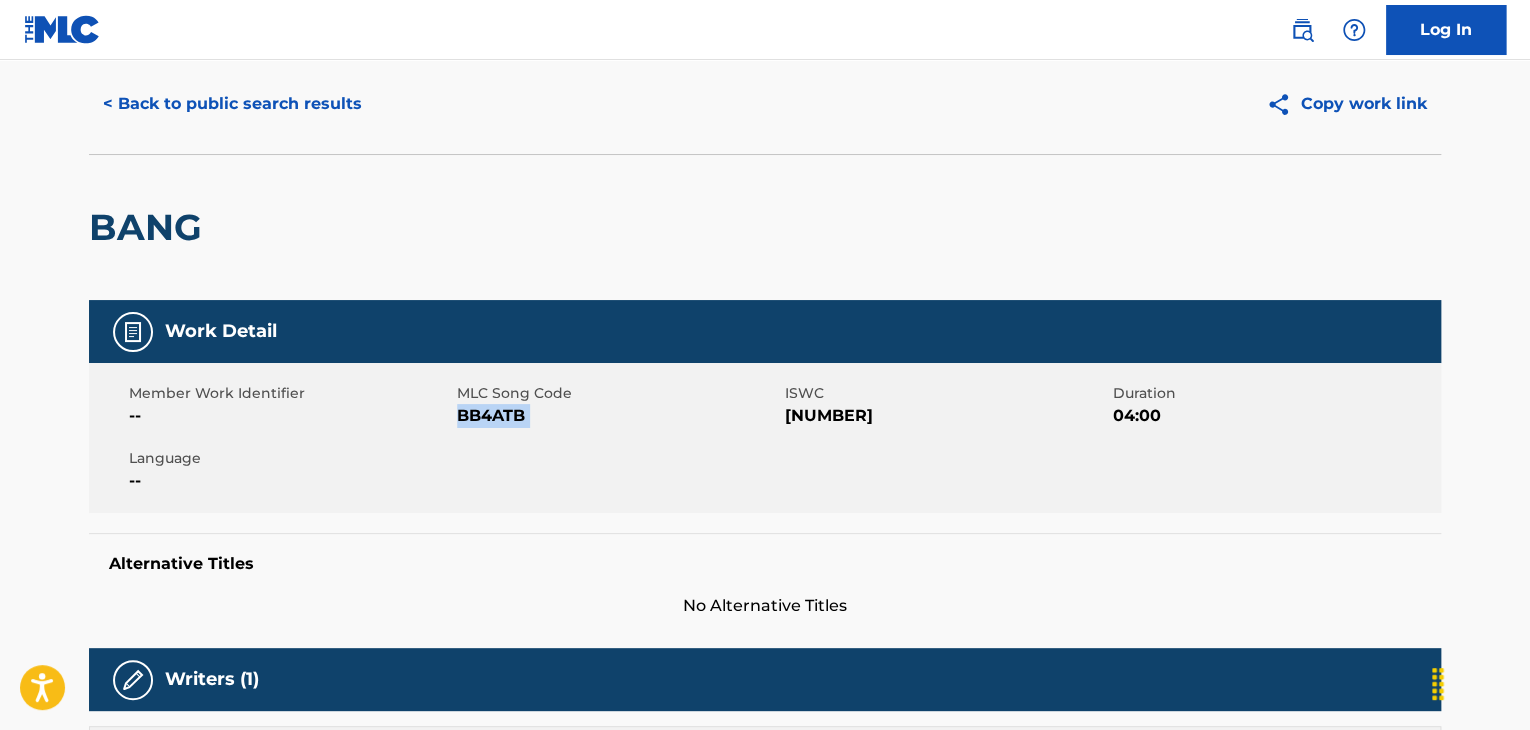 scroll, scrollTop: 0, scrollLeft: 0, axis: both 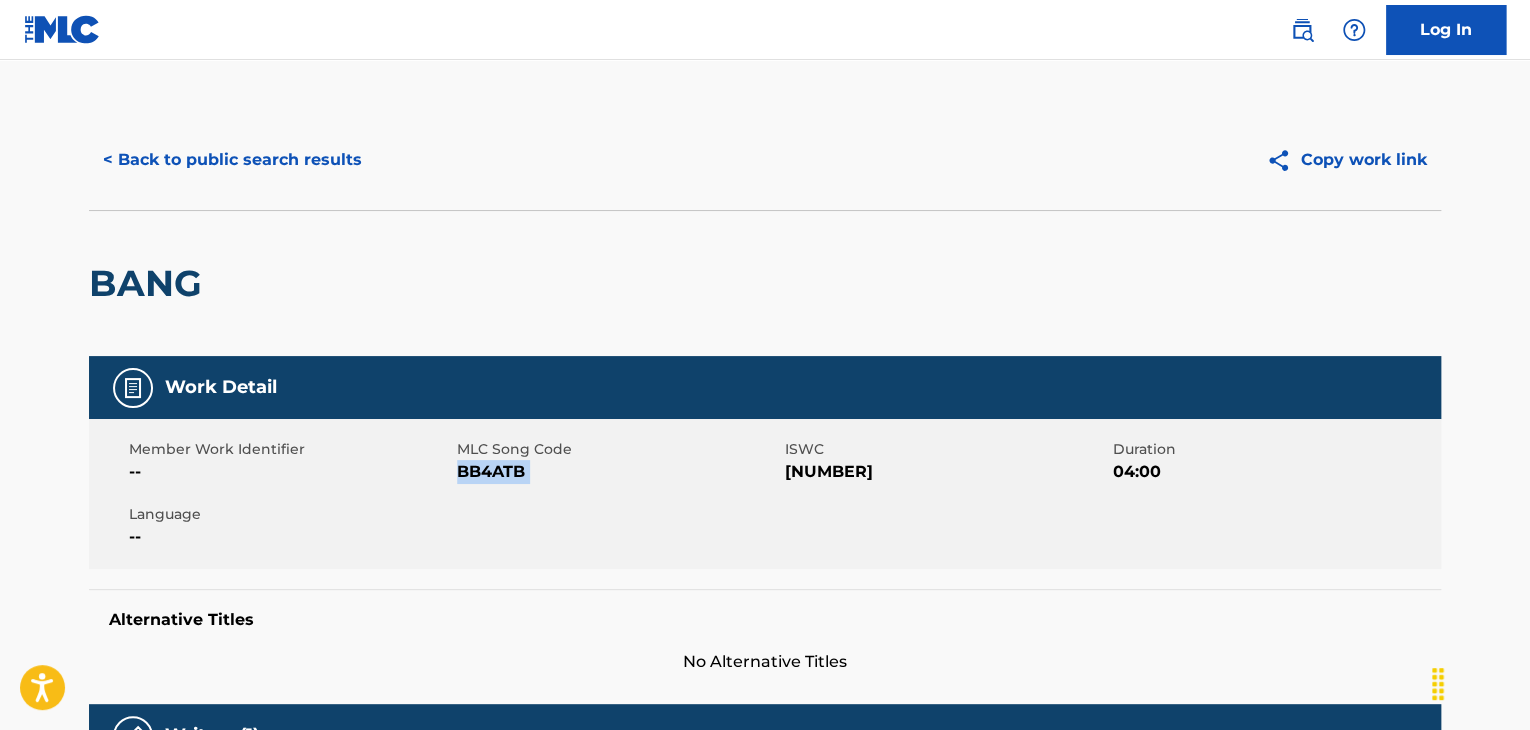 click on "< Back to public search results" at bounding box center (232, 160) 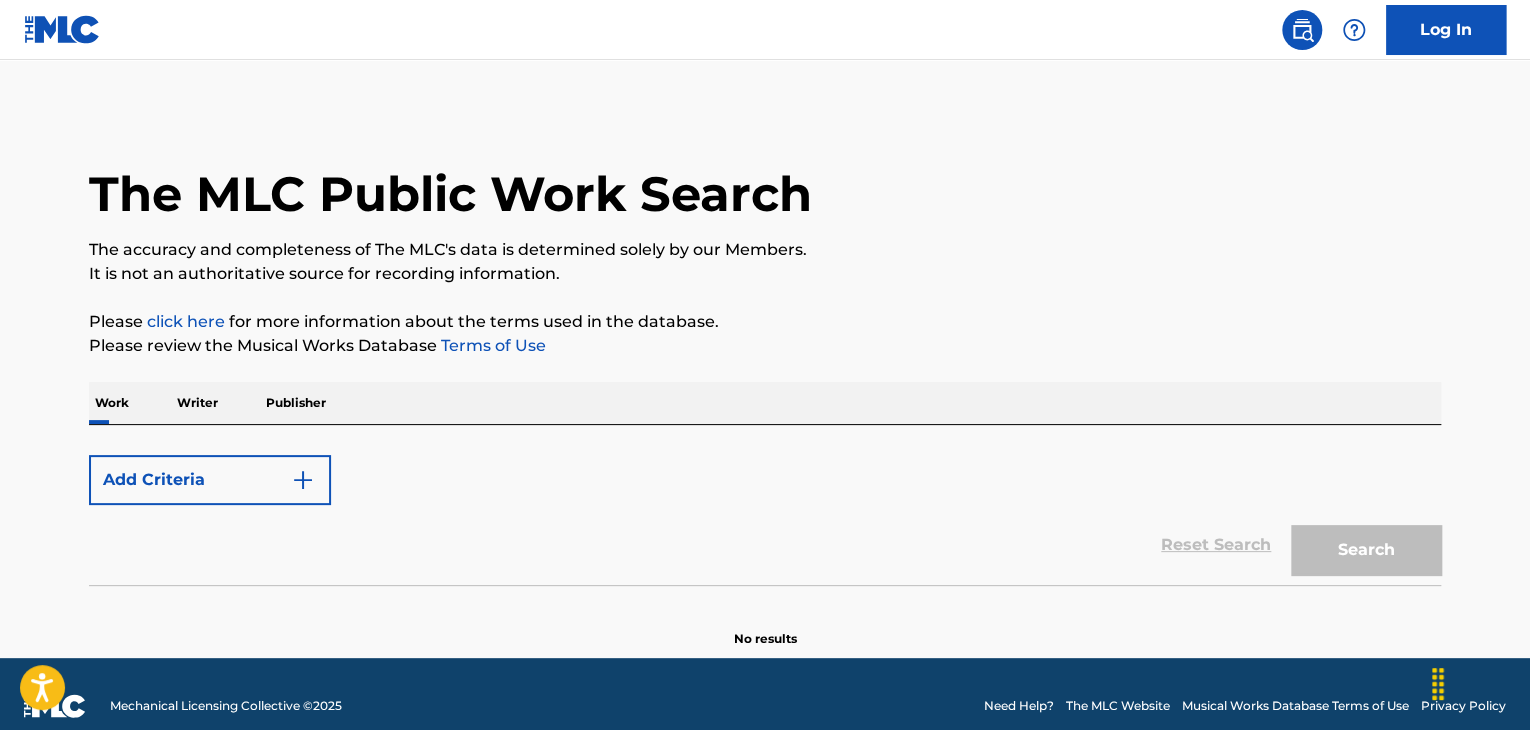 scroll, scrollTop: 24, scrollLeft: 0, axis: vertical 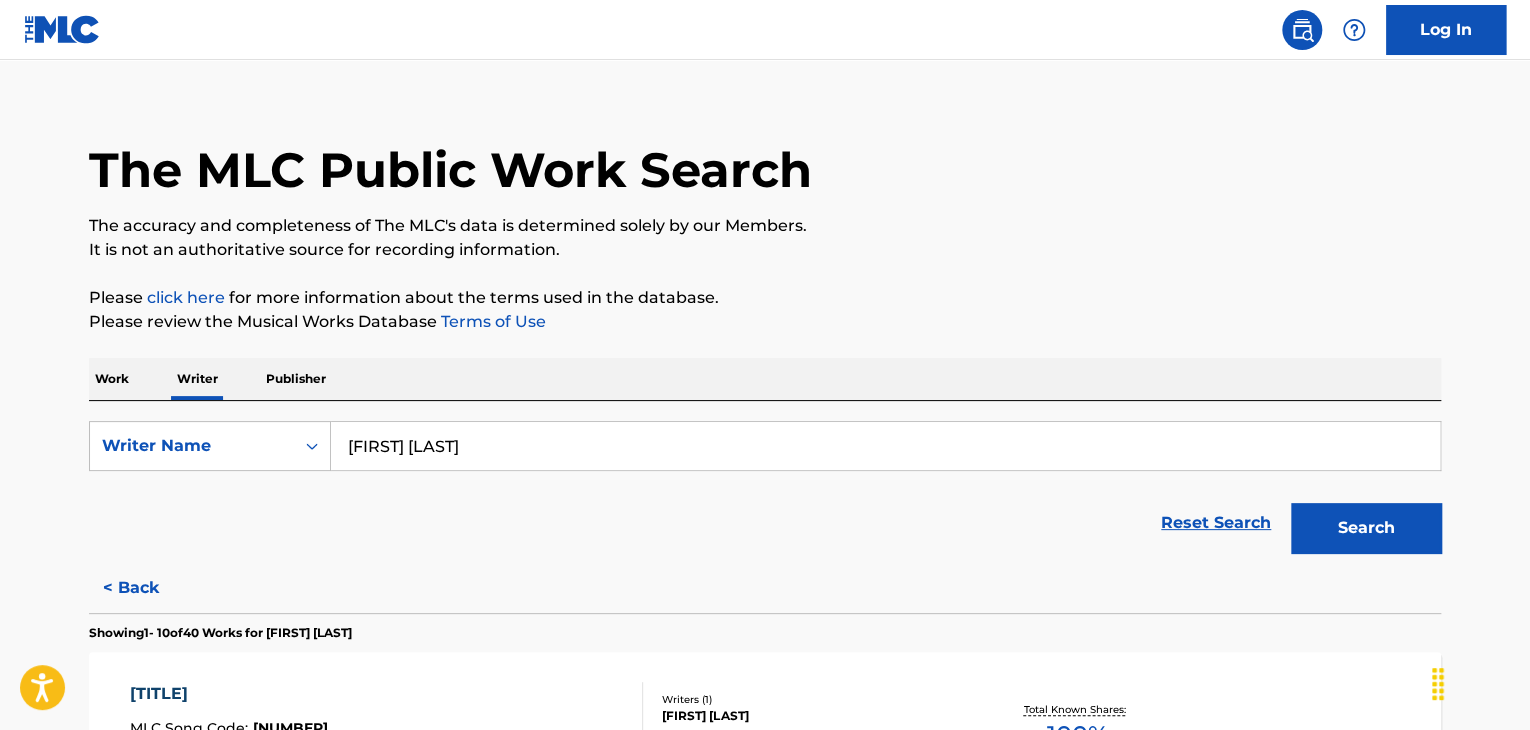 click on "Work" at bounding box center [112, 379] 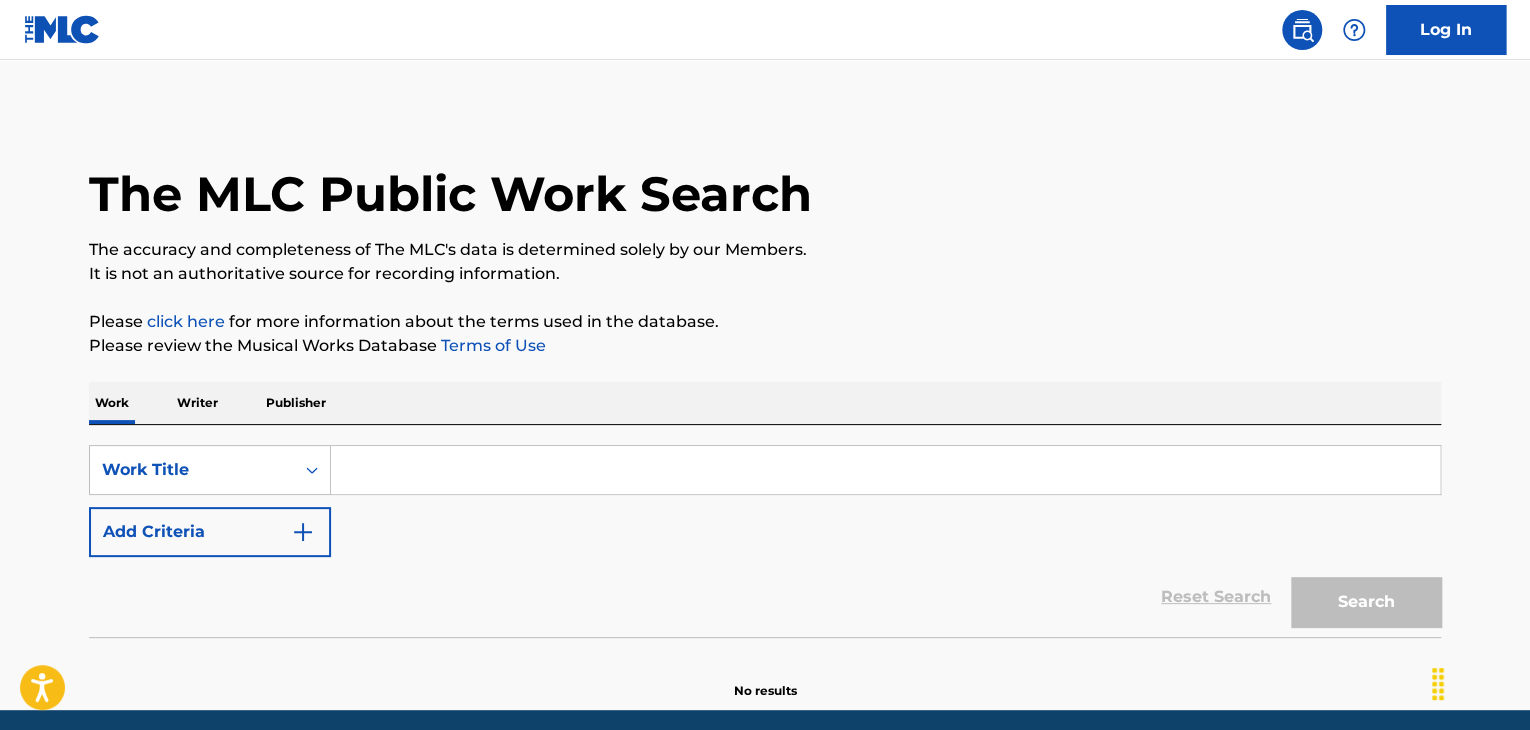 click at bounding box center [885, 470] 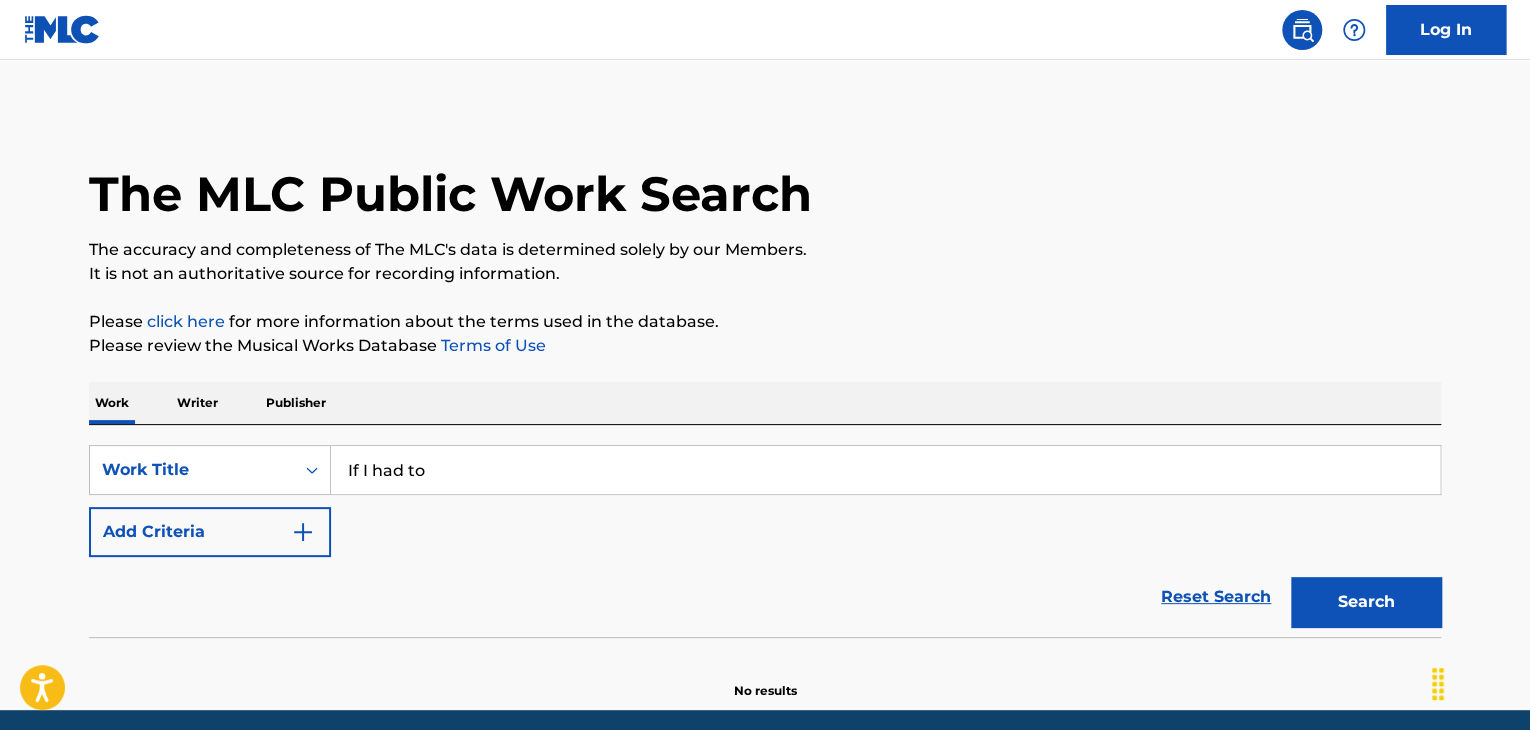 type on "If I had to" 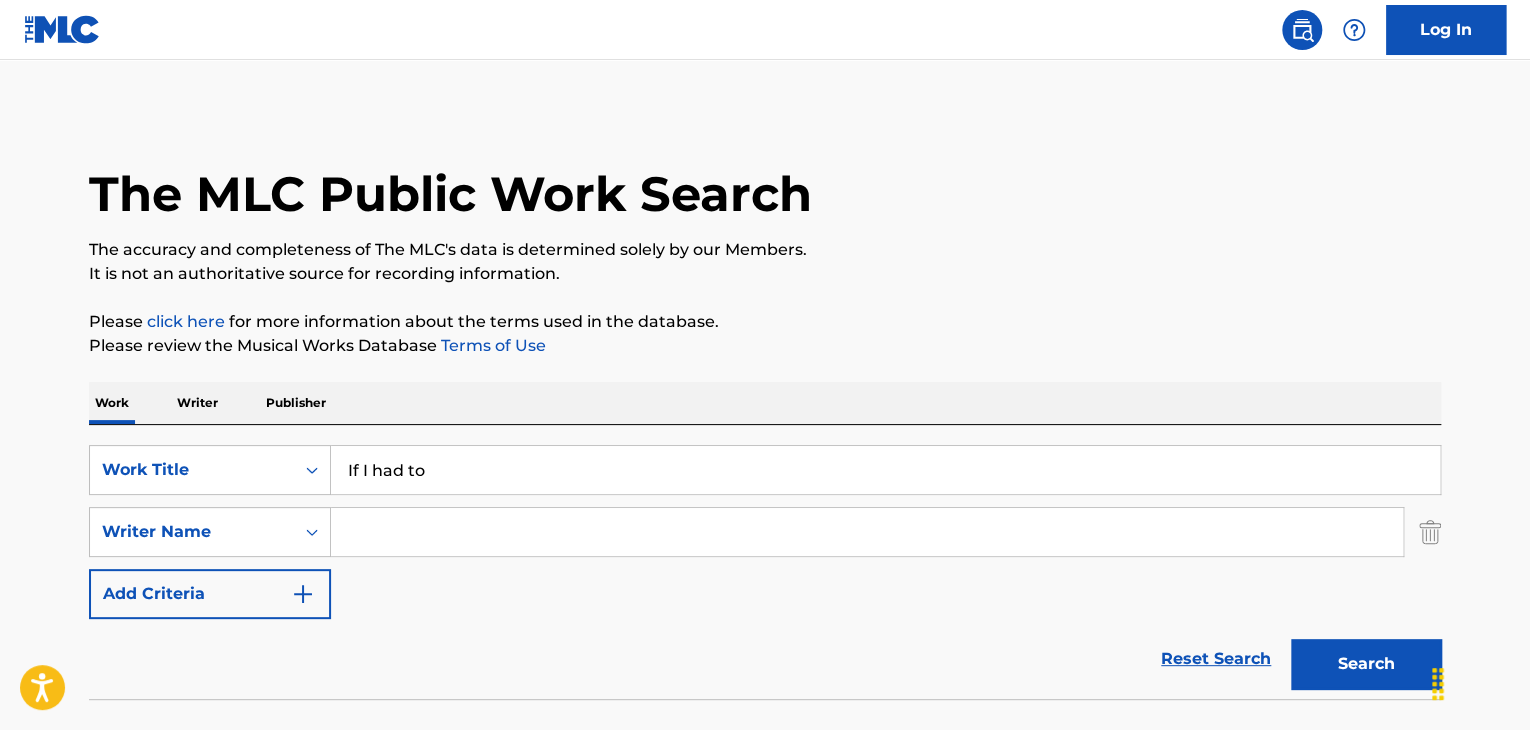 click at bounding box center [867, 532] 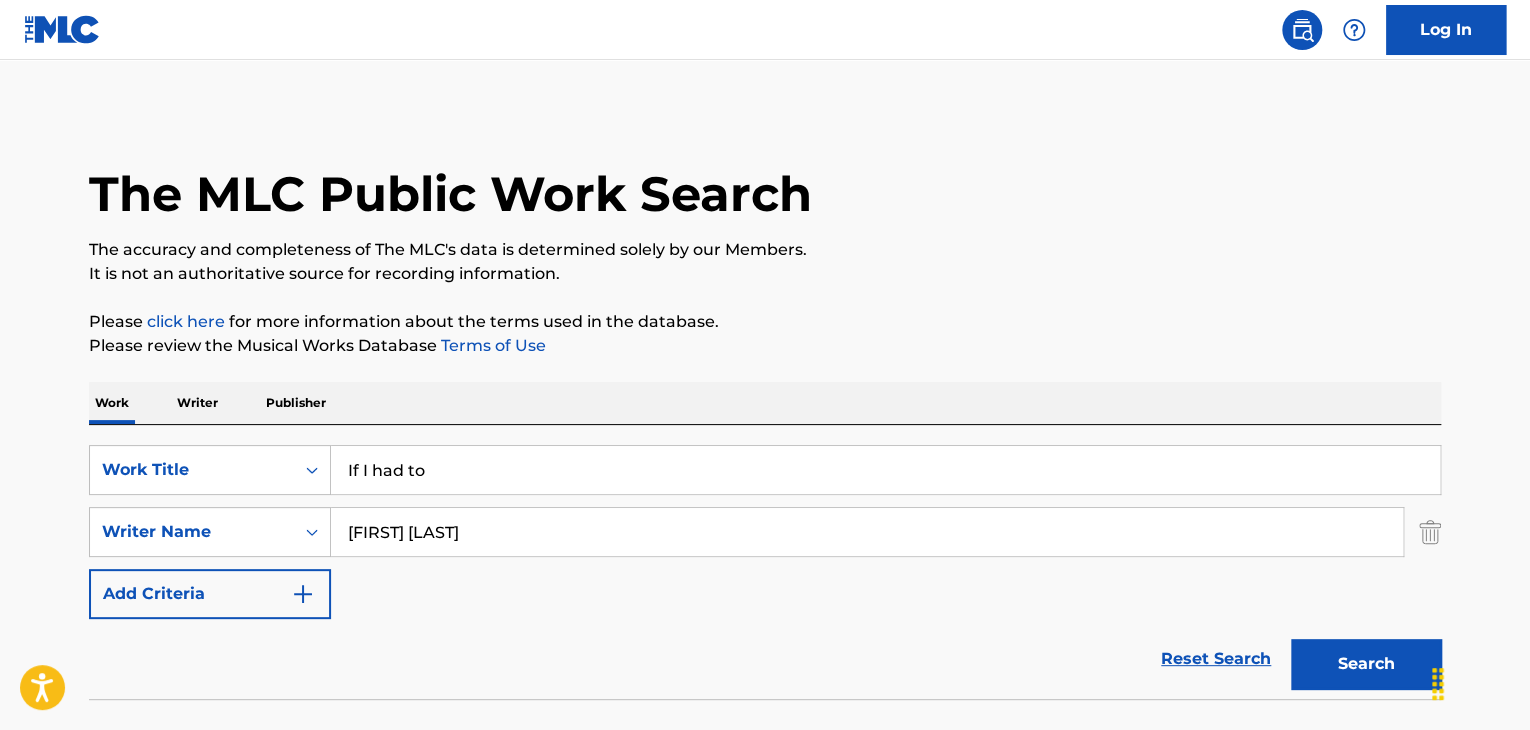 type on "[FIRST] [LAST]" 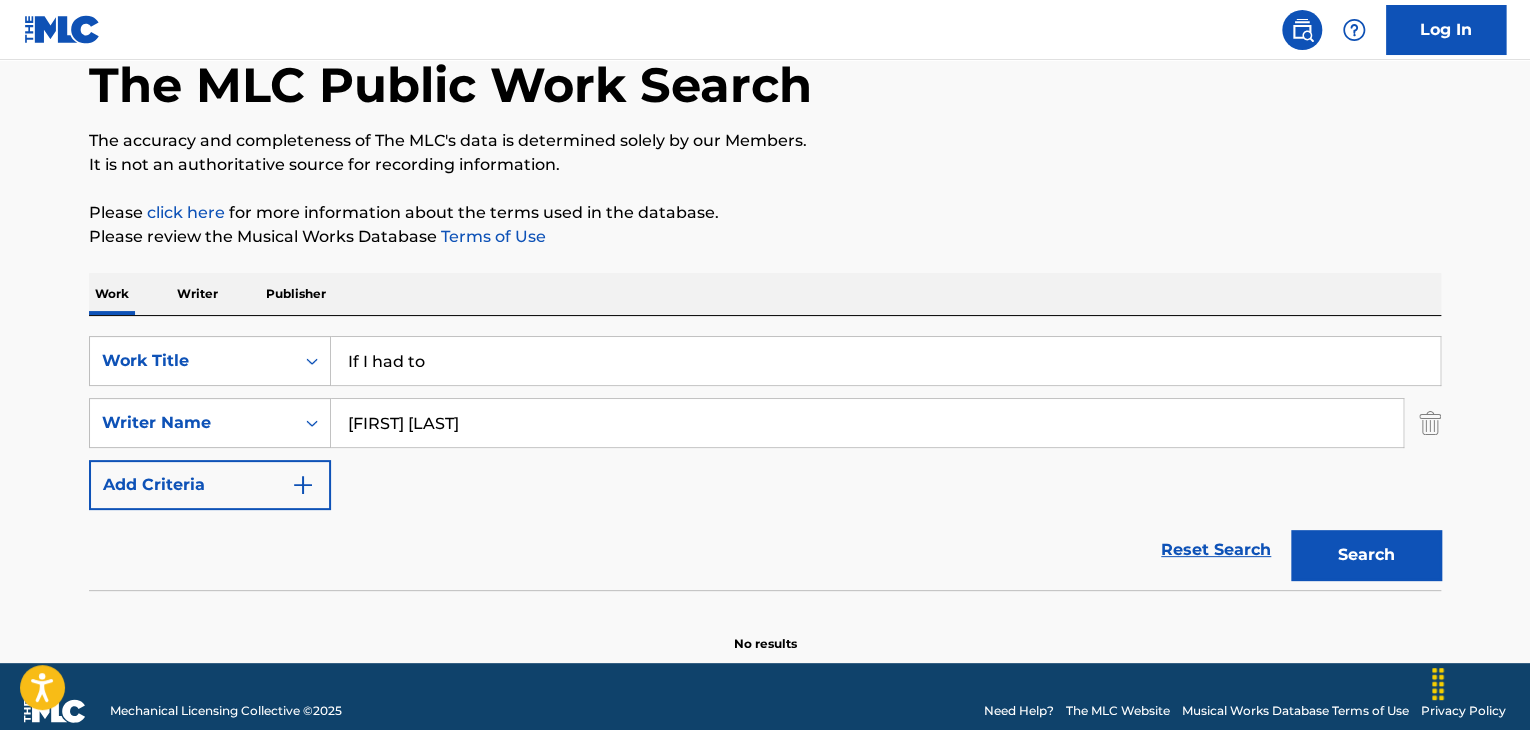 scroll, scrollTop: 138, scrollLeft: 0, axis: vertical 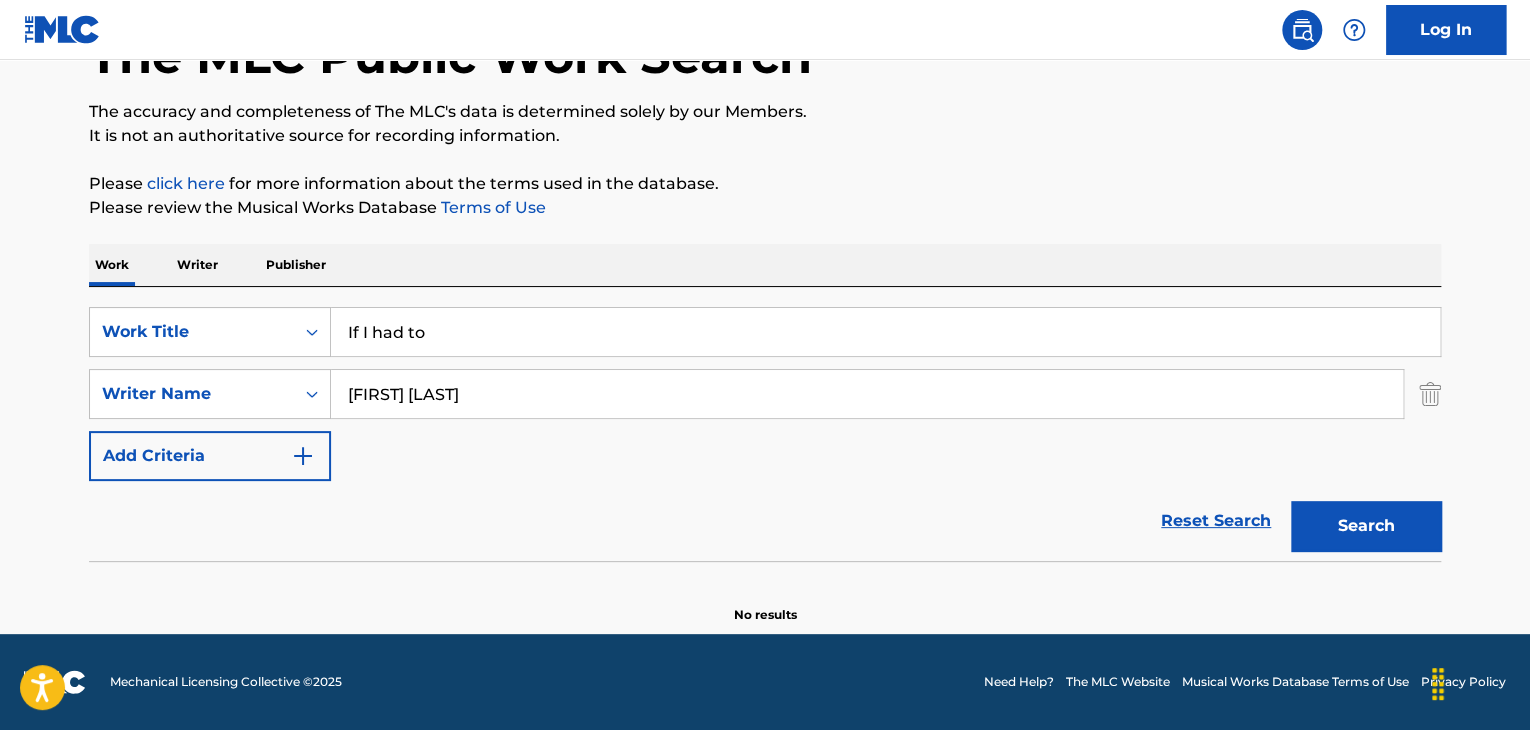 click on "Writer" at bounding box center (197, 265) 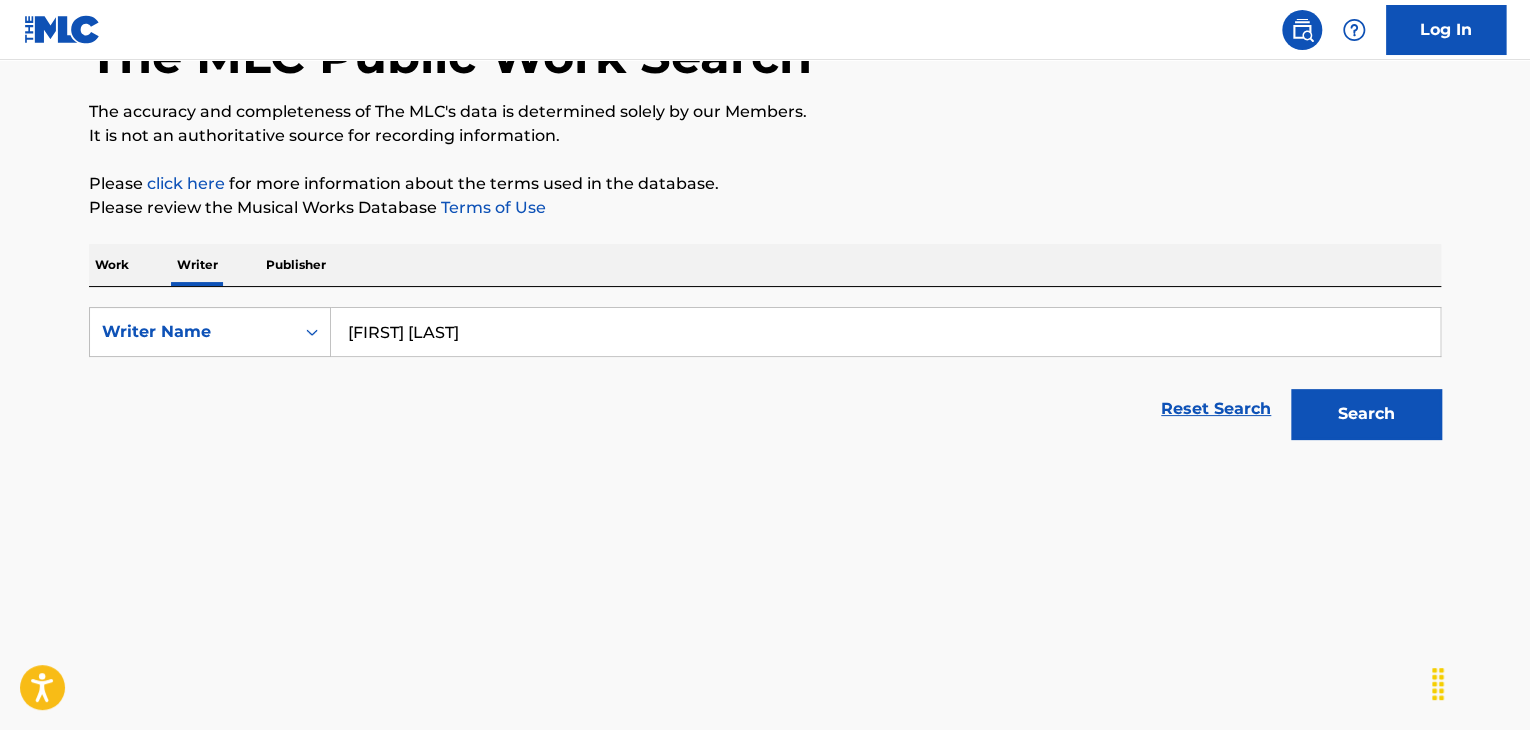 scroll, scrollTop: 0, scrollLeft: 0, axis: both 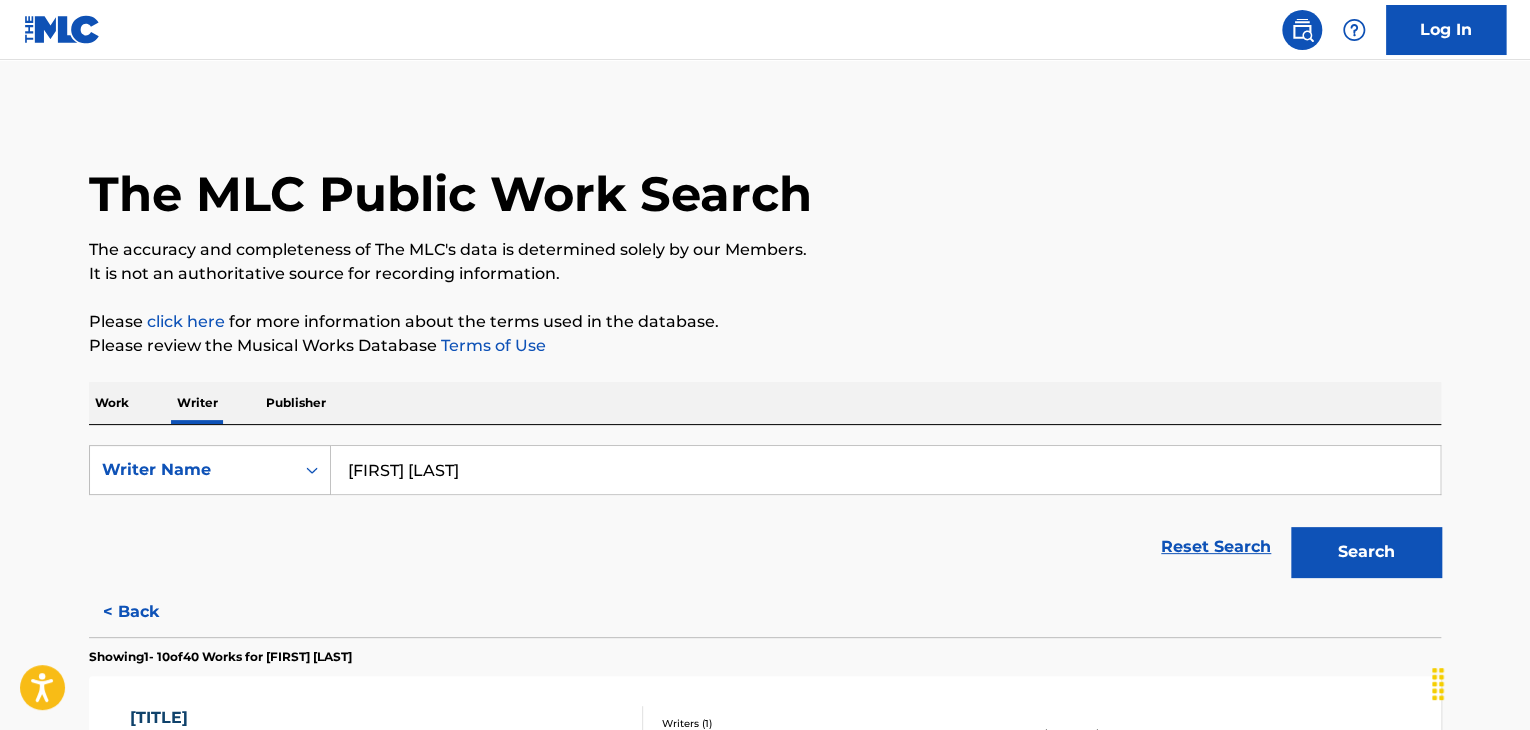 click on "[FIRST] [LAST]" at bounding box center [885, 470] 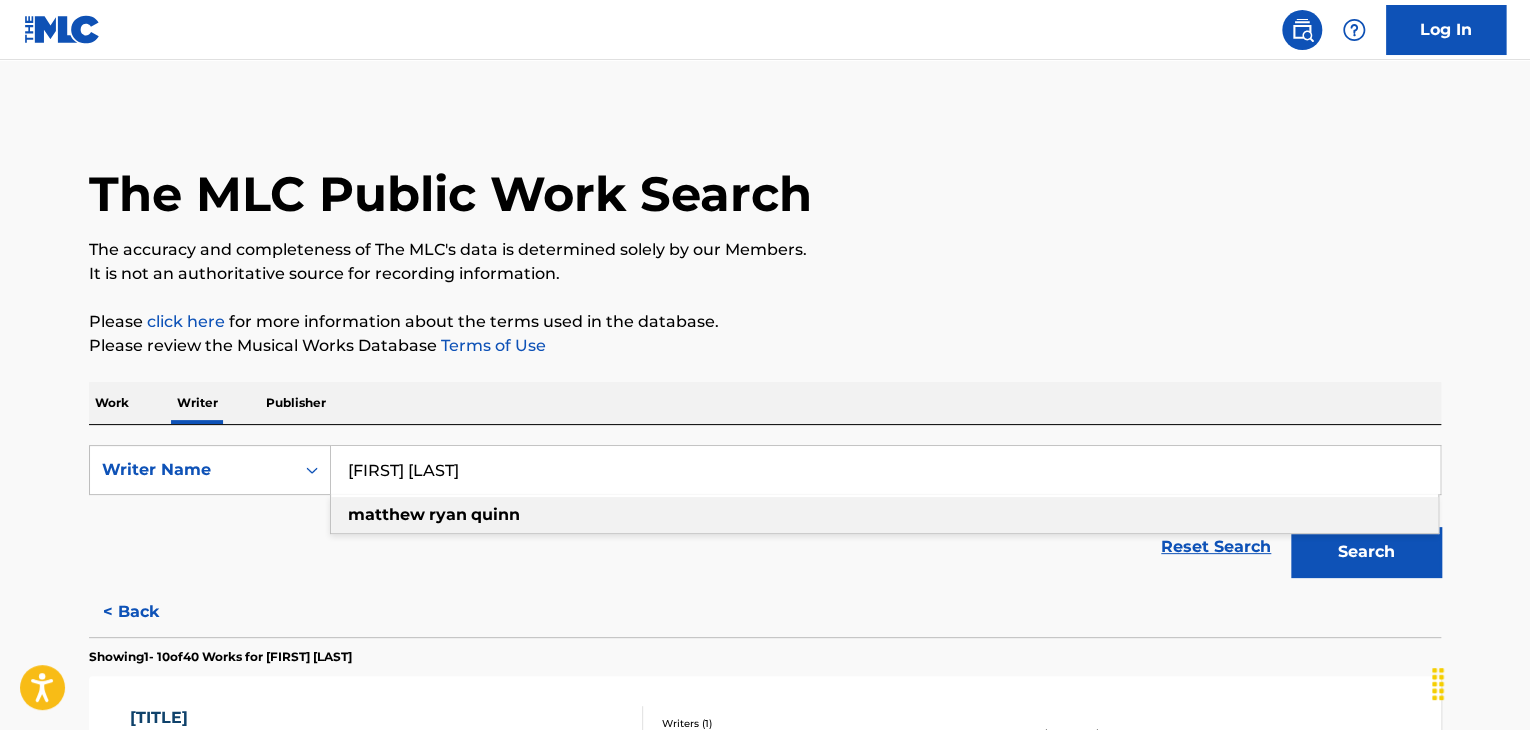paste on "[FIRST] [LAST]" 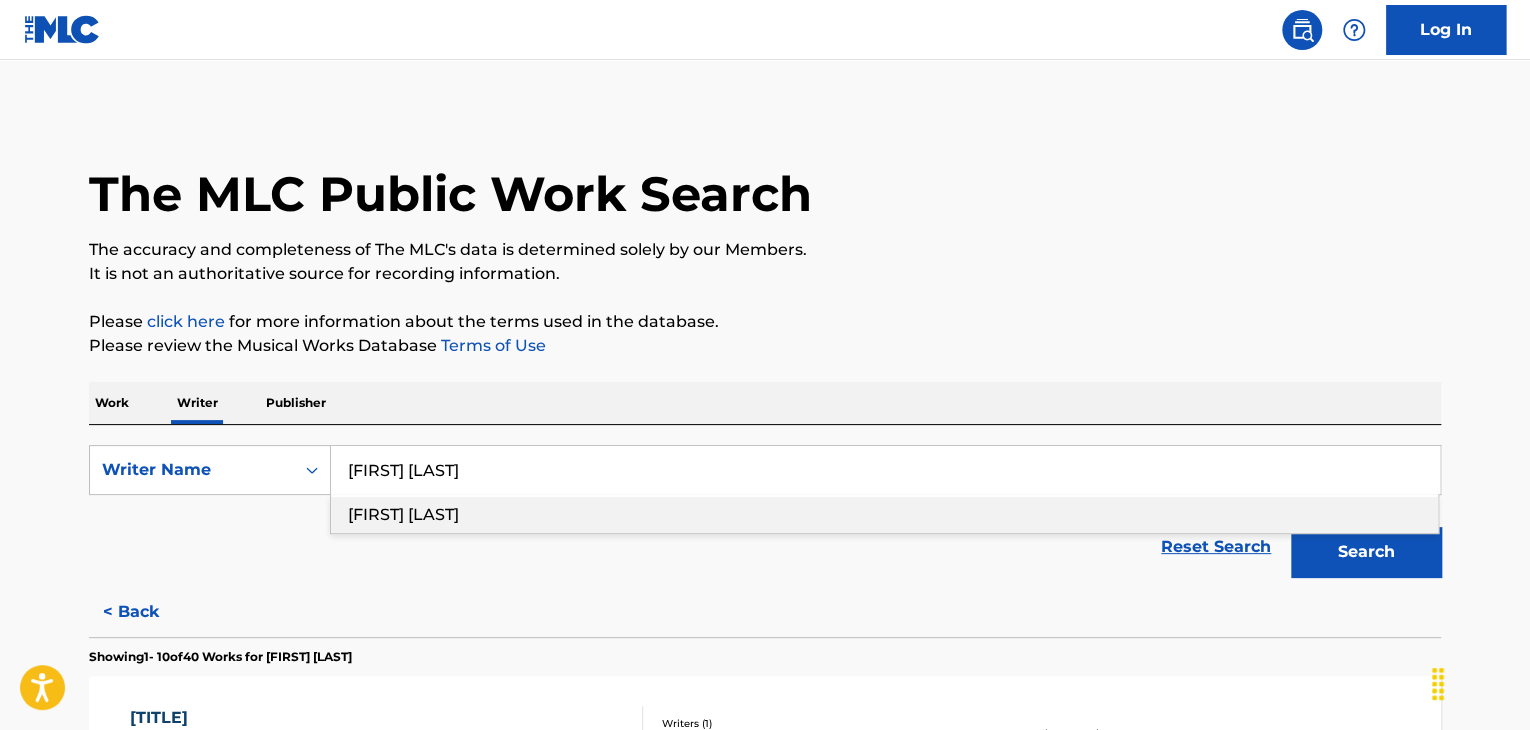 type on "[FIRST] [LAST]" 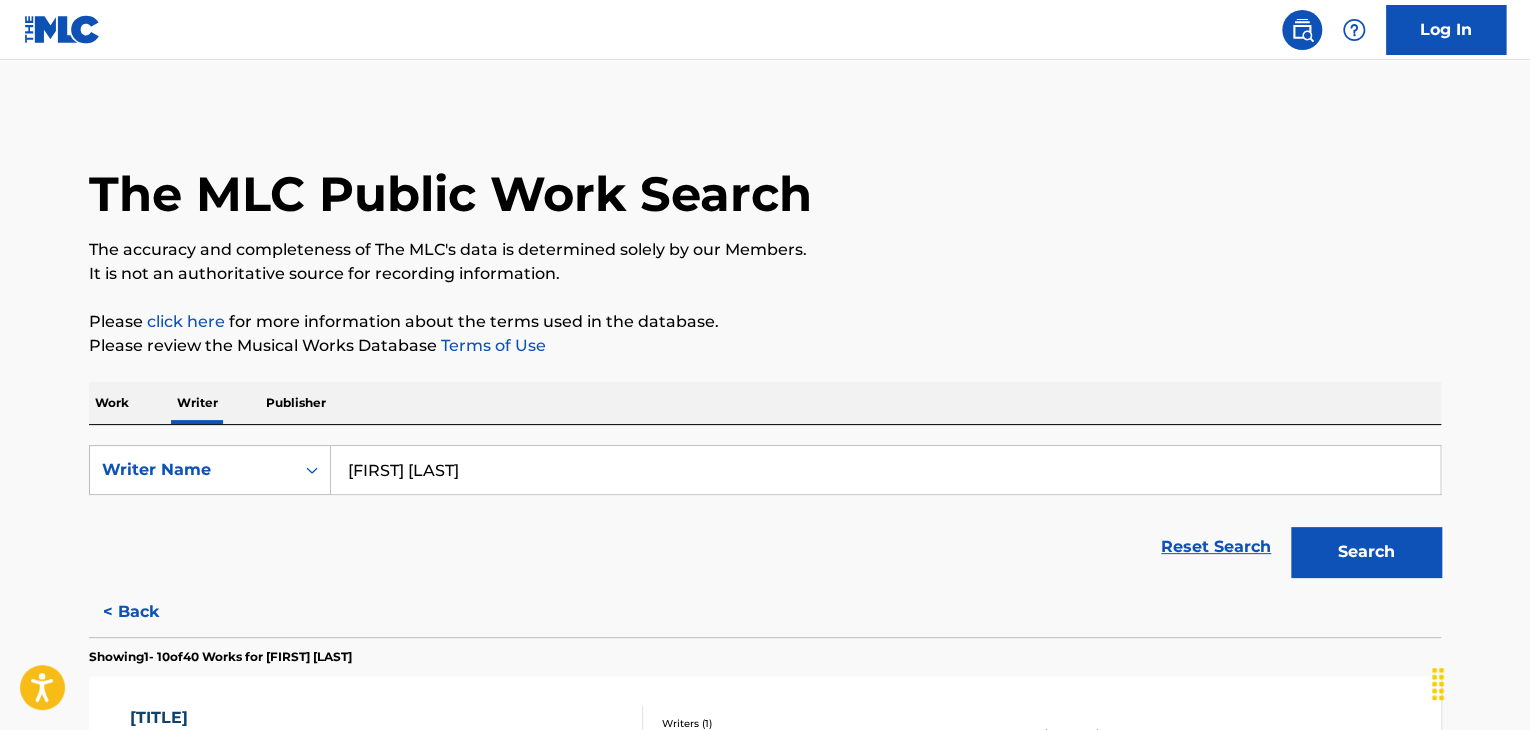 click on "Search" at bounding box center (1366, 552) 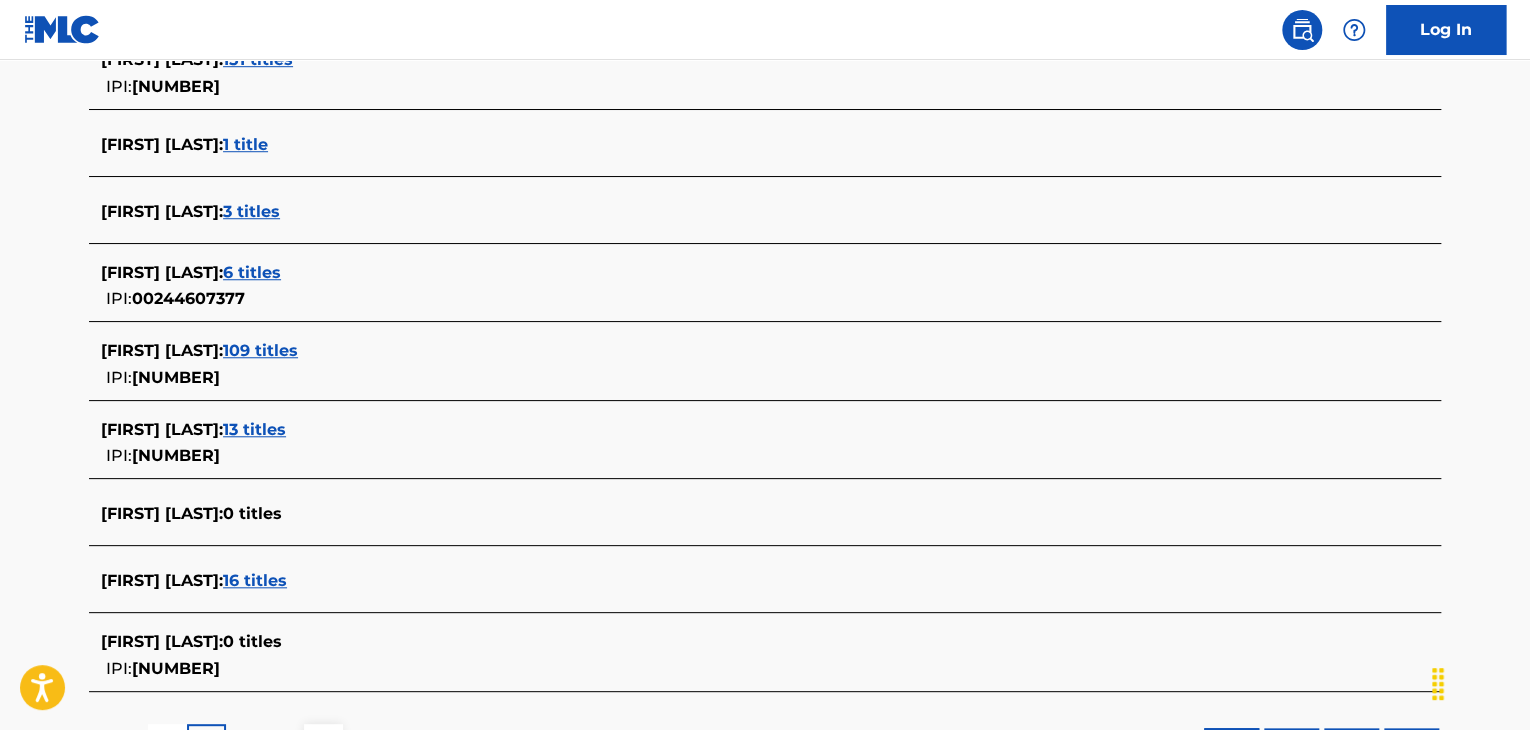 scroll, scrollTop: 700, scrollLeft: 0, axis: vertical 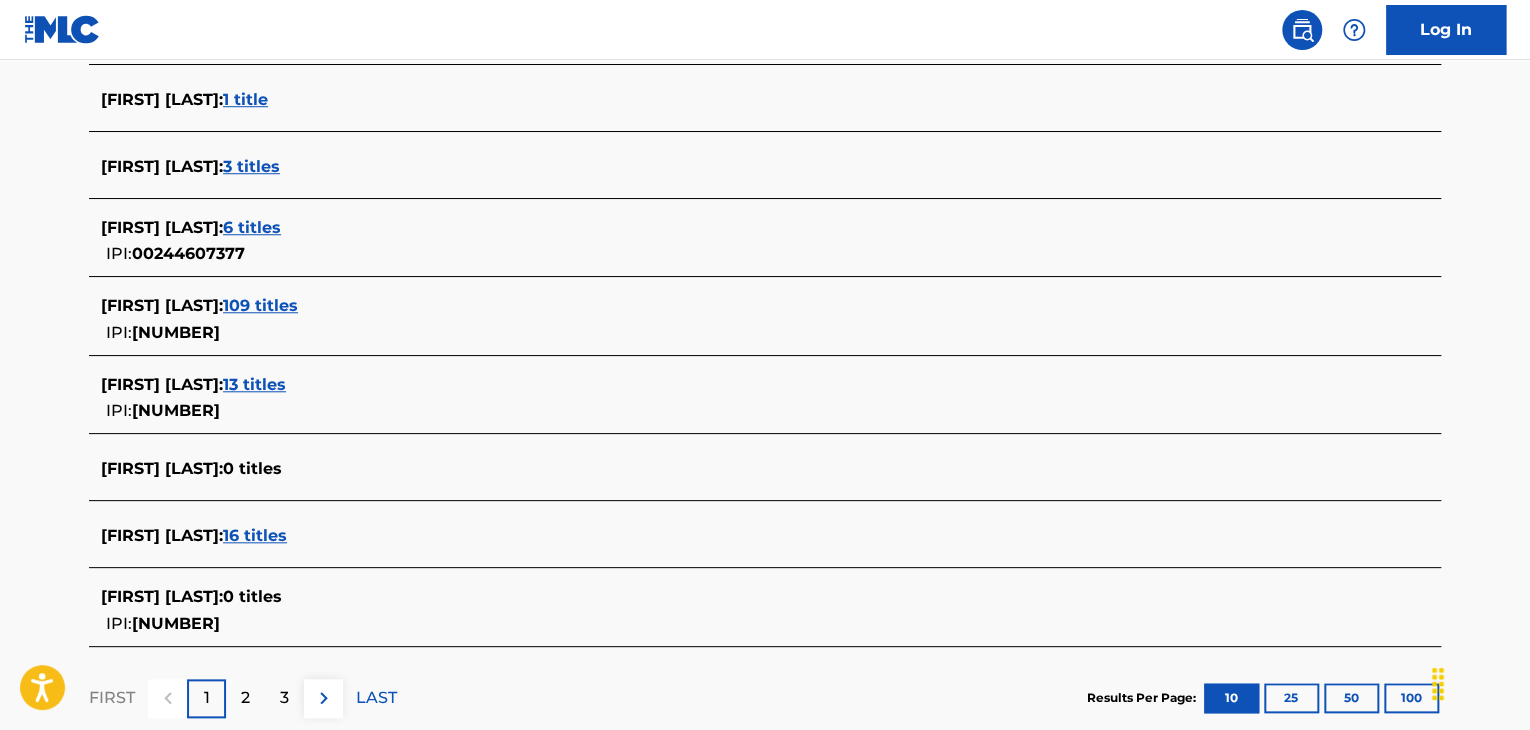 click on "109 titles" at bounding box center [260, 305] 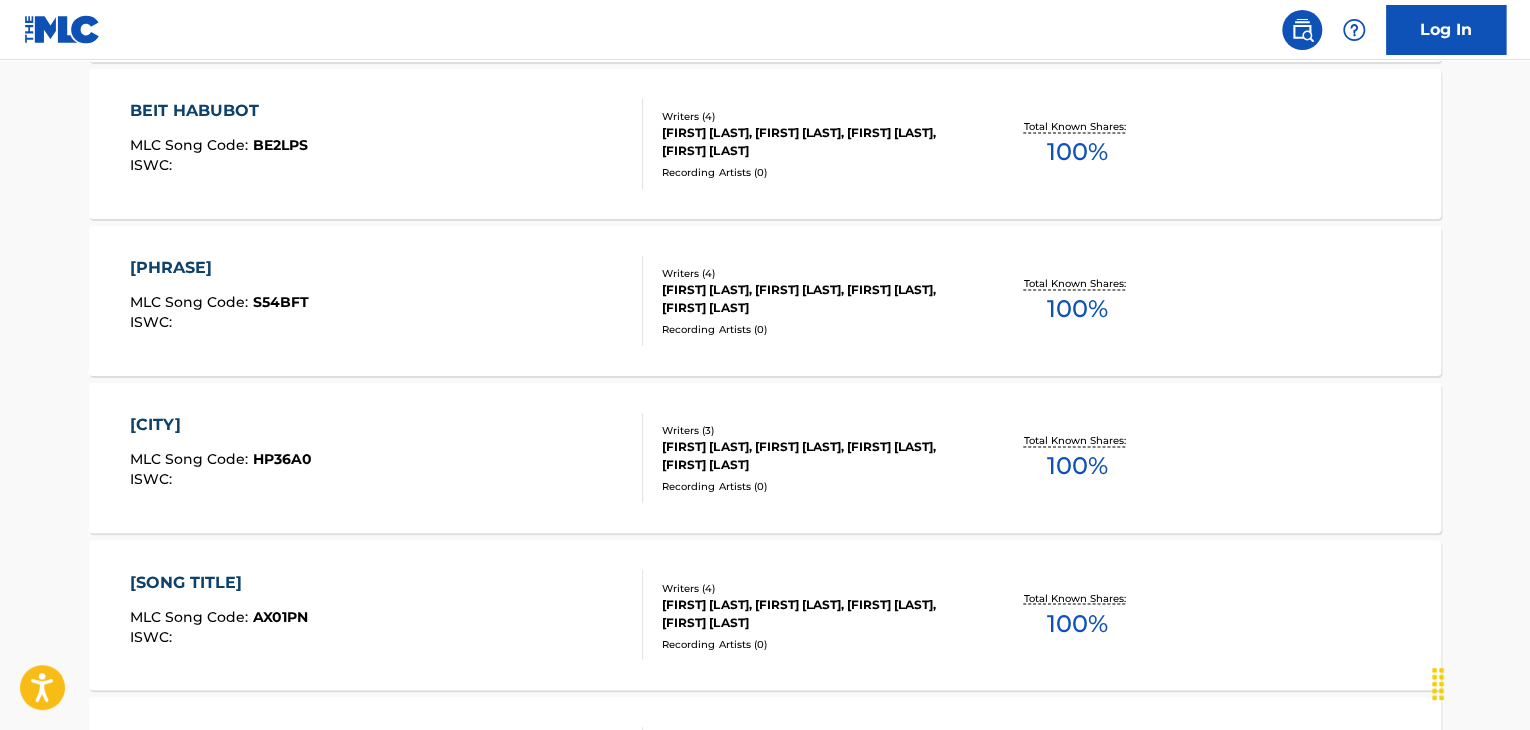 scroll, scrollTop: 1600, scrollLeft: 0, axis: vertical 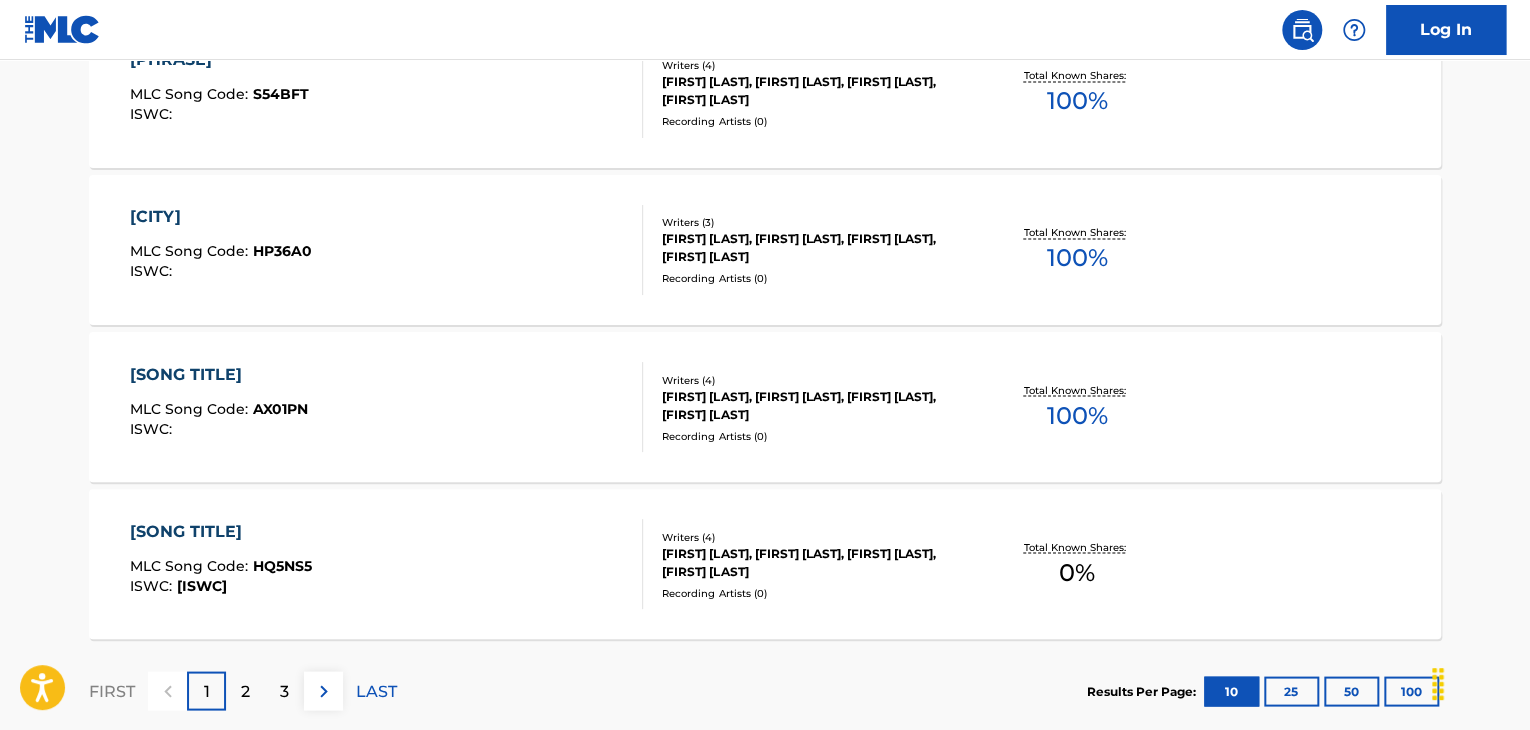 click on "HAIT AHOTI MLC Song Code : HQ5NS5 ISWC : [ISWC]" at bounding box center [387, 564] 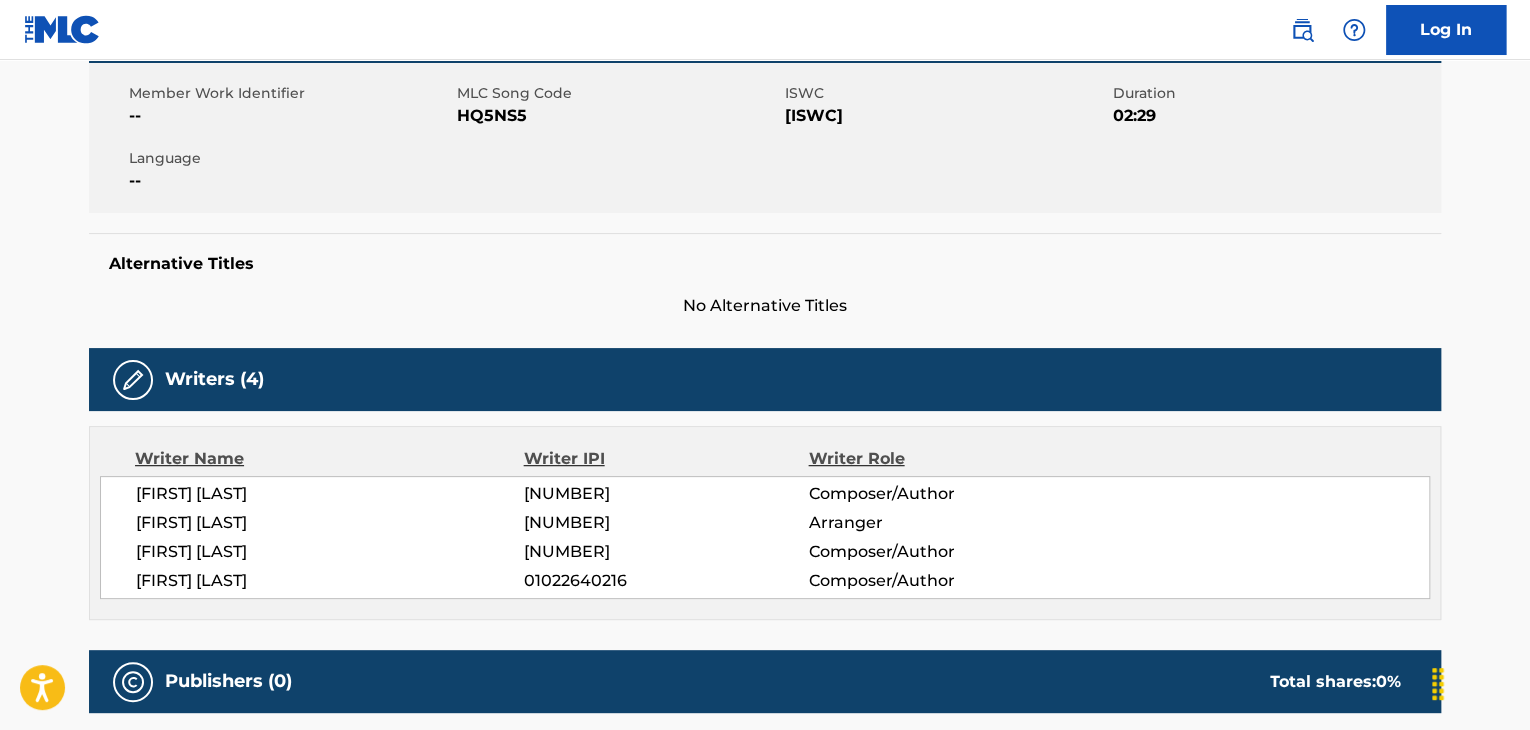 scroll, scrollTop: 400, scrollLeft: 0, axis: vertical 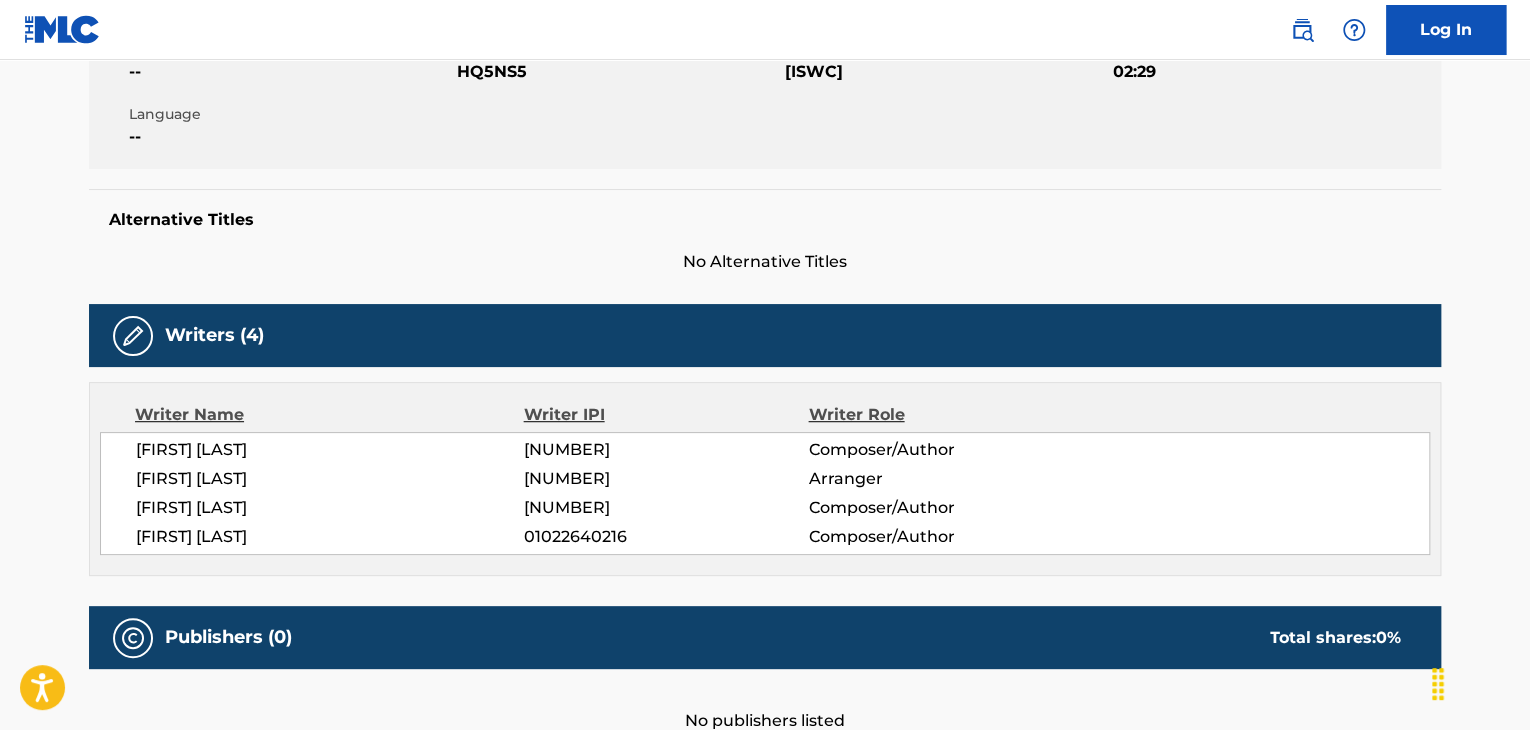 click on "[FIRST] [LAST]" at bounding box center (330, 450) 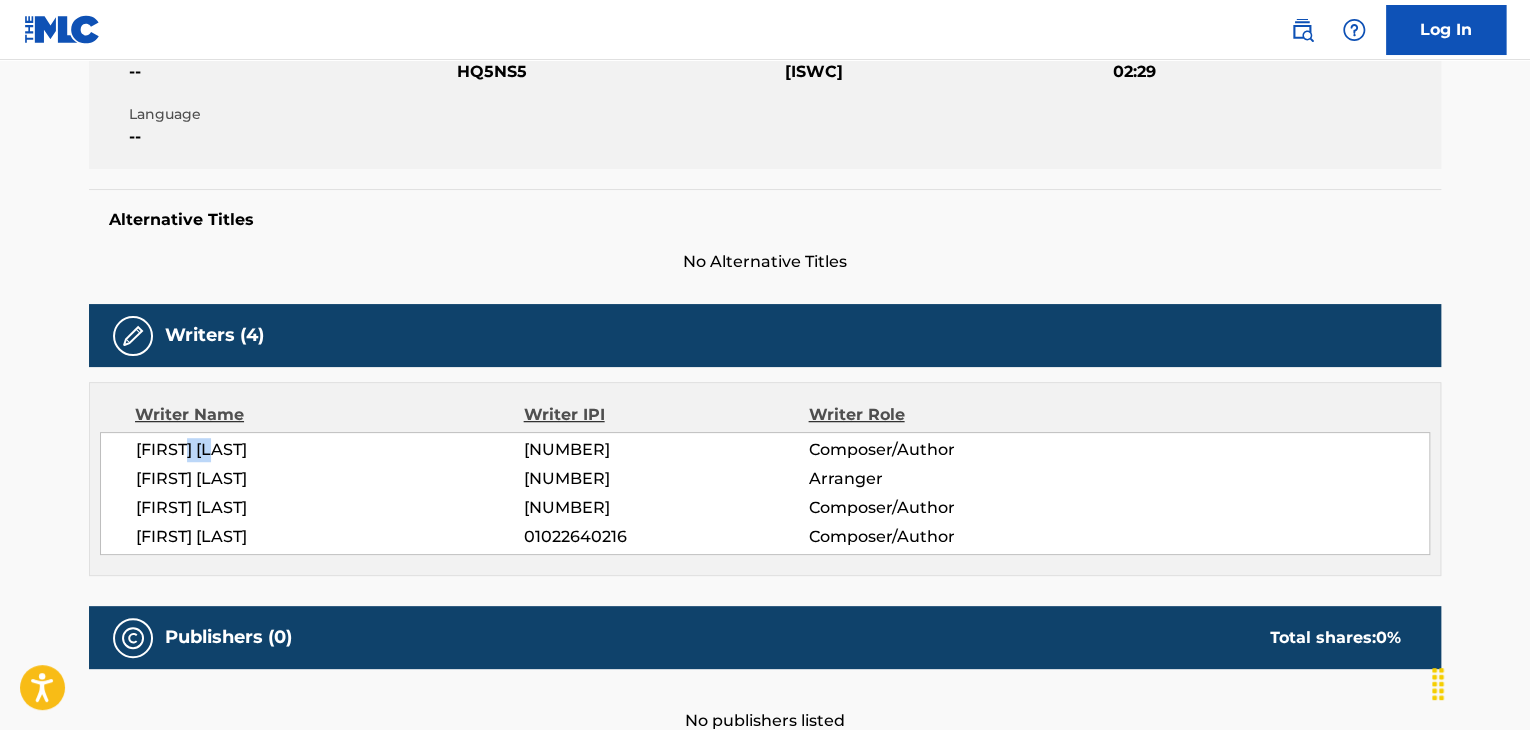 click on "[FIRST] [LAST]" at bounding box center (330, 450) 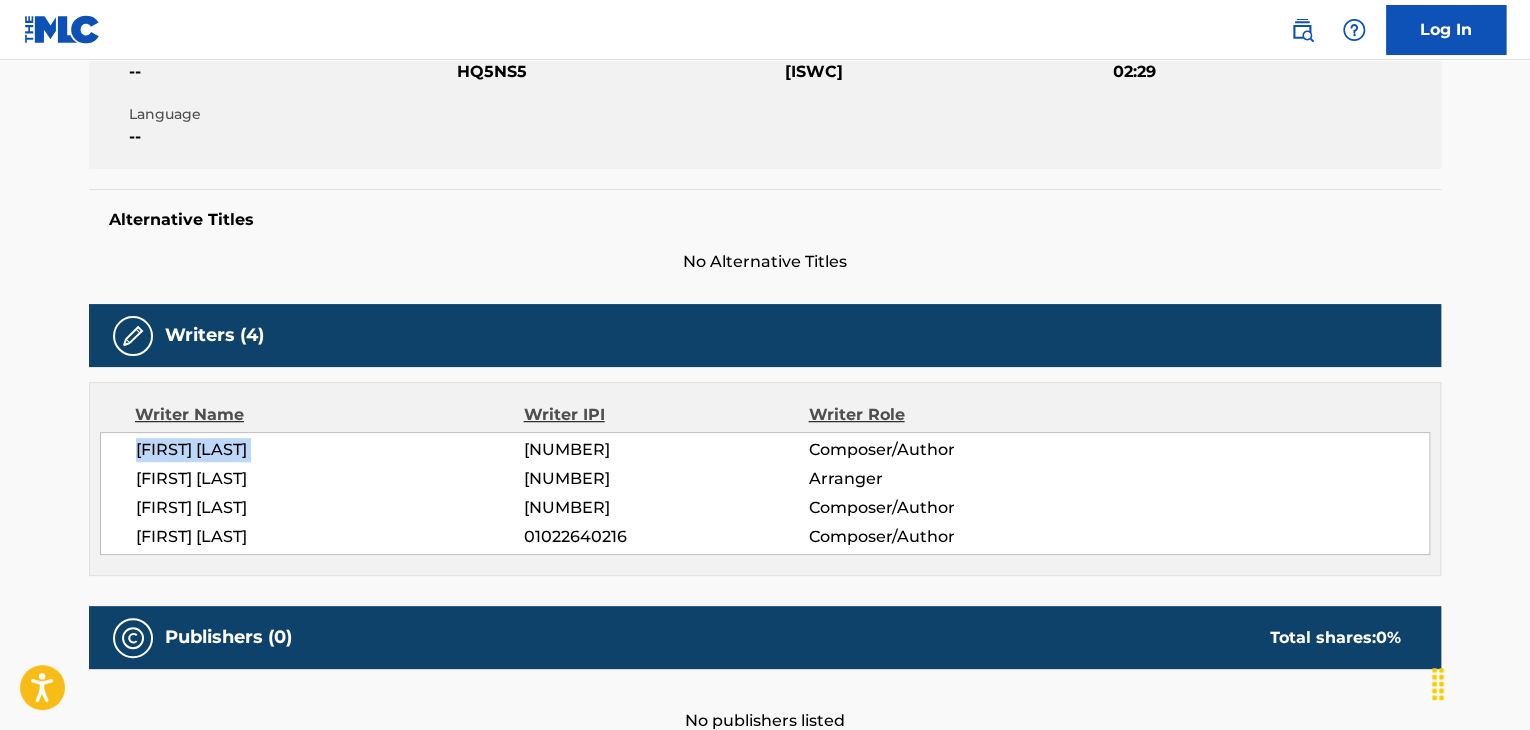 click on "[FIRST] [LAST]" at bounding box center [330, 450] 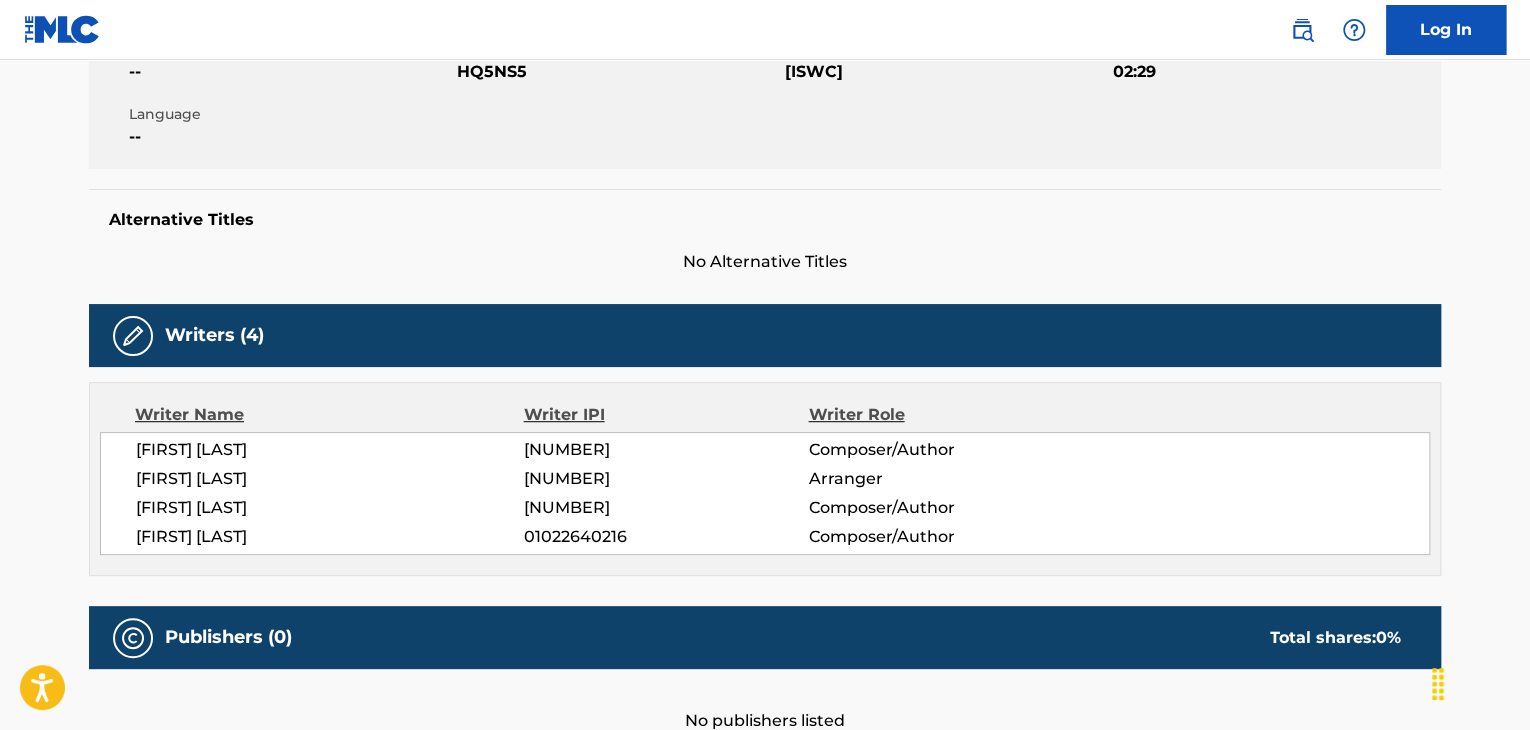 click on "[NUMBER]" at bounding box center (666, 450) 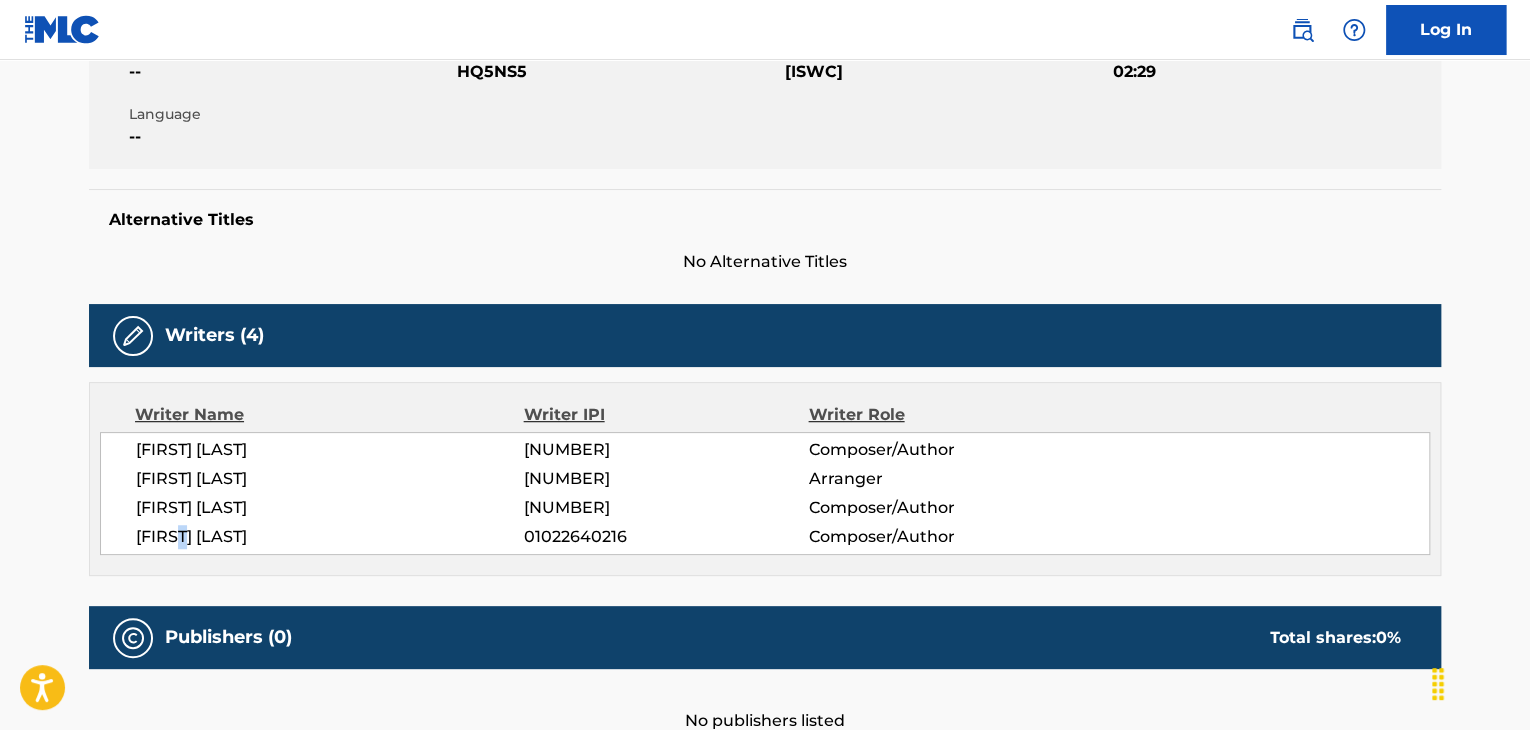 click on "[FIRST] [LAST]" at bounding box center (330, 537) 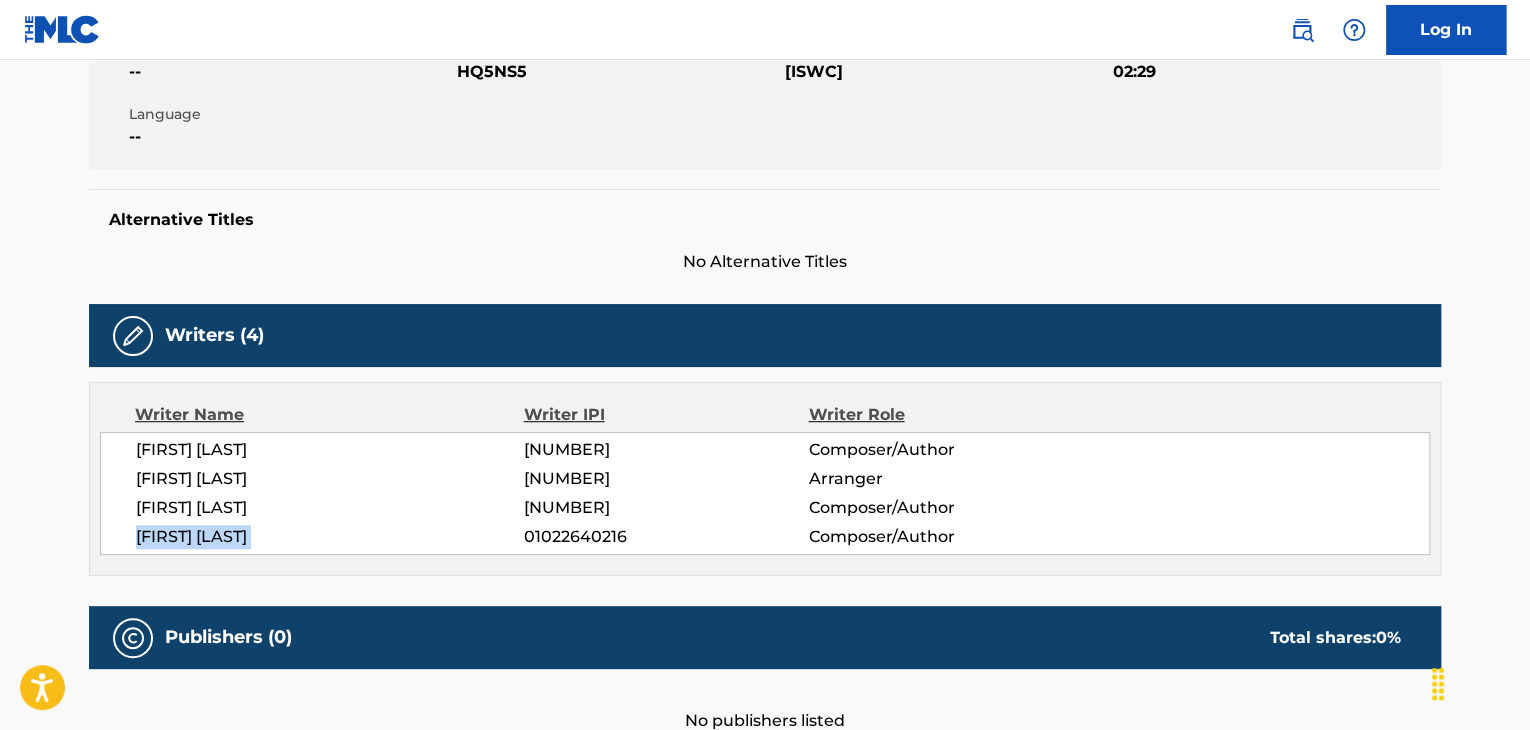 click on "[FIRST] [LAST]" at bounding box center (330, 537) 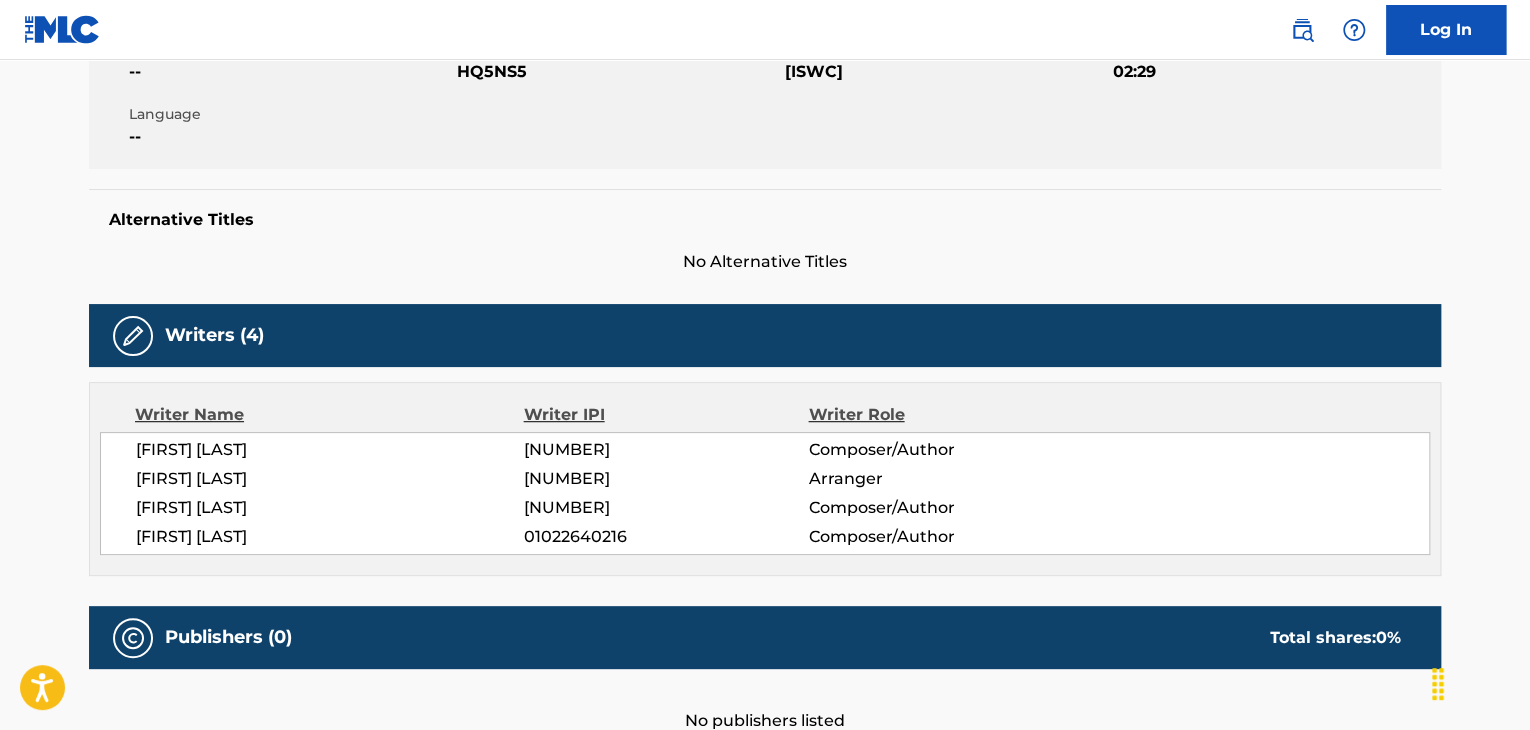 click on "[FIRST] [LAST] [NUMBER] Composer/Author [FIRST] [LAST] [NUMBER] Arranger [FIRST] [LAST] [NUMBER] Composer/Author [FIRST] [LAST] [NUMBER] Composer/Author" at bounding box center (765, 493) 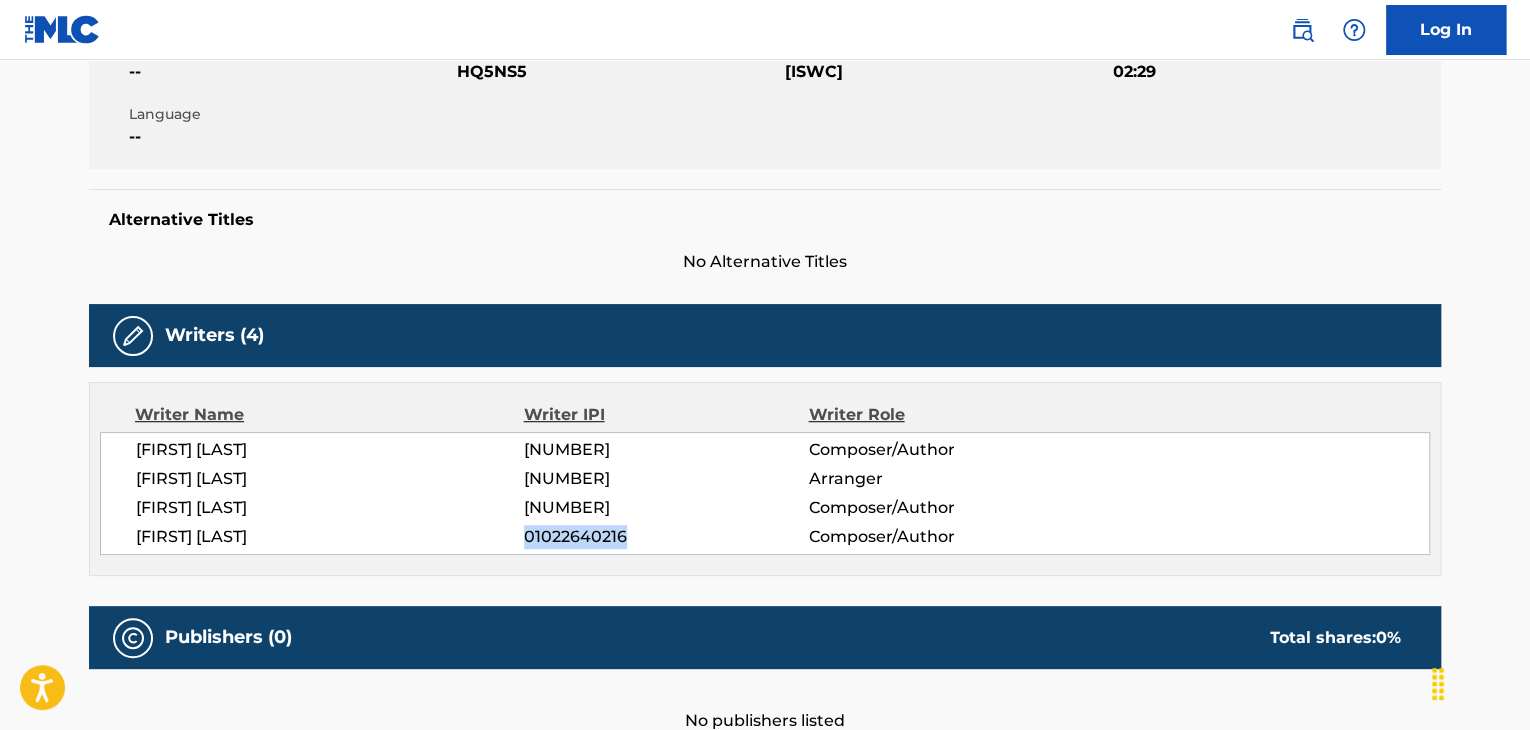click on "[FIRST] [LAST] [NUMBER] Composer/Author [FIRST] [LAST] [NUMBER] Arranger [FIRST] [LAST] [NUMBER] Composer/Author [FIRST] [LAST] [NUMBER] Composer/Author" at bounding box center [765, 493] 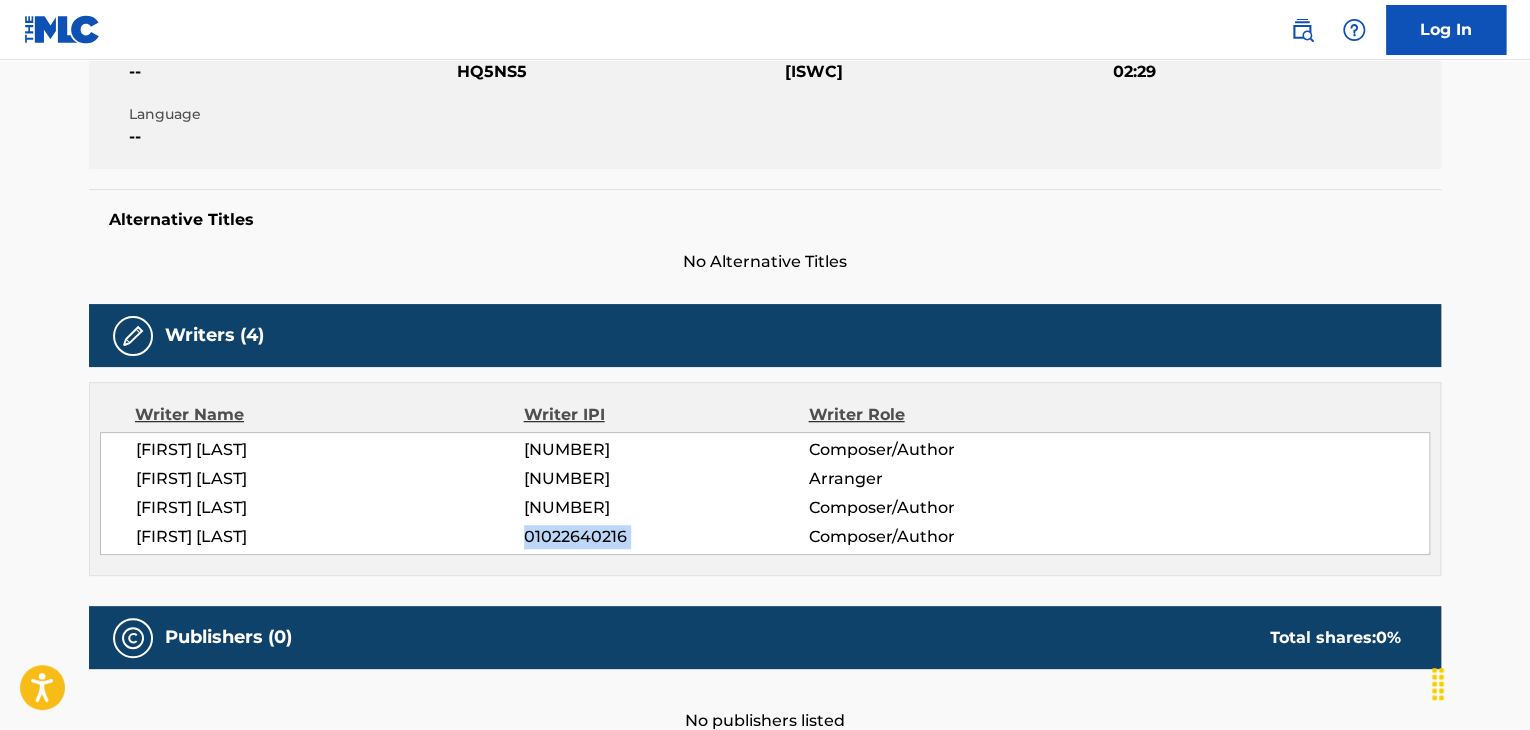 copy on "01022640216" 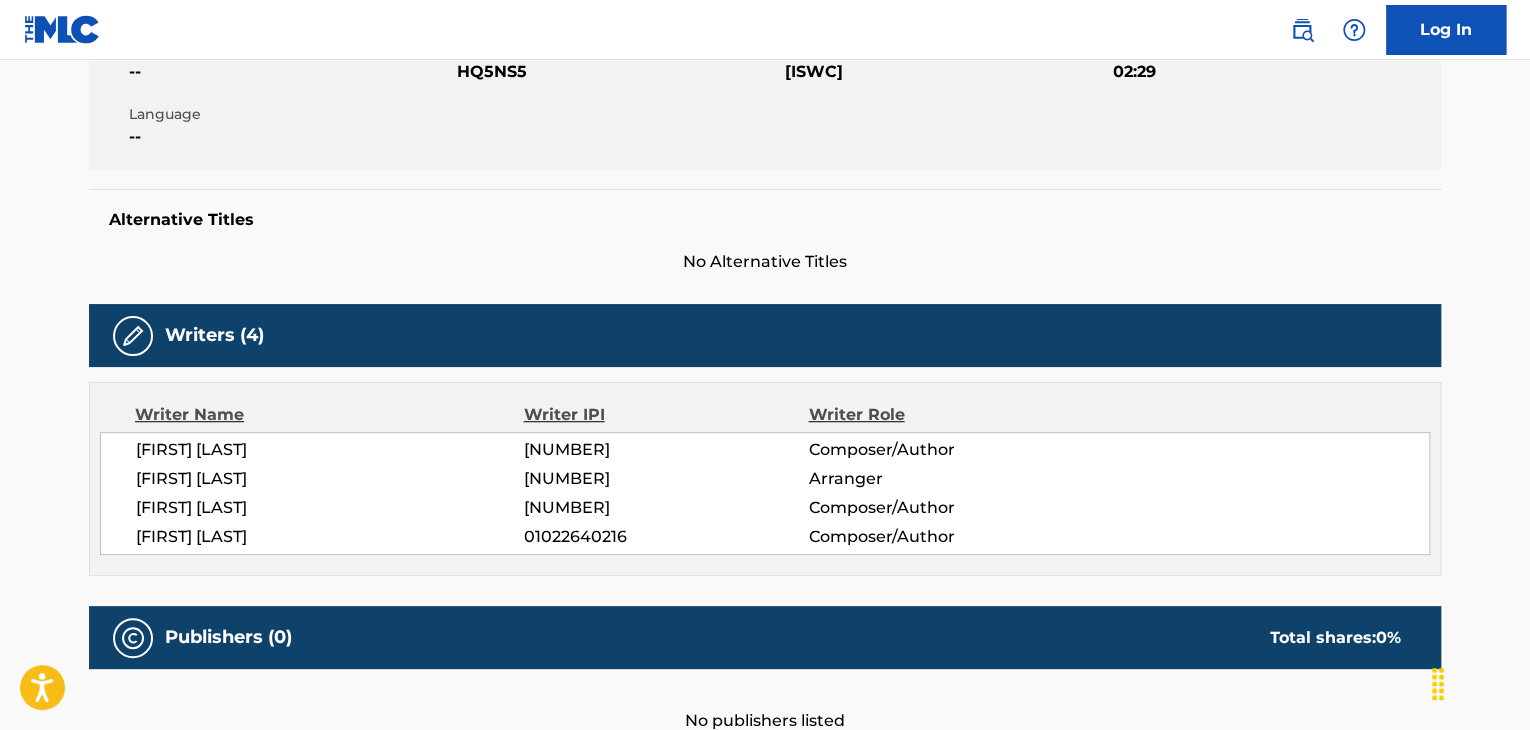 click on "[FIRST] [LAST]" at bounding box center (330, 479) 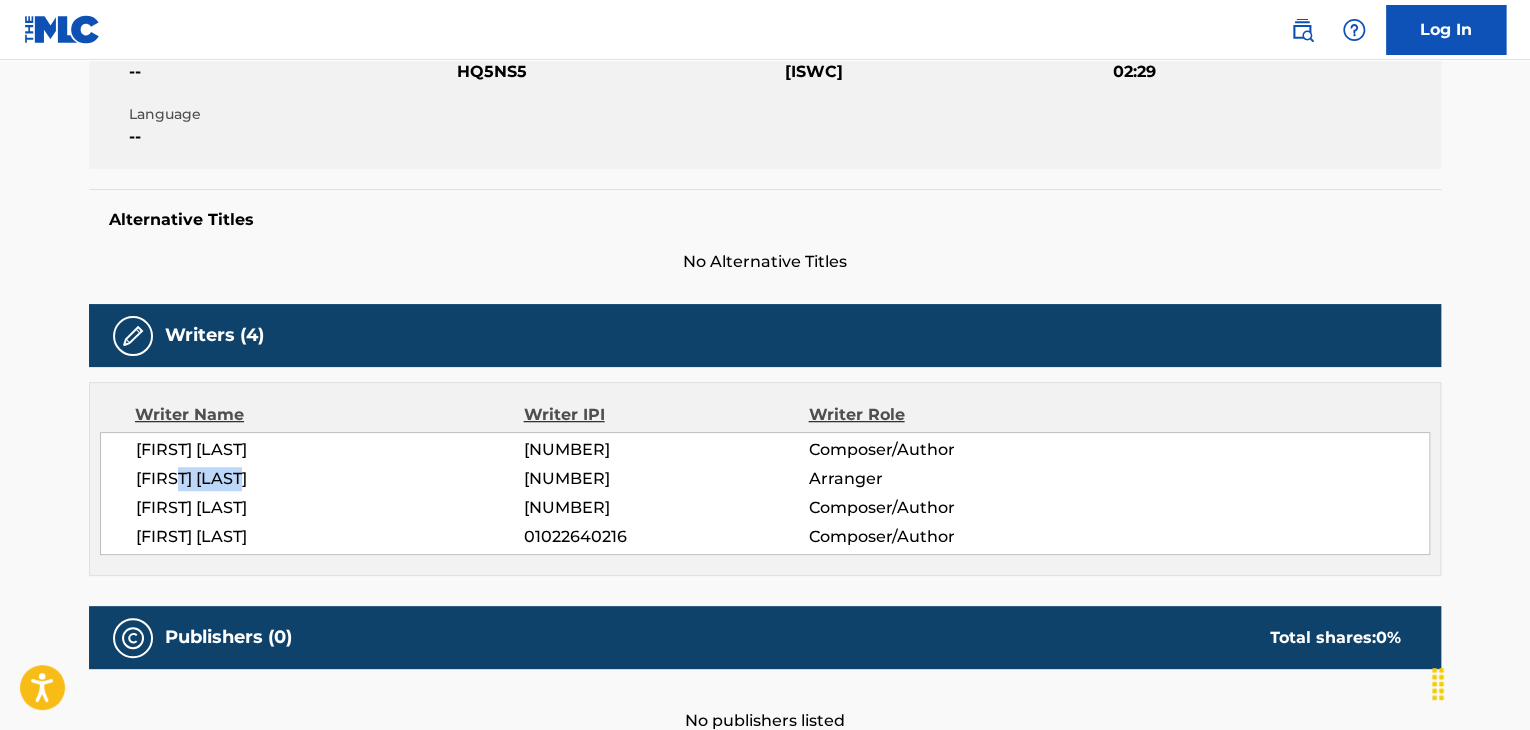 click on "[FIRST] [LAST]" at bounding box center [330, 479] 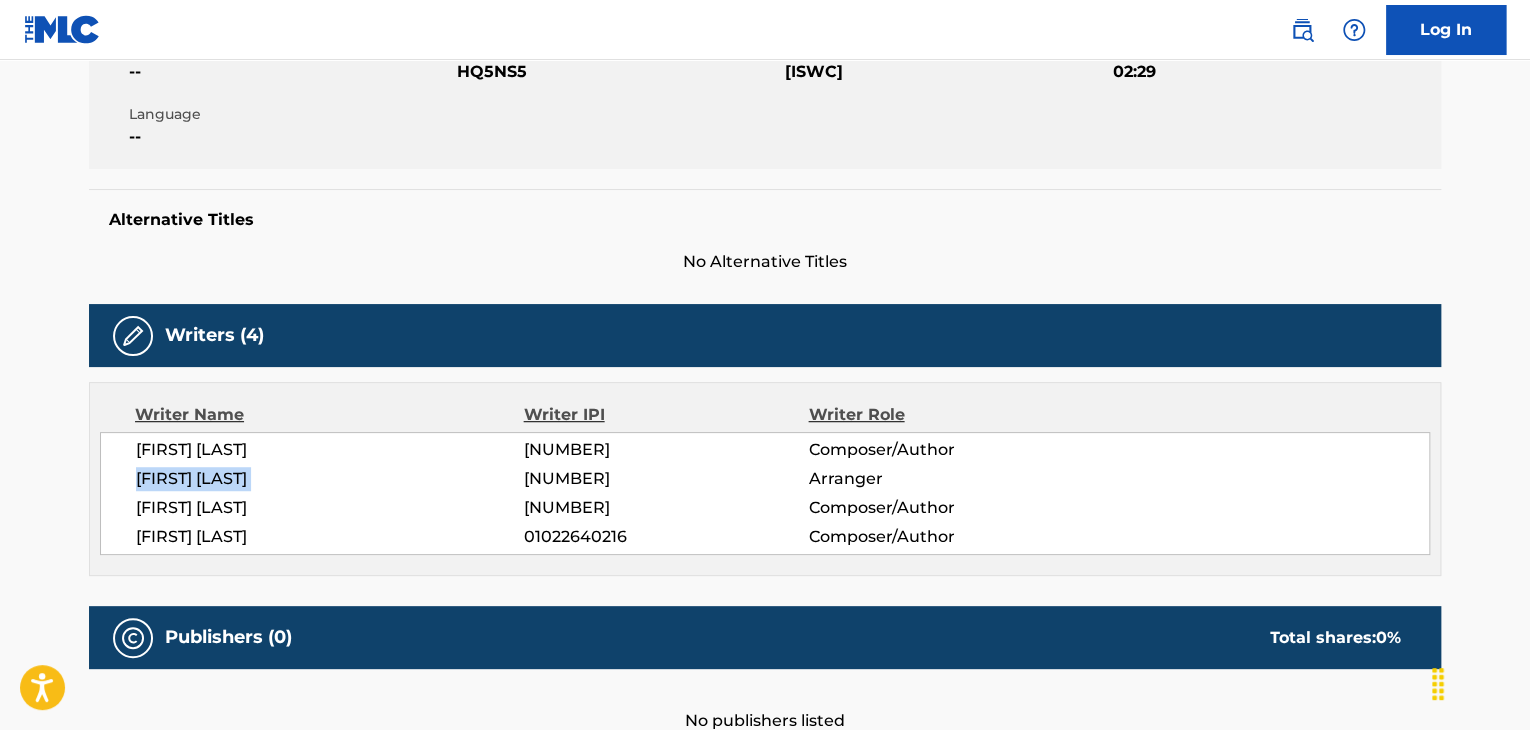 click on "[FIRST] [LAST]" at bounding box center (330, 479) 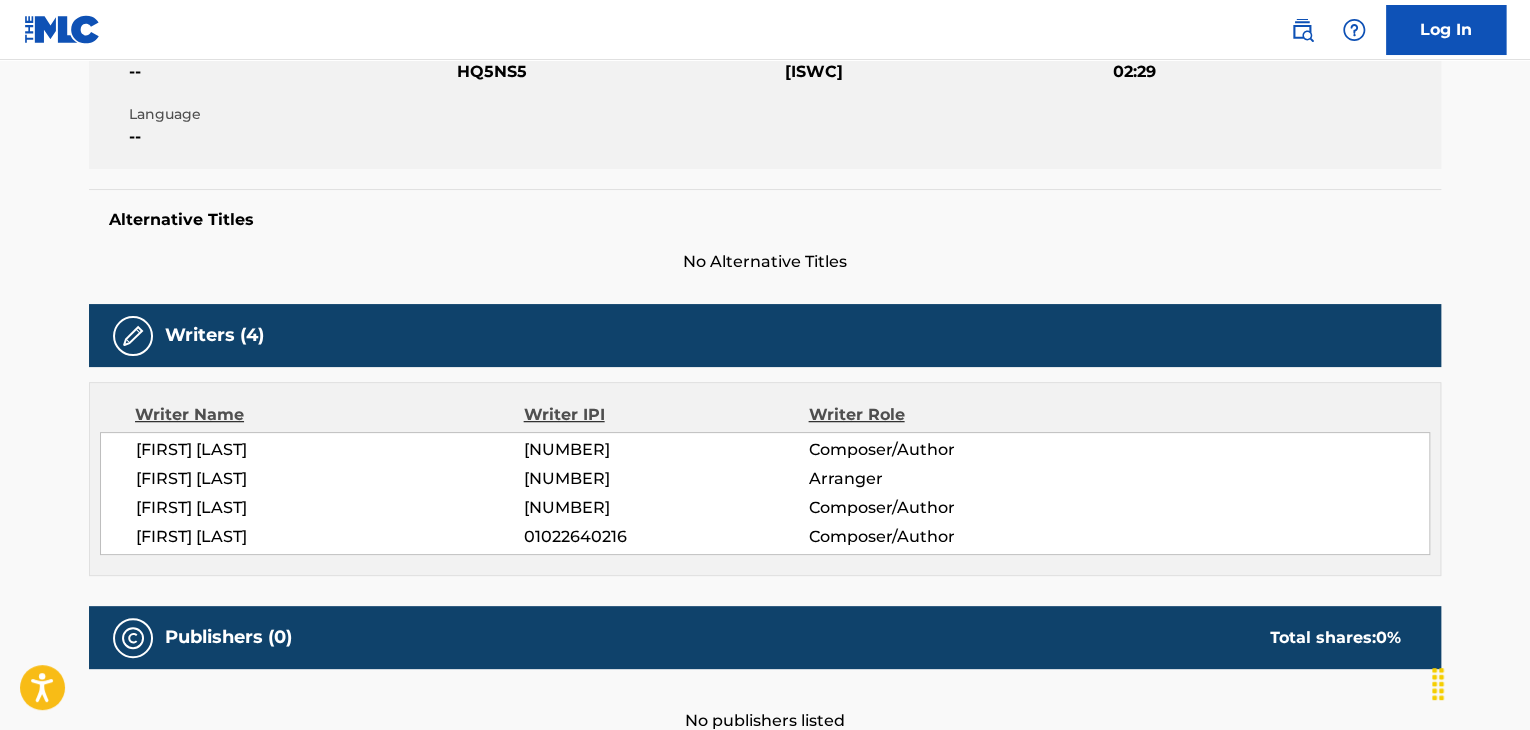 click on "[FIRST] [LAST] [NUMBER] Composer/Author [FIRST] [LAST] [NUMBER] Arranger [FIRST] [LAST] [NUMBER] Composer/Author [FIRST] [LAST] [NUMBER] Composer/Author" at bounding box center [765, 493] 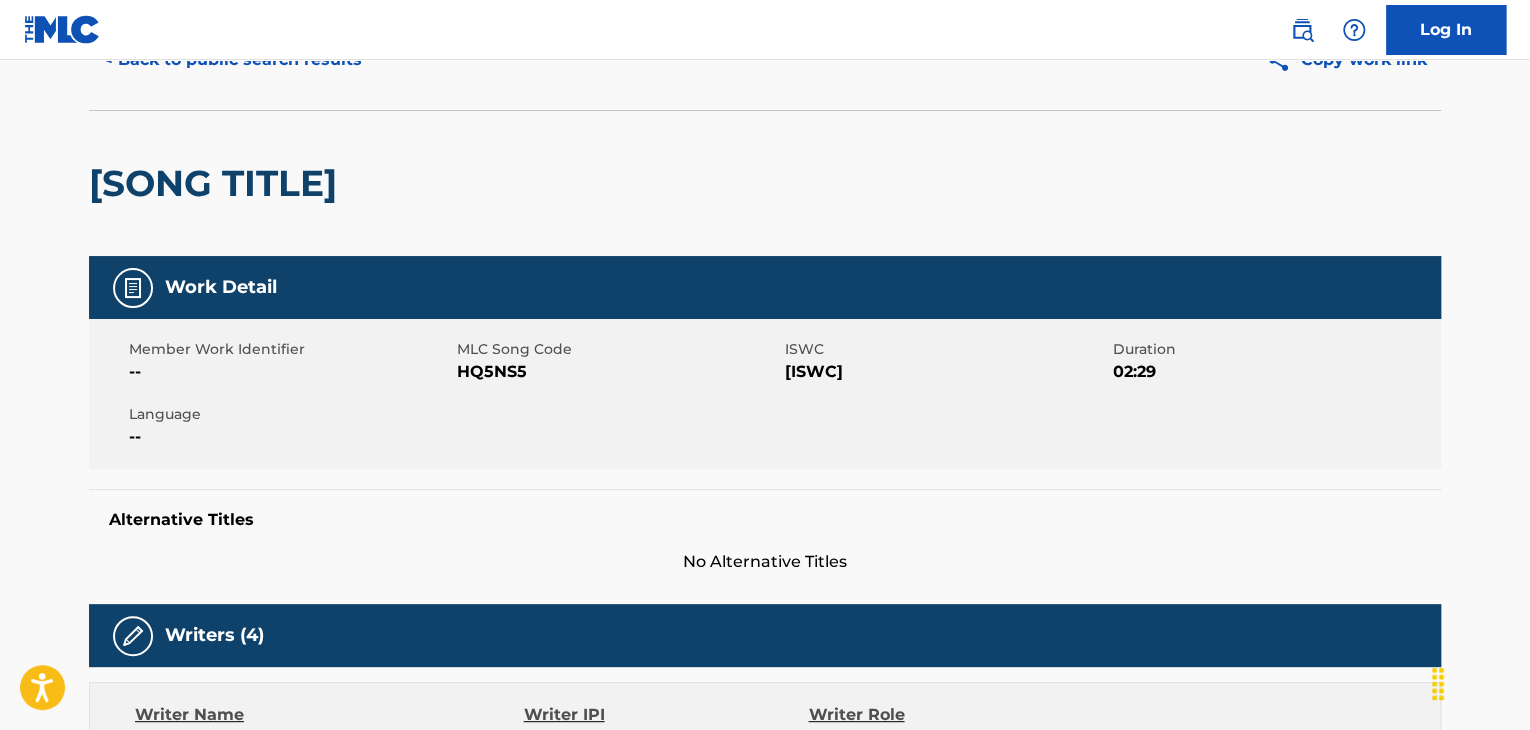 scroll, scrollTop: 0, scrollLeft: 0, axis: both 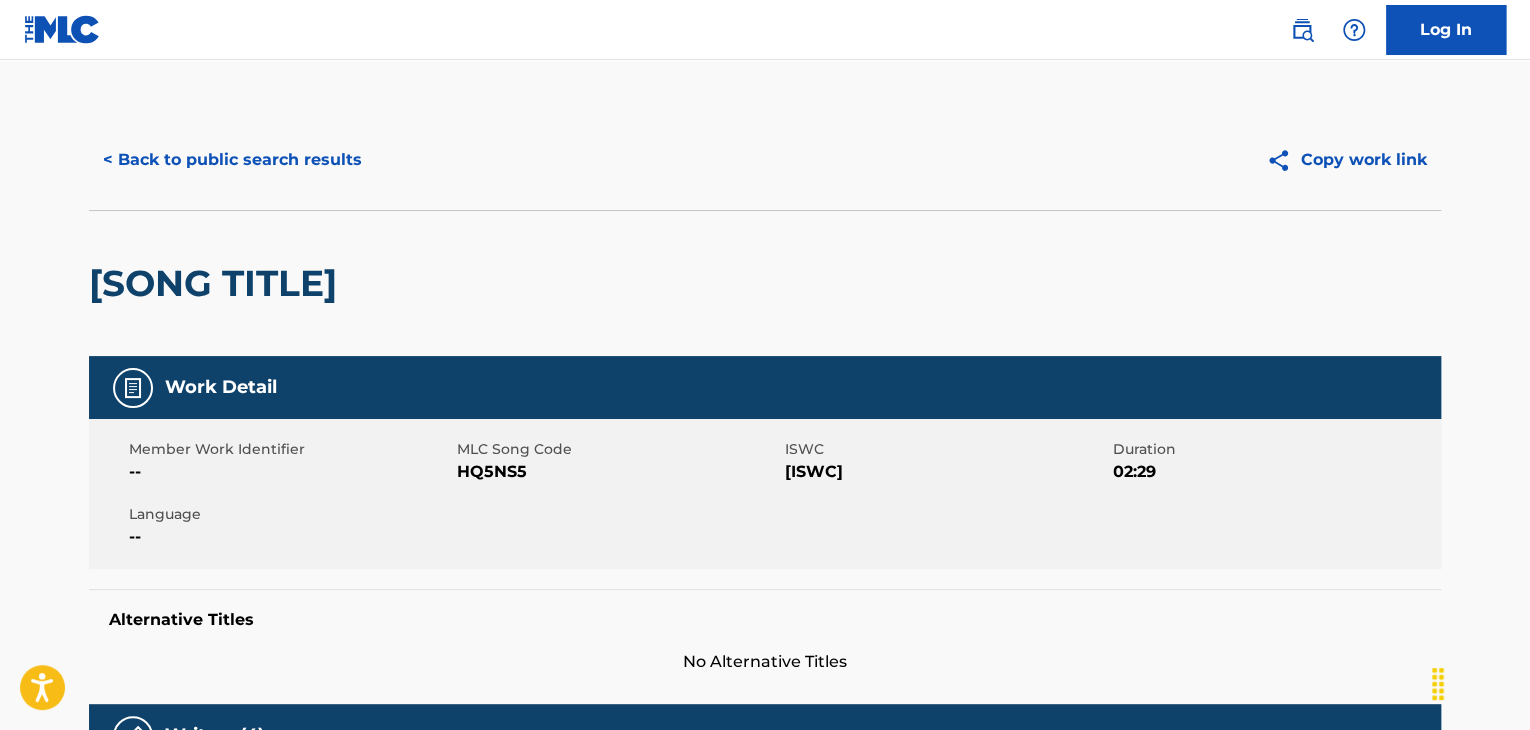 click on "< Back to public search results" at bounding box center [232, 160] 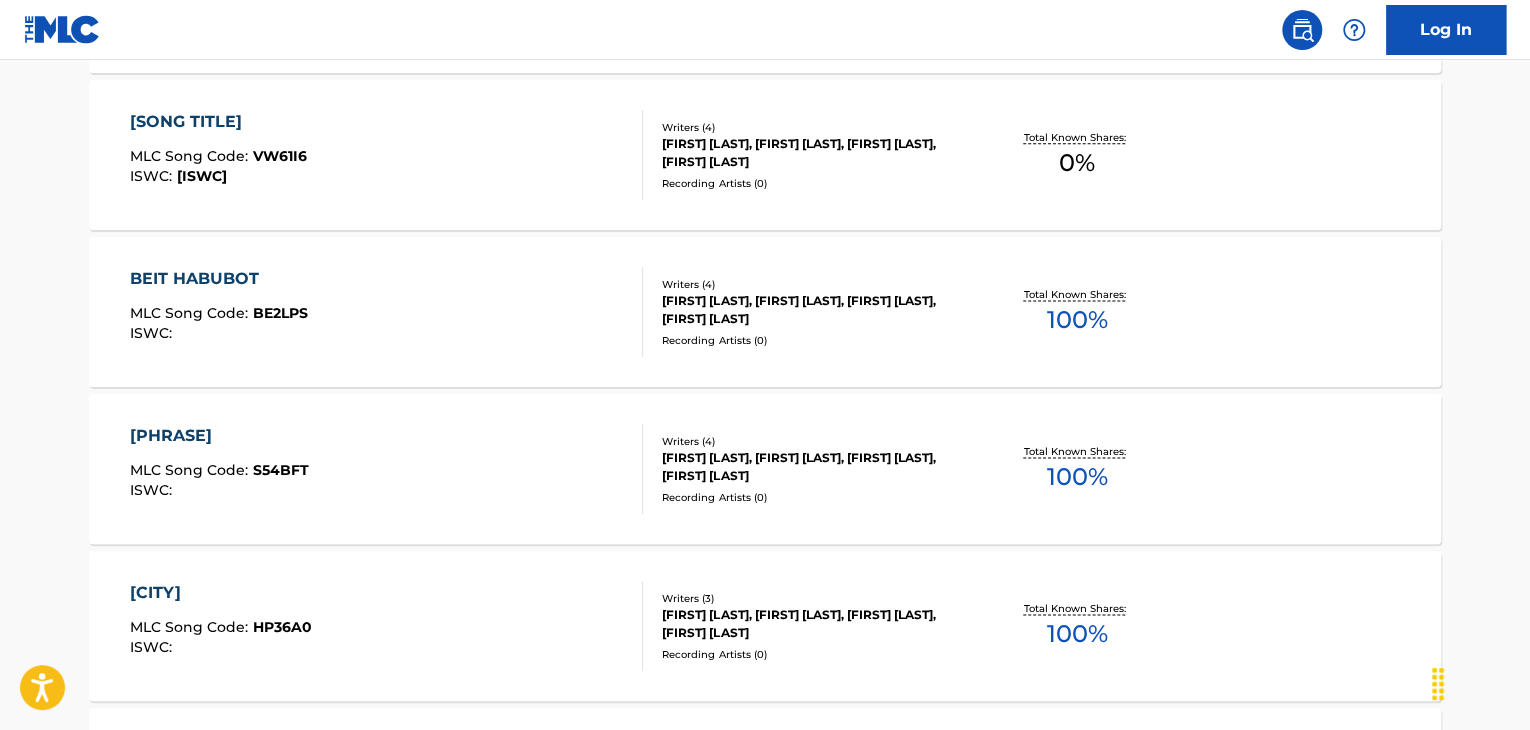 scroll, scrollTop: 1624, scrollLeft: 0, axis: vertical 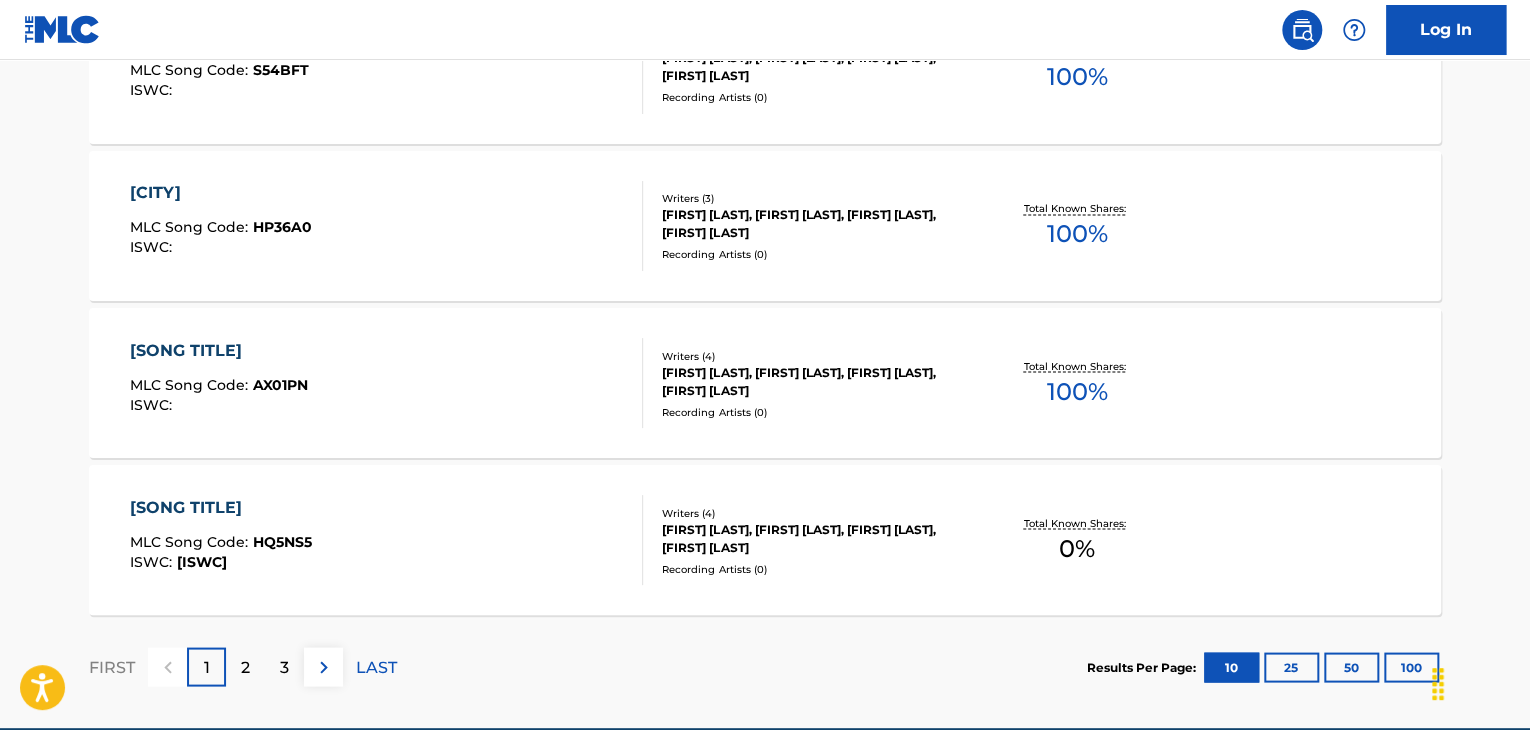 click on "[SONG TITLE]" at bounding box center (387, 383) 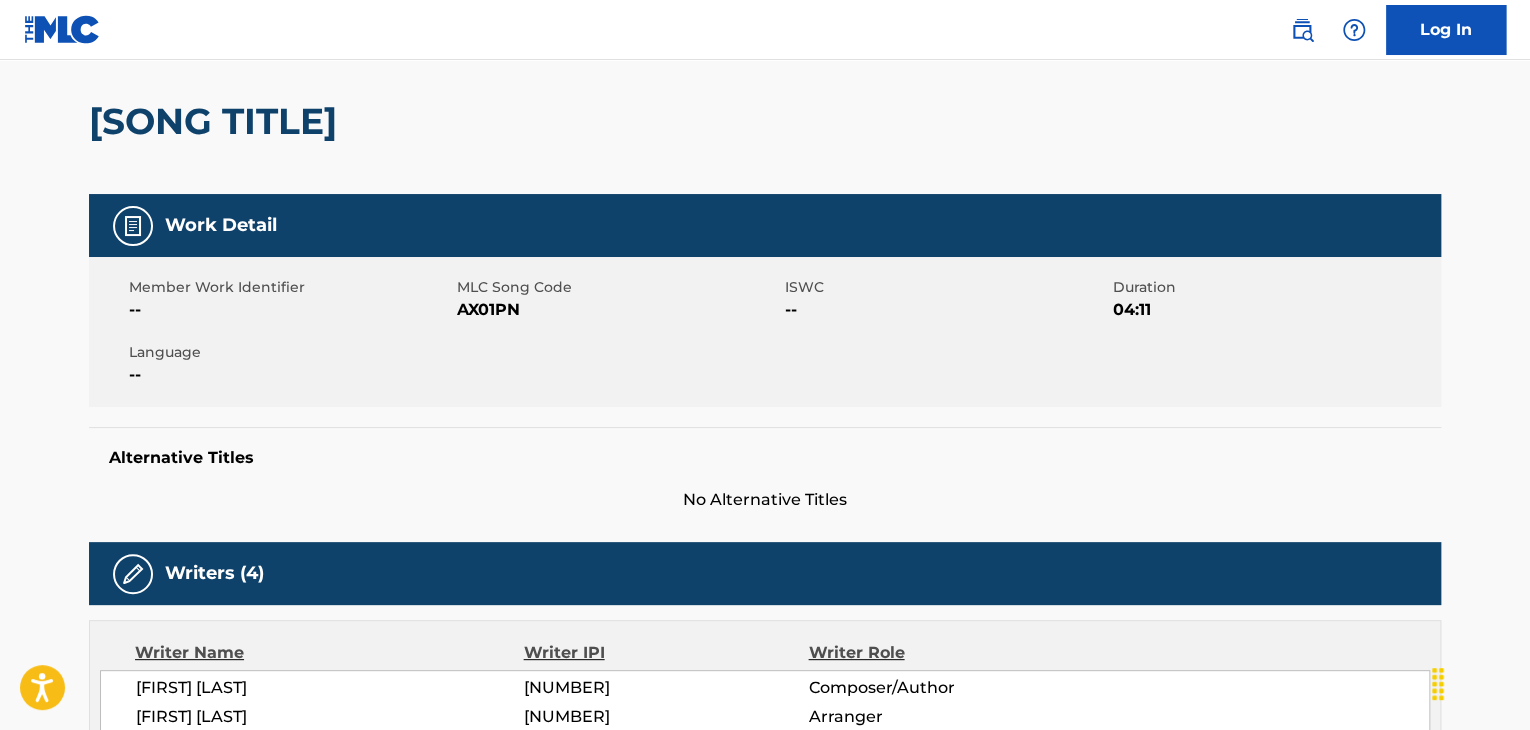 scroll, scrollTop: 0, scrollLeft: 0, axis: both 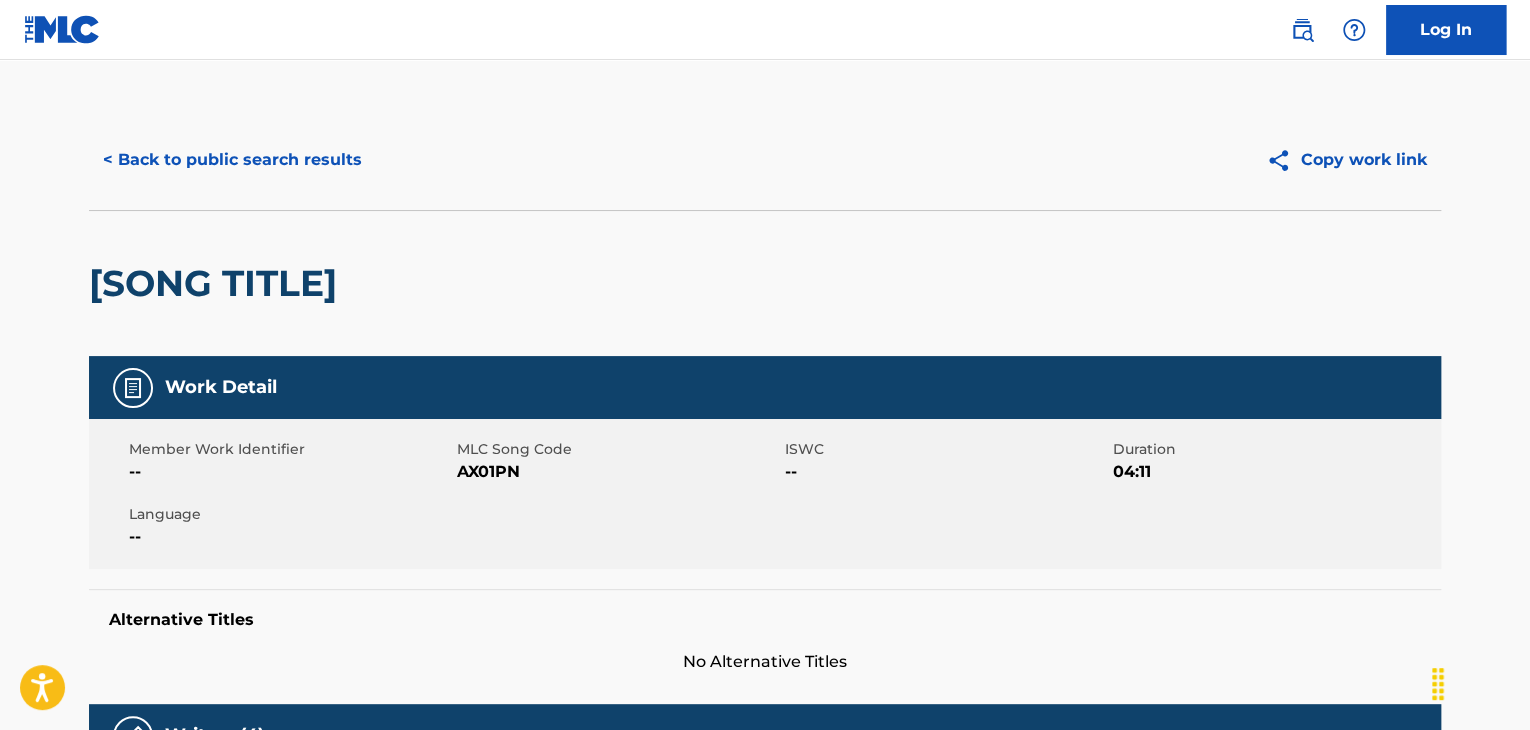 click on "< Back to public search results" at bounding box center (232, 160) 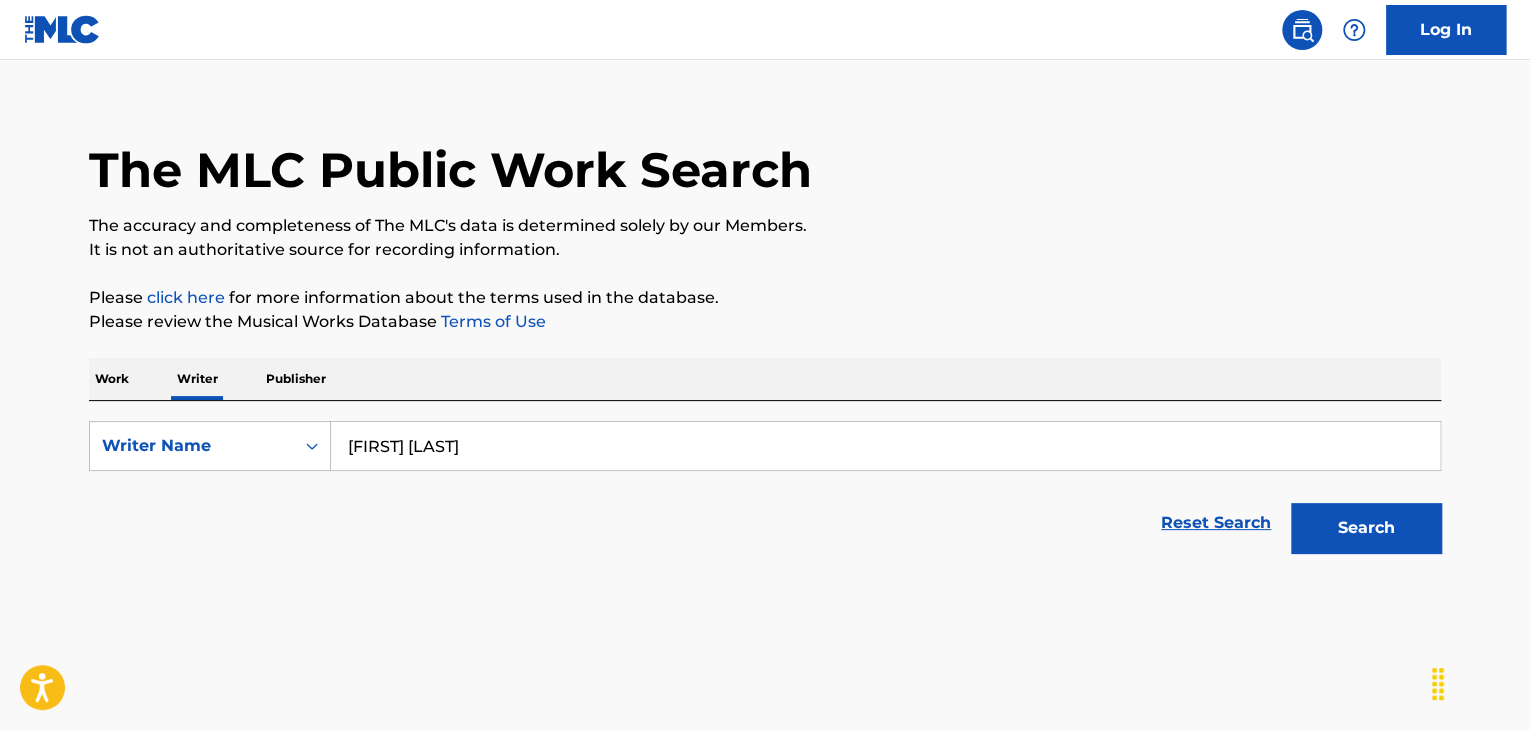 scroll, scrollTop: 324, scrollLeft: 0, axis: vertical 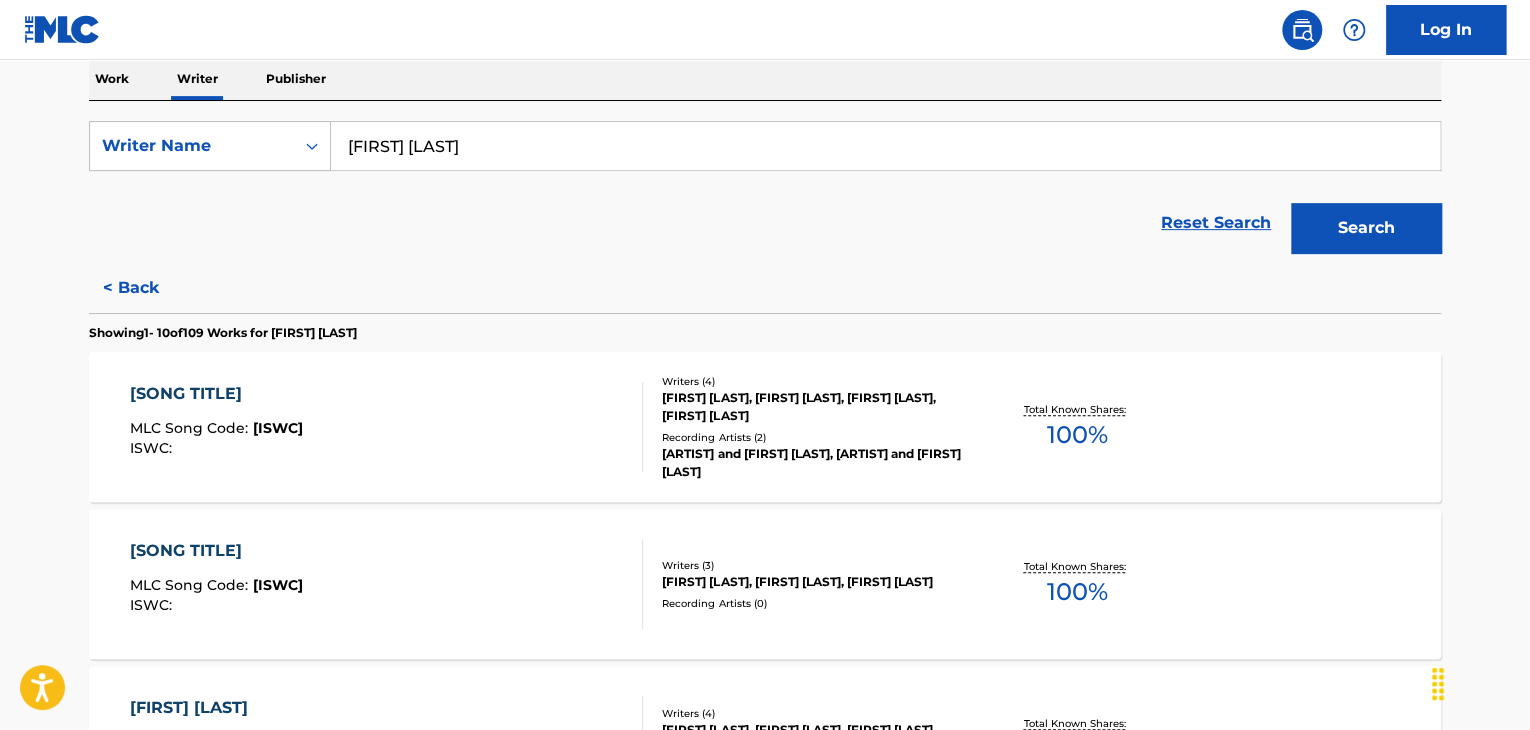 click on "KUKURIKU MLC Song Code : KB9T36 ISWC :" at bounding box center (387, 427) 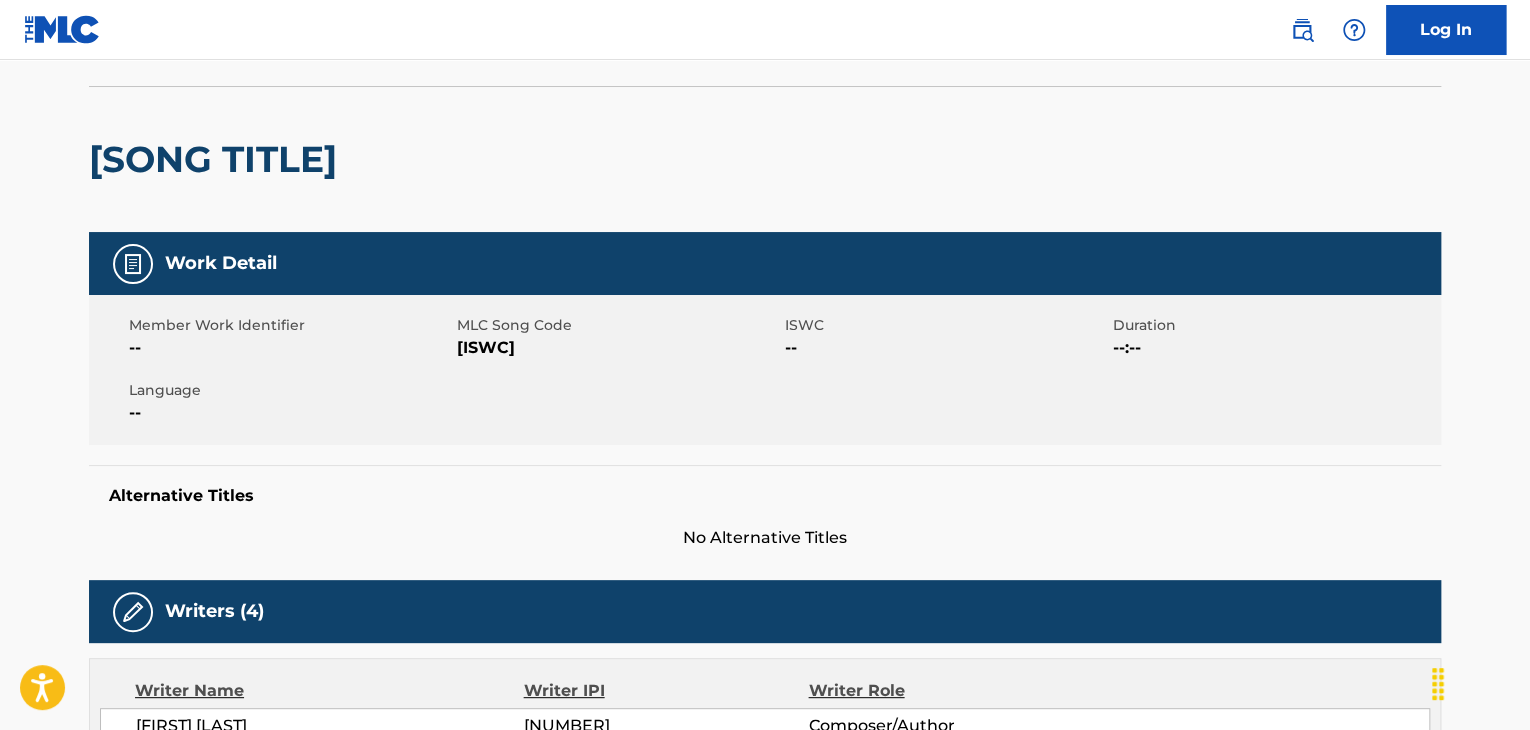 scroll, scrollTop: 0, scrollLeft: 0, axis: both 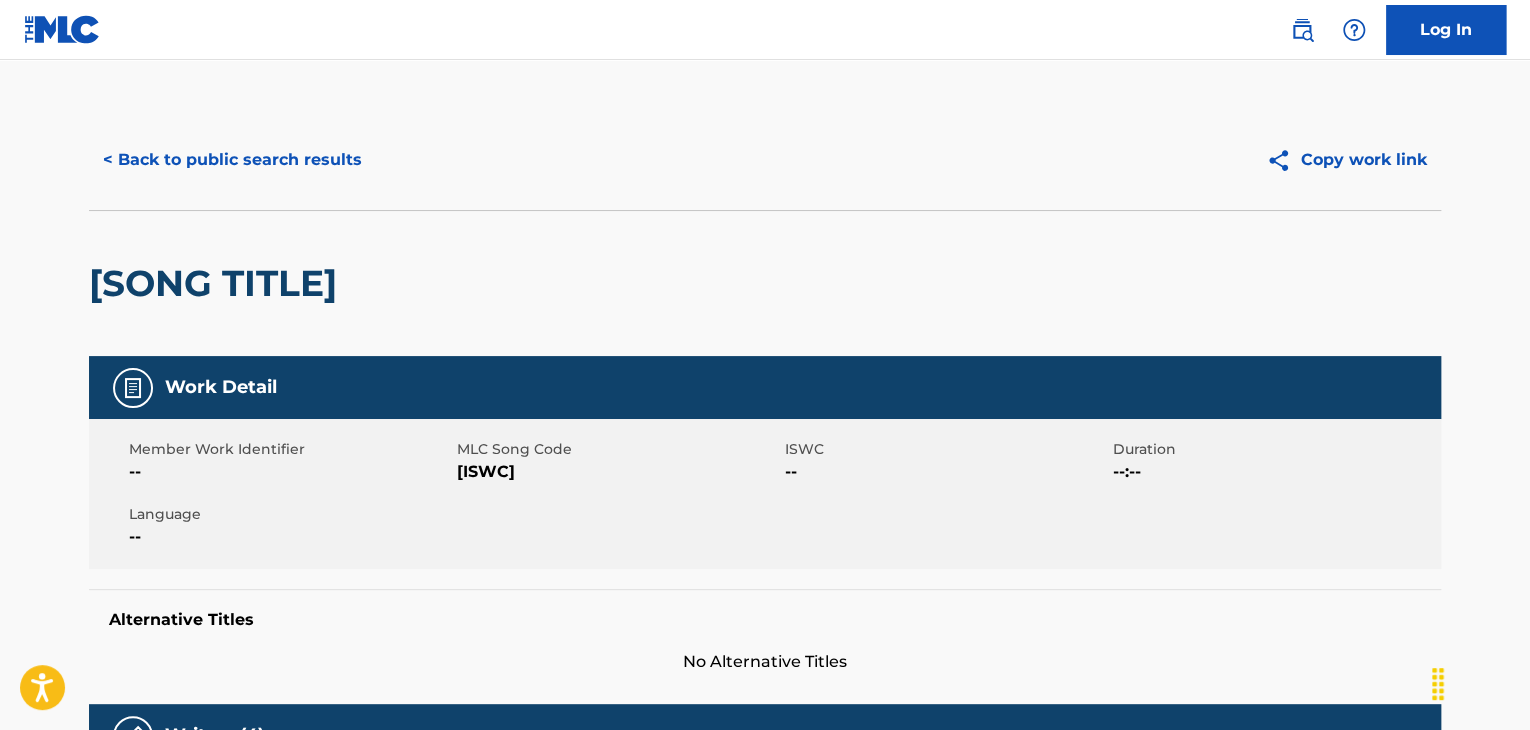 click on "< Back to public search results" at bounding box center (232, 160) 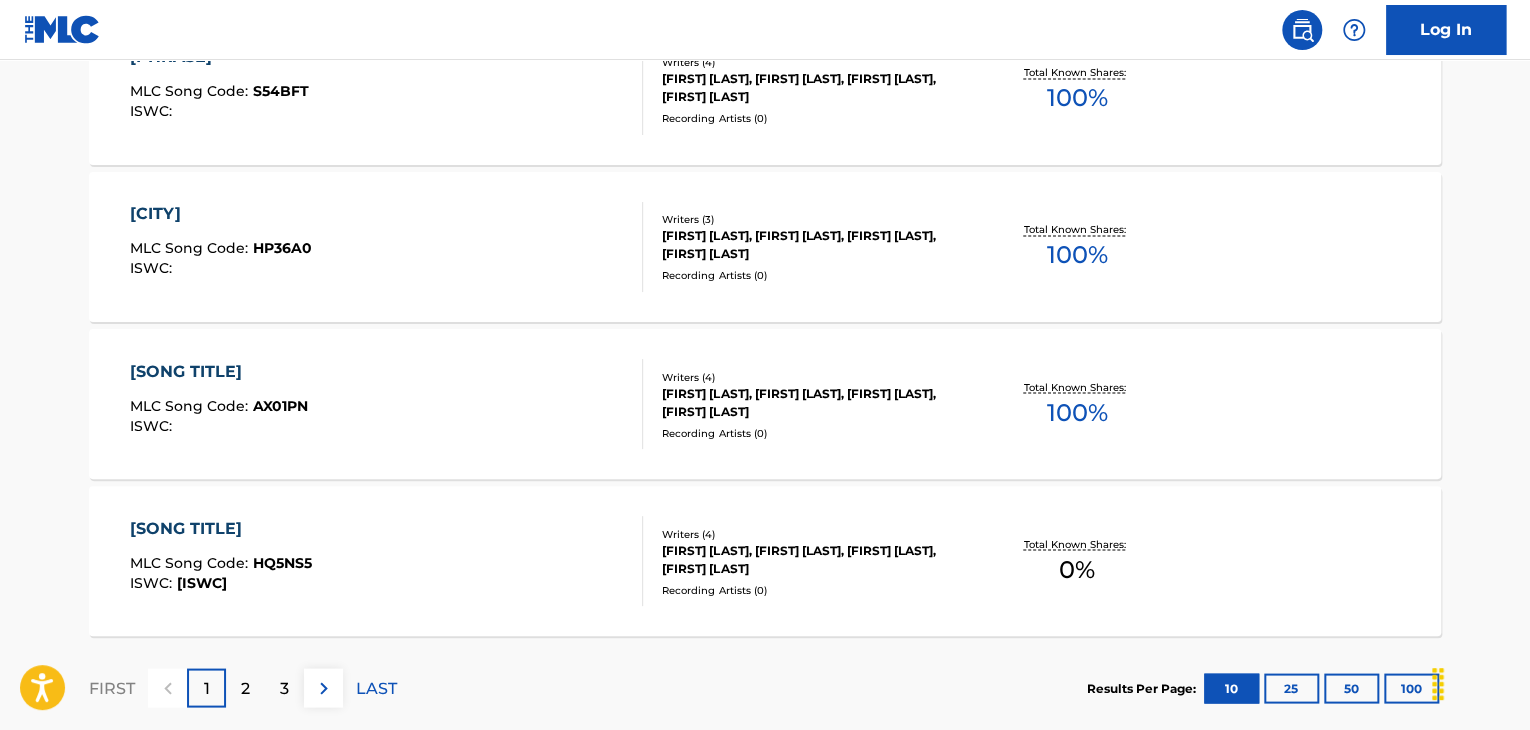 scroll, scrollTop: 1718, scrollLeft: 0, axis: vertical 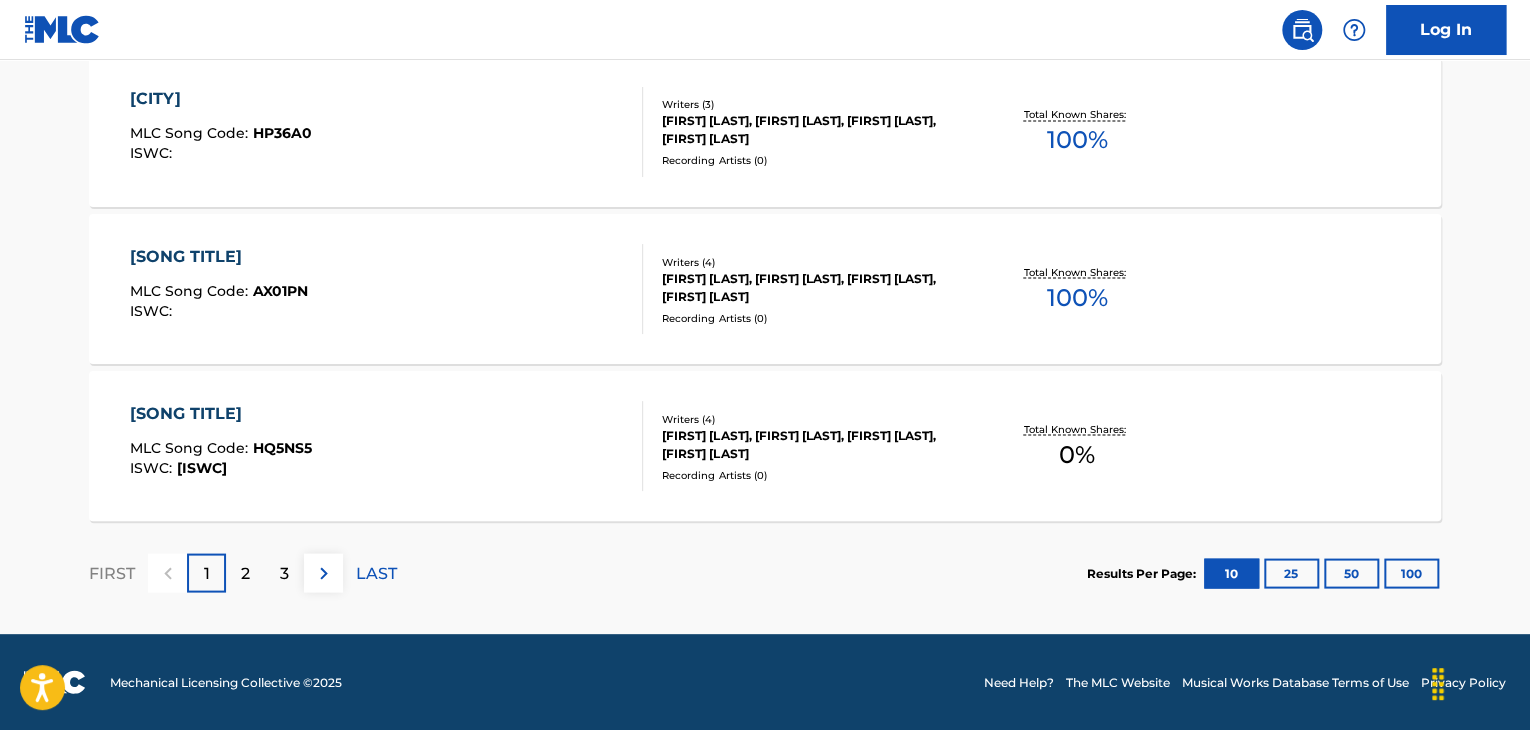 click on "LAST" at bounding box center (376, 573) 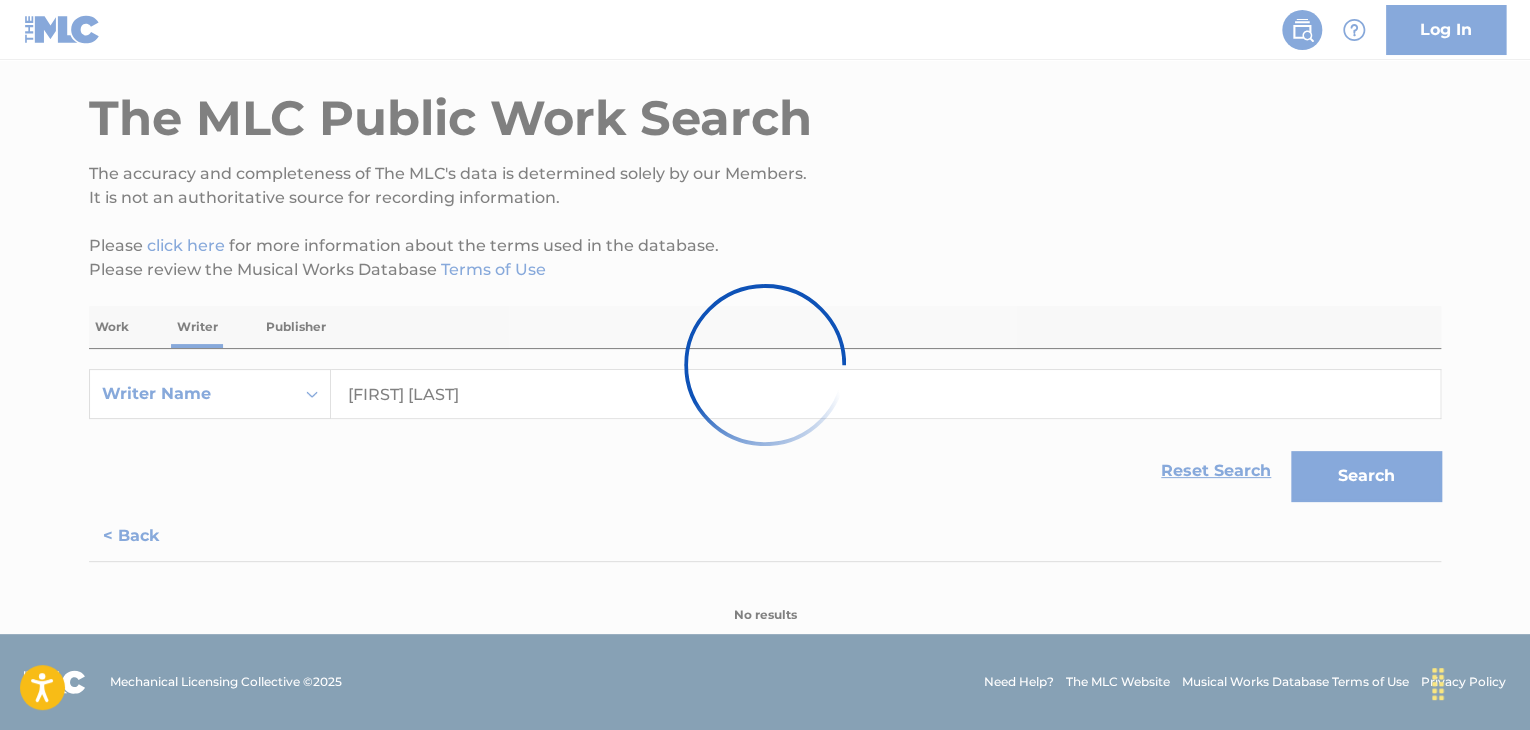 scroll, scrollTop: 1560, scrollLeft: 0, axis: vertical 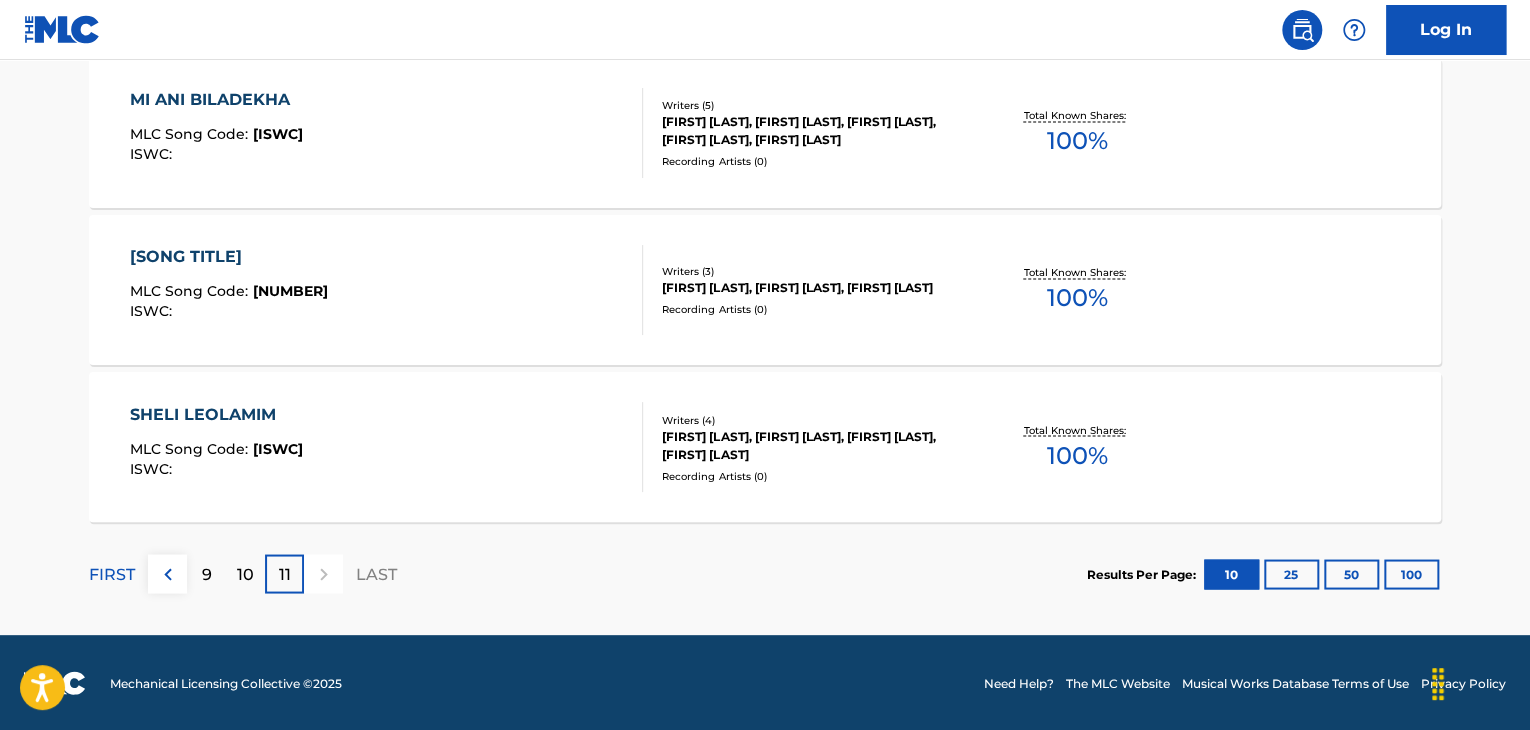 click on "[SONG TITLE]" at bounding box center (387, 447) 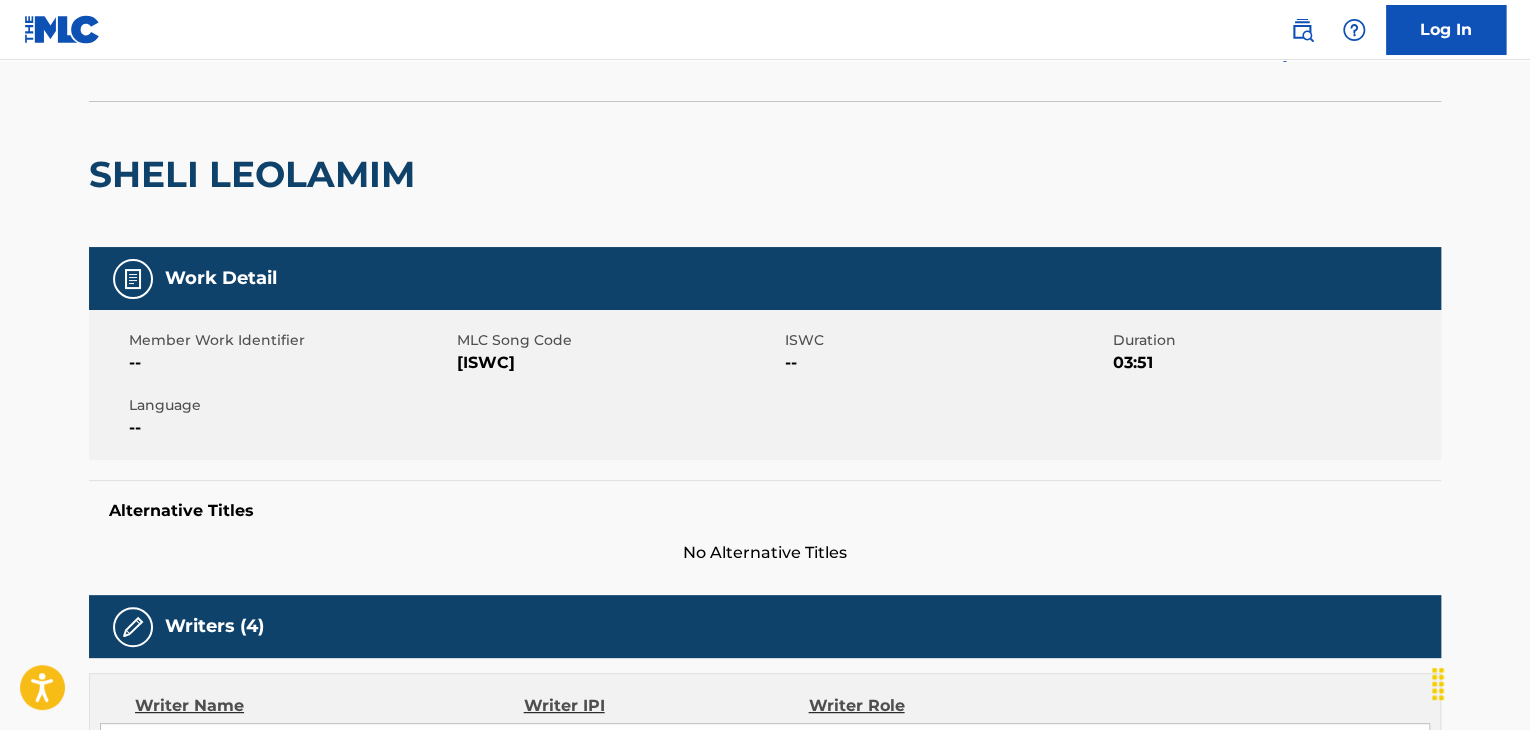 scroll, scrollTop: 0, scrollLeft: 0, axis: both 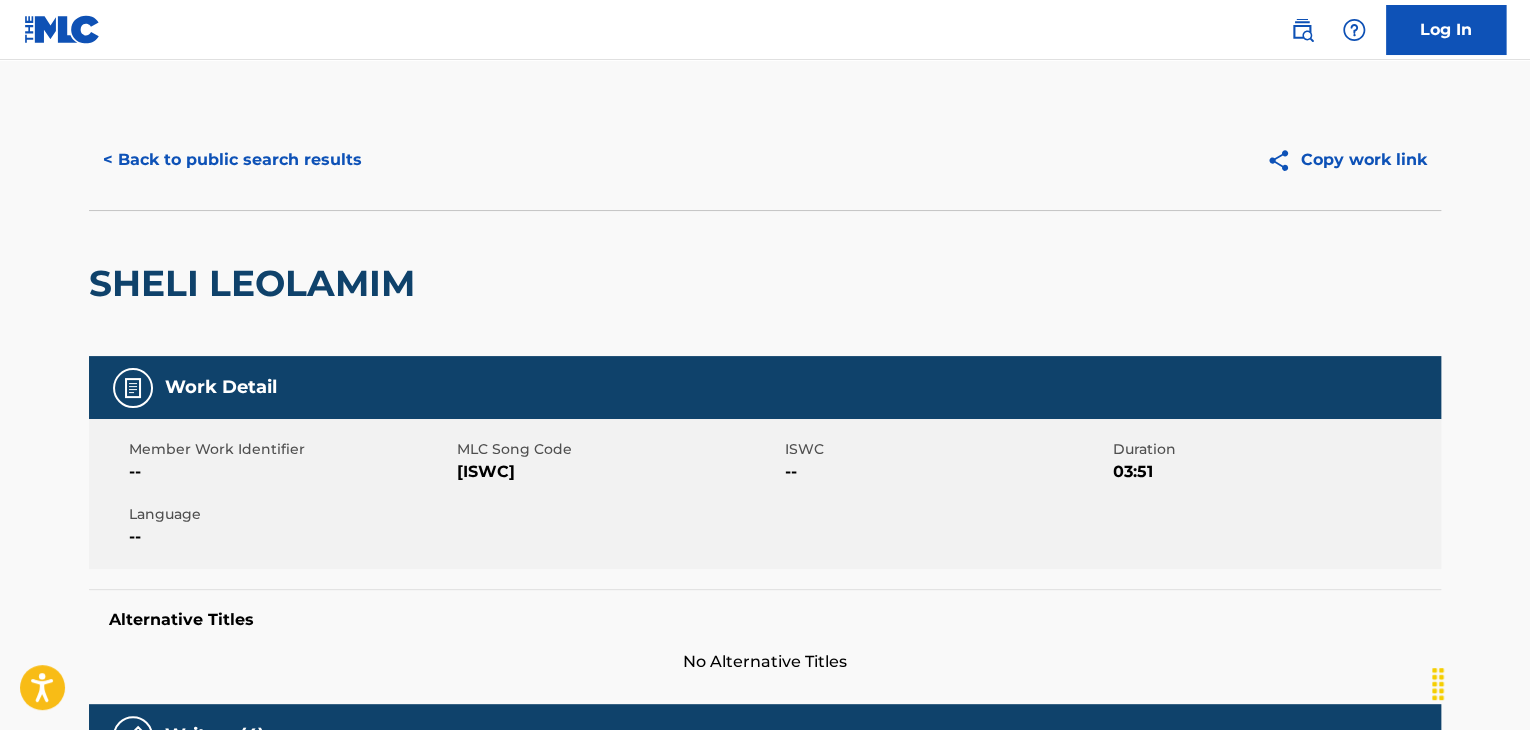 click on "< Back to public search results" at bounding box center (232, 160) 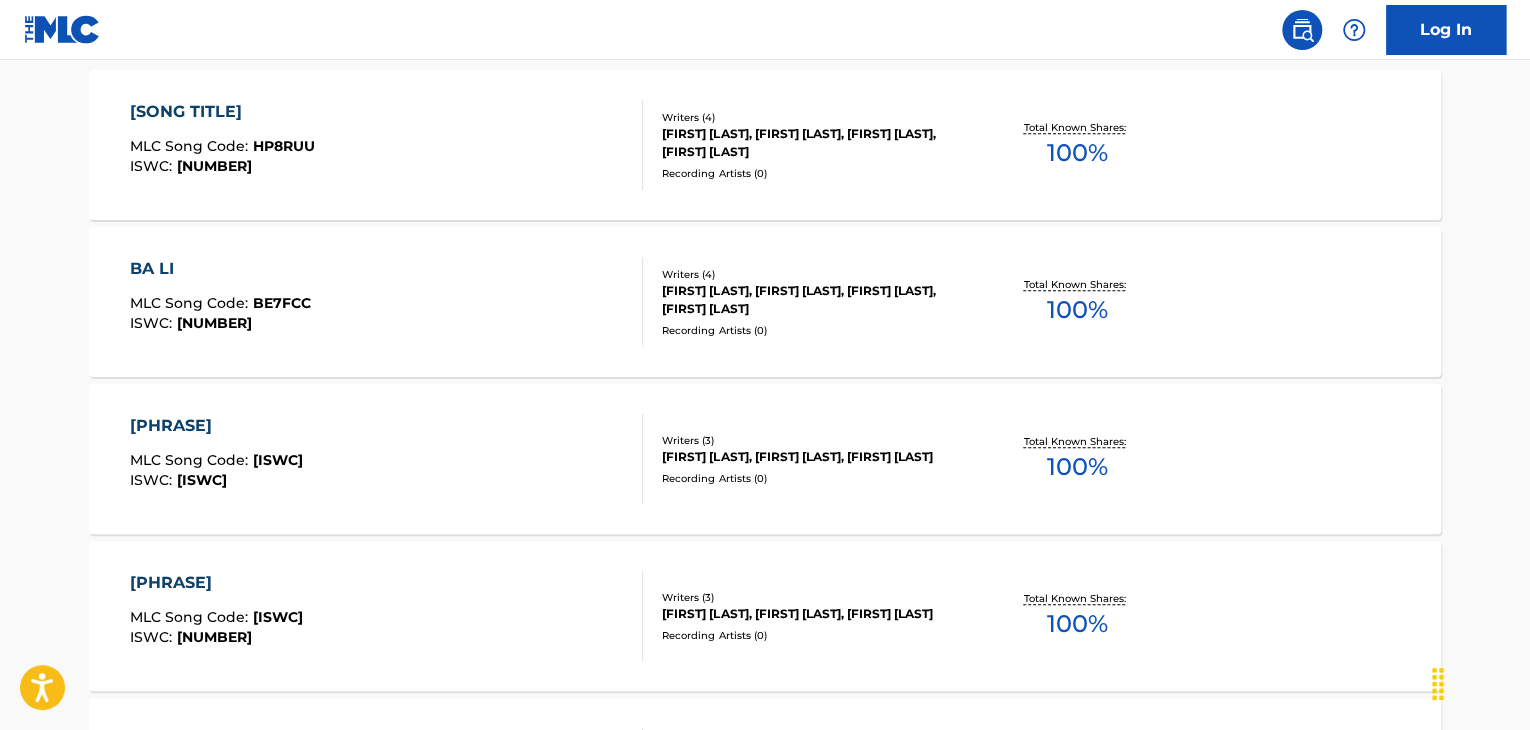 scroll, scrollTop: 724, scrollLeft: 0, axis: vertical 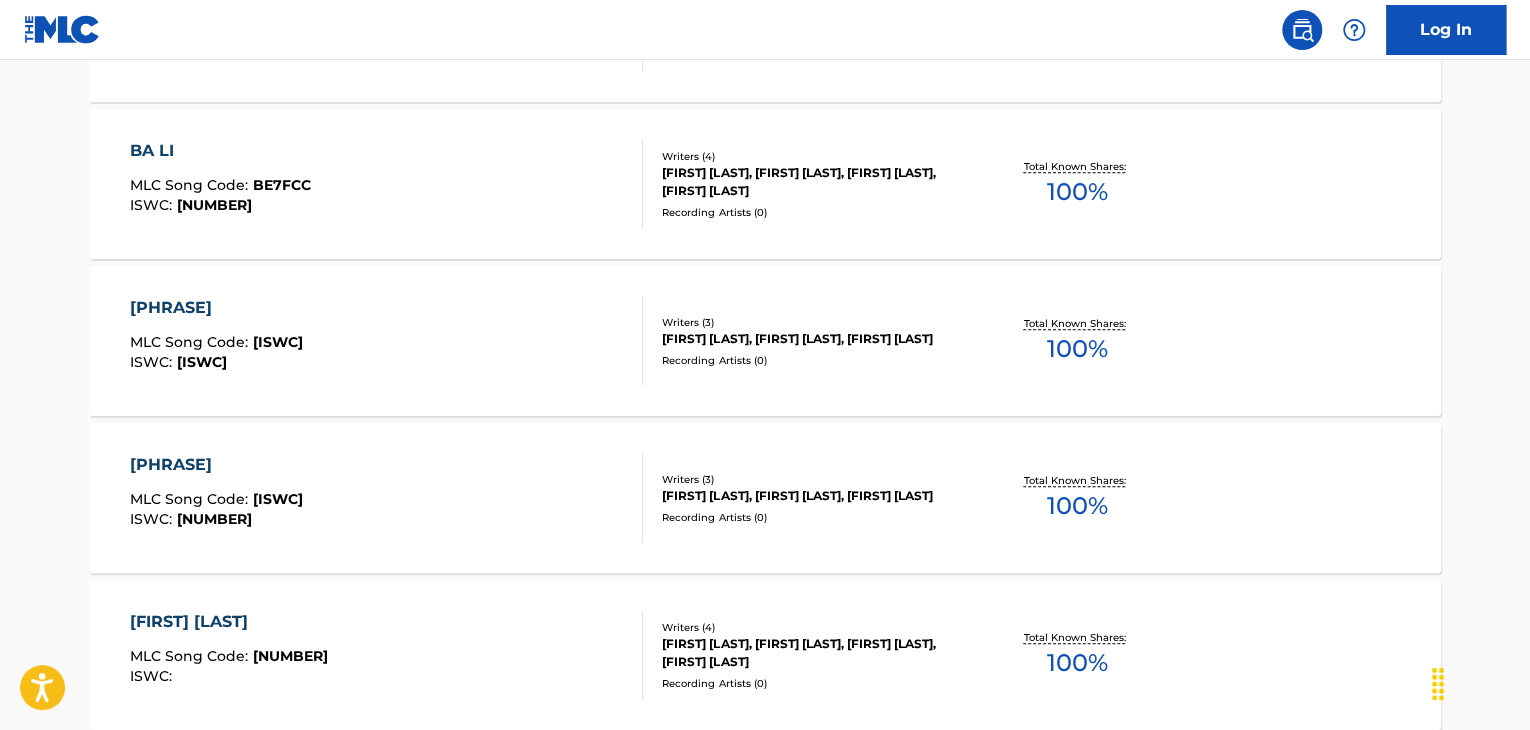 click on "[NUMBER]" at bounding box center (387, 341) 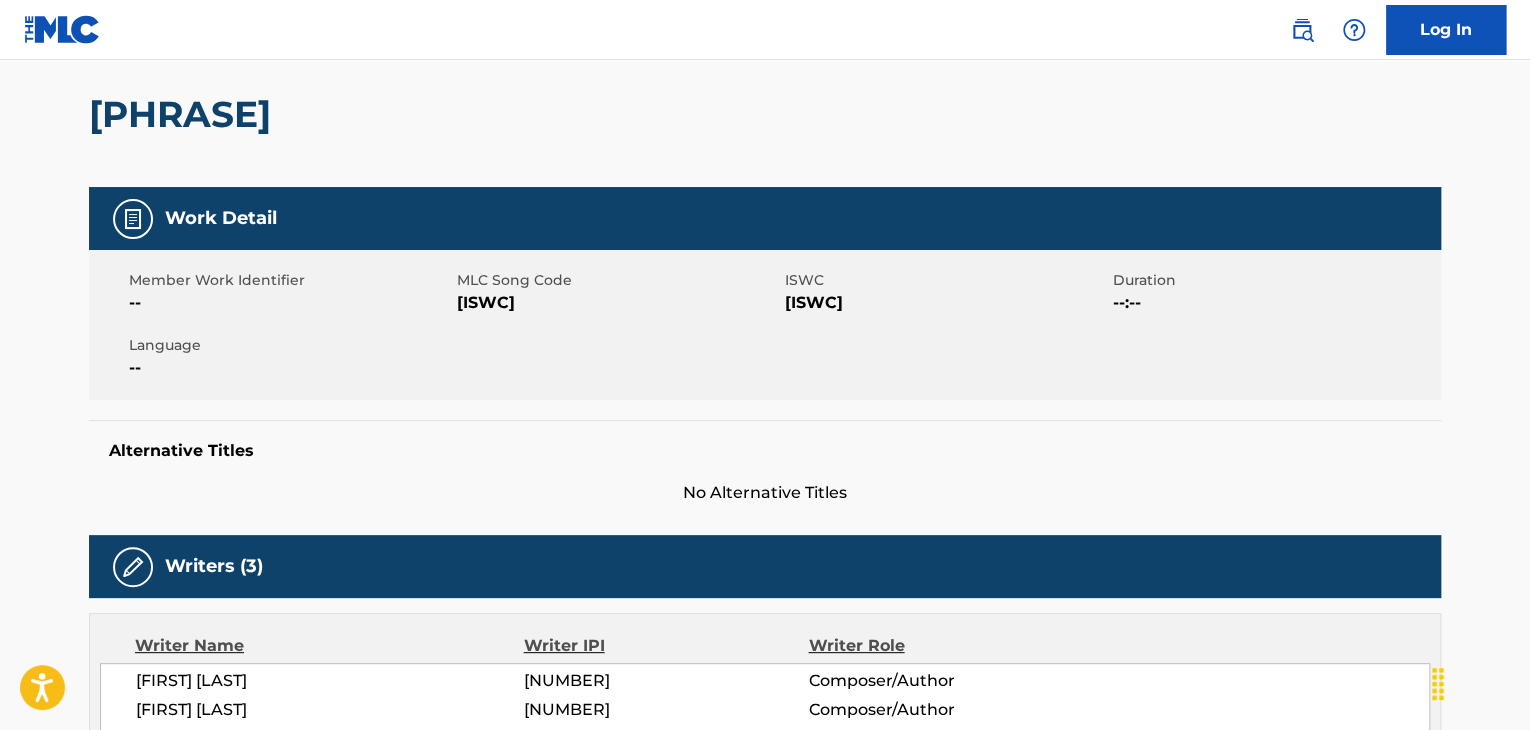 scroll, scrollTop: 0, scrollLeft: 0, axis: both 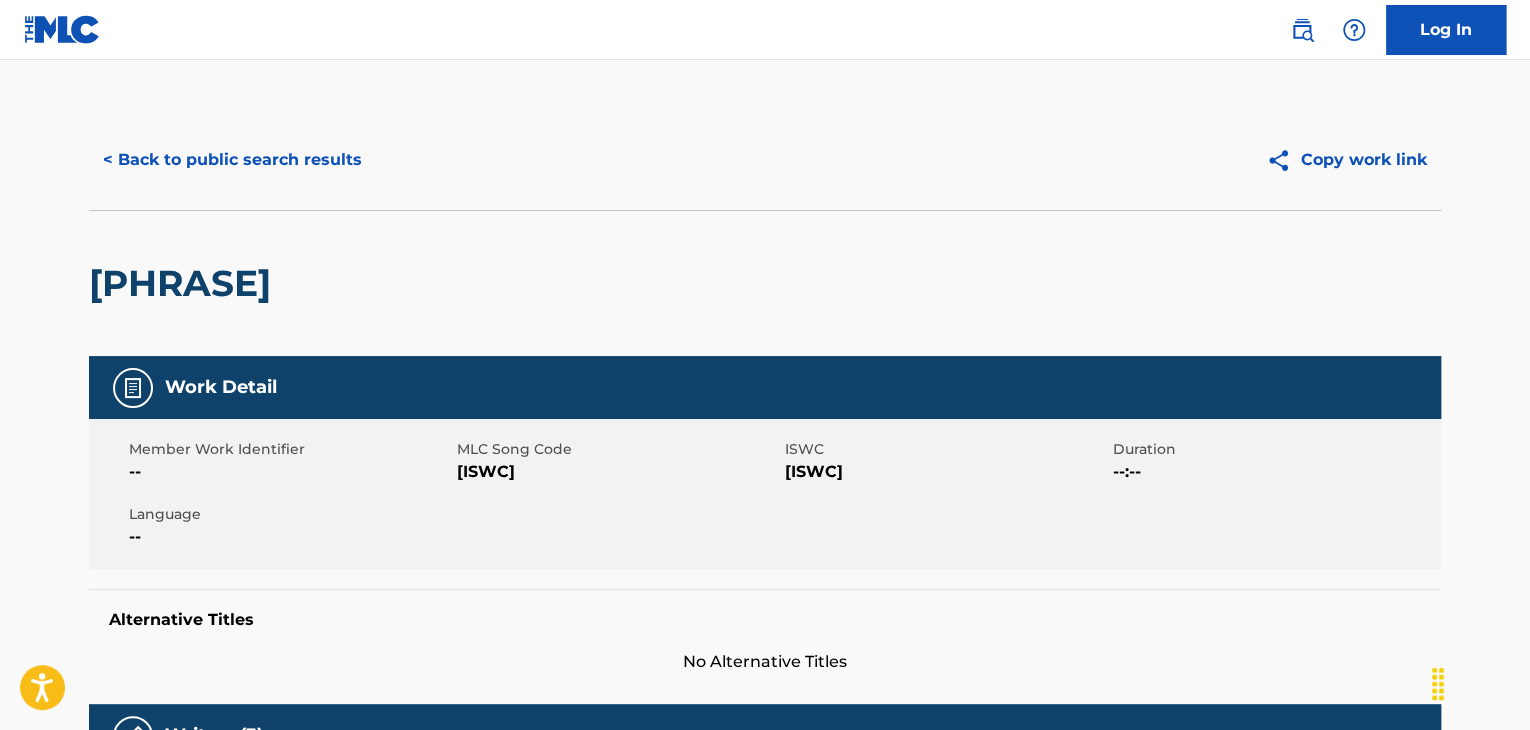 click on "< Back to public search results" at bounding box center (232, 160) 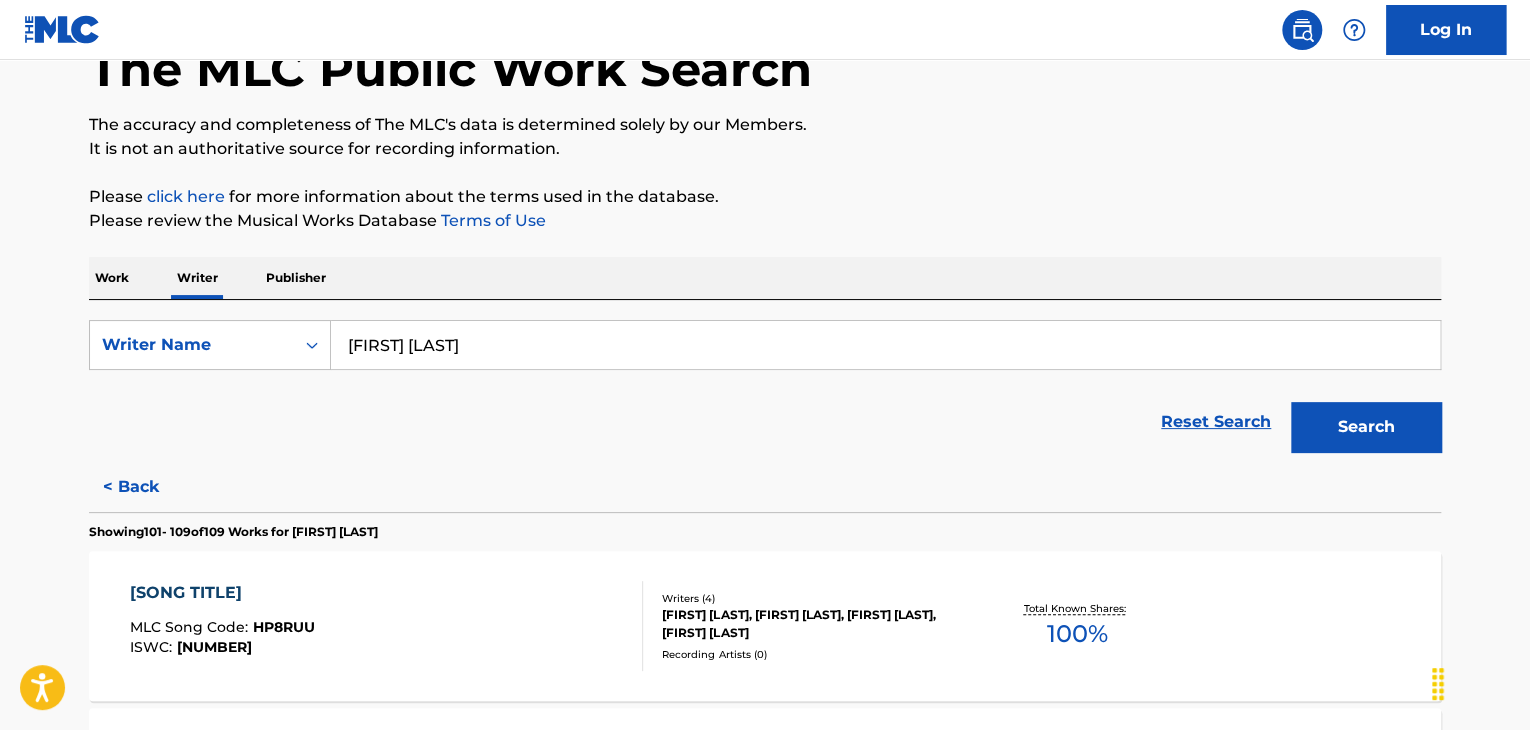 scroll, scrollTop: 124, scrollLeft: 0, axis: vertical 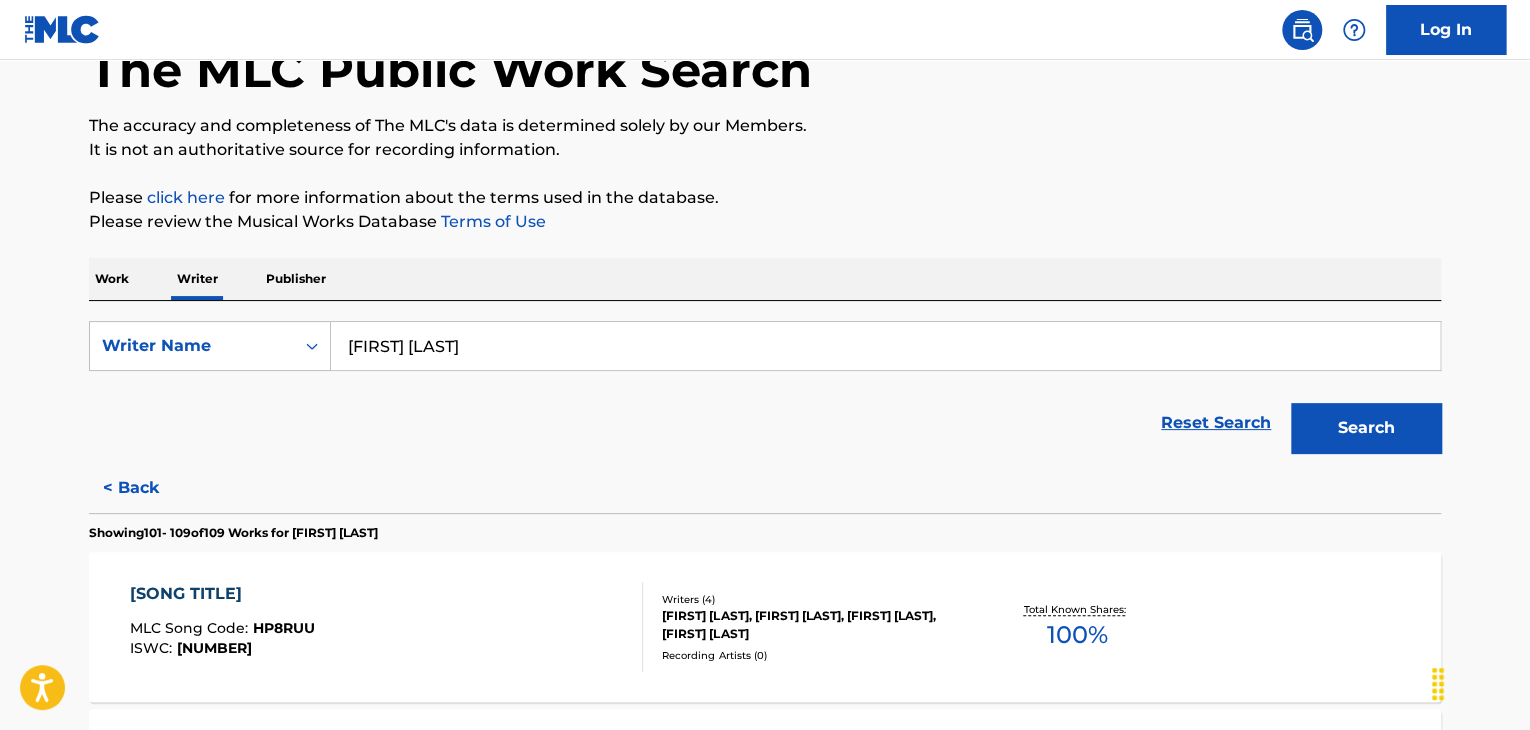 click on "Publisher" at bounding box center (296, 279) 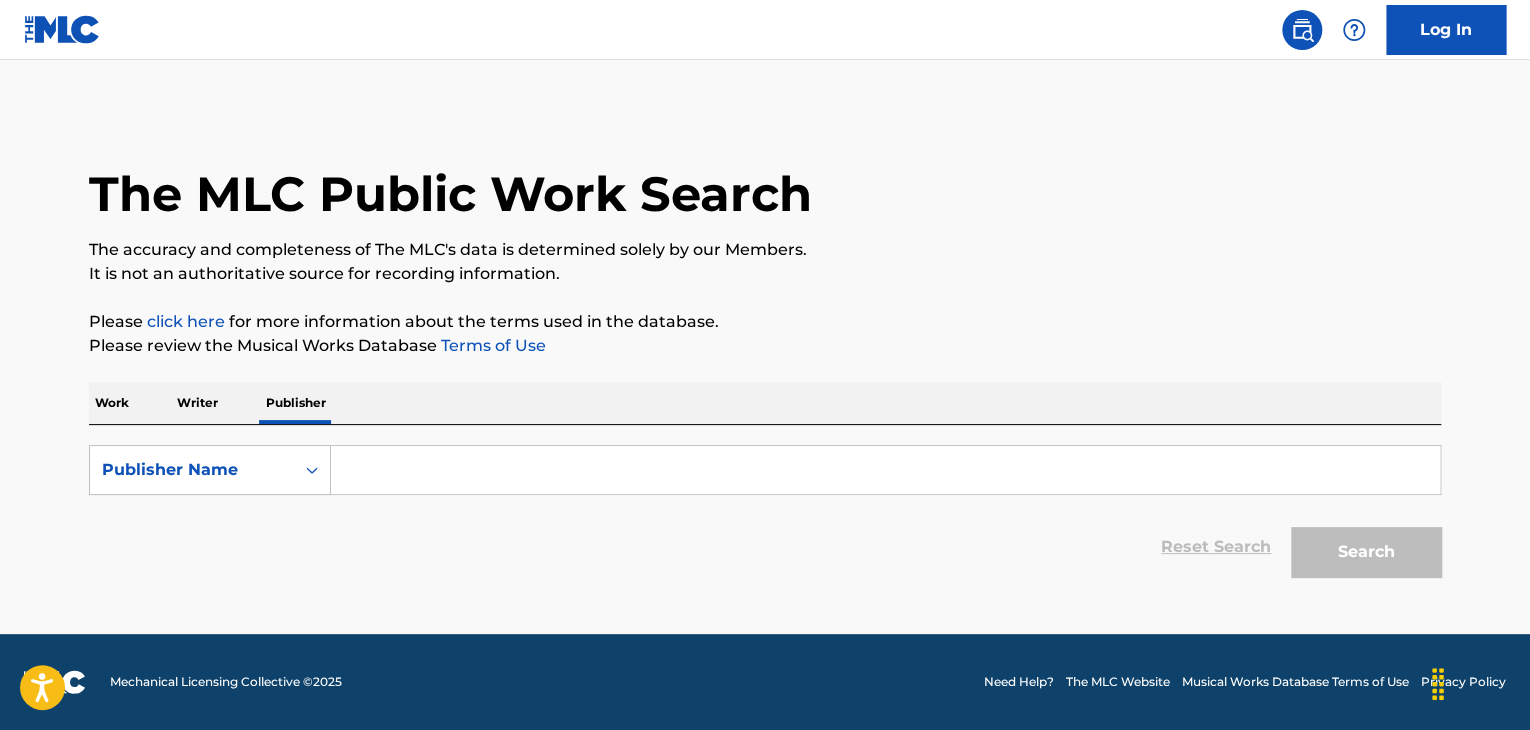 click on "Writer" at bounding box center [197, 403] 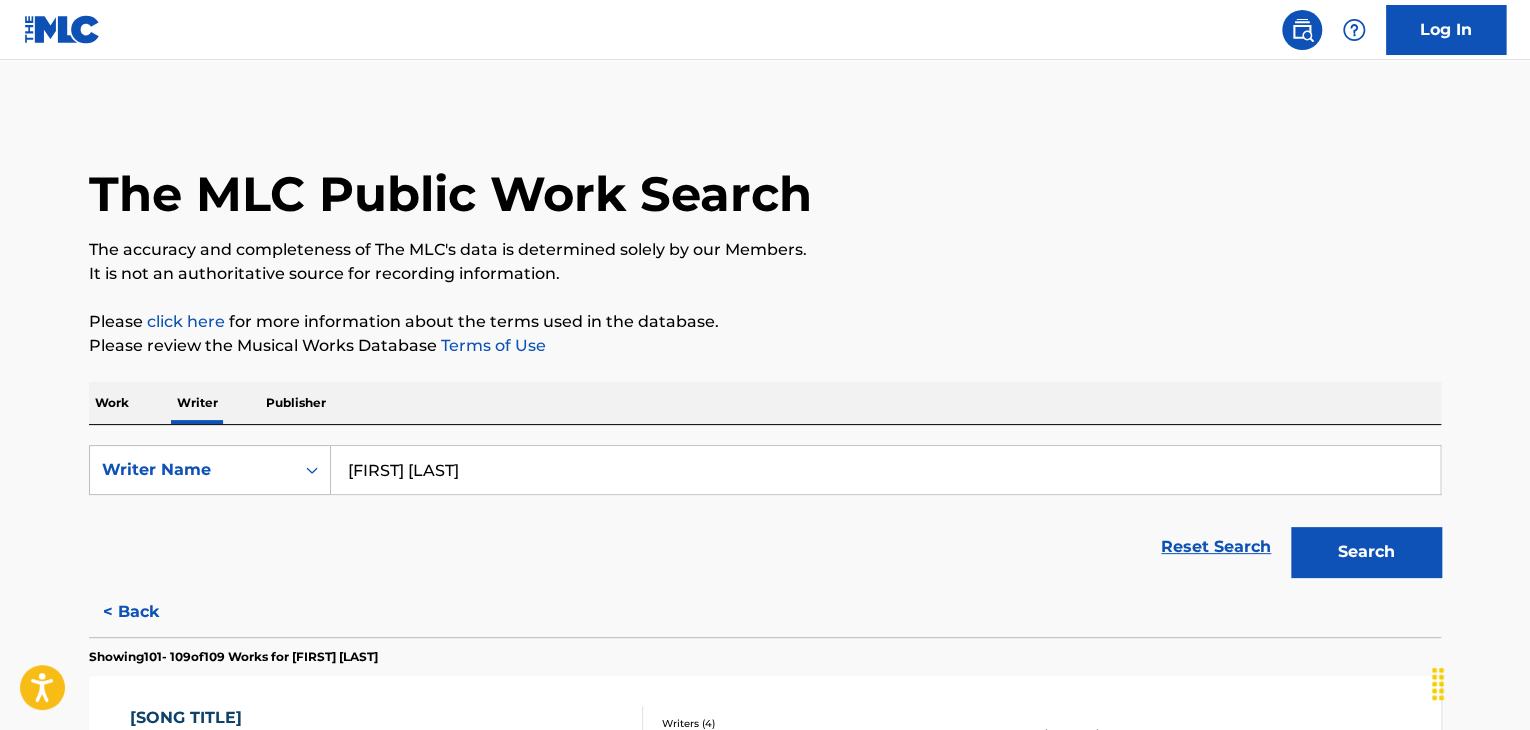 click on "Work" at bounding box center (112, 403) 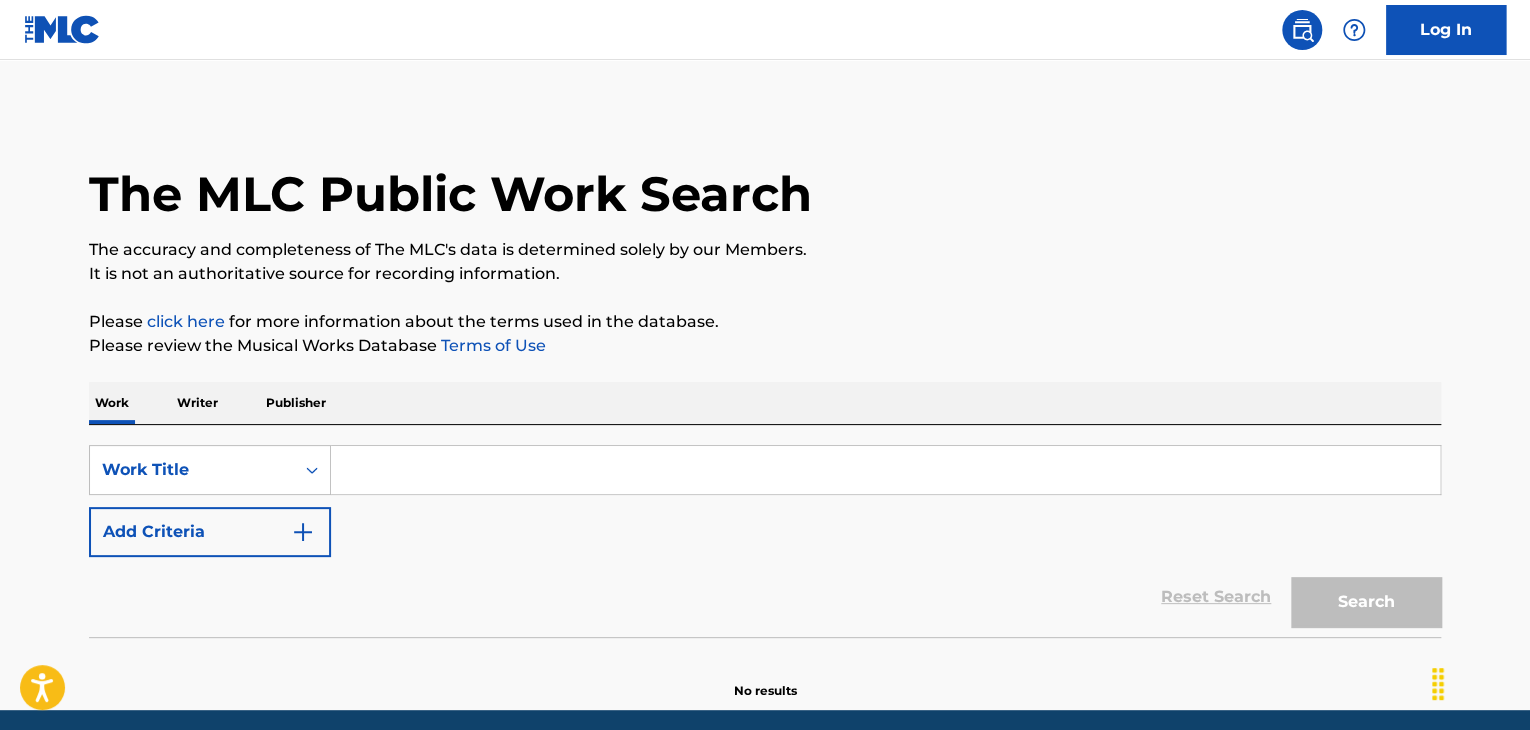 click on "Publisher" at bounding box center (296, 403) 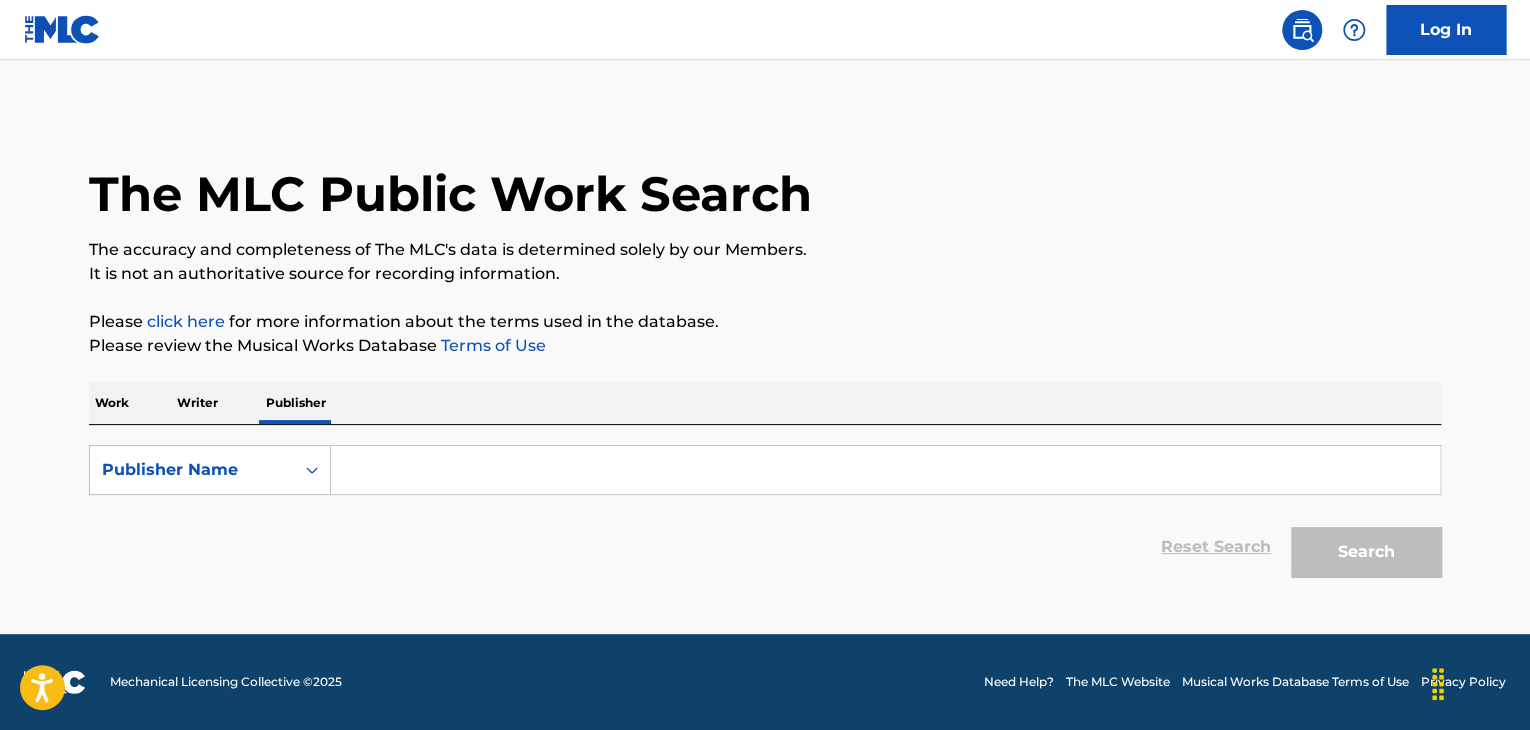 click on "Writer" at bounding box center [197, 403] 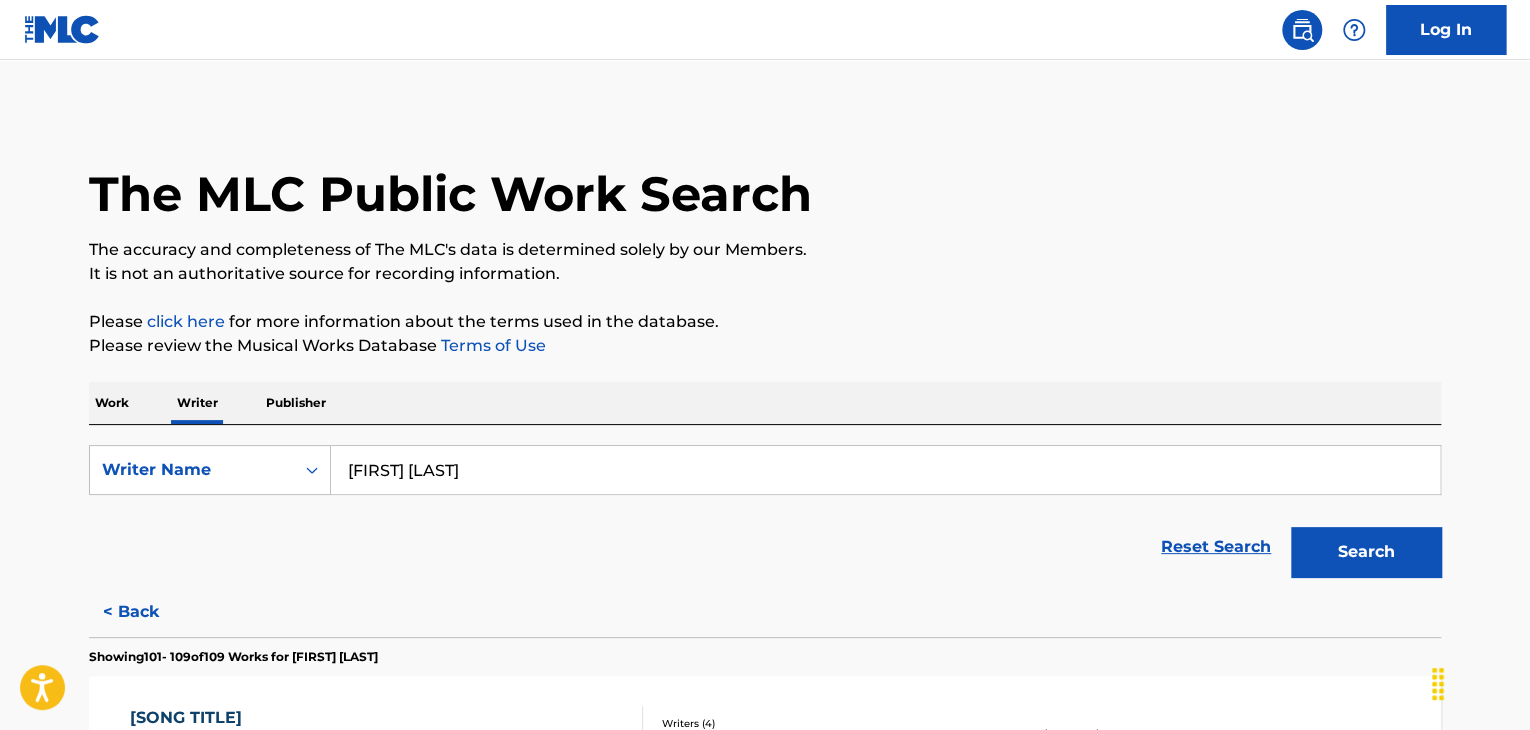click on "[FIRST] [LAST]" at bounding box center [885, 470] 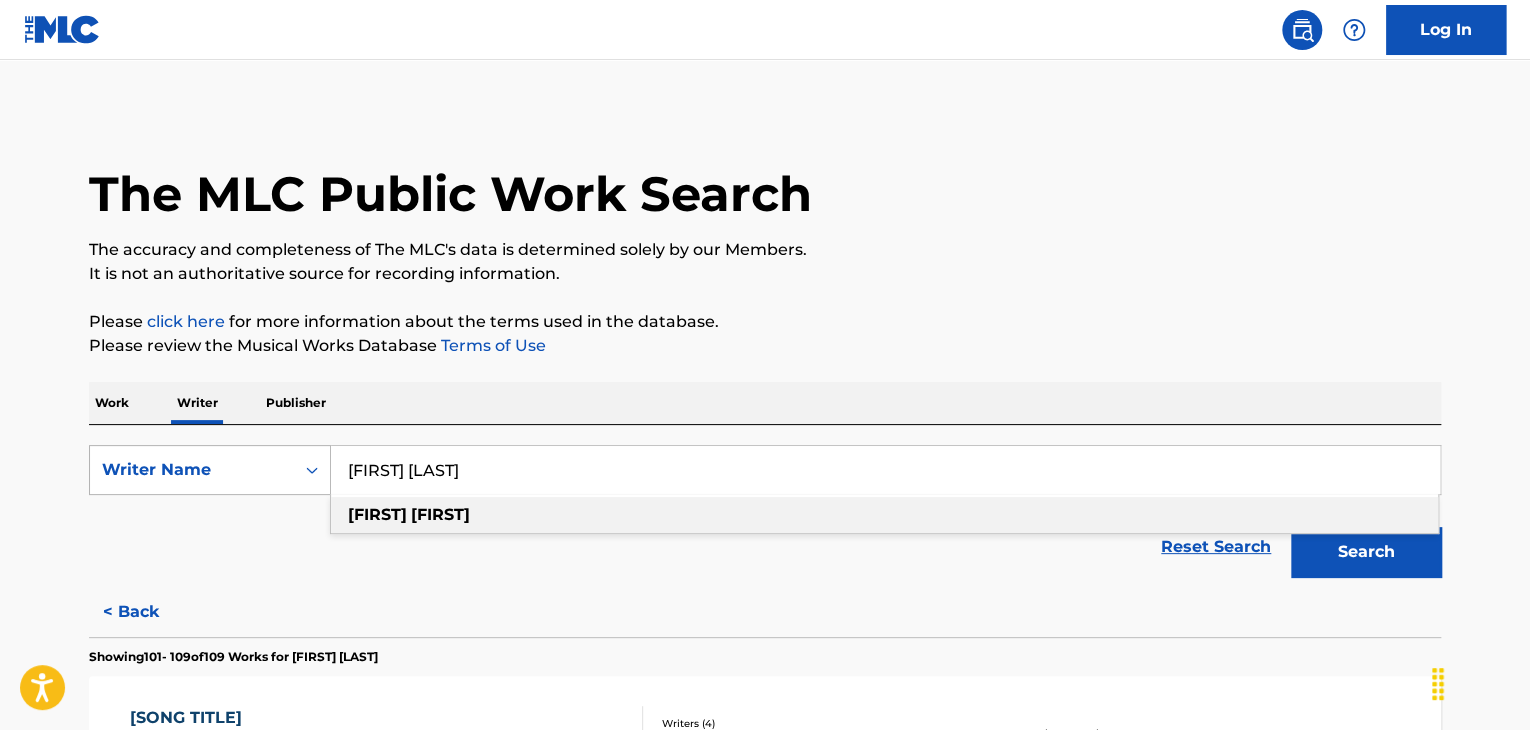 click on "Writer Name" at bounding box center [192, 470] 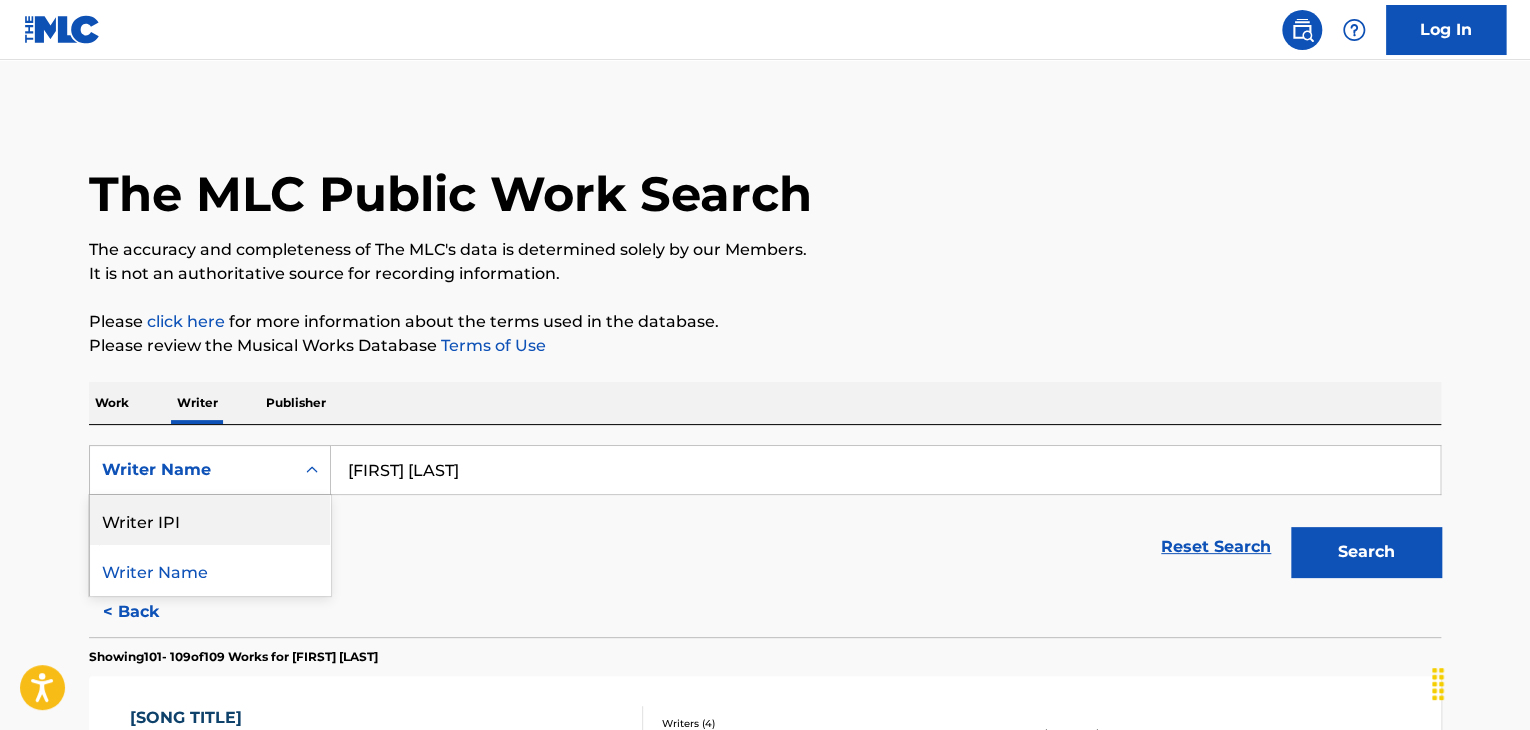 click on "Writer IPI" at bounding box center (210, 520) 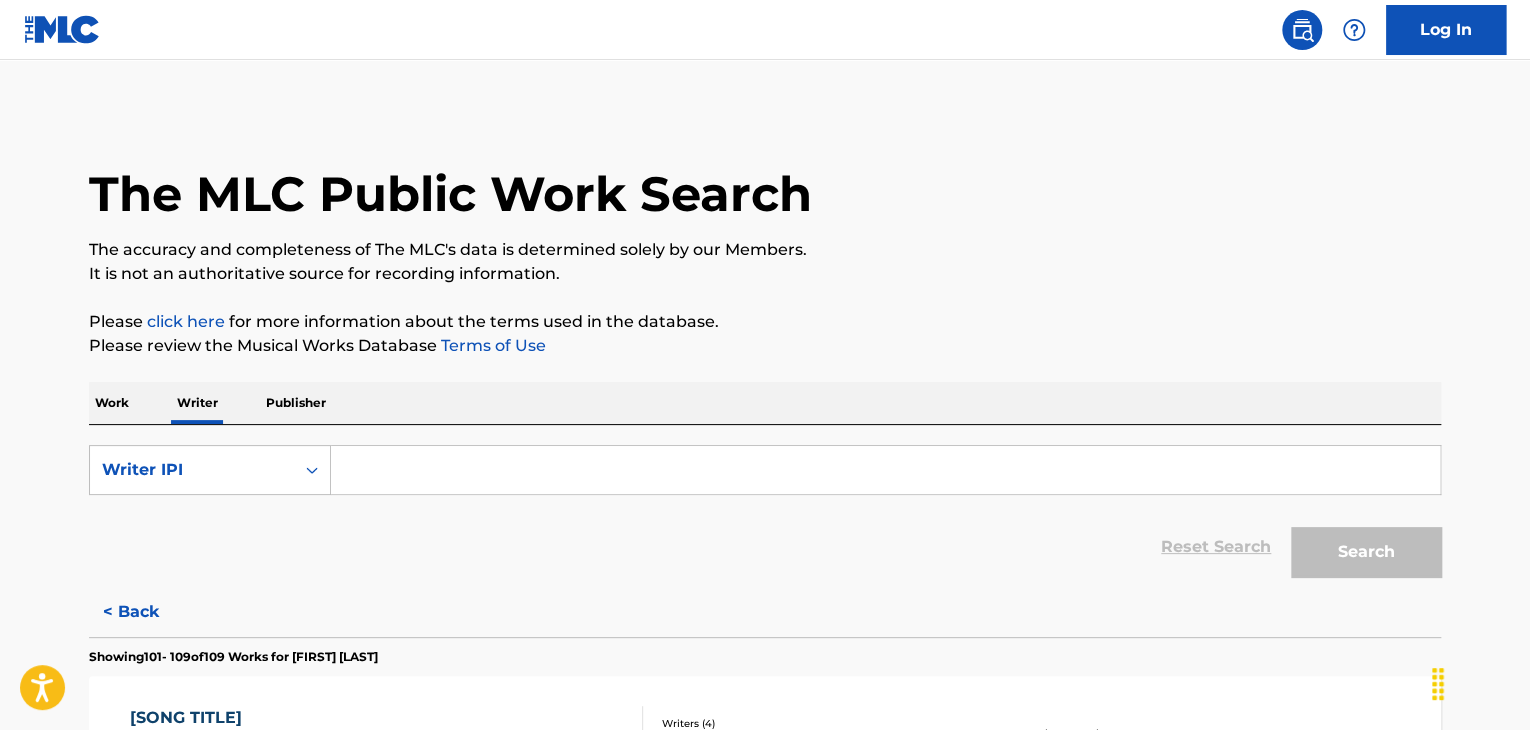 click at bounding box center [885, 470] 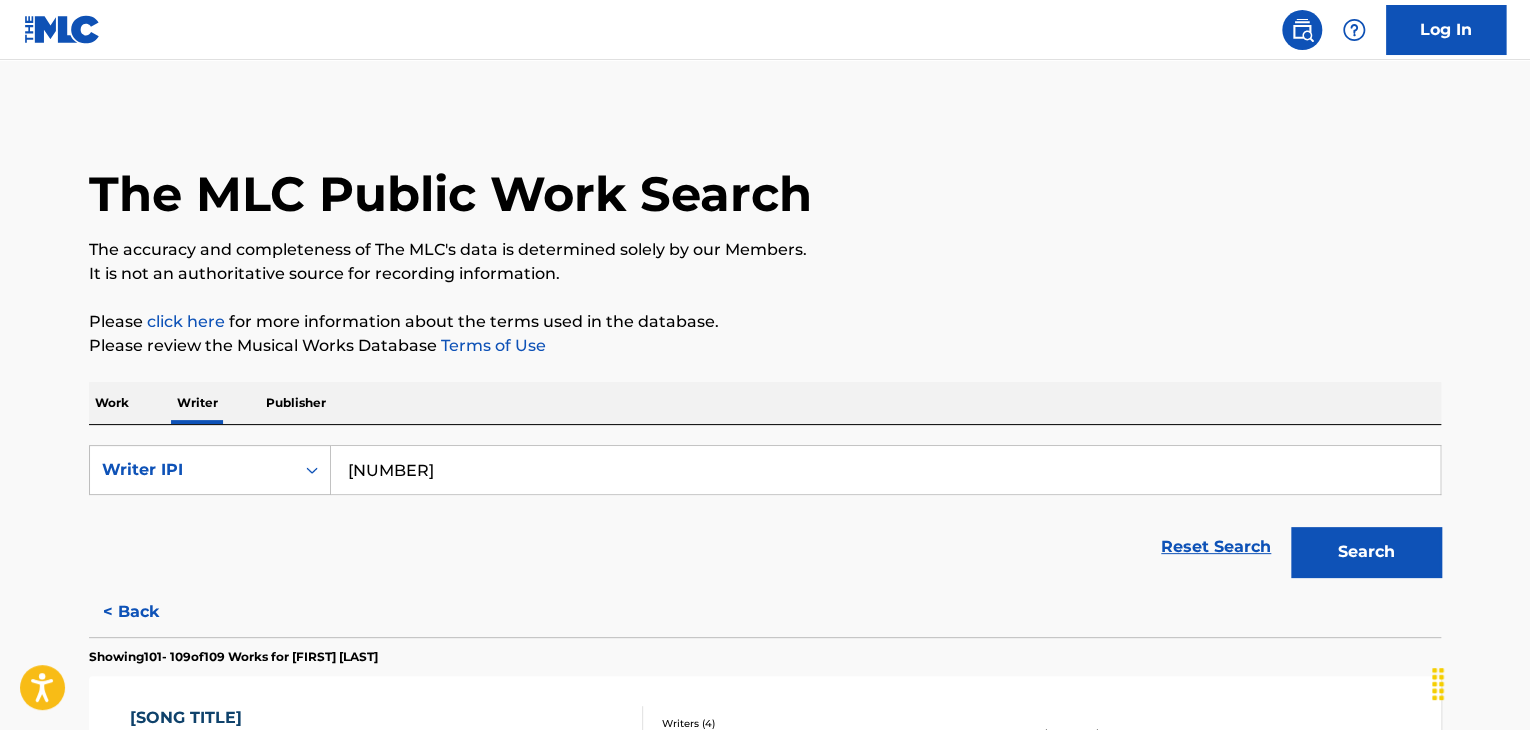 type on "[NUMBER]" 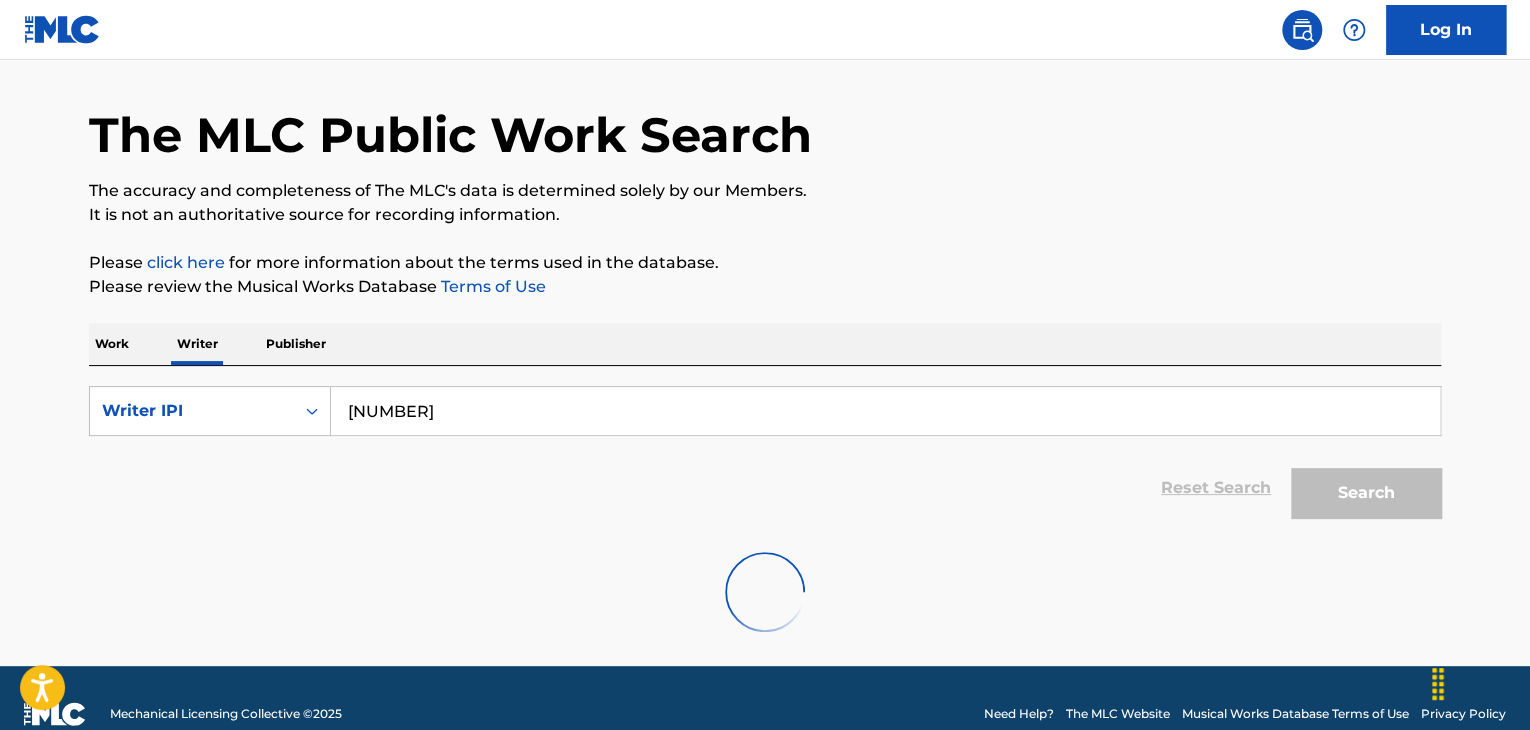 scroll, scrollTop: 91, scrollLeft: 0, axis: vertical 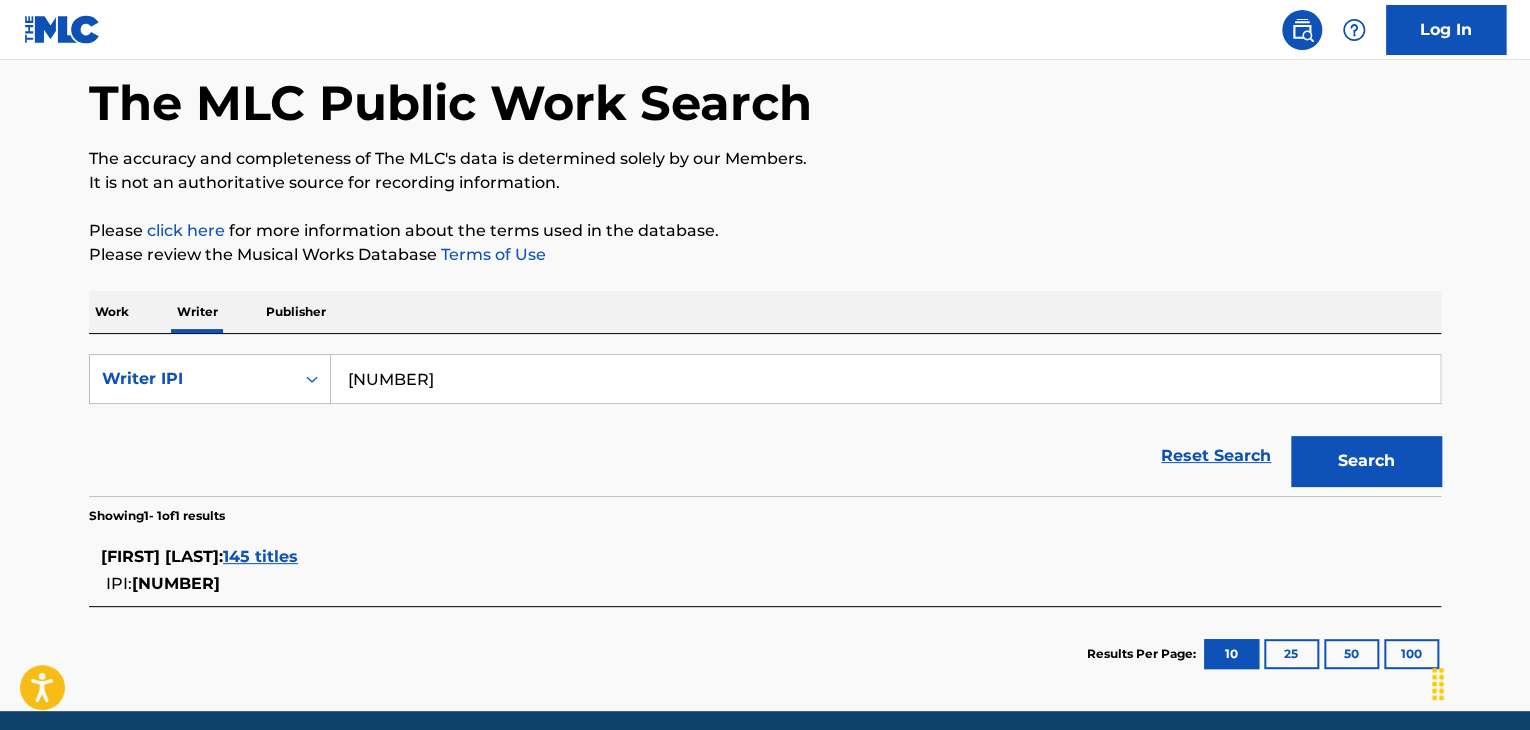 click on "145 titles" at bounding box center (260, 556) 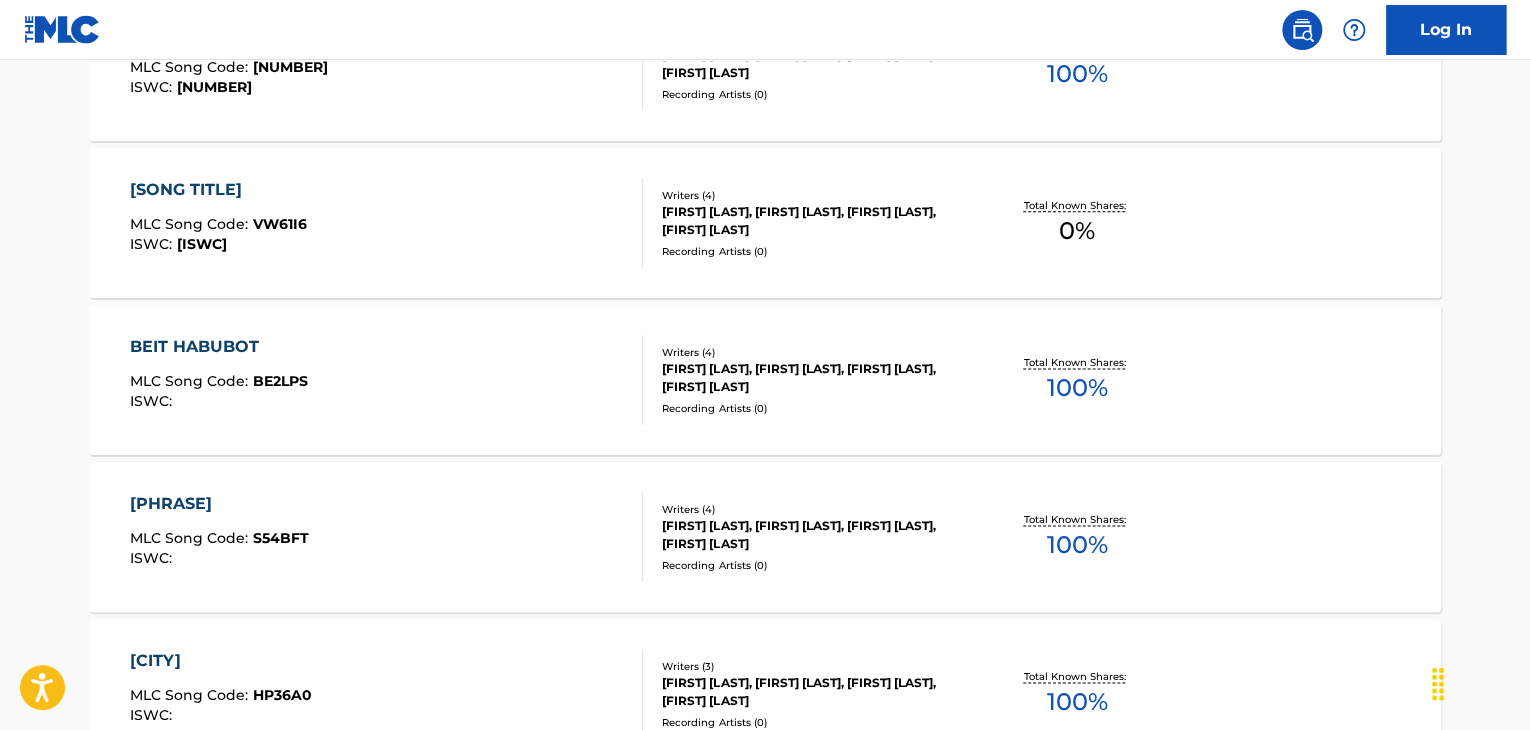 scroll, scrollTop: 1191, scrollLeft: 0, axis: vertical 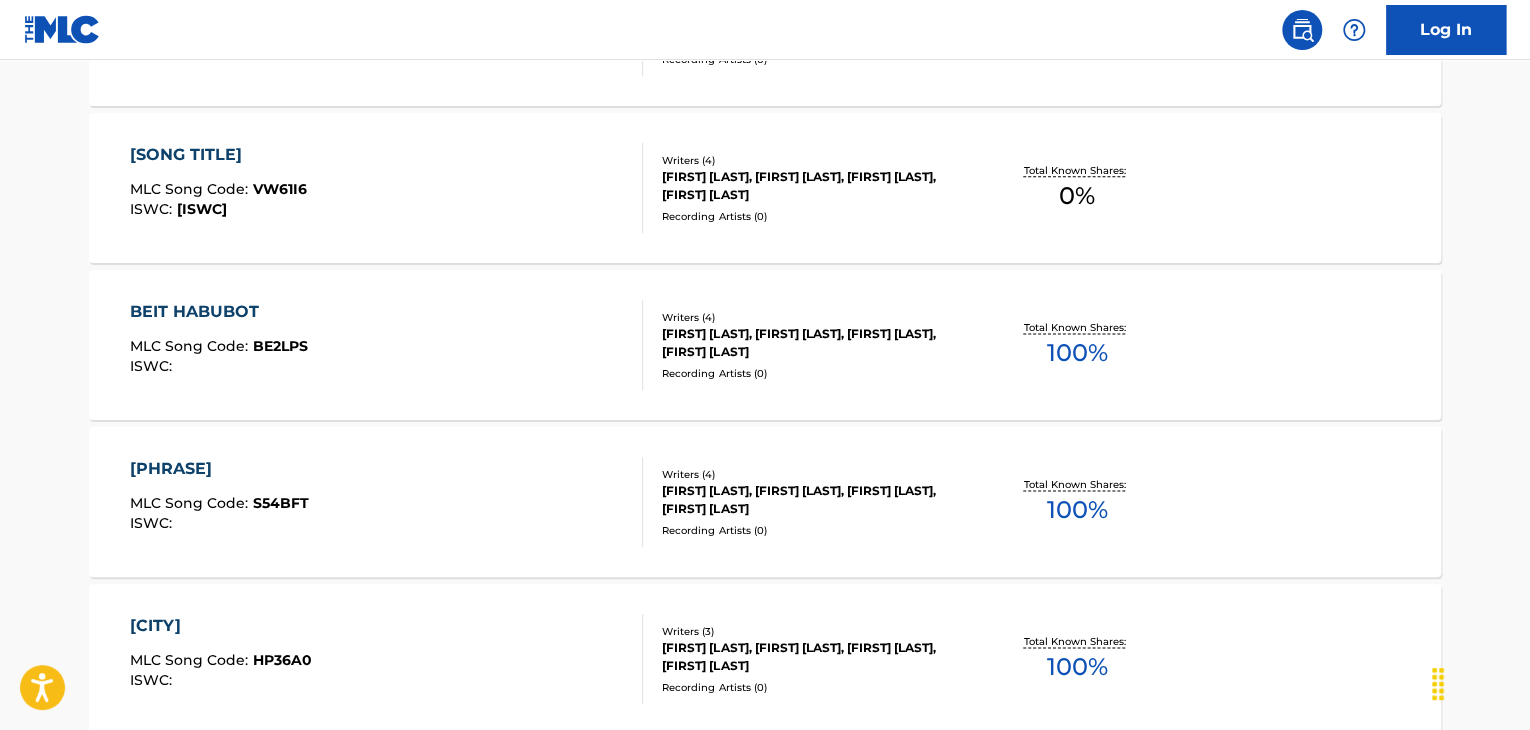 click on "[SONG TITLE]" at bounding box center (387, 345) 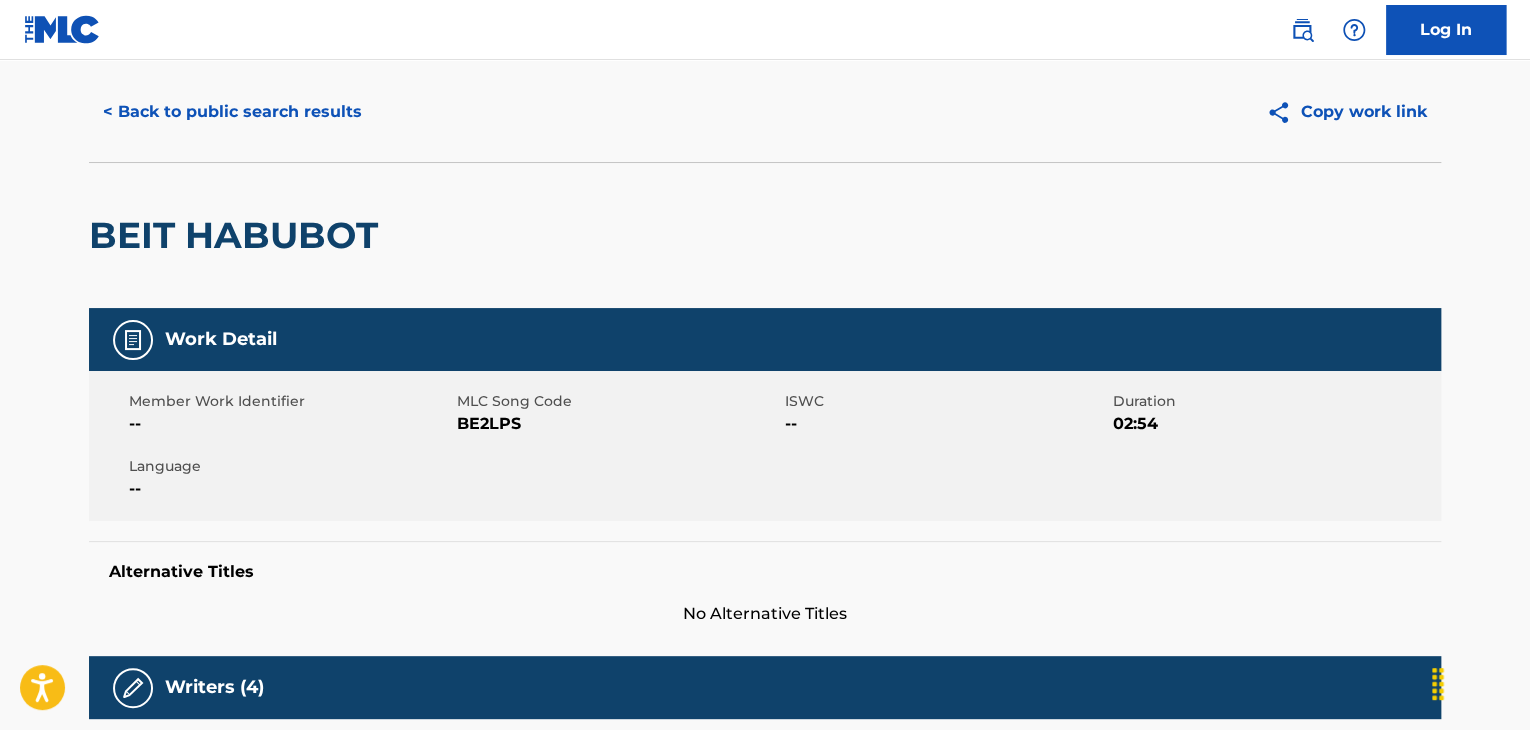 scroll, scrollTop: 0, scrollLeft: 0, axis: both 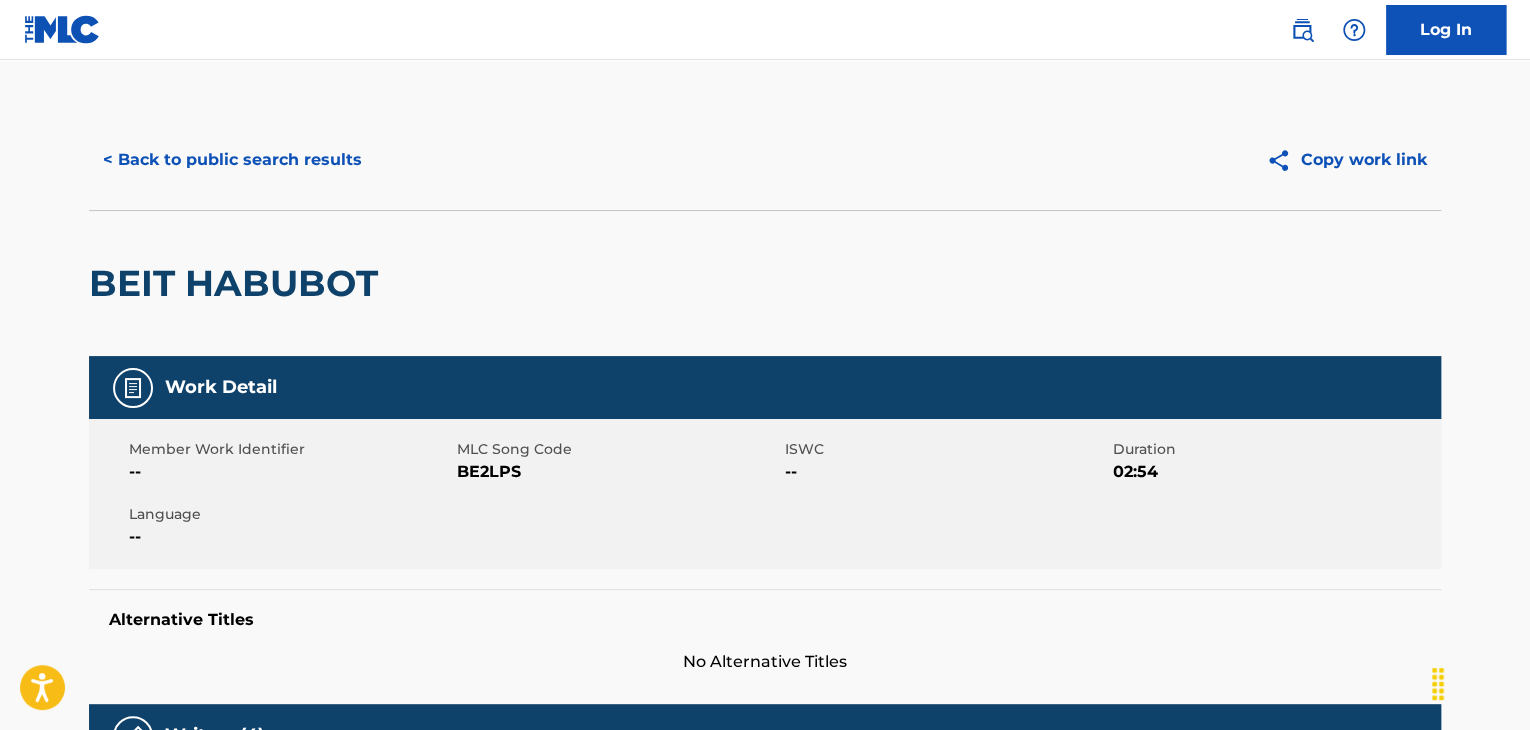 click on "< Back to public search results" at bounding box center (232, 160) 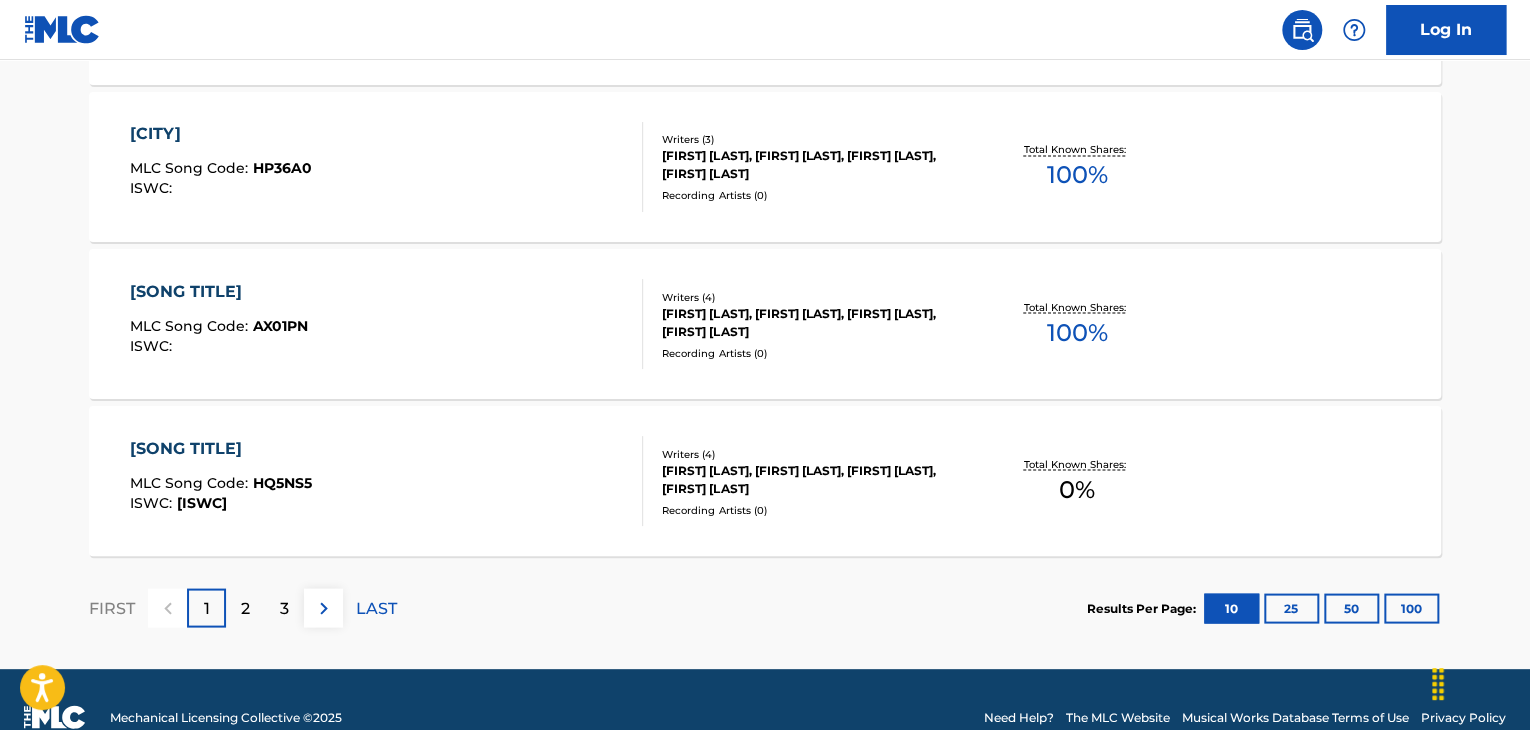 scroll, scrollTop: 1718, scrollLeft: 0, axis: vertical 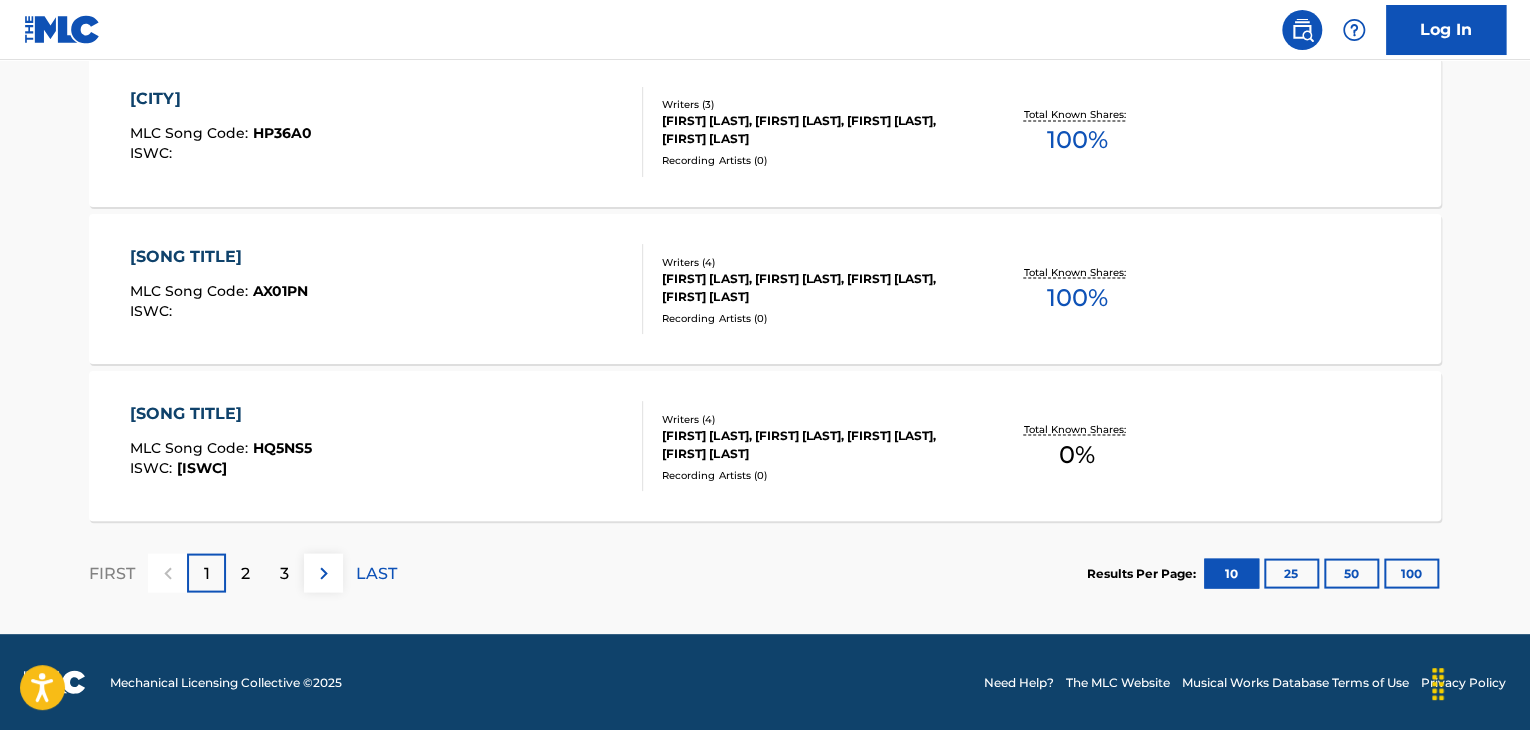 click on "LAST" at bounding box center (376, 572) 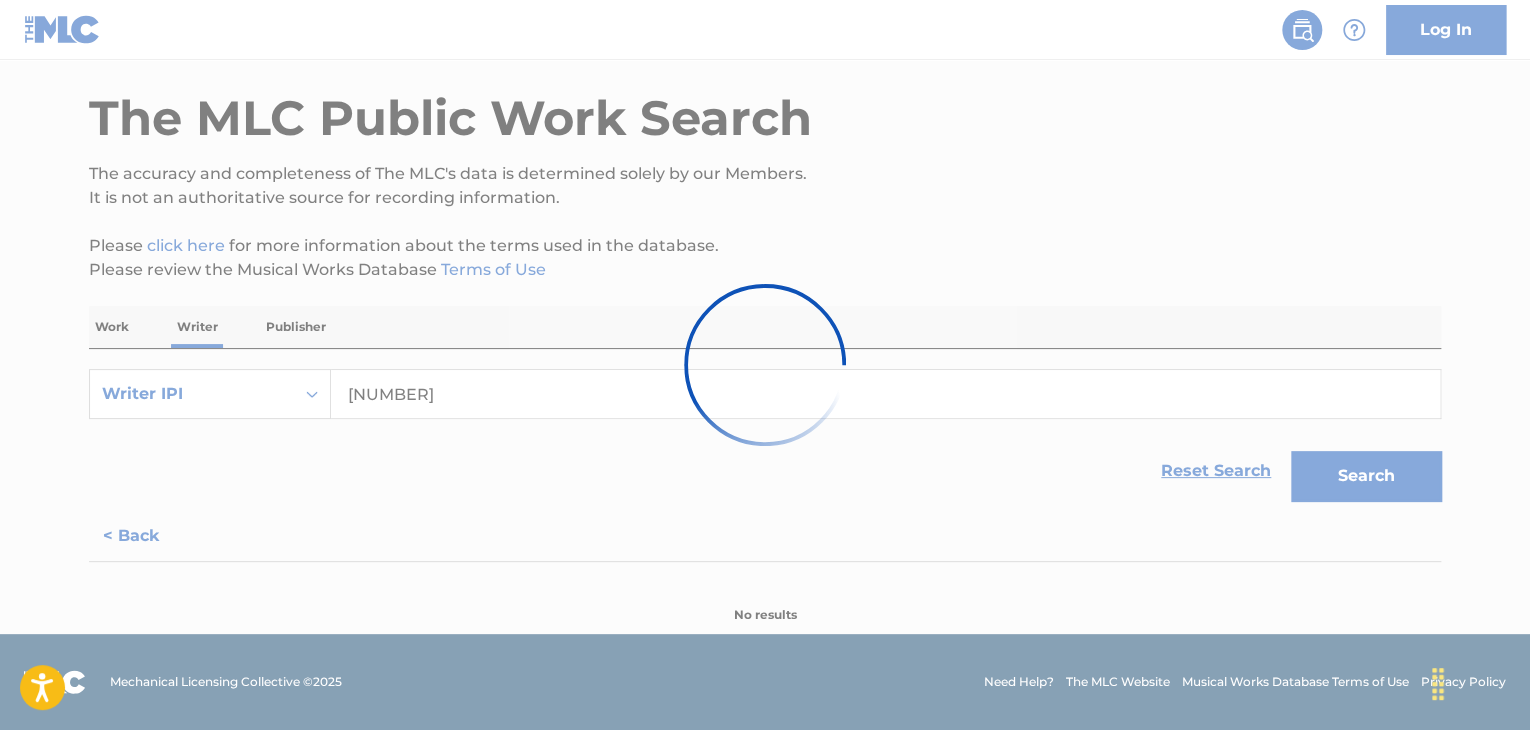 scroll, scrollTop: 932, scrollLeft: 0, axis: vertical 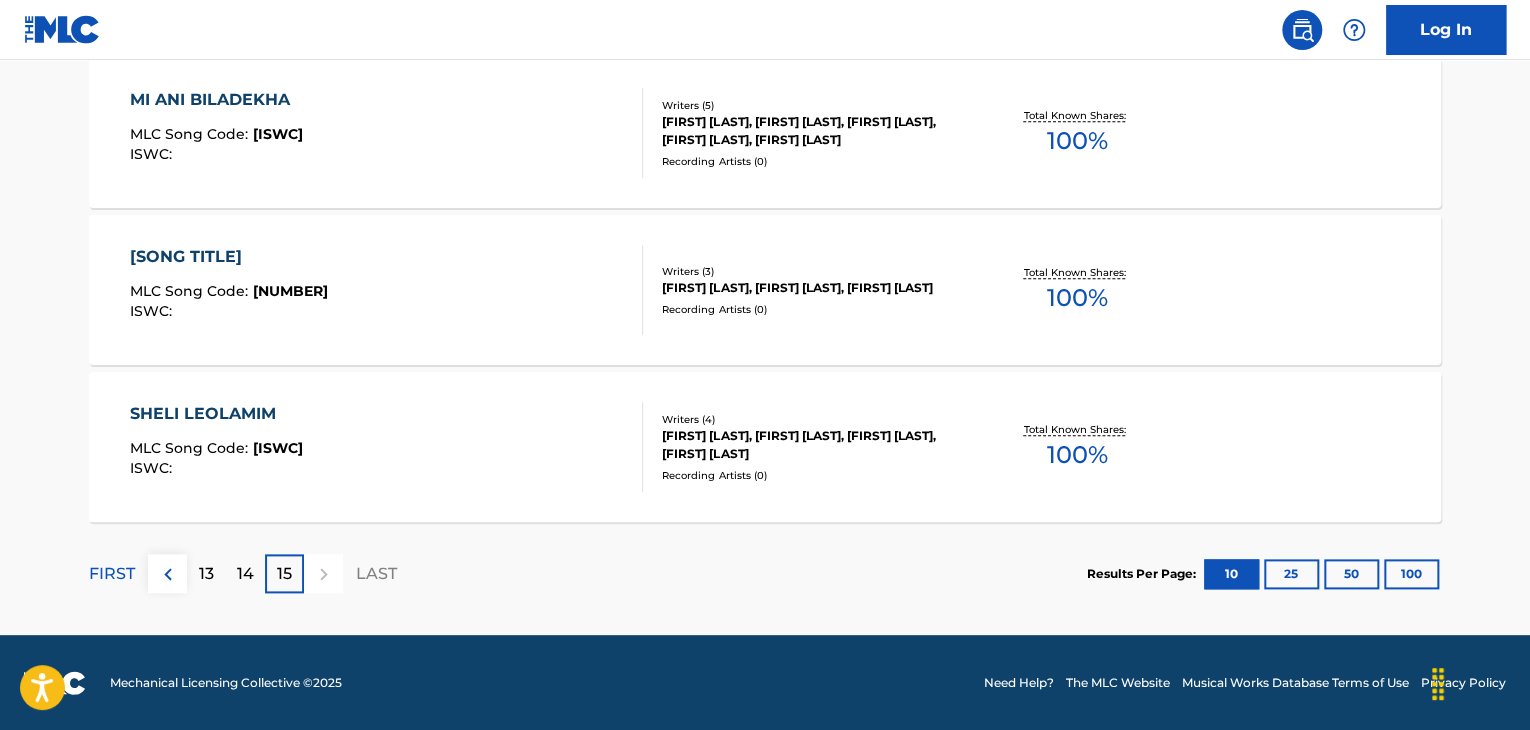 click on "[SONG TITLE]" at bounding box center (387, 447) 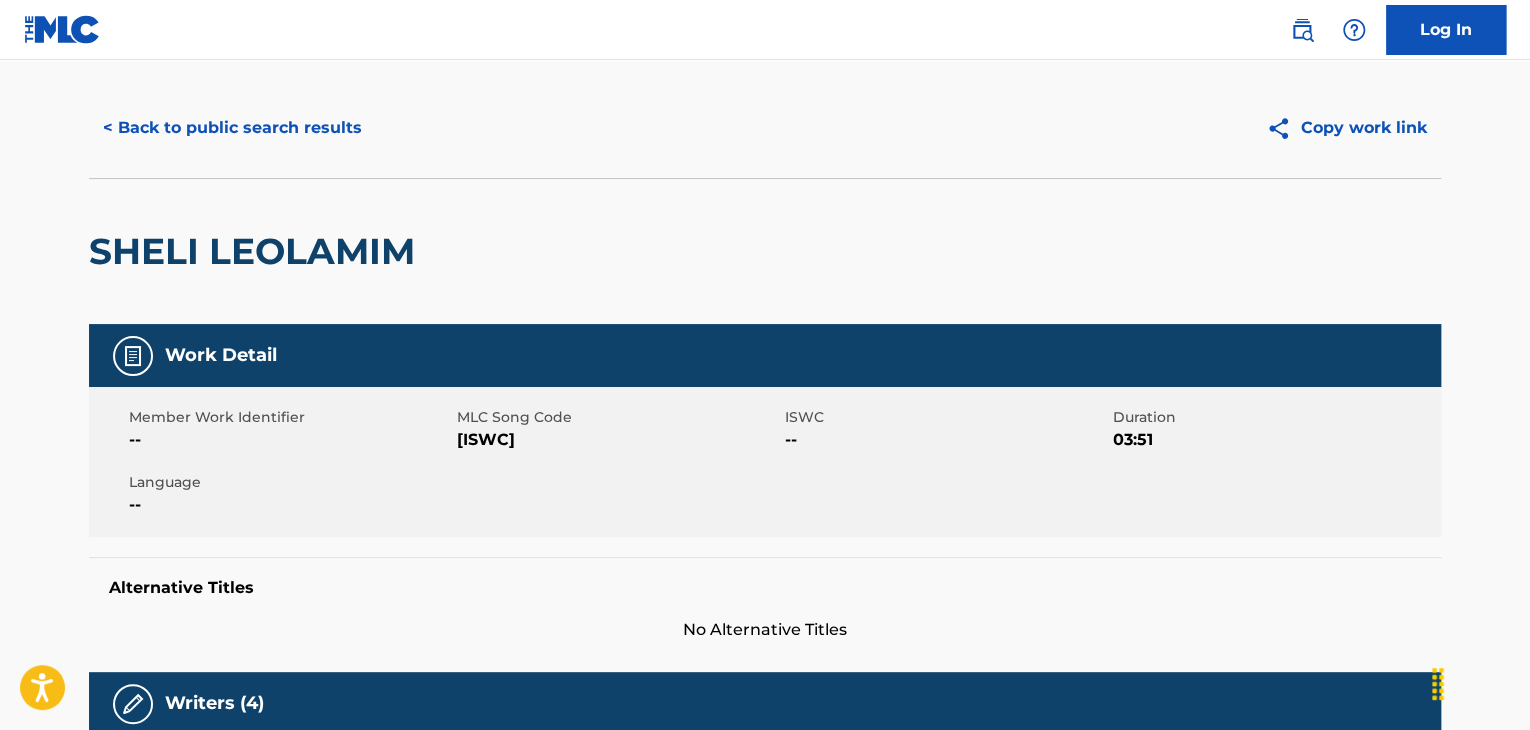 scroll, scrollTop: 0, scrollLeft: 0, axis: both 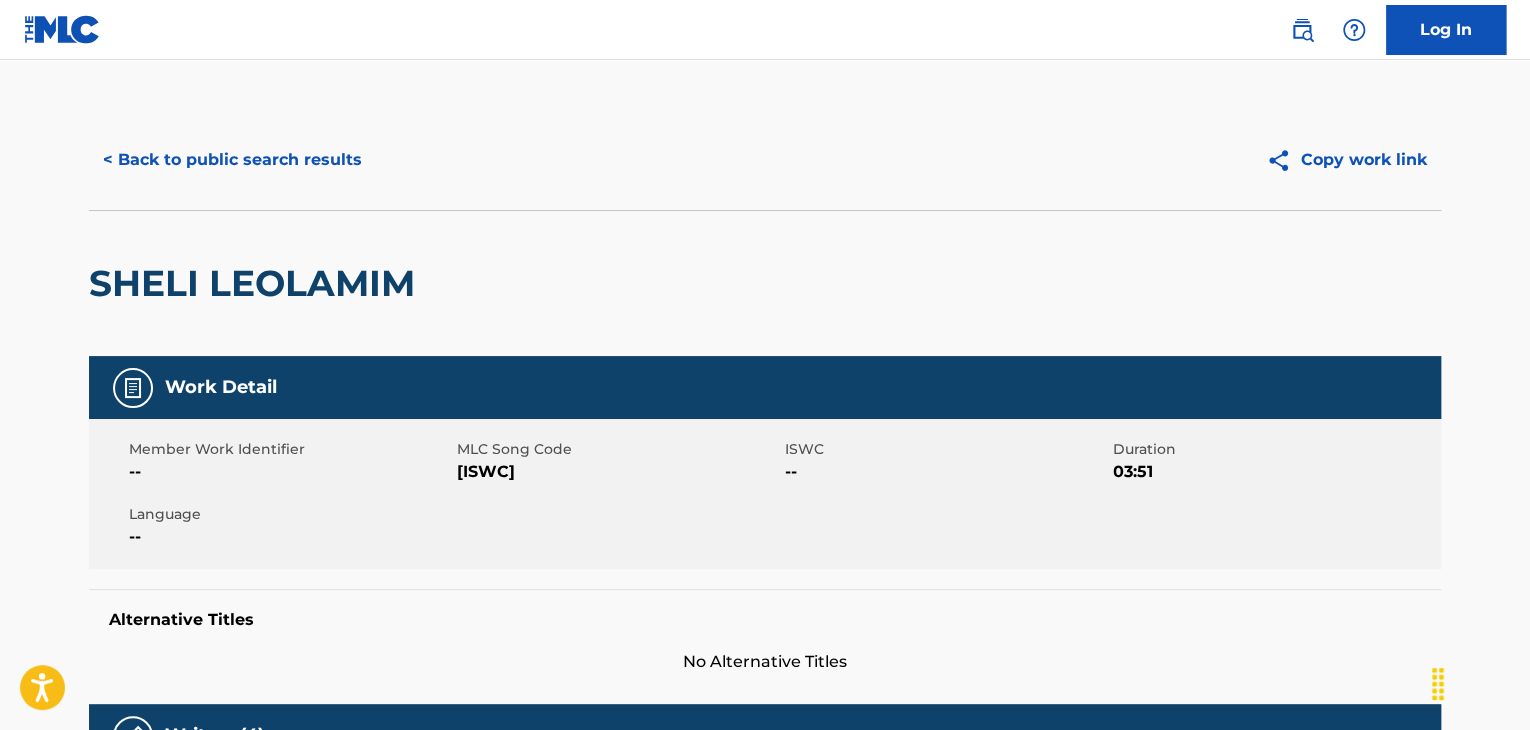 click on "< Back to public search results" at bounding box center (232, 160) 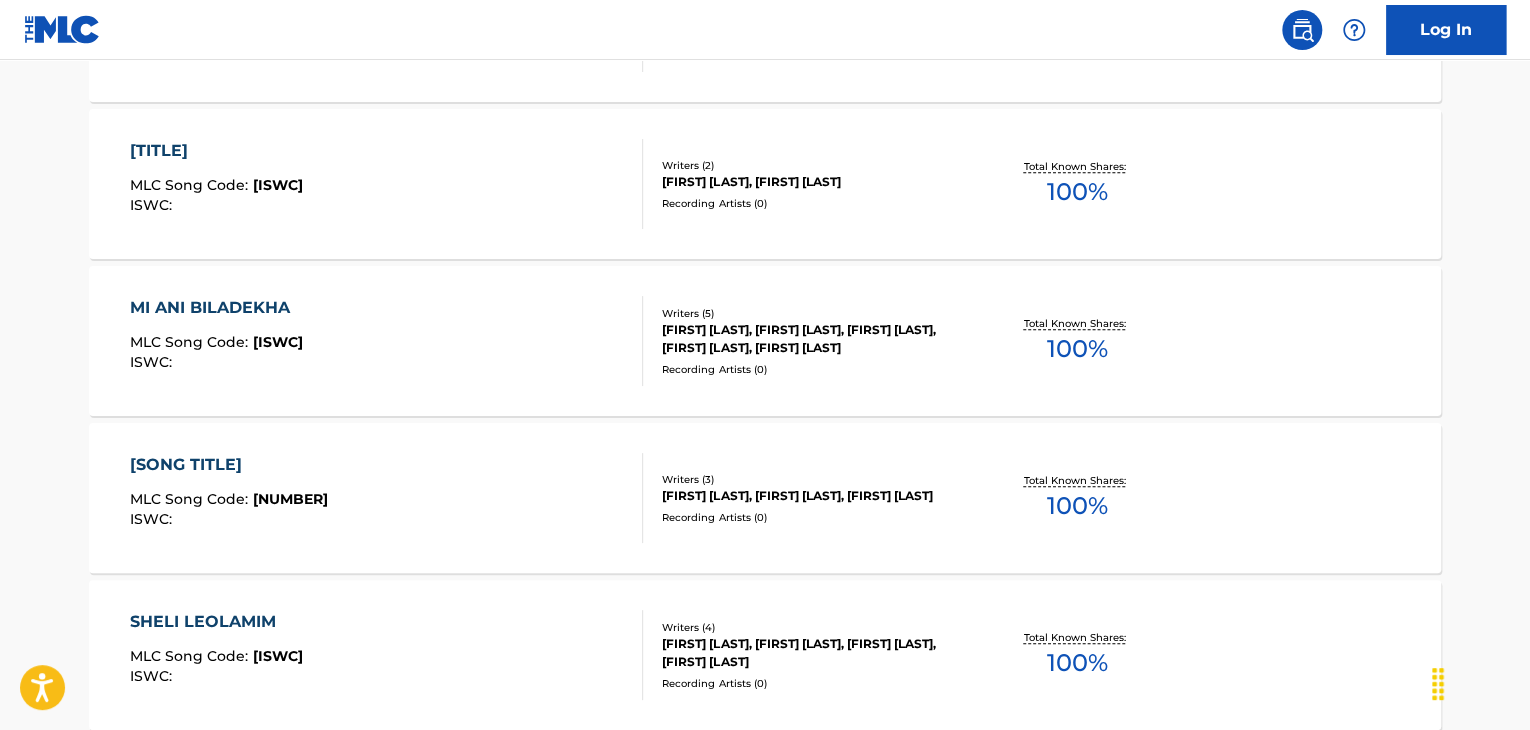 click on "NIGMAR MLC Song Code : N81FTD ISWC :" at bounding box center (387, 184) 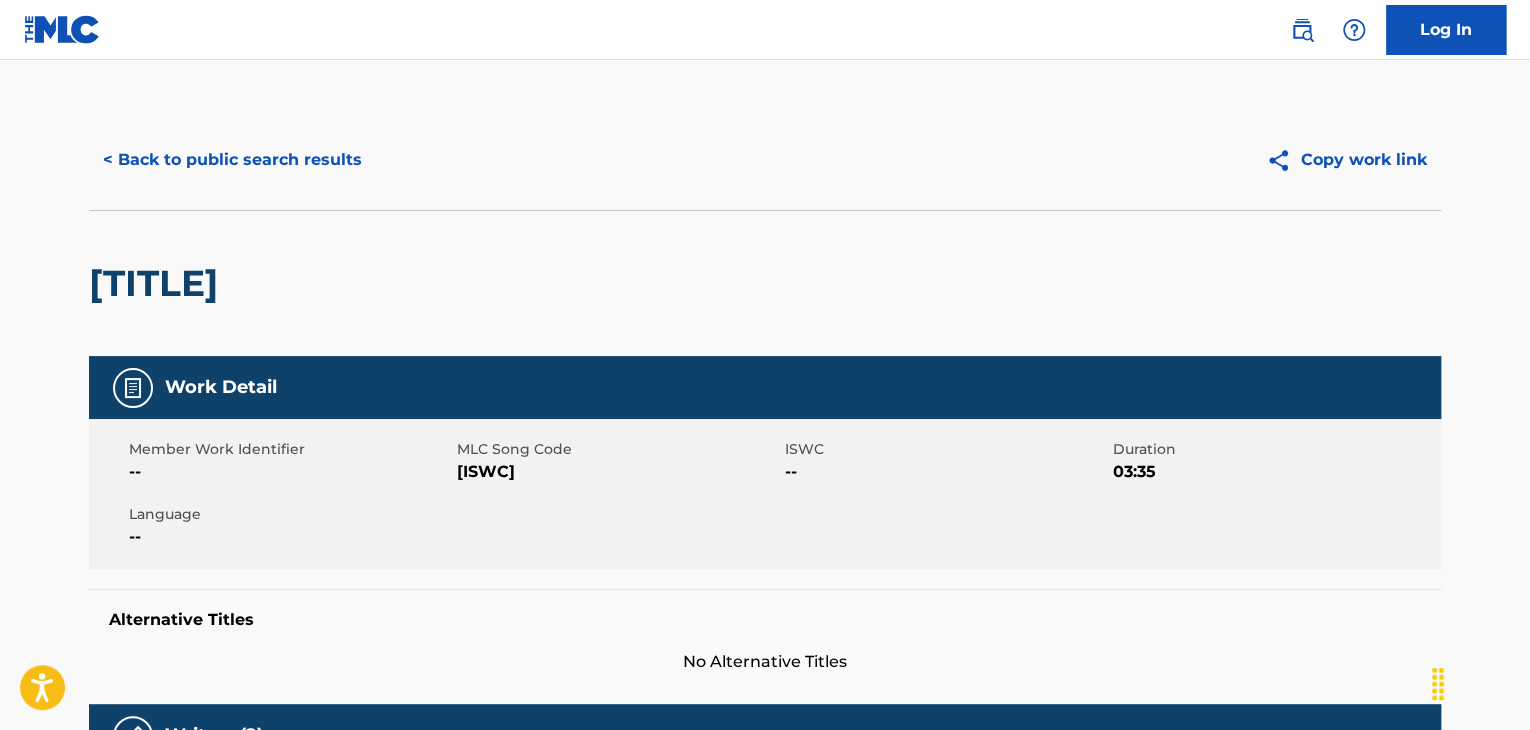 click on "< Back to public search results Copy work link" at bounding box center (765, 160) 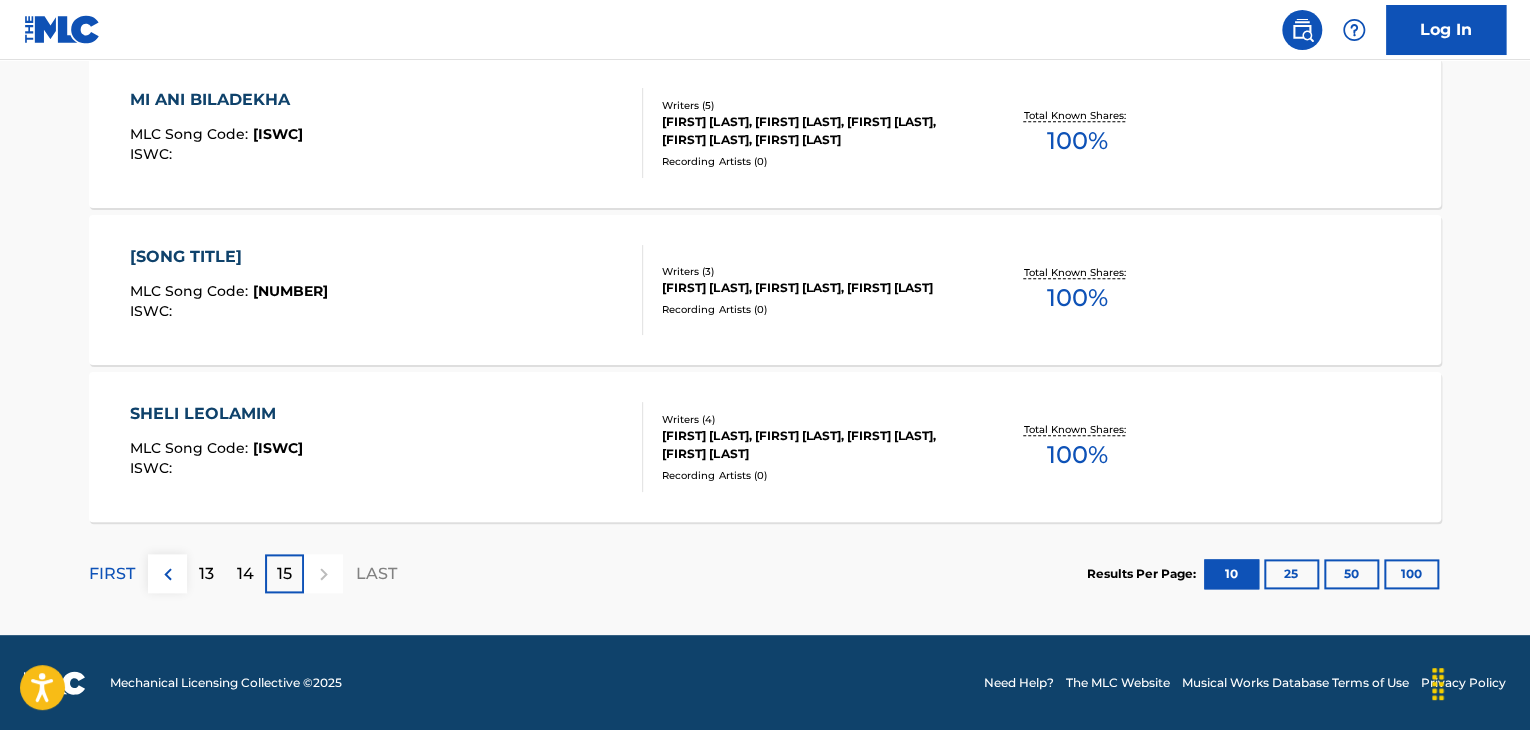 click on "14" at bounding box center [245, 573] 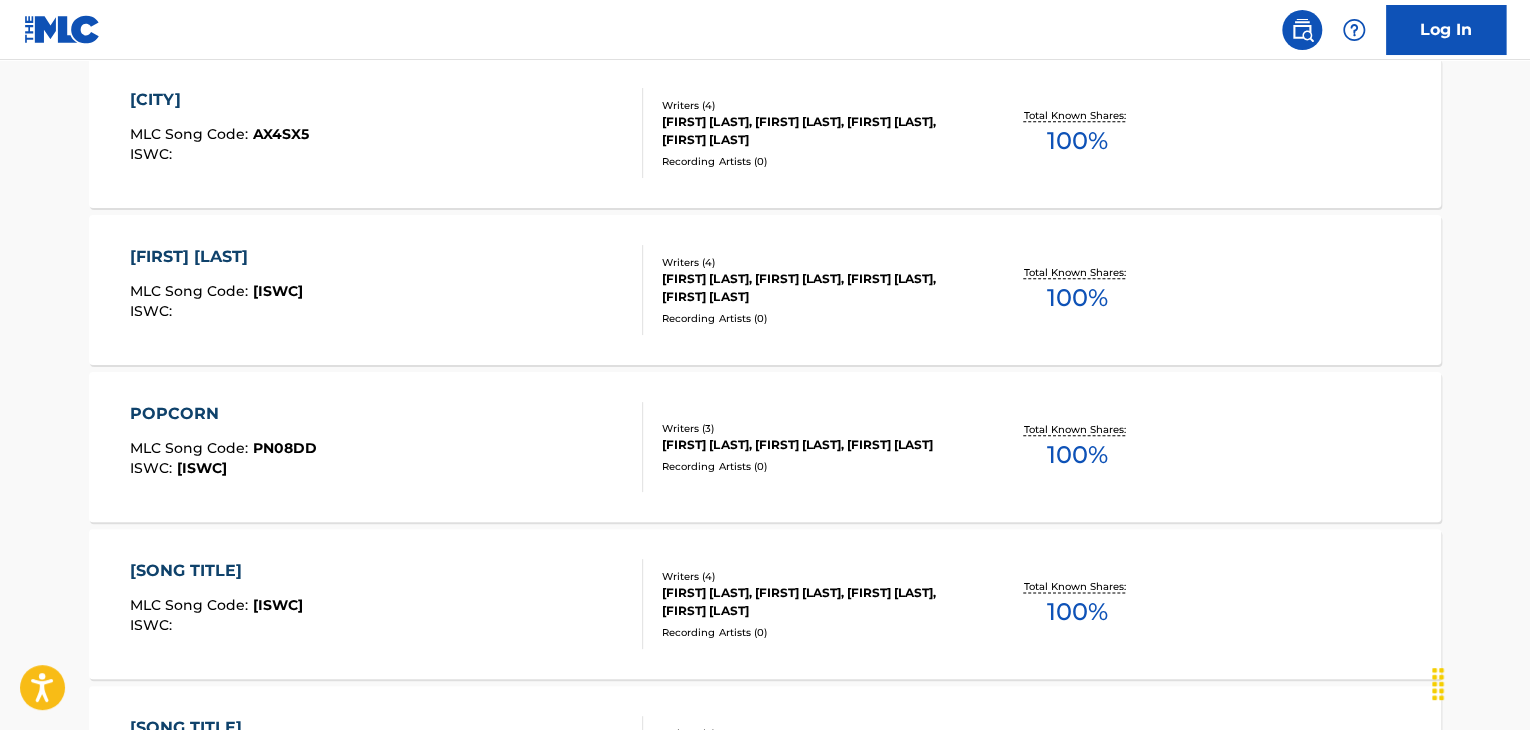 click on "POPCORN MLC Song Code : PN08DD ISWC : [ISWC]" at bounding box center [387, 447] 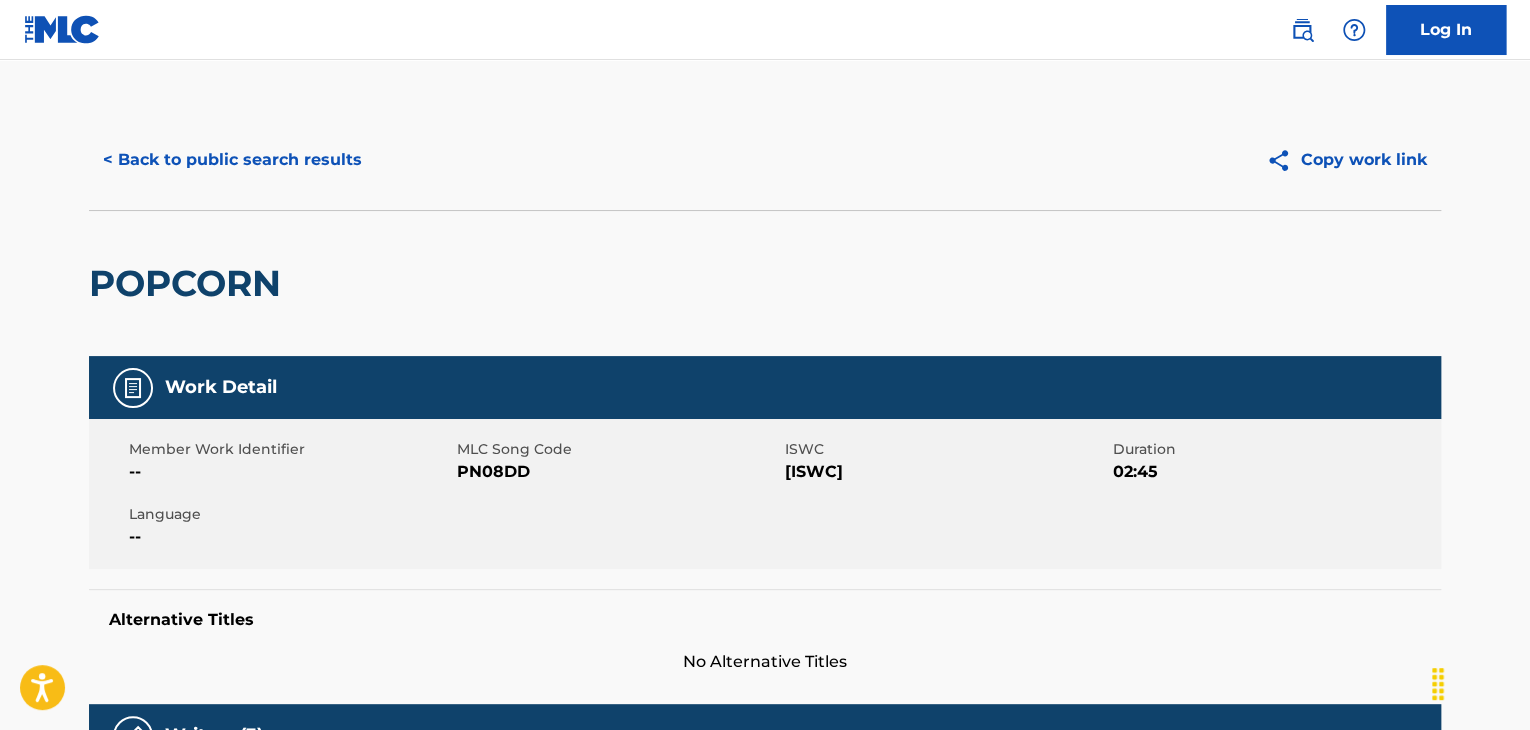 click on "< Back to public search results" at bounding box center [232, 160] 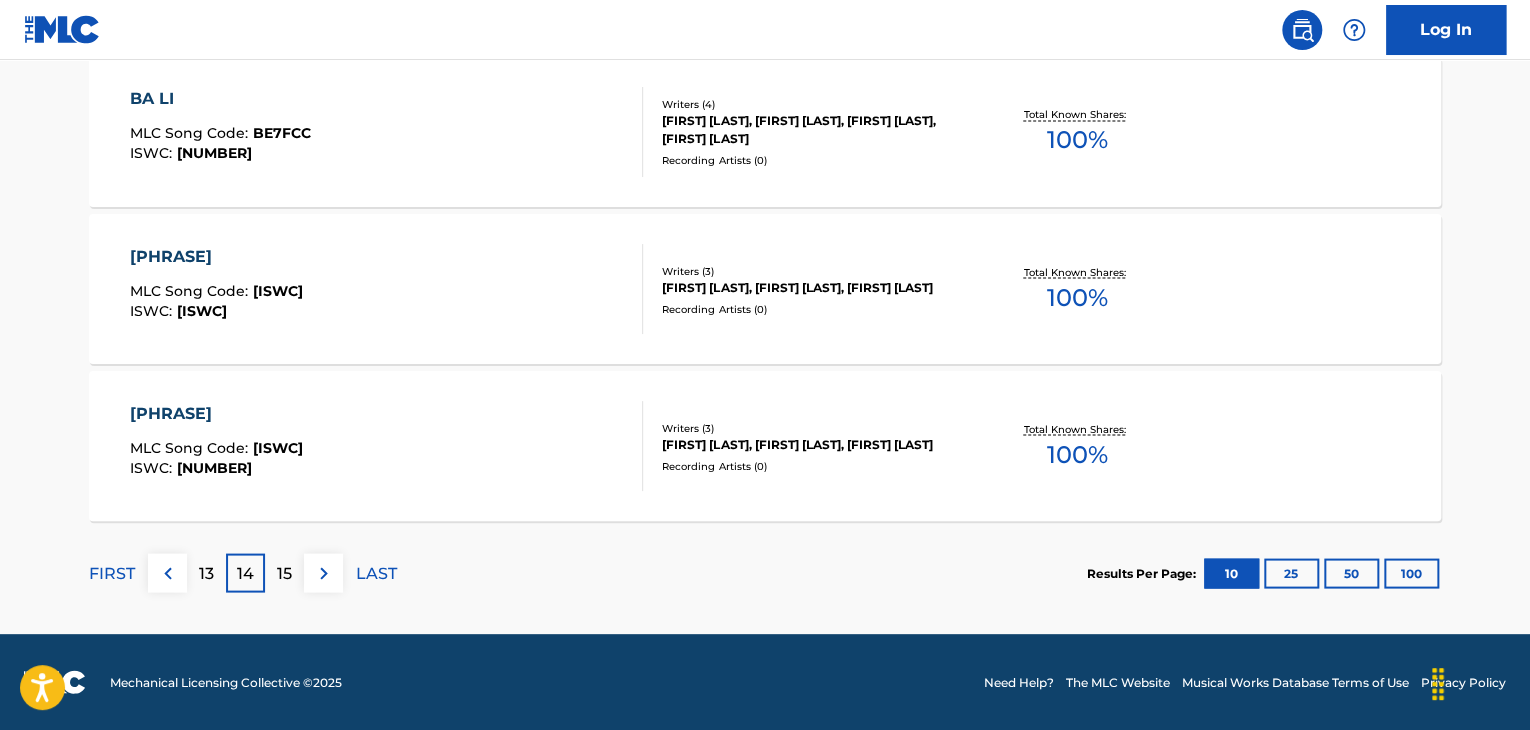 click on "NIPAGESH BESMAHOT MLC Song Code : N71Y67 ISWC : T0026977003" at bounding box center [387, 446] 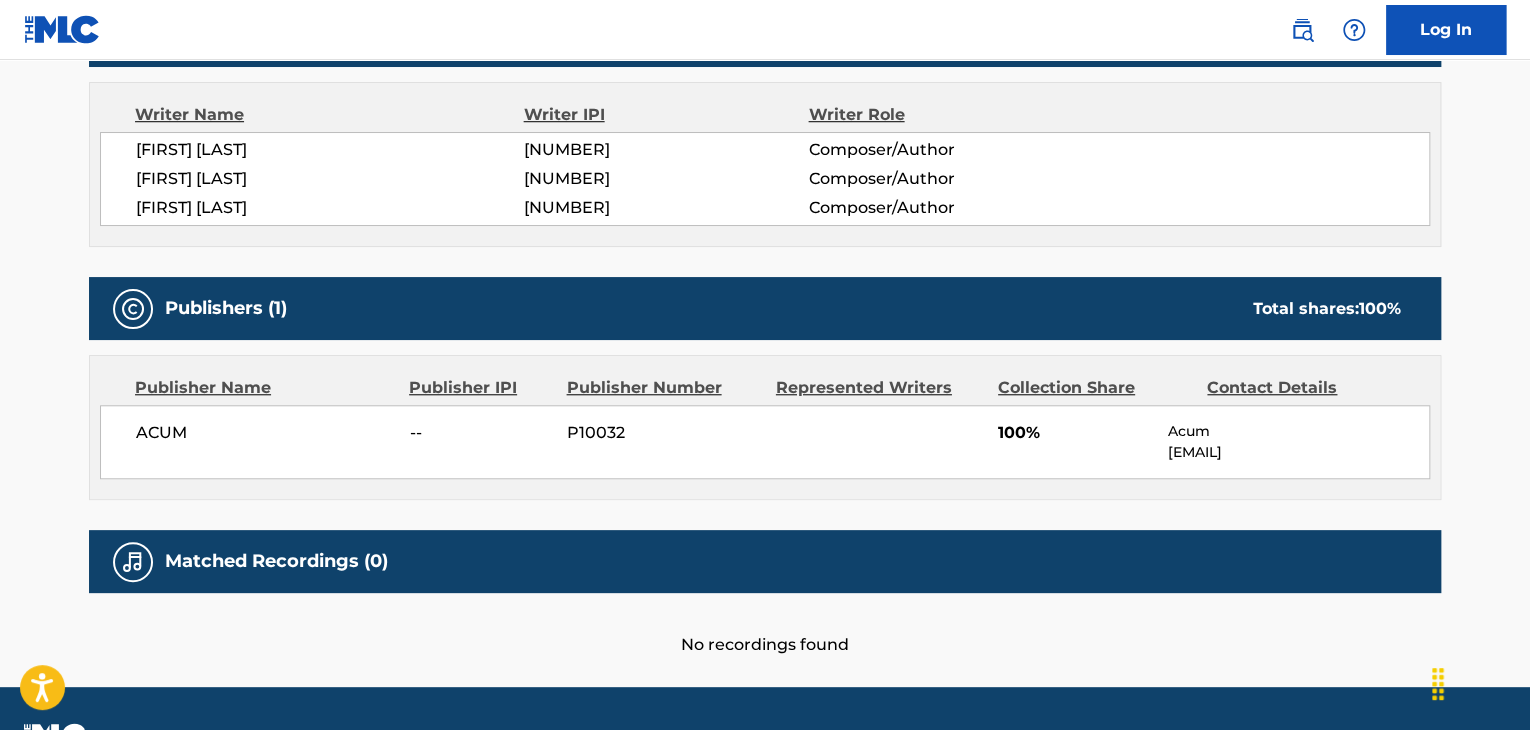 click on "ACUM" at bounding box center (265, 433) 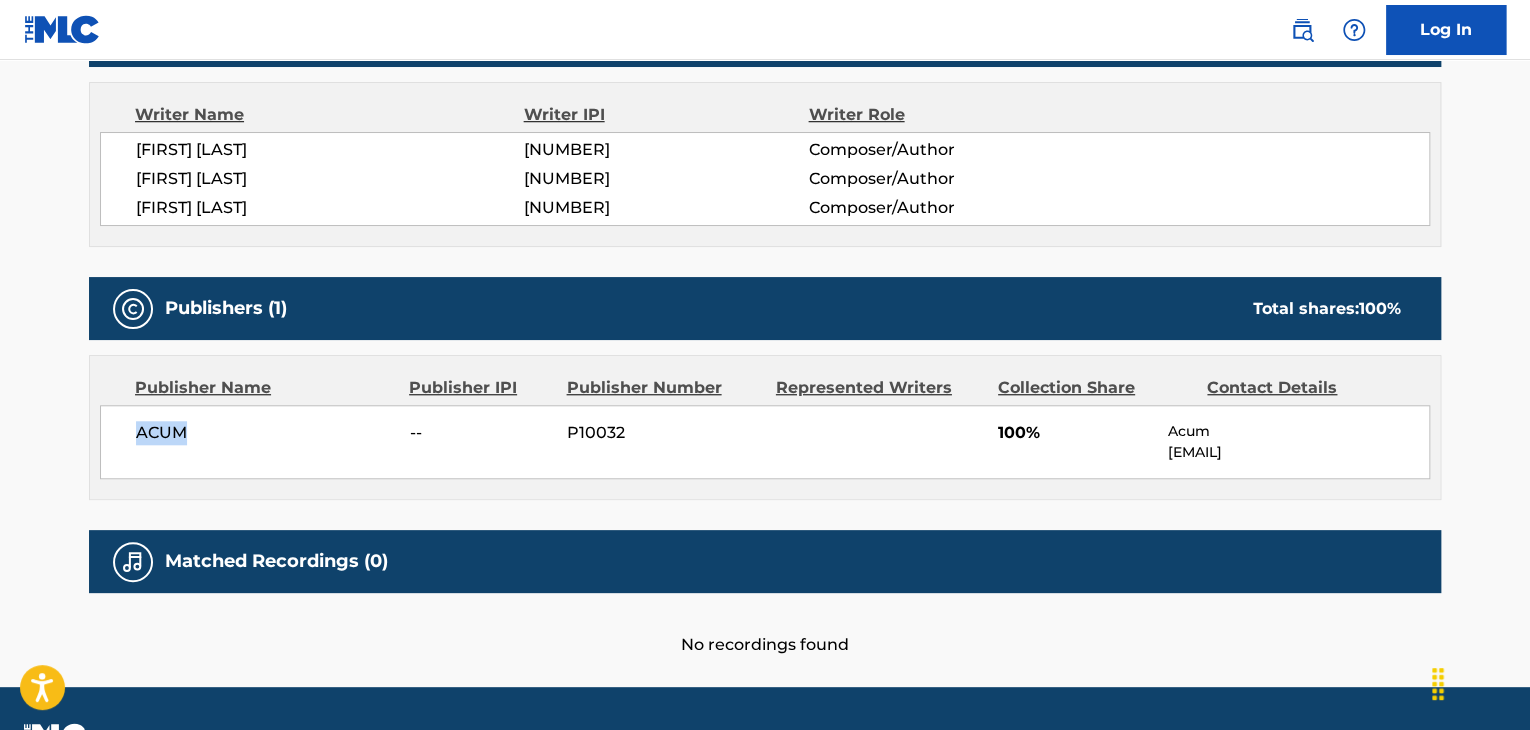 click on "ACUM" at bounding box center [265, 433] 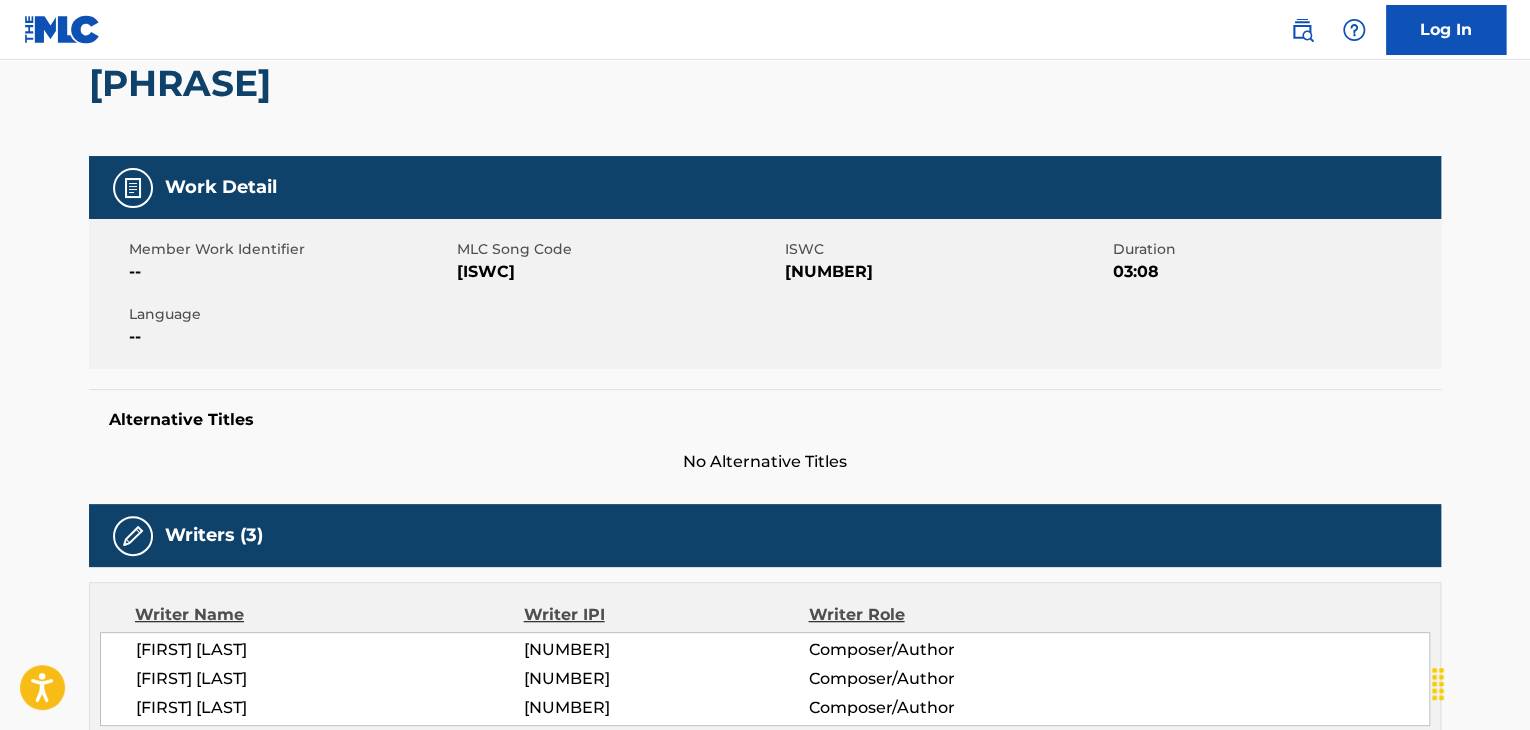 click on "[ISWC]" at bounding box center [618, 272] 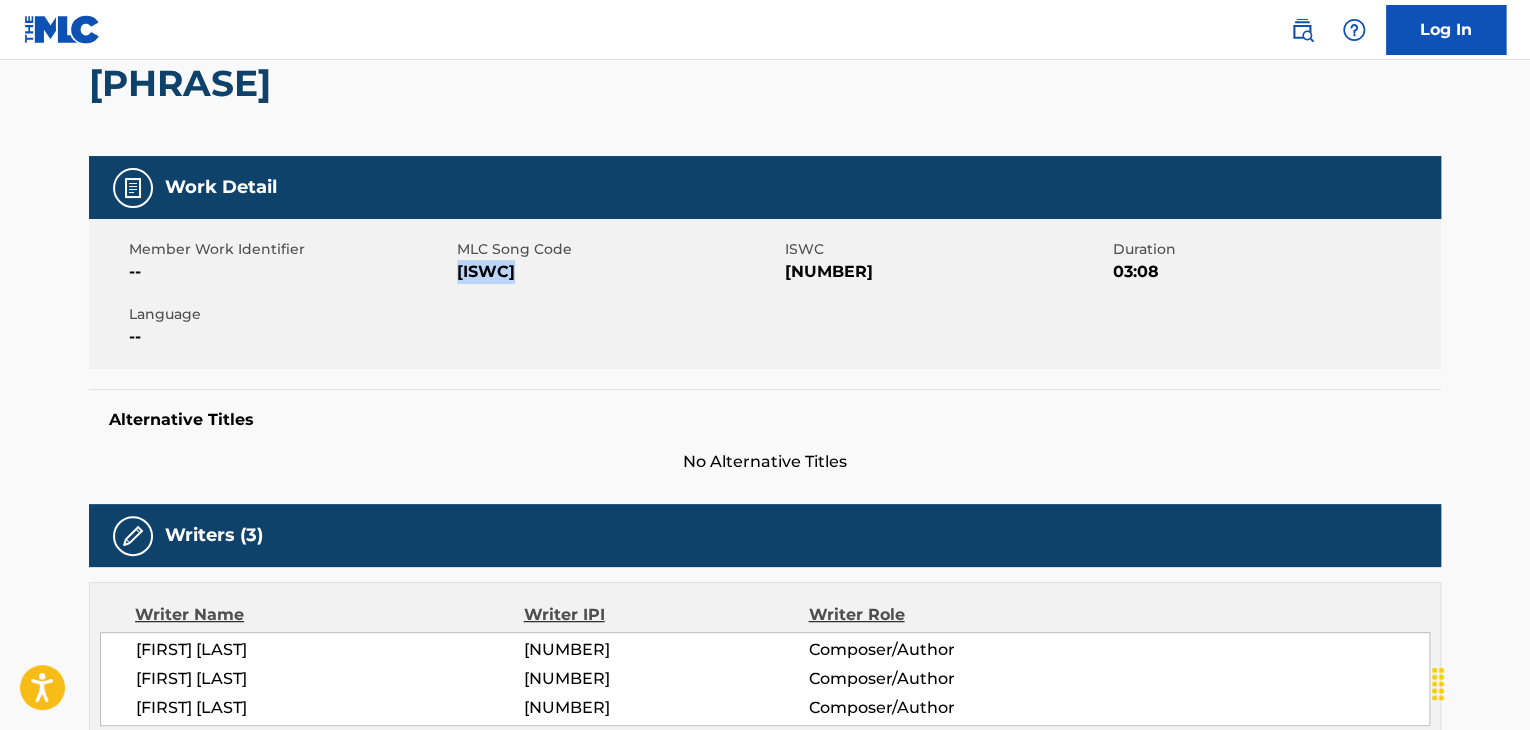 click on "[ISWC]" at bounding box center (618, 272) 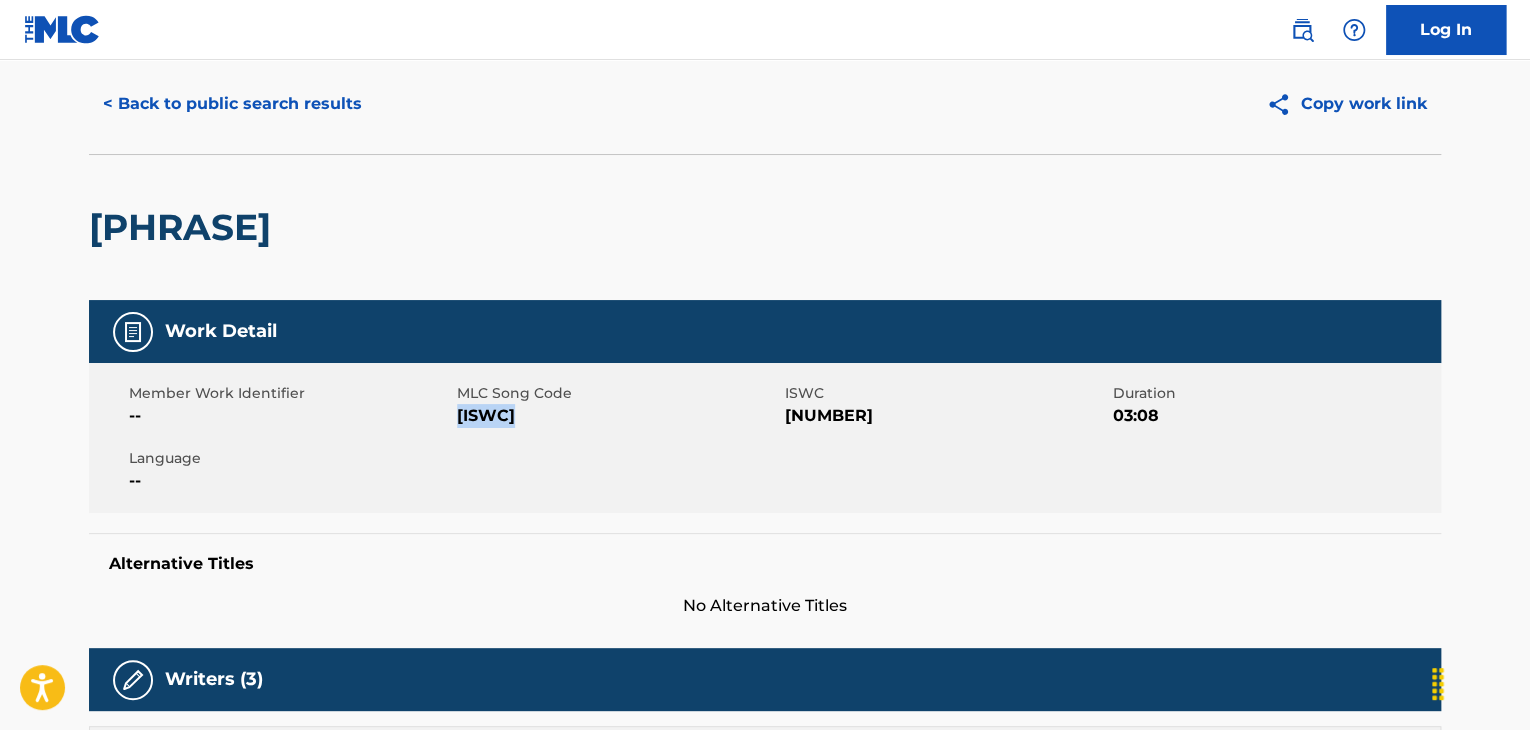 scroll, scrollTop: 0, scrollLeft: 0, axis: both 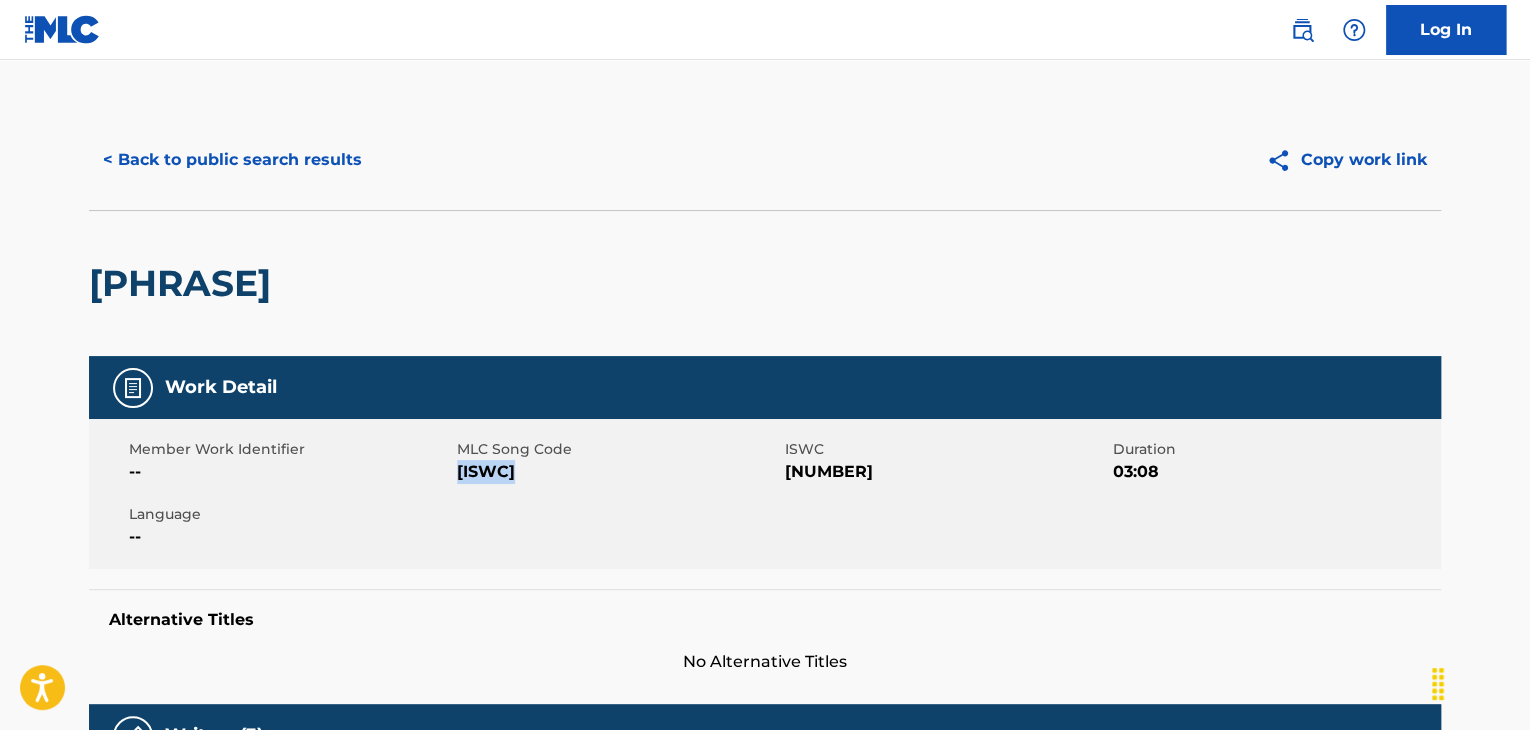 click on "< Back to public search results" at bounding box center (232, 160) 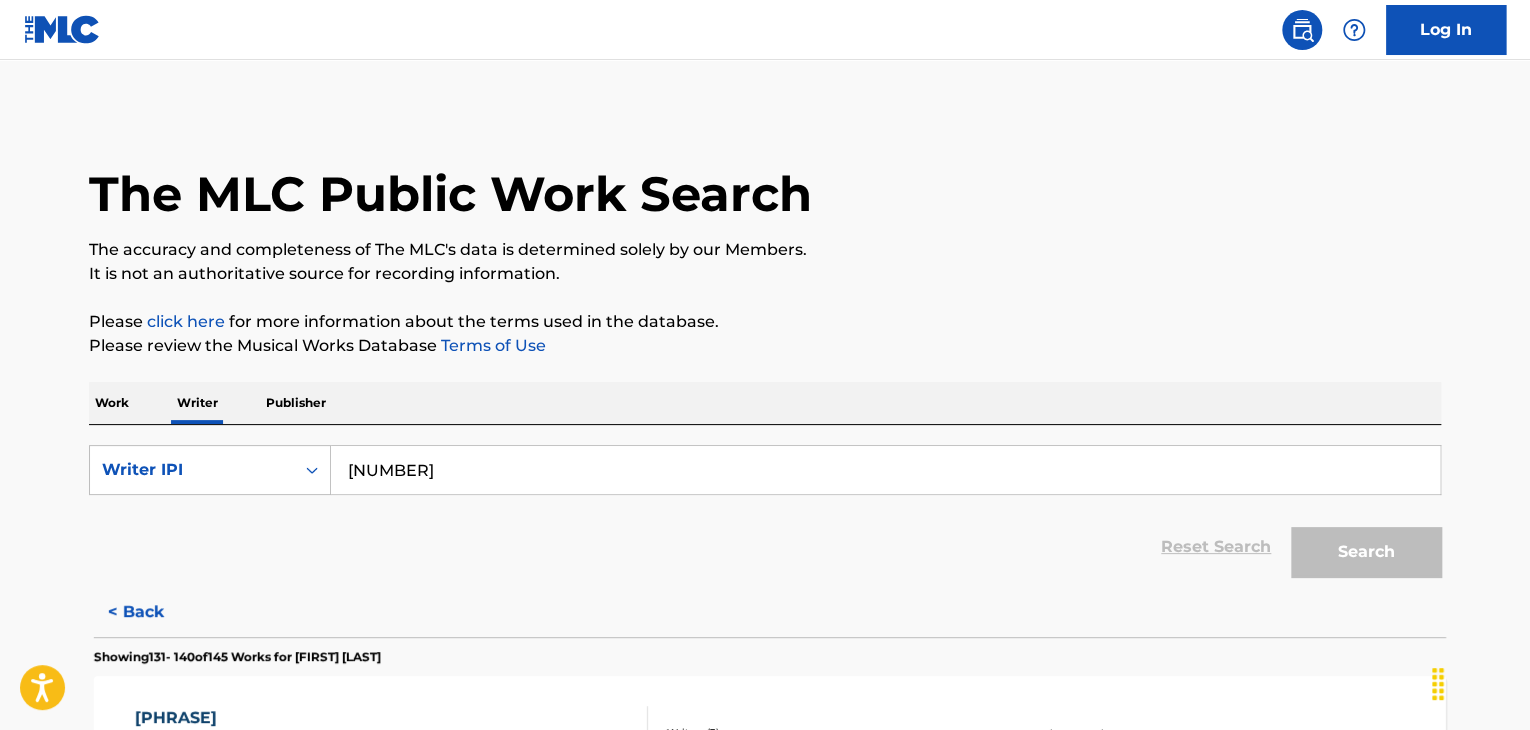 scroll, scrollTop: 24, scrollLeft: 0, axis: vertical 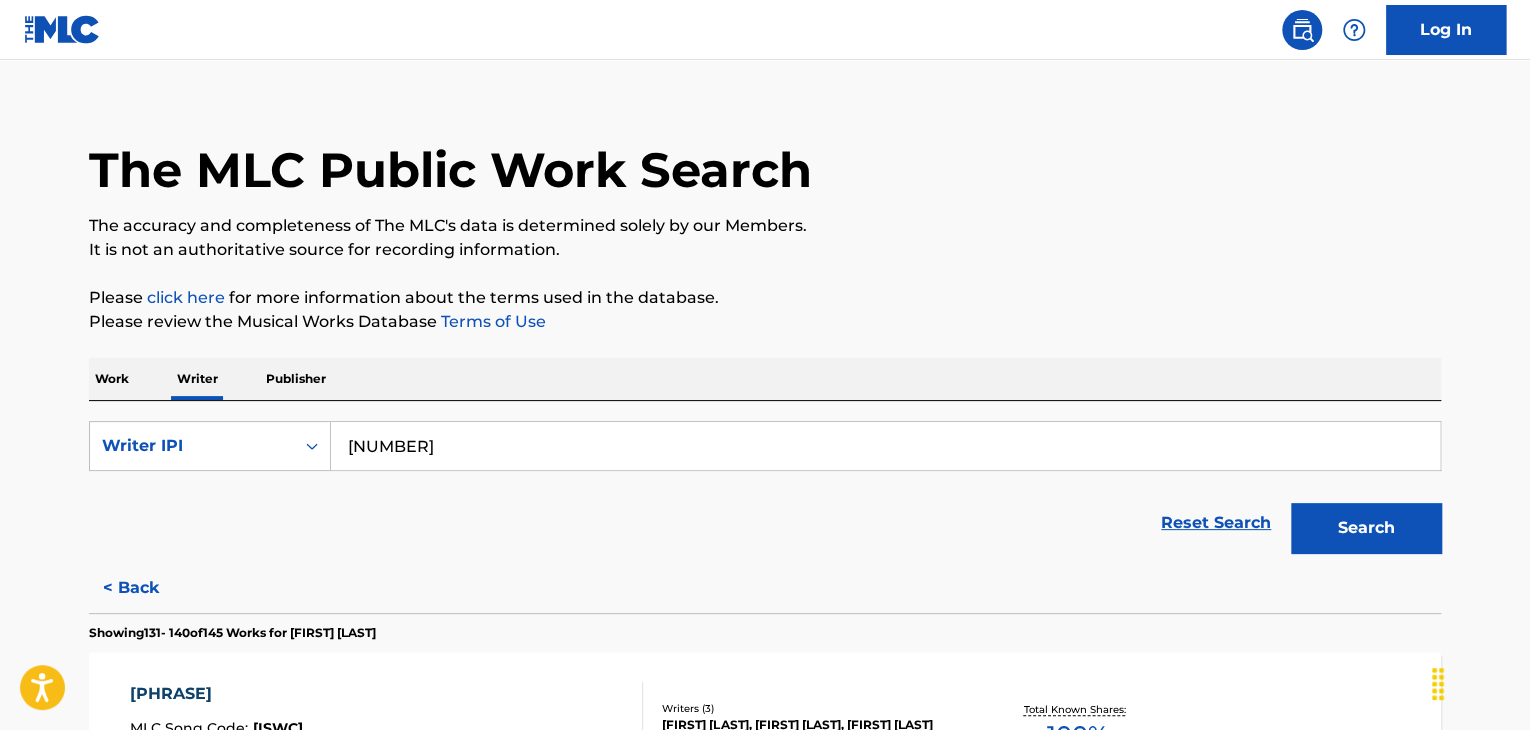 click on "Work" at bounding box center (112, 379) 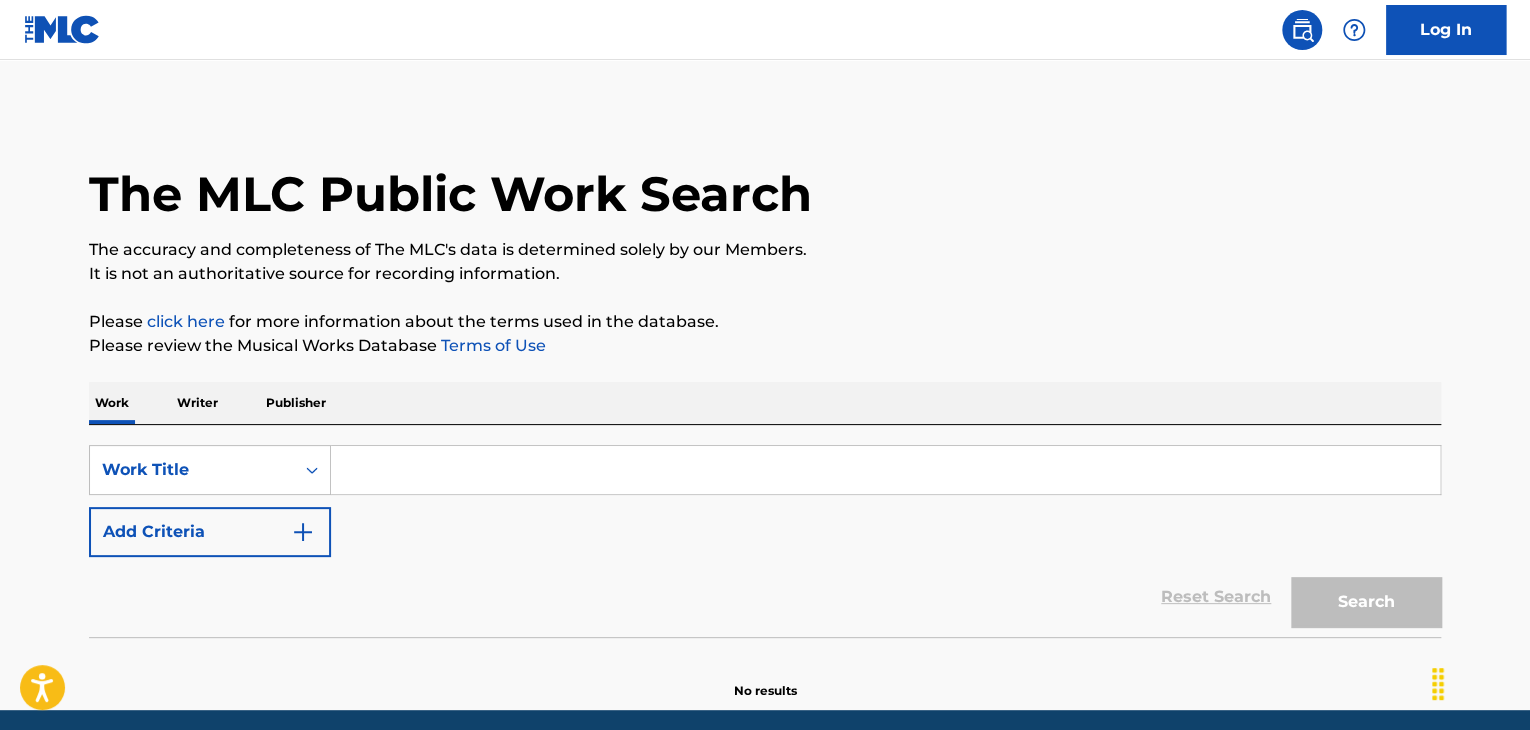 click at bounding box center (885, 470) 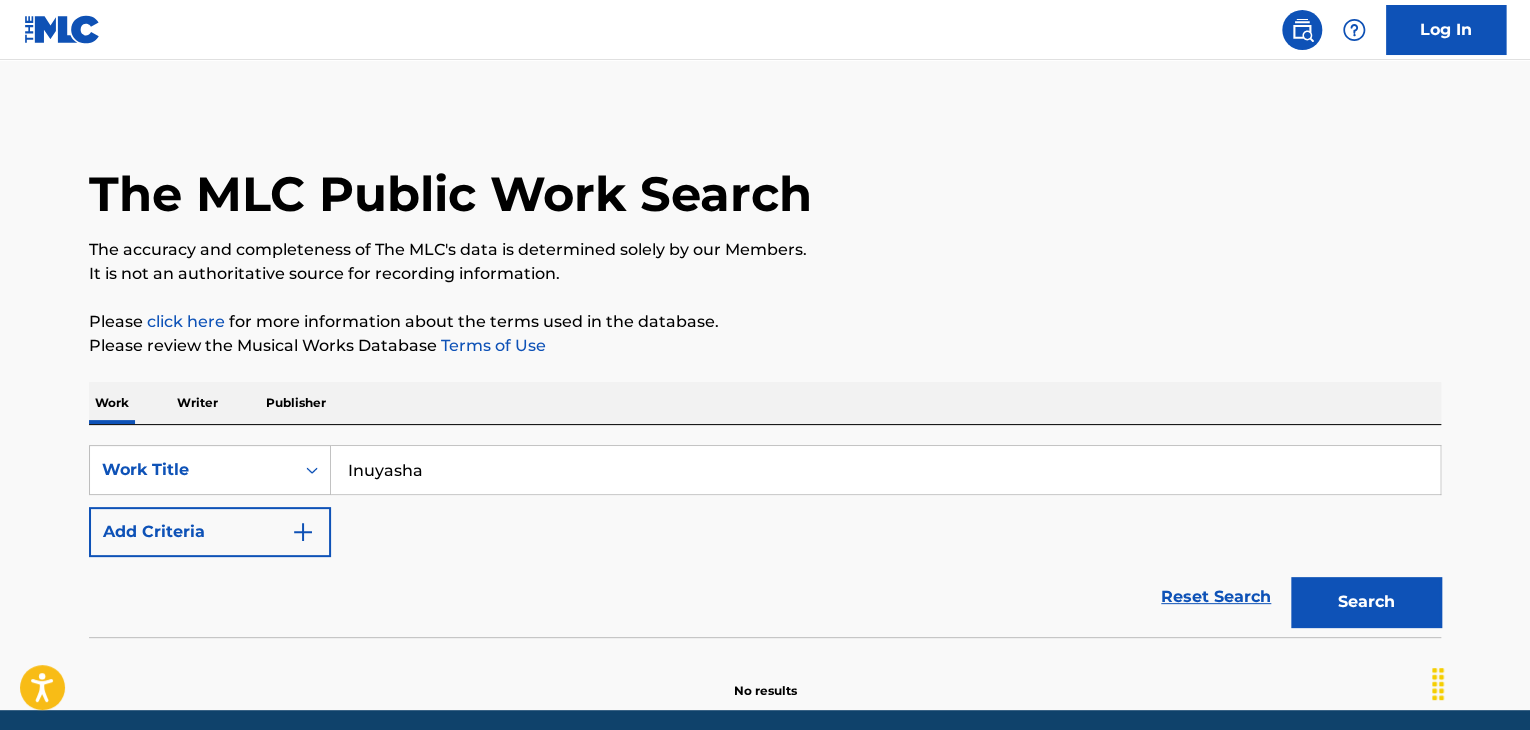 type on "Inuyasha" 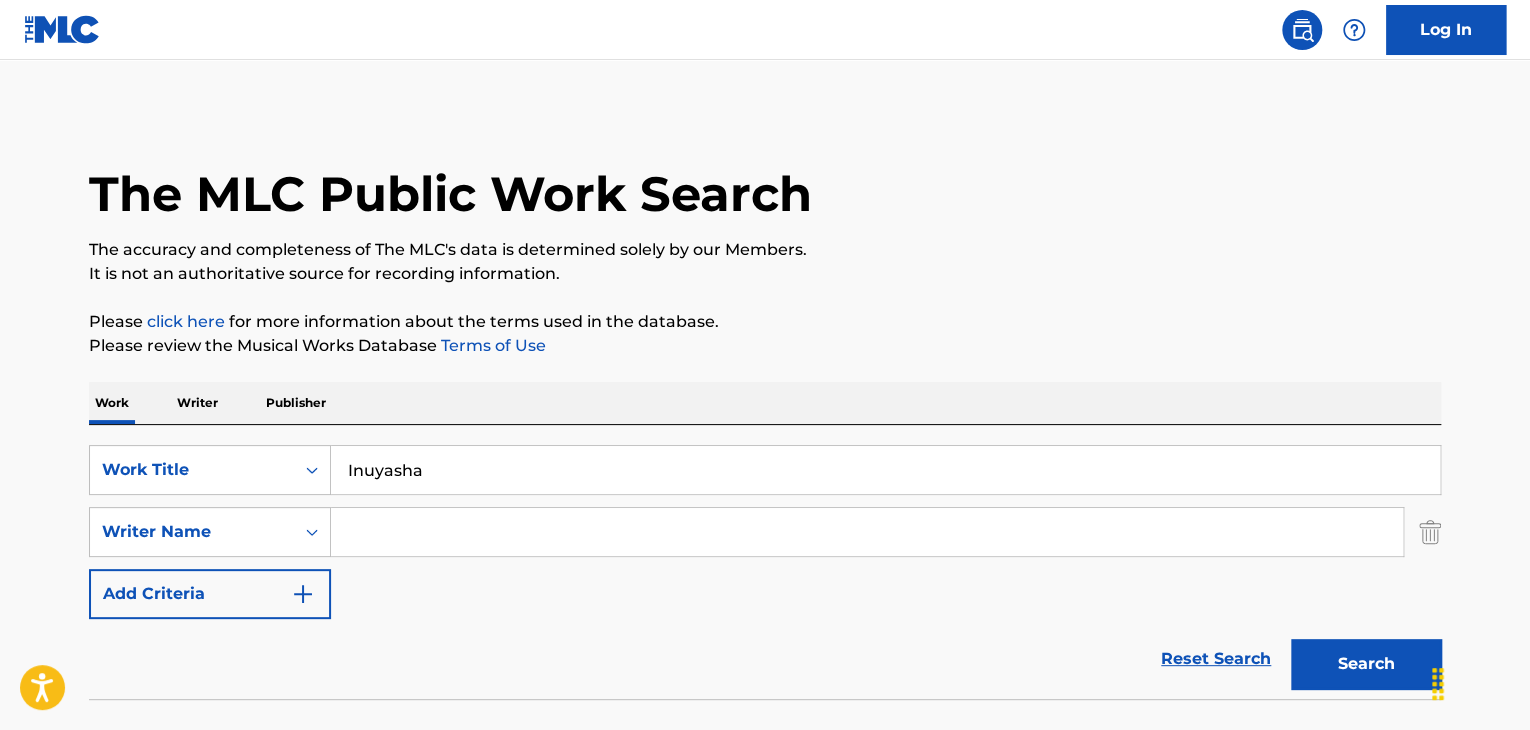 click at bounding box center (867, 532) 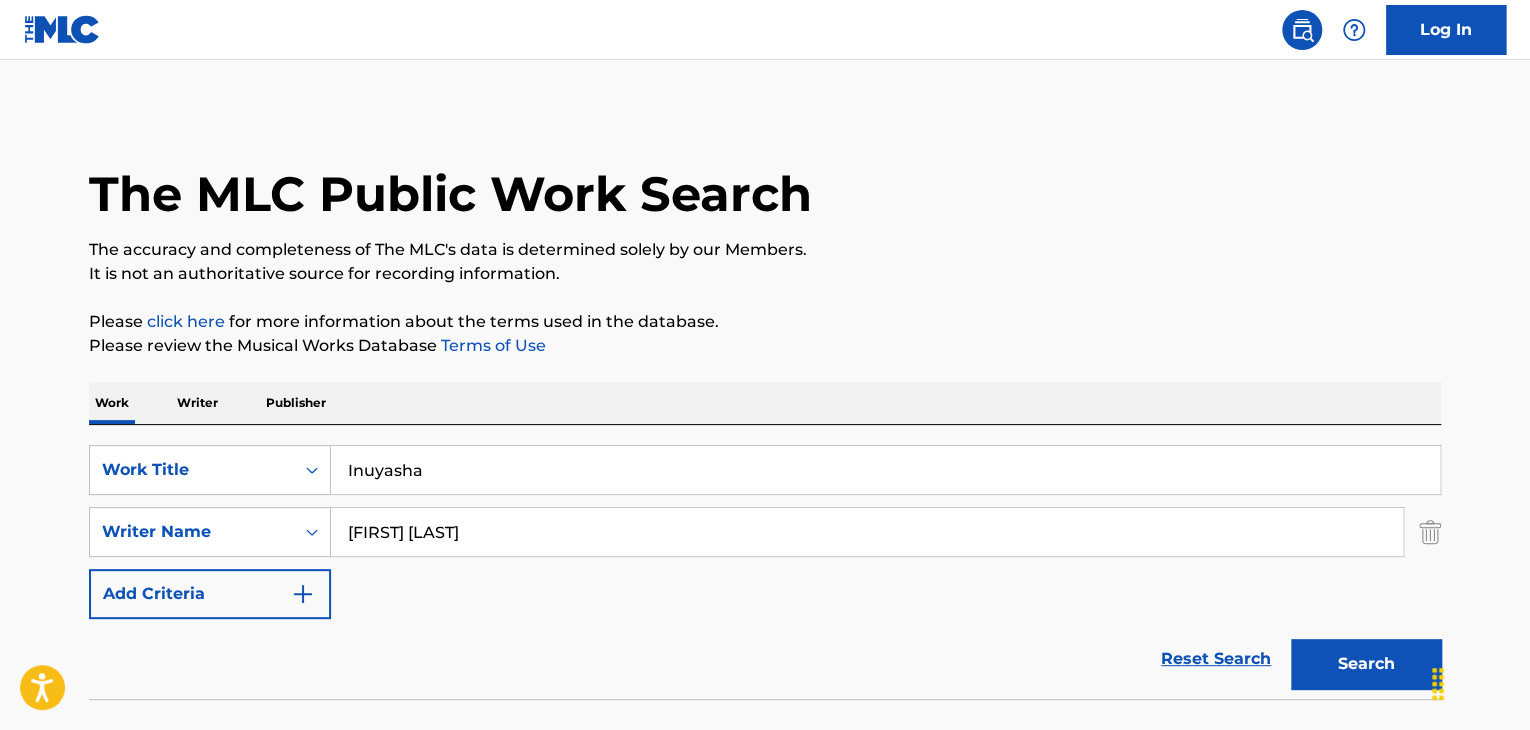 type on "[FIRST] [LAST]" 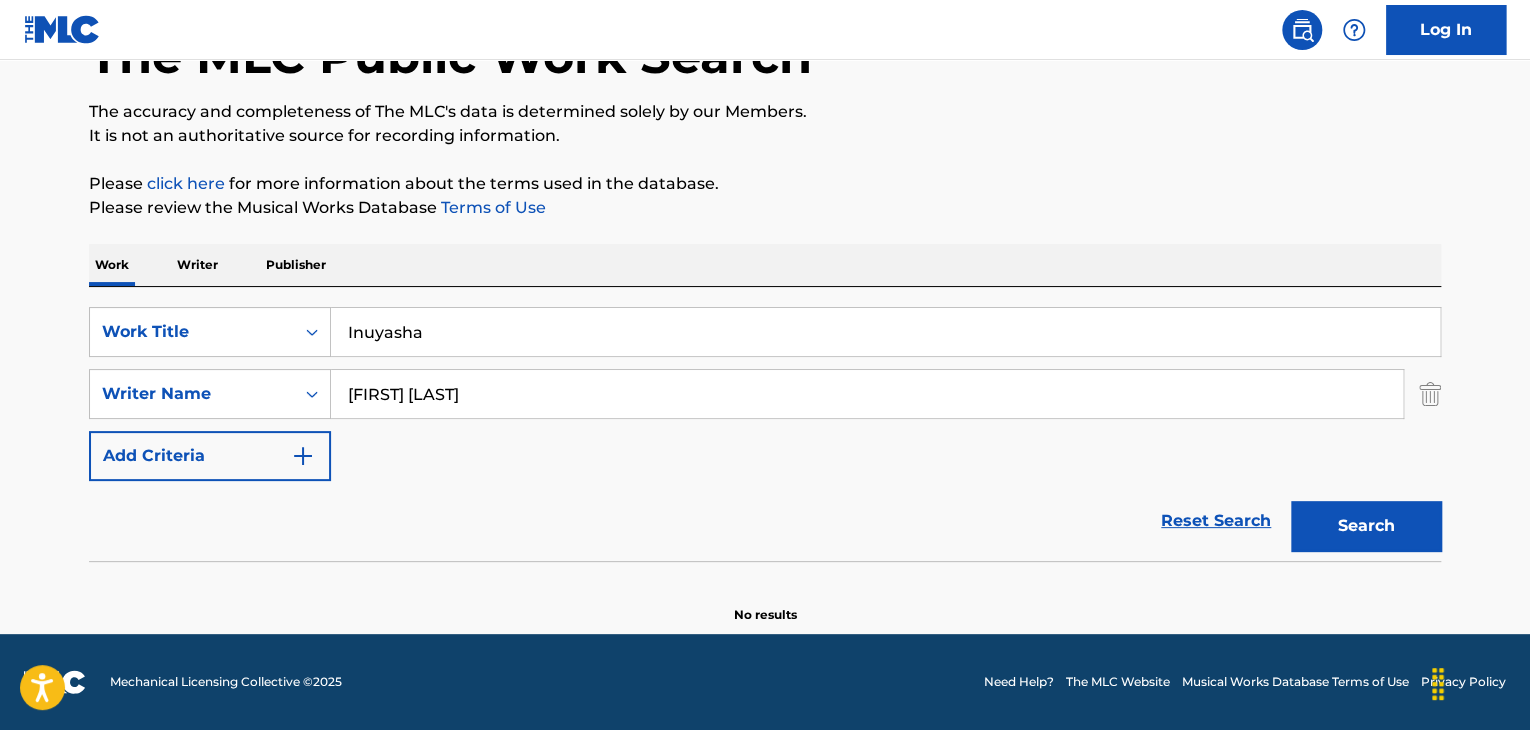 scroll, scrollTop: 138, scrollLeft: 0, axis: vertical 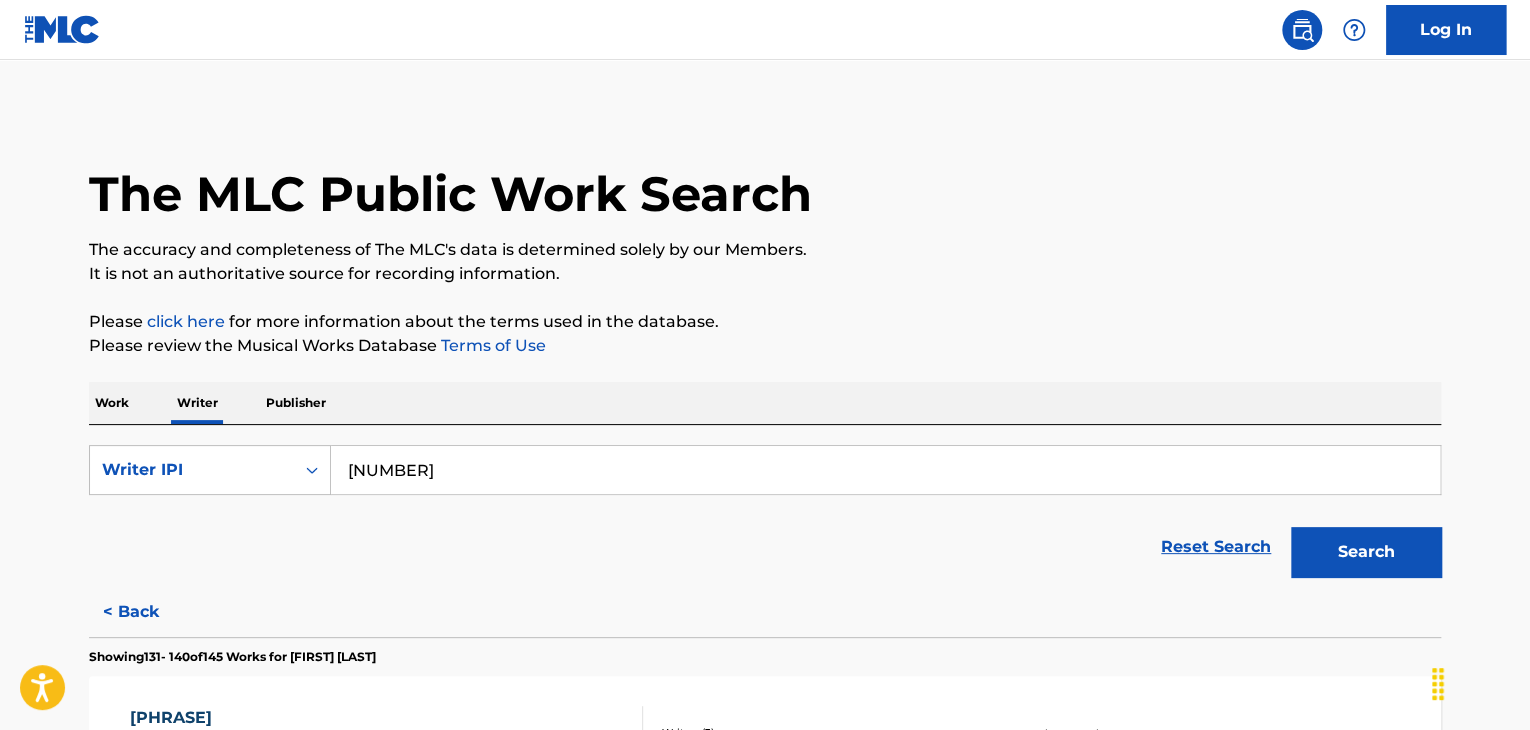 click on "SearchWithCriteria165eef3d-3ee7-44b8-915d-d3758b43953c Writer IPI [NUMBER] Reset Search Search" at bounding box center (765, 506) 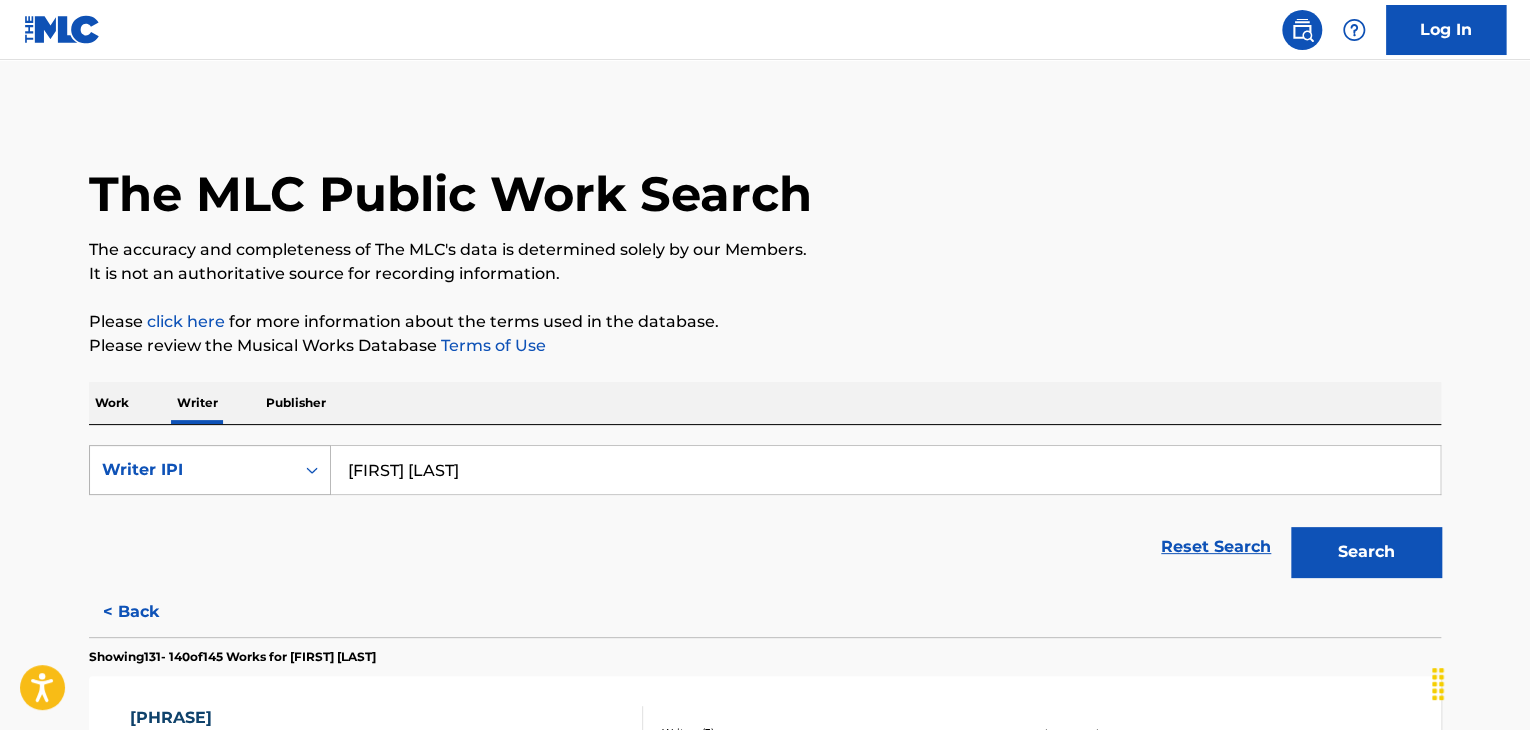 type on "[FIRST] [LAST]" 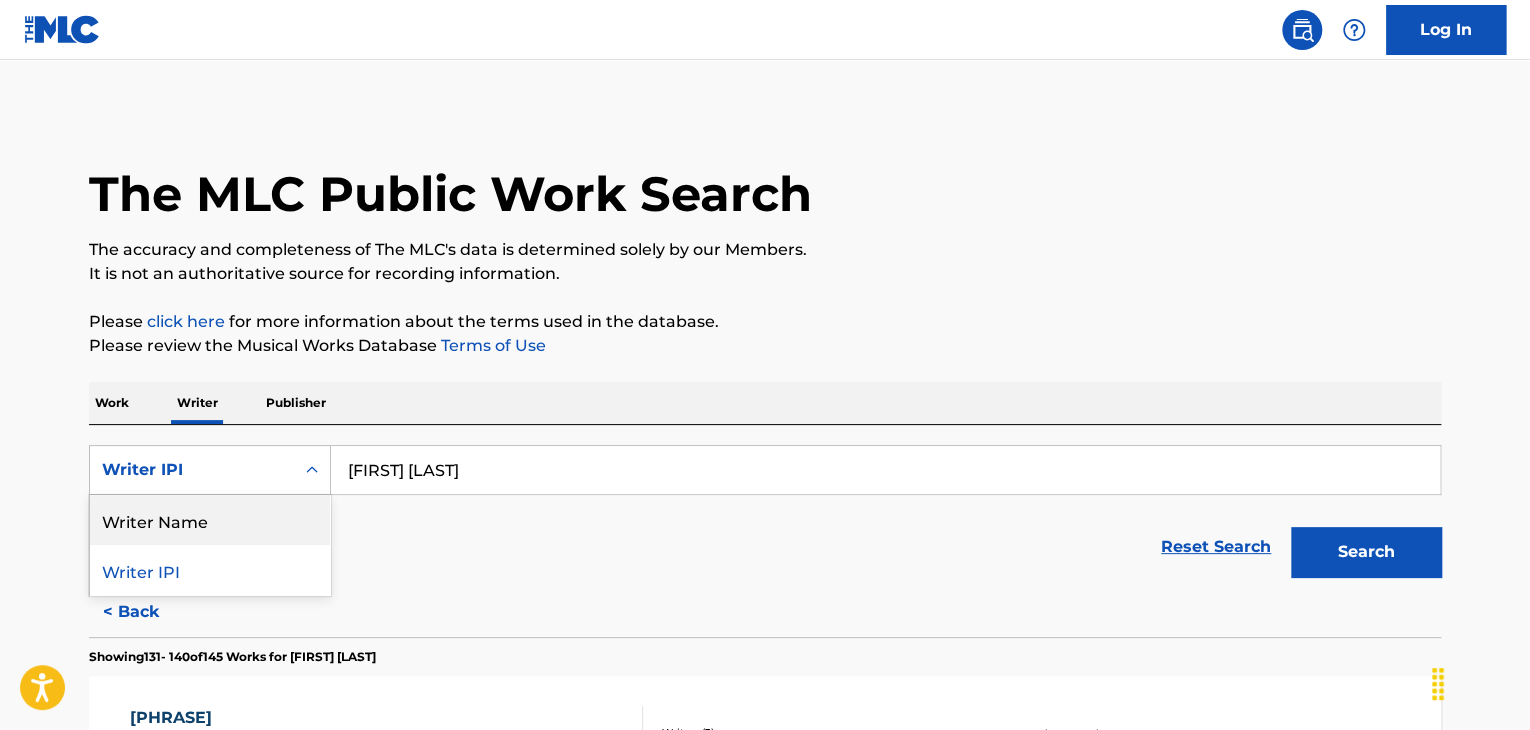 click on "Writer Name" at bounding box center [210, 520] 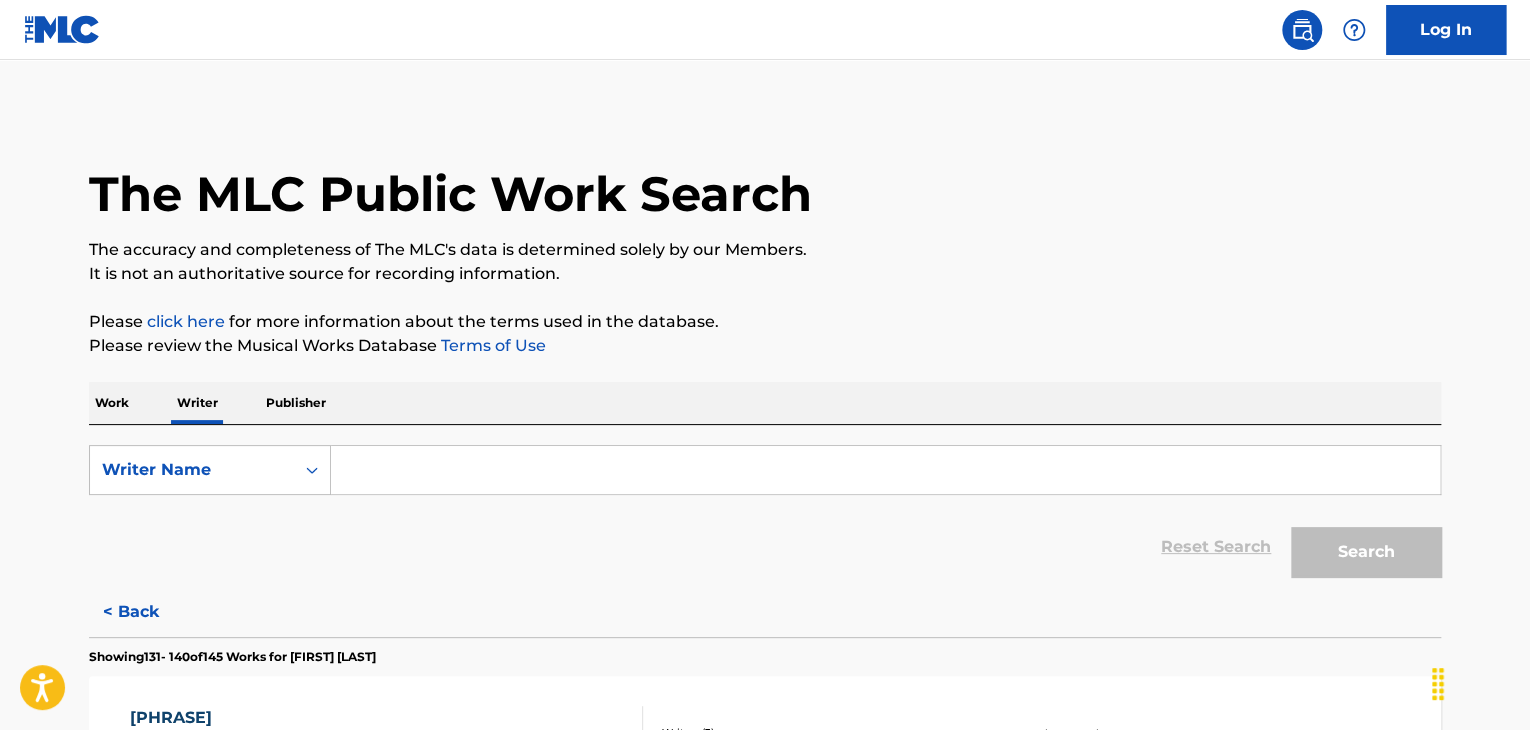 click at bounding box center [885, 470] 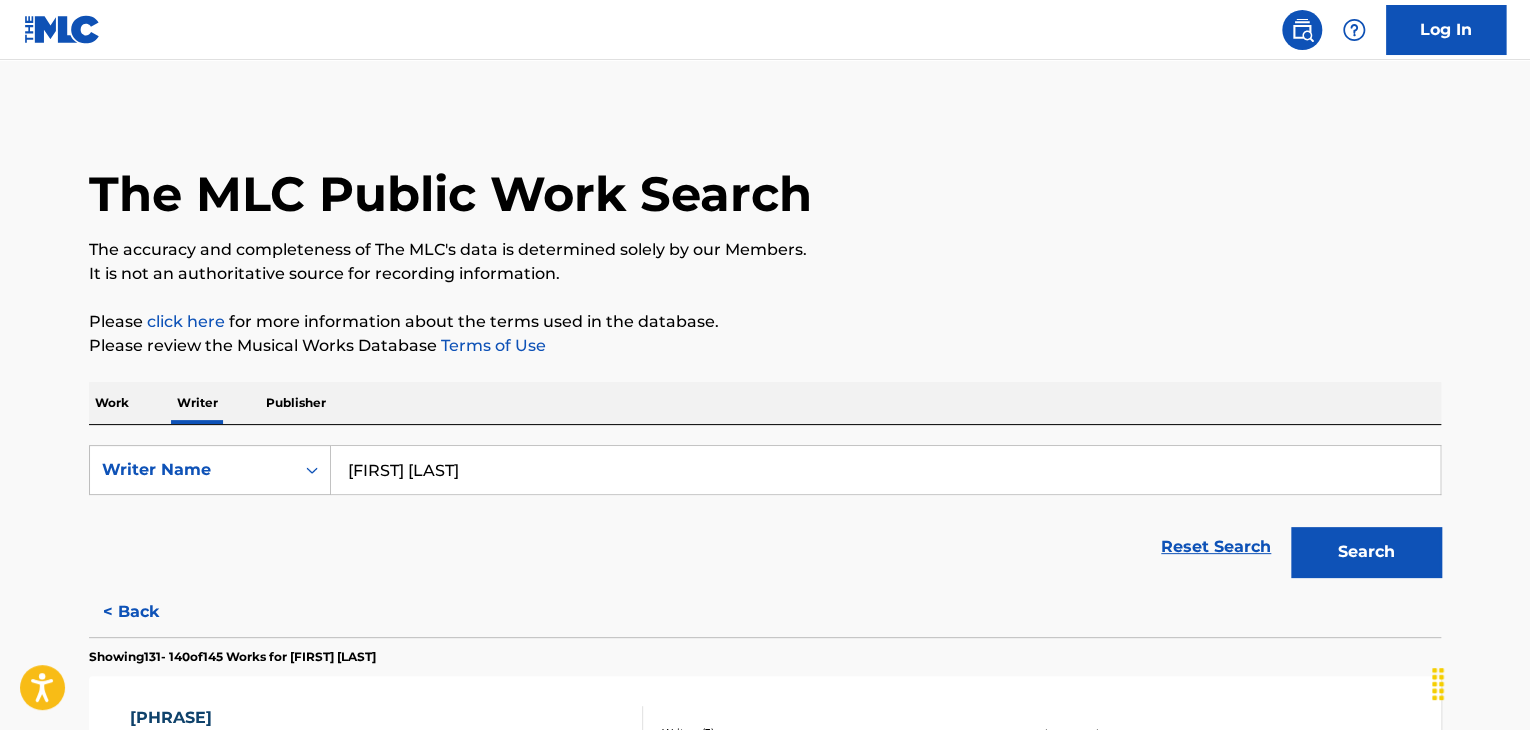 click on "Works for [FIRST] [LAST] Reset Search Search Showing 131 - 140 of 145 Works for [FIRST] [LAST] [SONG TITLE] Writers ( 3 ) [FIRST] [LAST], [FIRST] [LAST], [FIRST] [LAST] Recording Artists ( 0 ) Total Known Shares: 100 % [SONG TITLE] Writers ( 3 ) [FIRST] [LAST], [FIRST] [LAST], [FIRST] [LAST] Recording Artists ( 0 ) Total Known Shares: 100 % [SONG TITLE] Writers ( 4 ) [FIRST] [LAST], [FIRST] [LAST], [FIRST] [LAST], [FIRST] [LAST] Recording Artists ( 0 ) Total Known Shares: 100 % [SONG TITLE] Writers ( 4 )" at bounding box center [765, 1226] 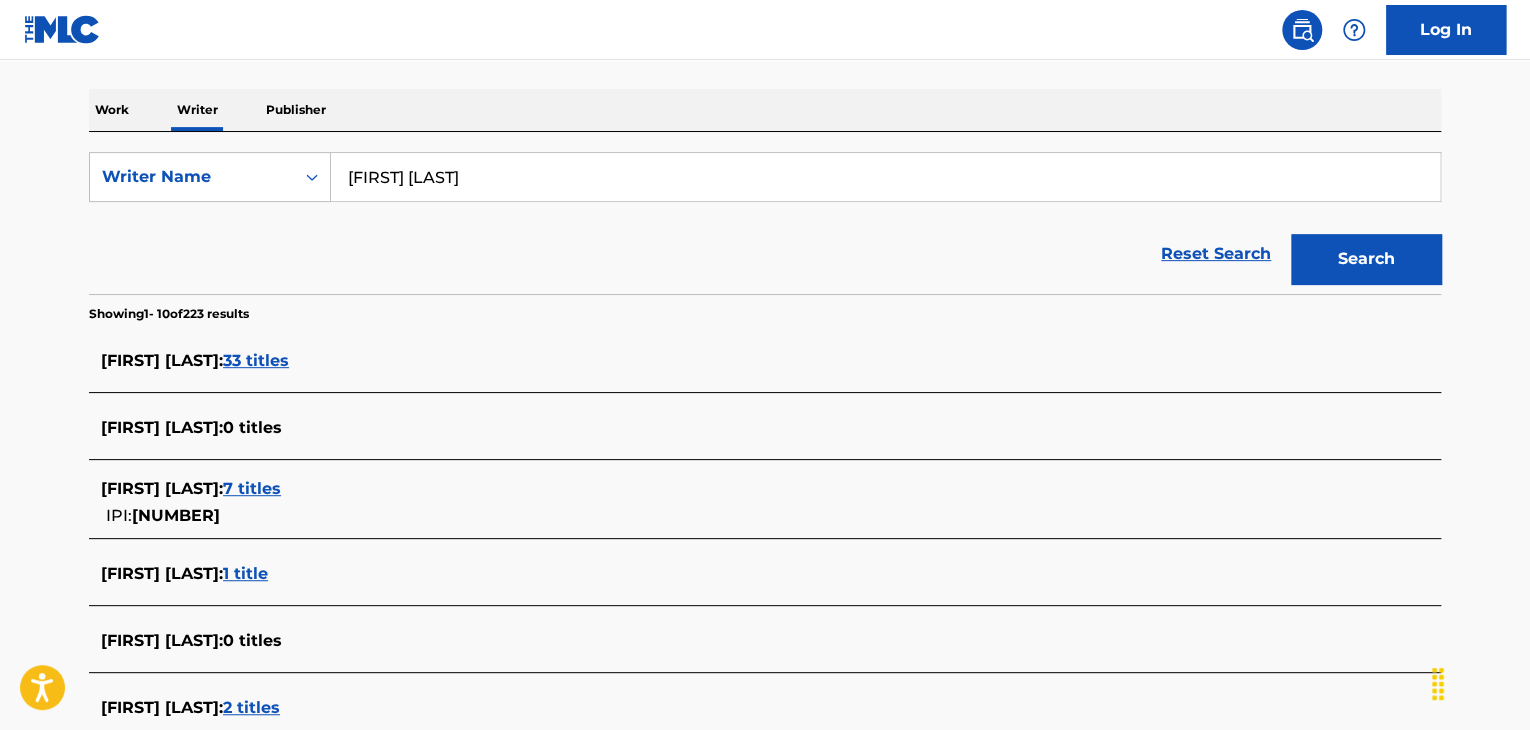 scroll, scrollTop: 291, scrollLeft: 0, axis: vertical 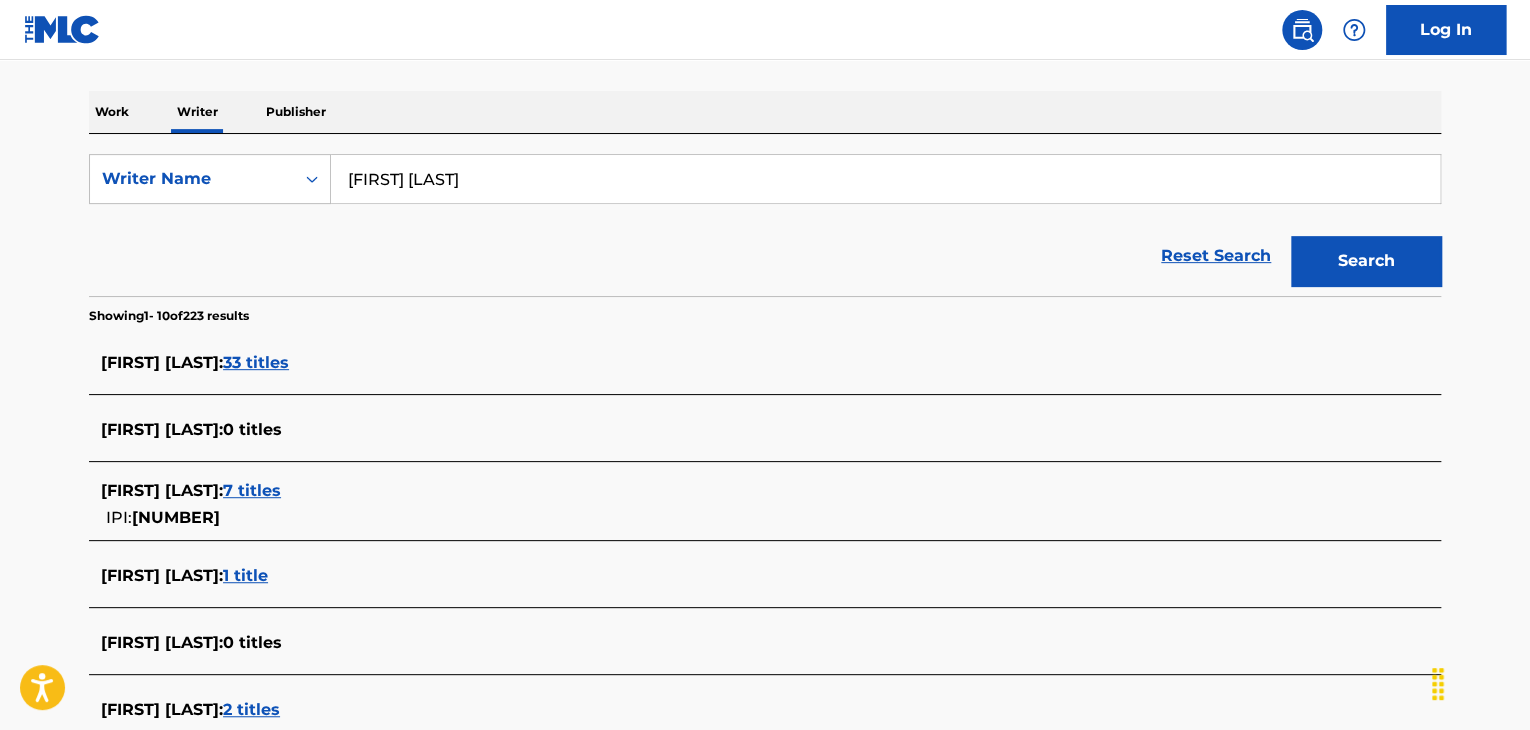 click on "[FIRST] [LAST]" at bounding box center [885, 179] 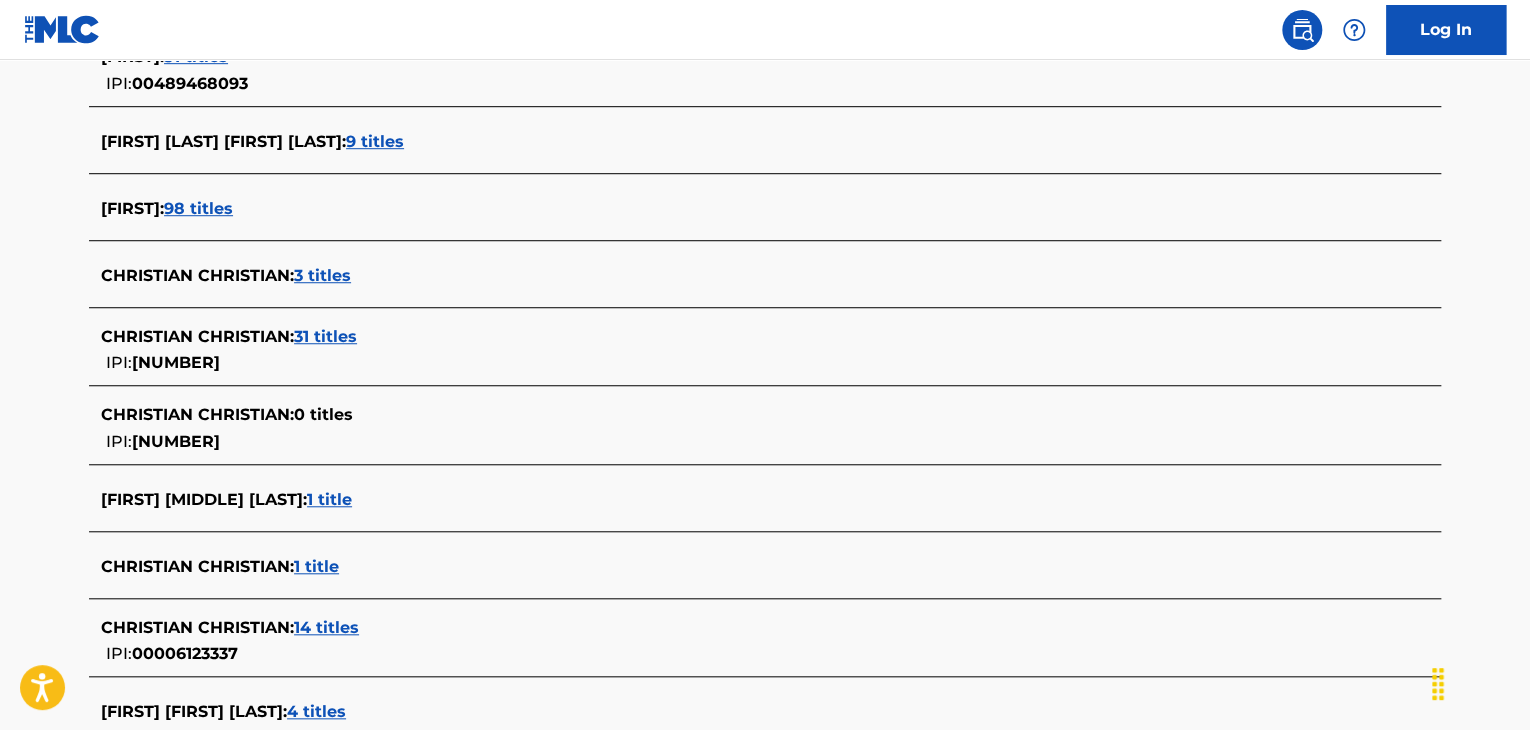 scroll, scrollTop: 691, scrollLeft: 0, axis: vertical 